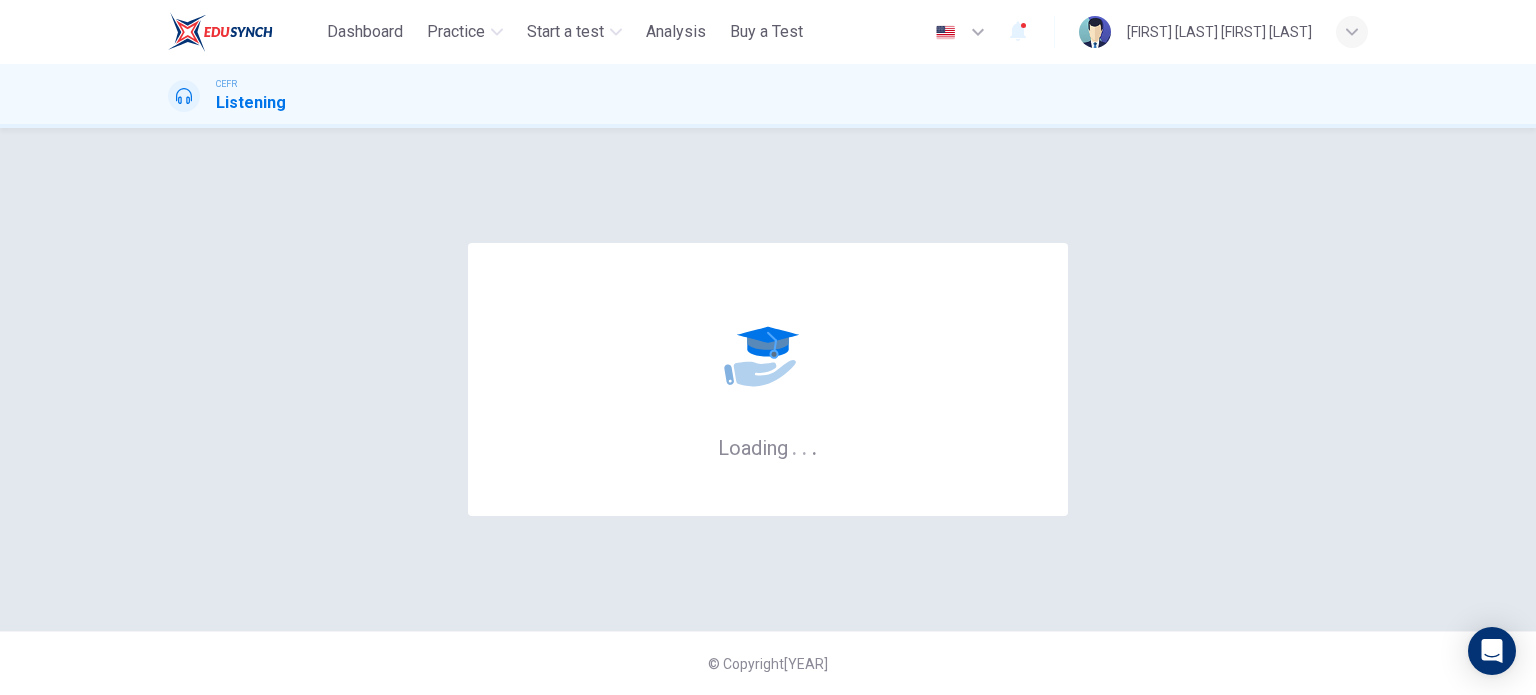 scroll, scrollTop: 0, scrollLeft: 0, axis: both 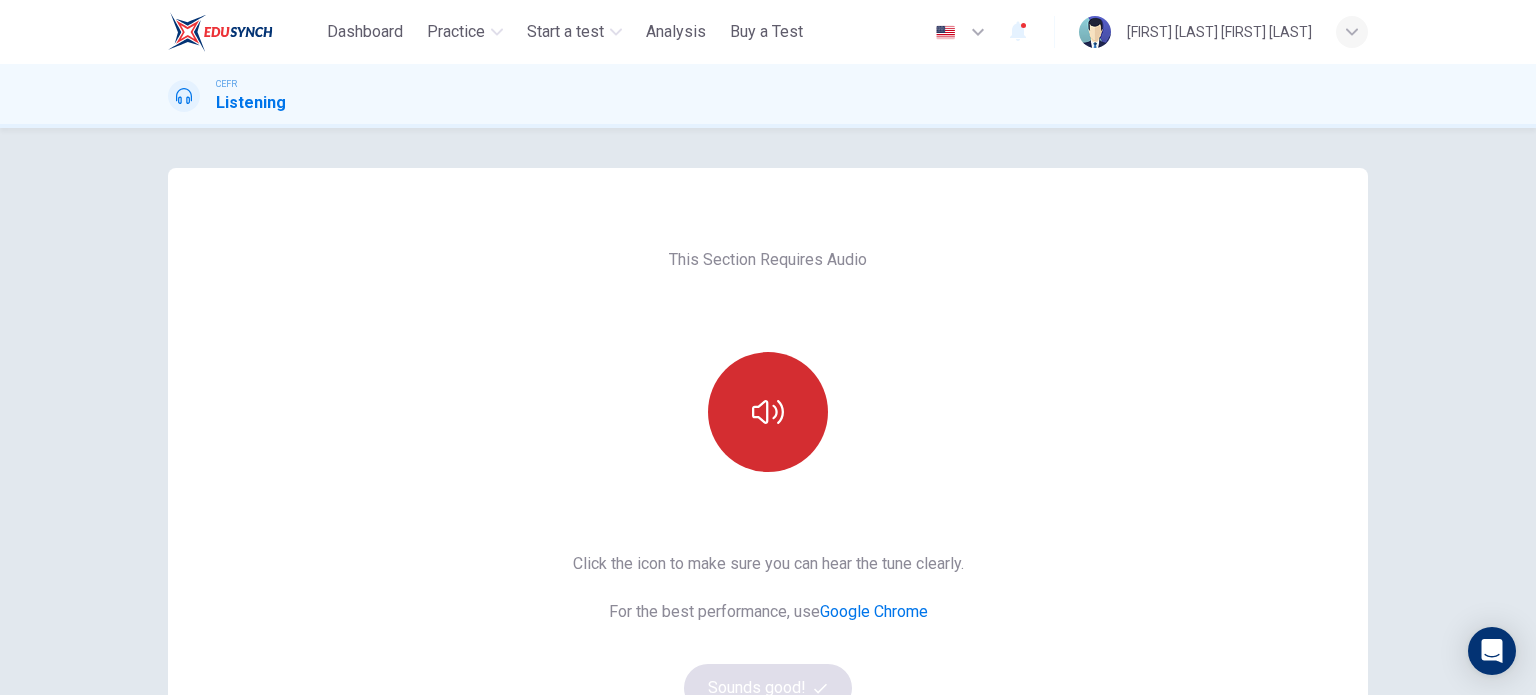 click at bounding box center [768, 412] 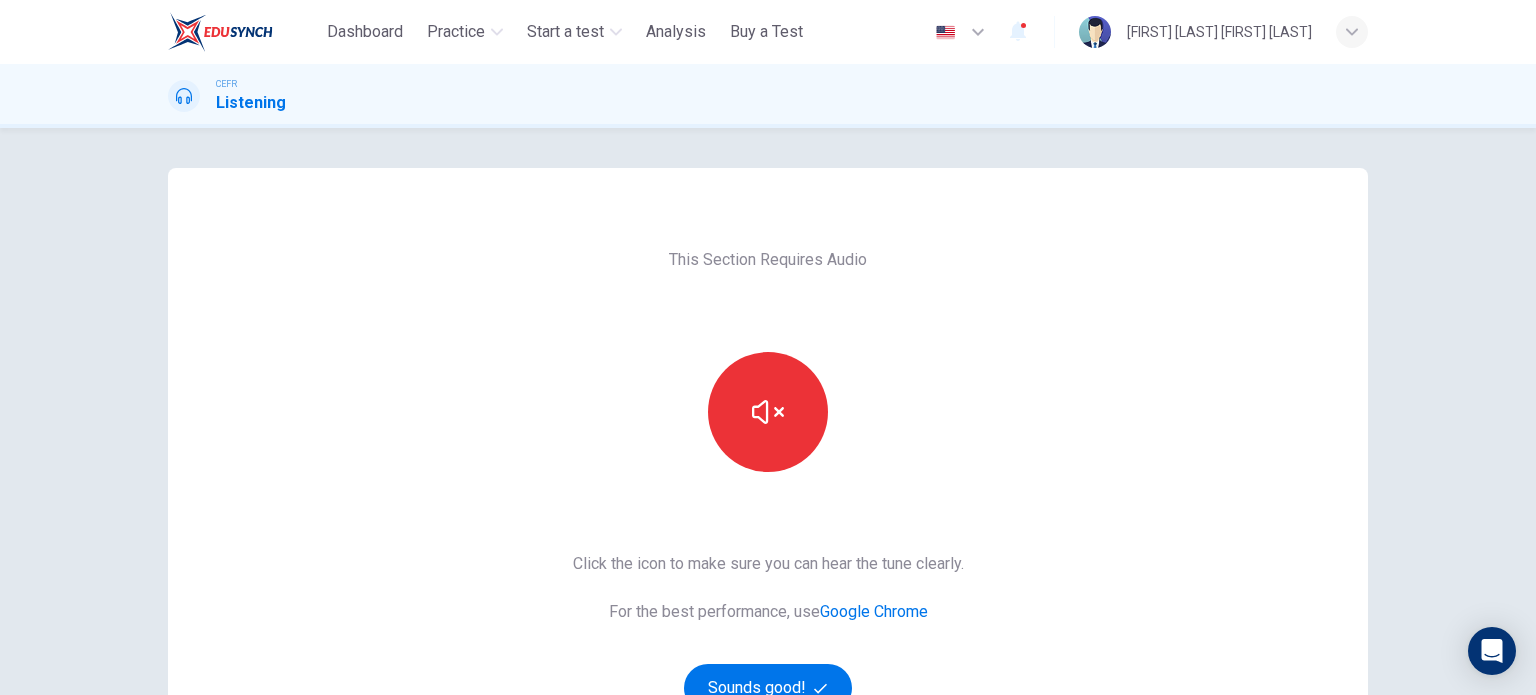 type 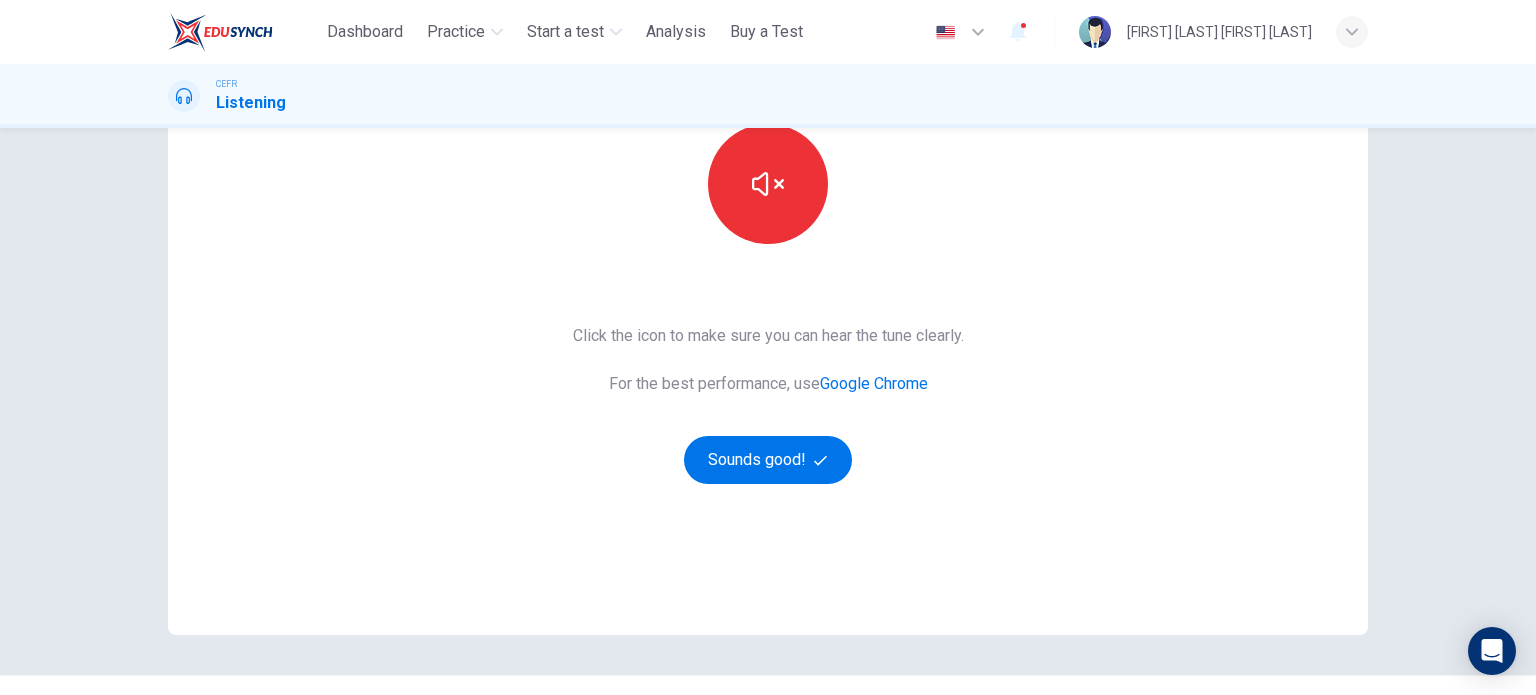 scroll, scrollTop: 272, scrollLeft: 0, axis: vertical 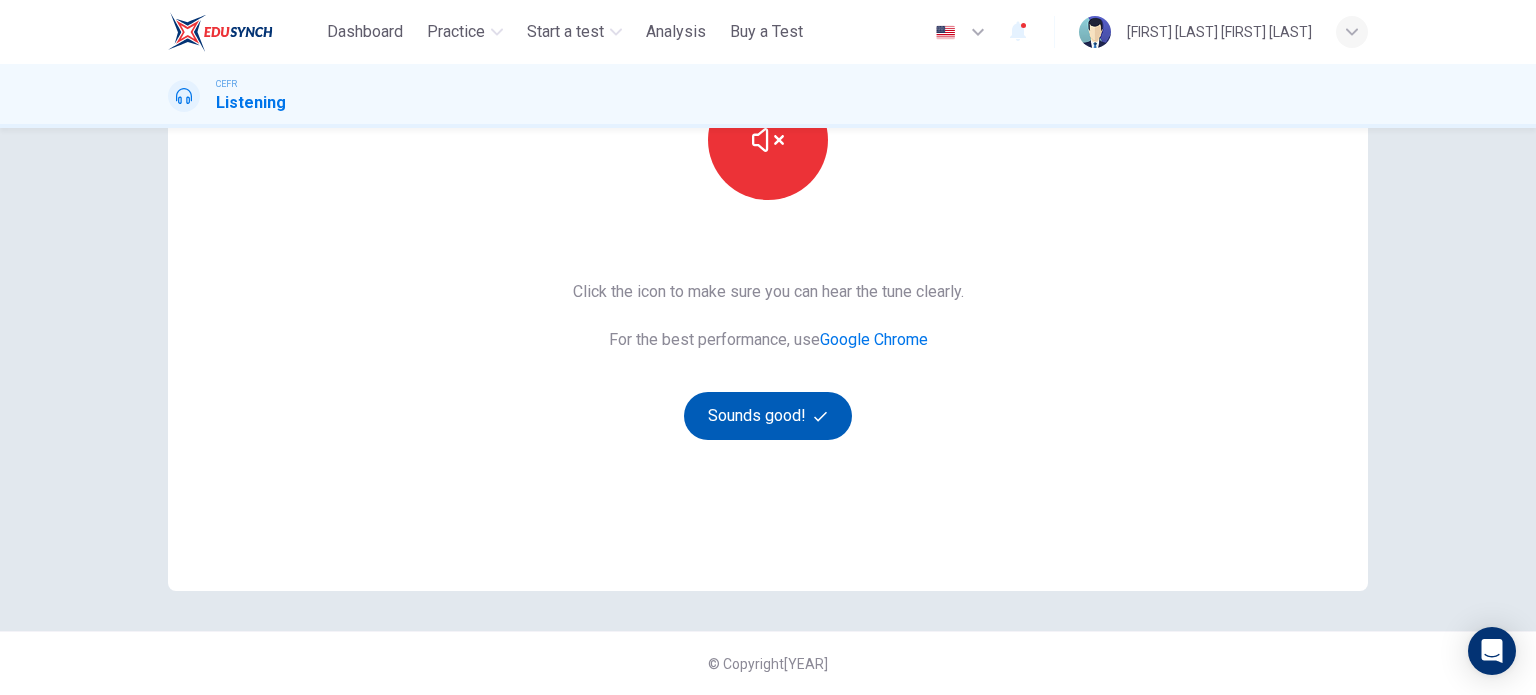 click on "Sounds good!" at bounding box center (768, 416) 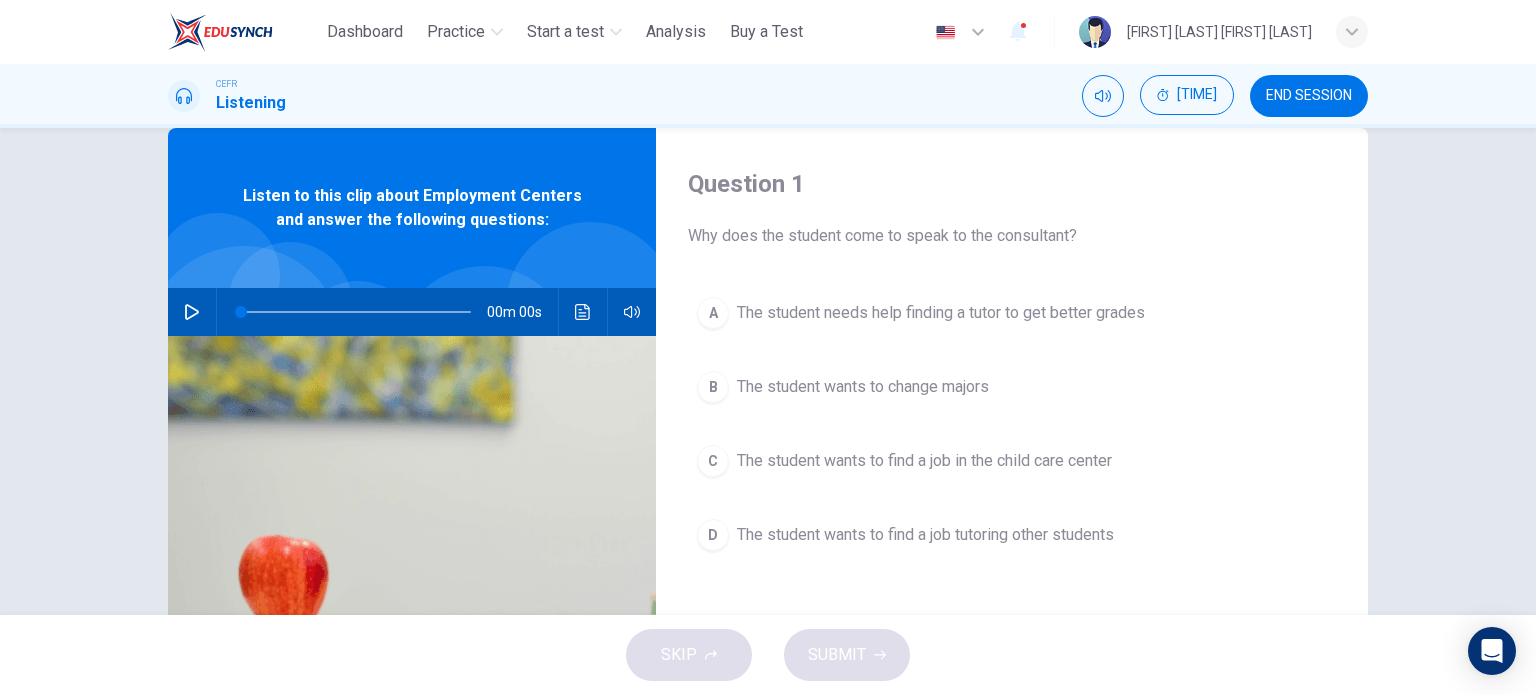 scroll, scrollTop: 0, scrollLeft: 0, axis: both 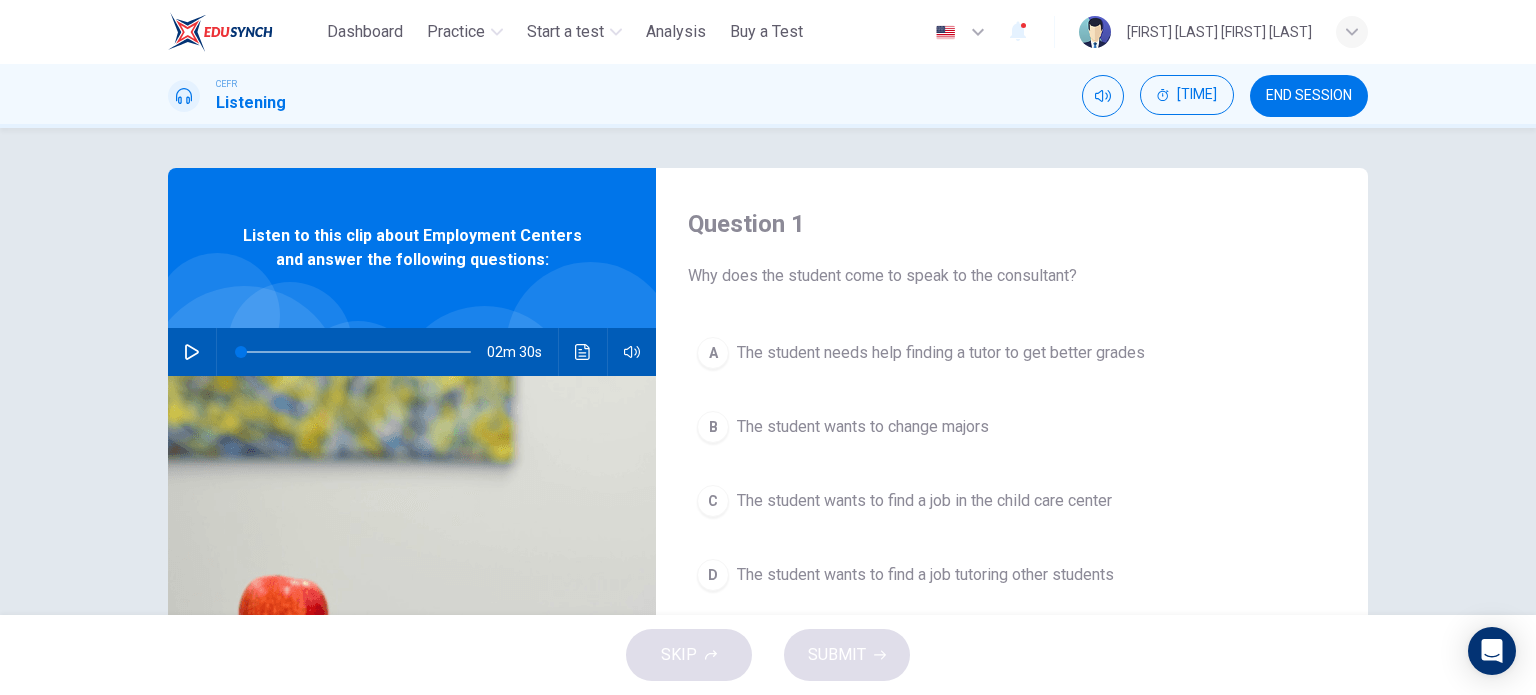 click at bounding box center [192, 352] 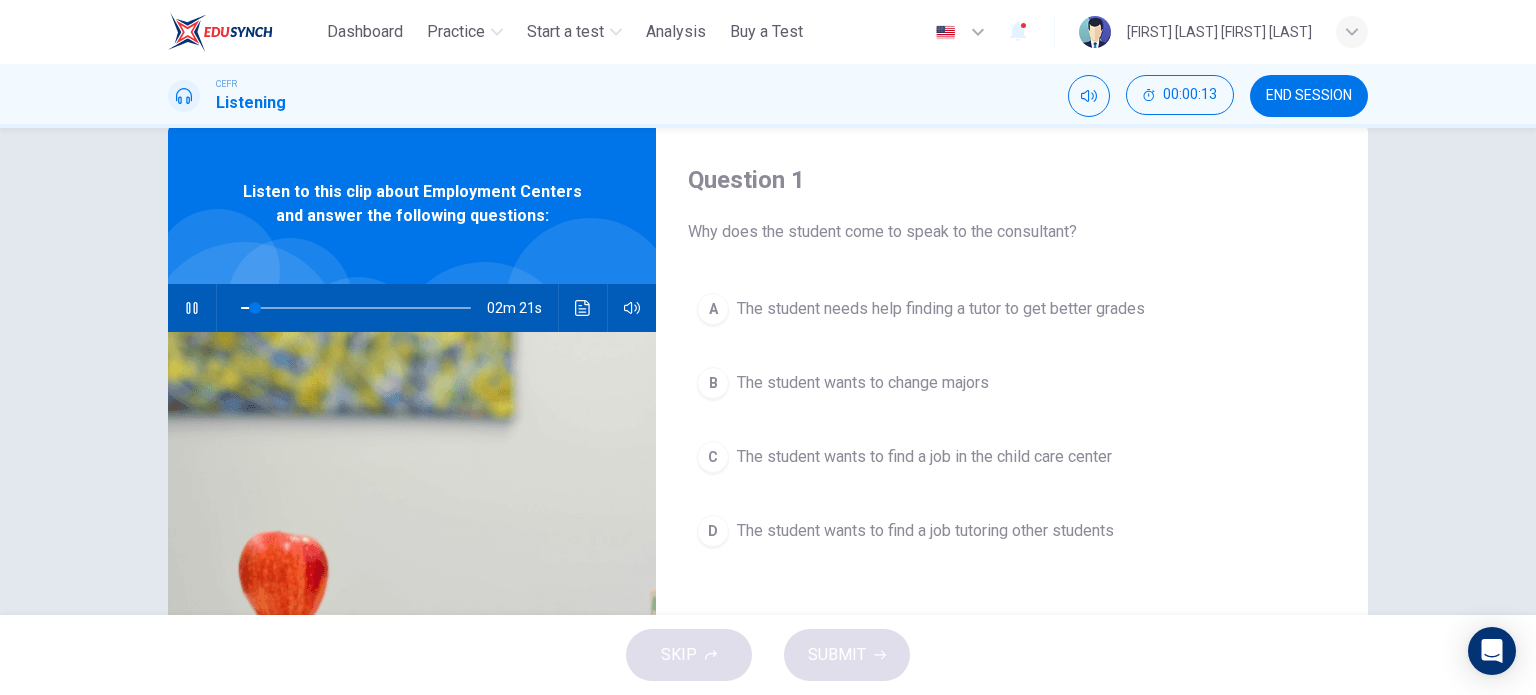 scroll, scrollTop: 100, scrollLeft: 0, axis: vertical 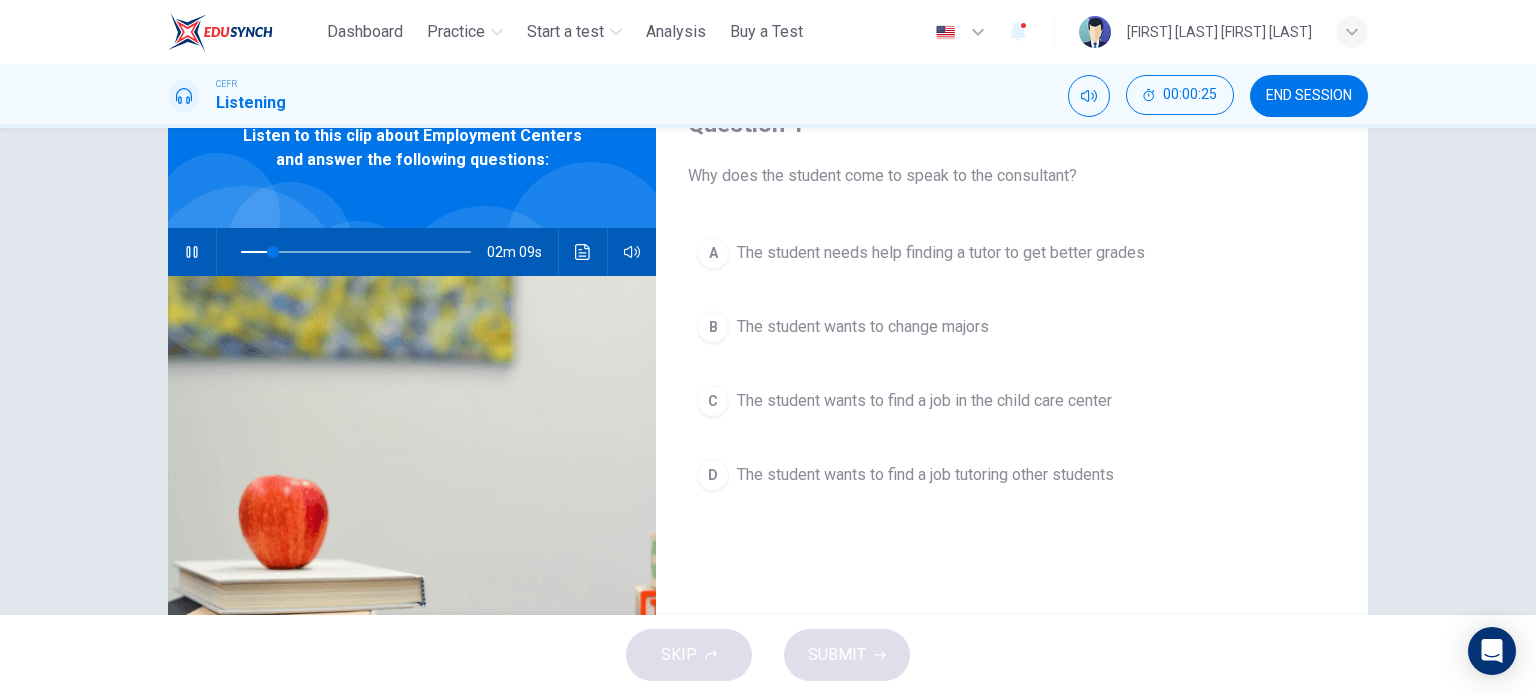 click at bounding box center (192, 252) 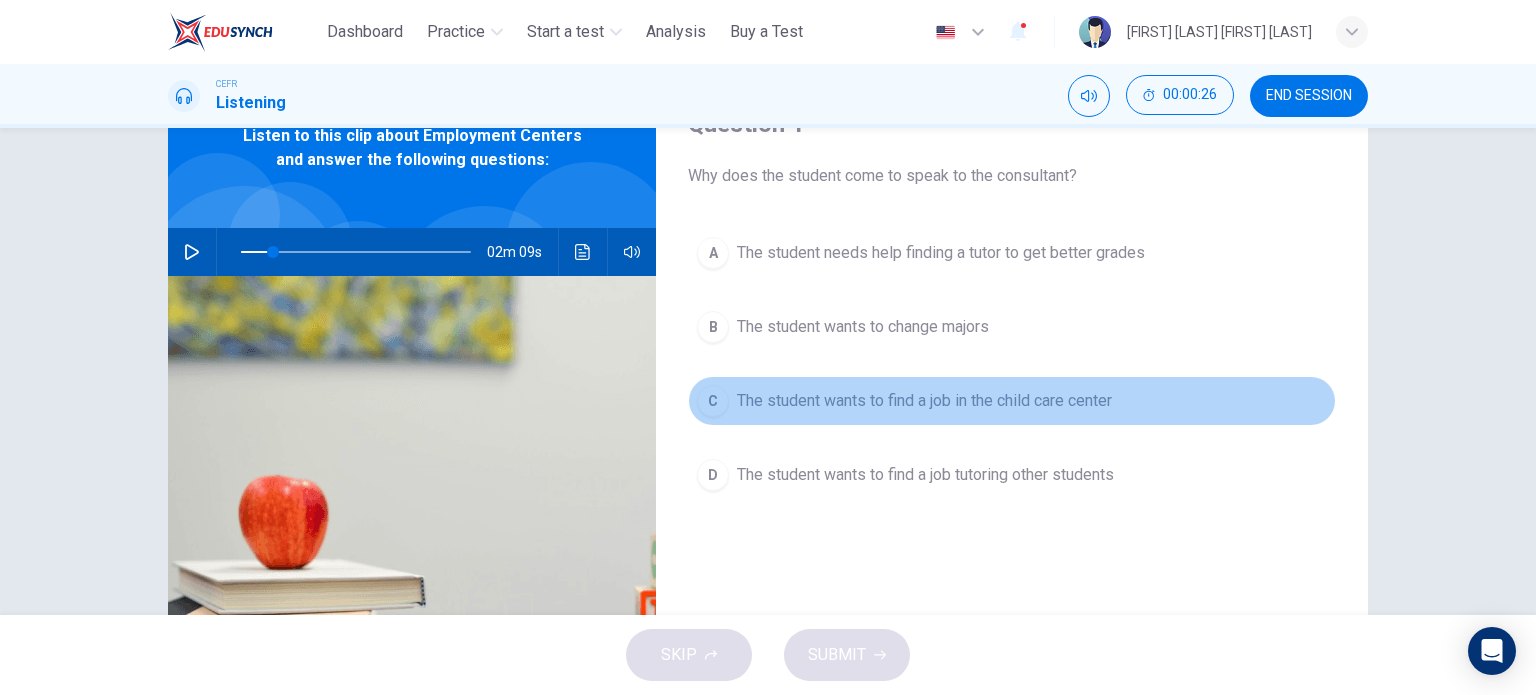 click on "C The student wants to find a job in the child care center" at bounding box center (1012, 401) 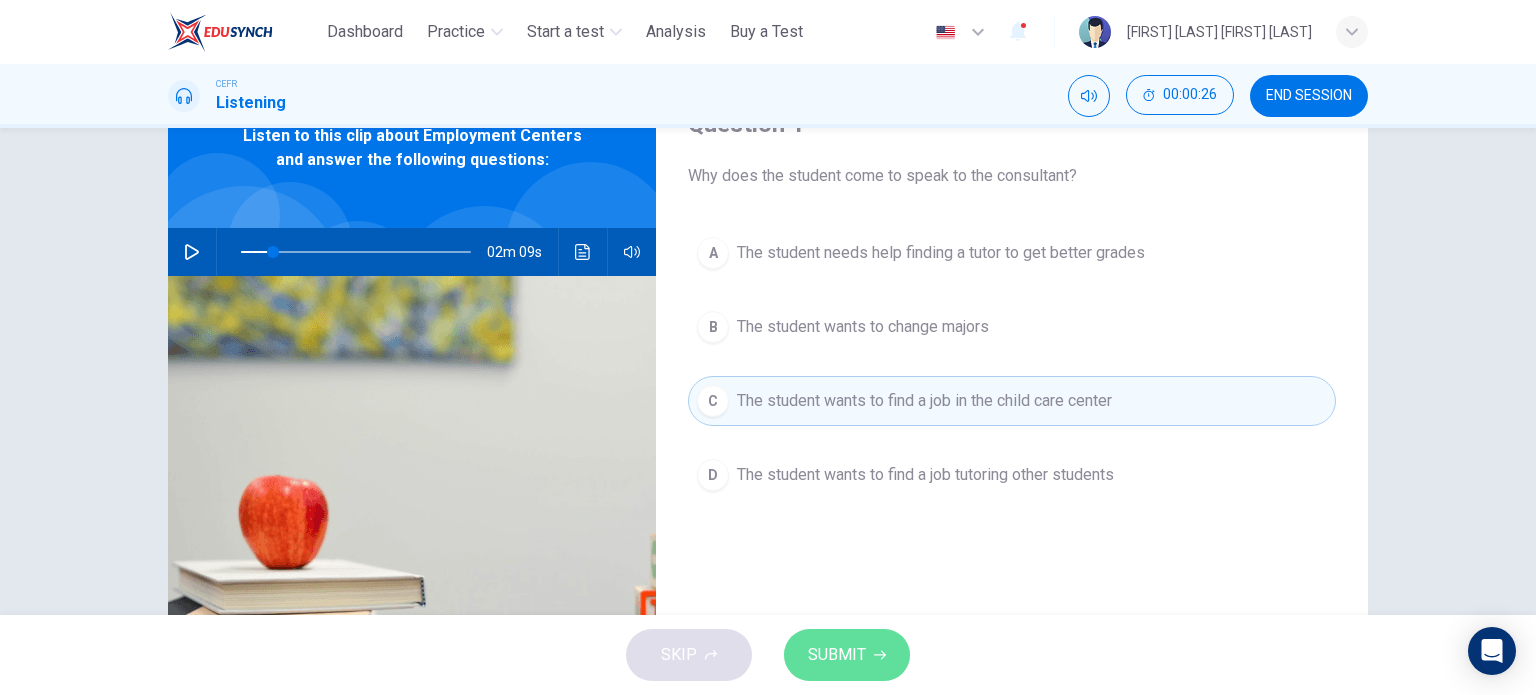 click on "SUBMIT" at bounding box center (847, 655) 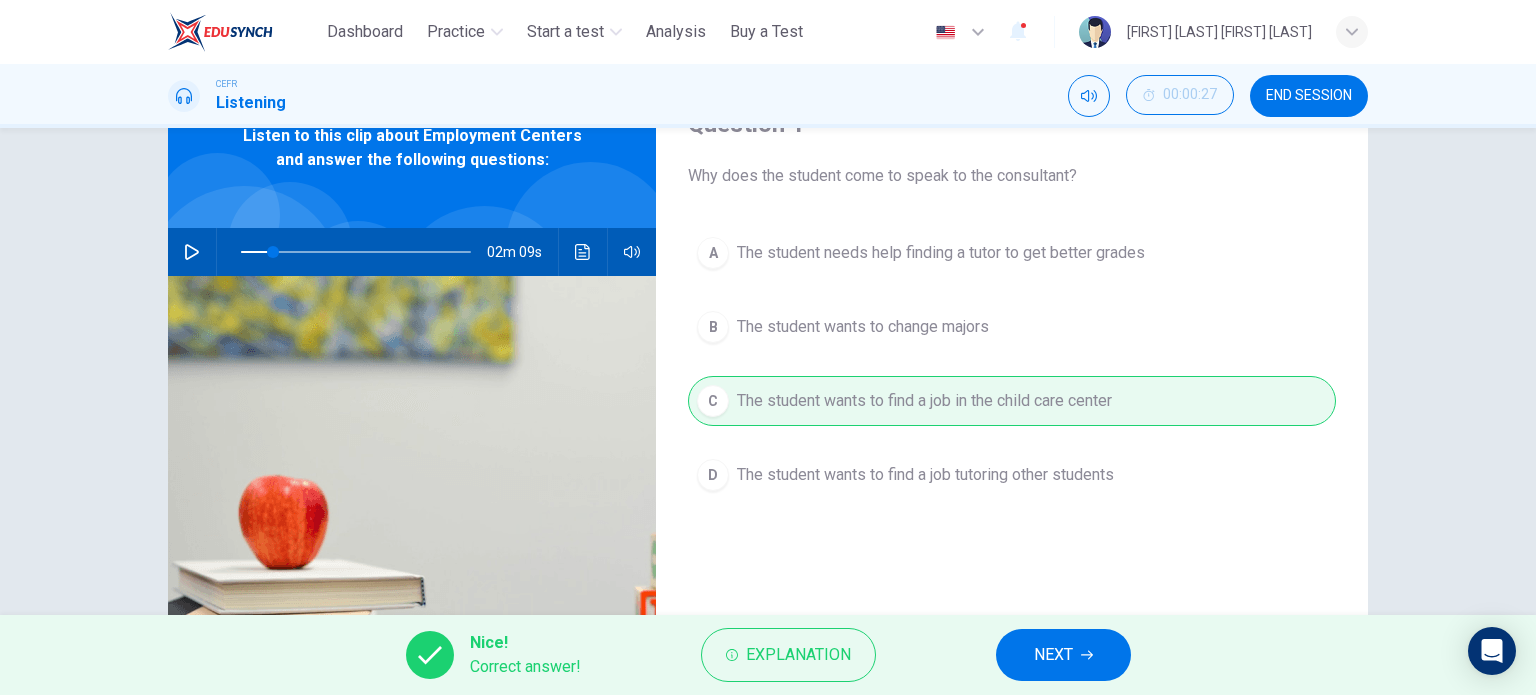 click on "NEXT" at bounding box center (1063, 655) 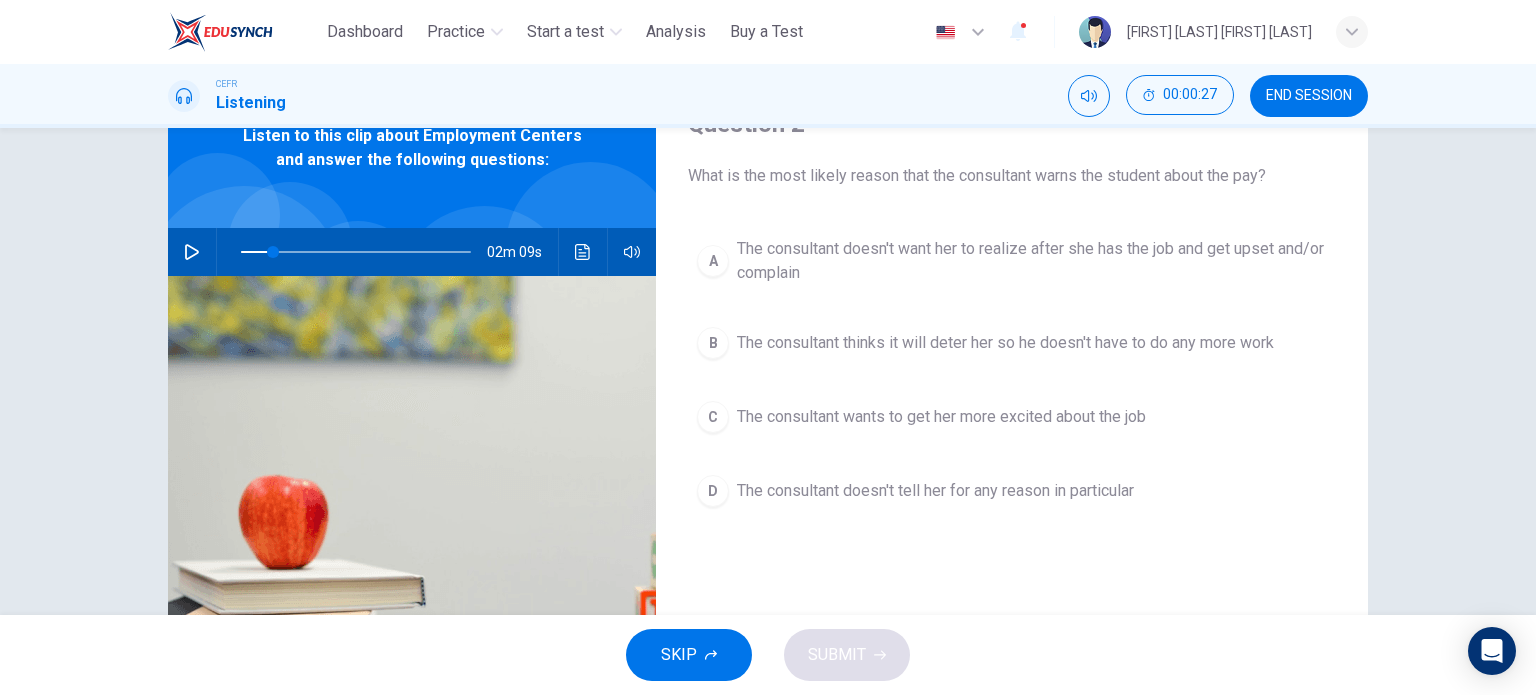 click at bounding box center [192, 252] 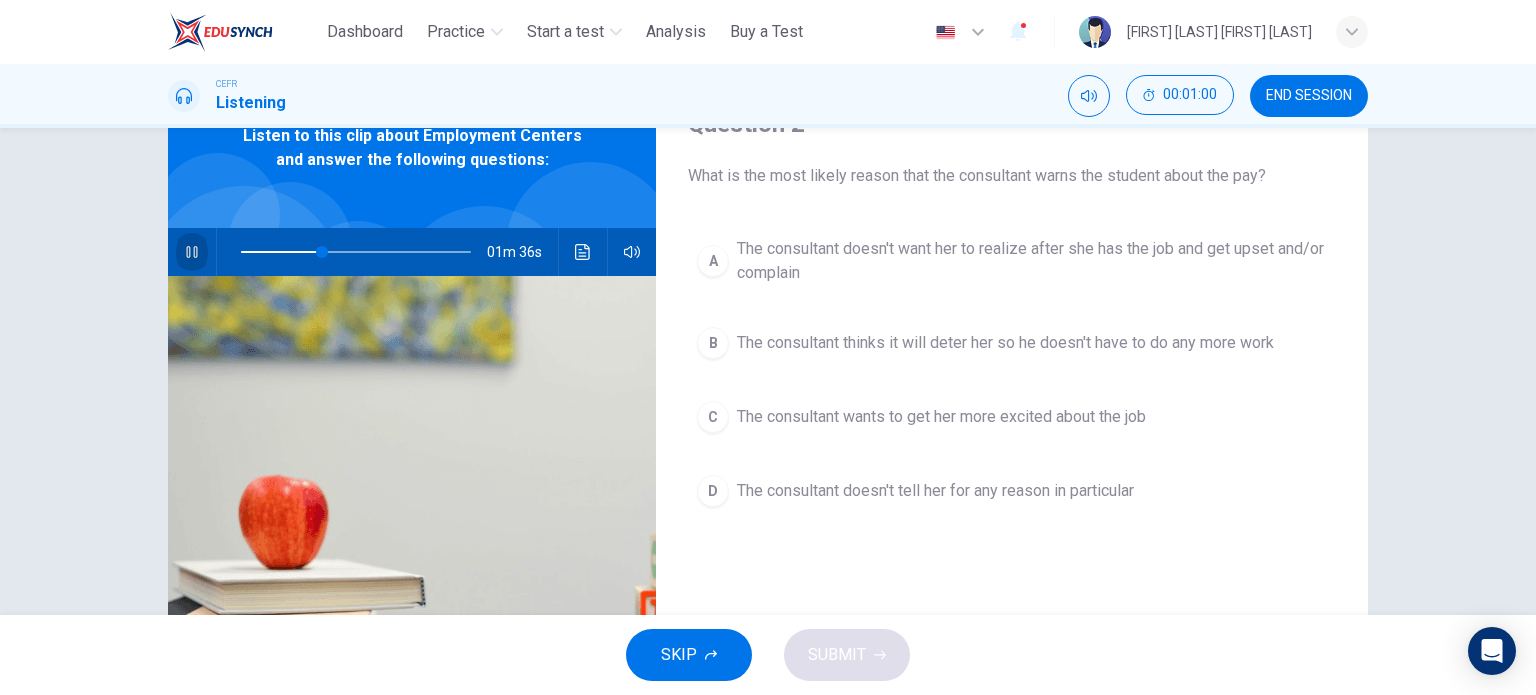 click at bounding box center [191, 252] 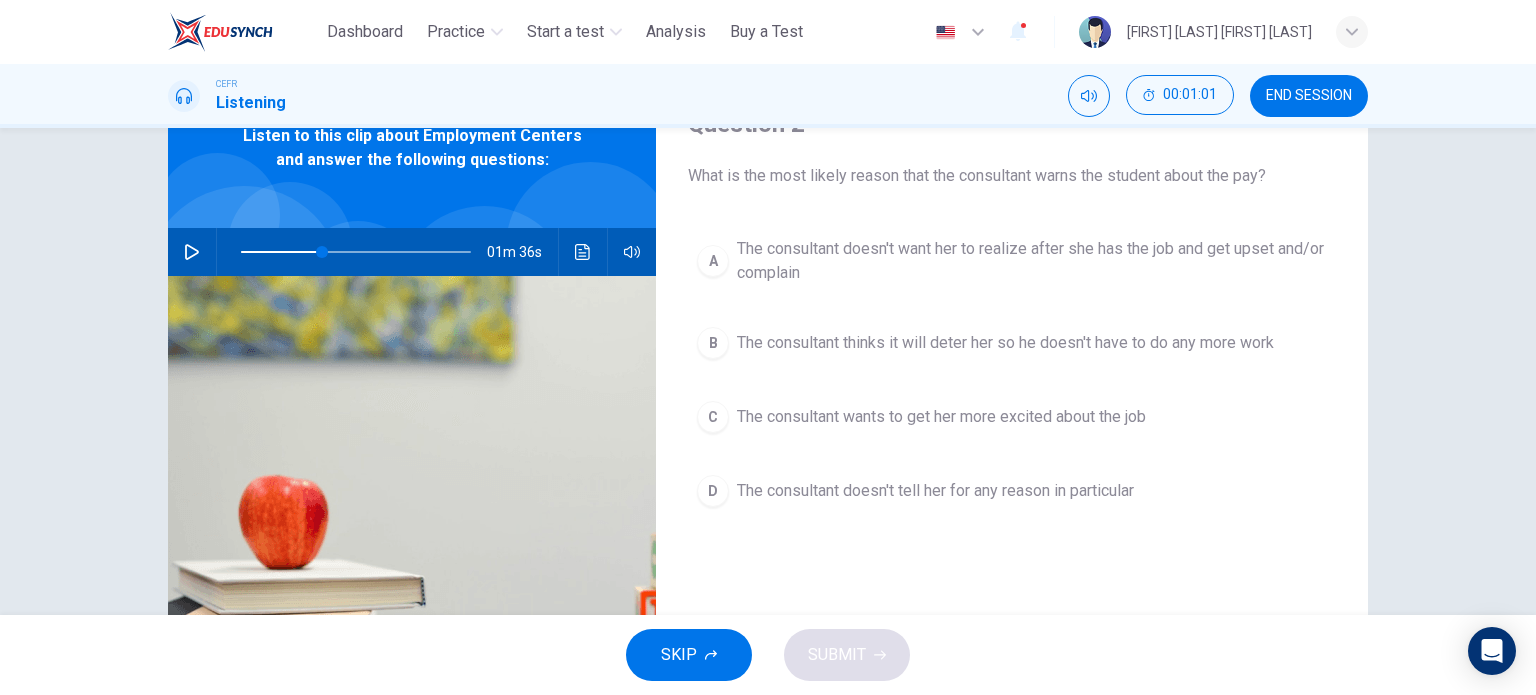 click on "The consultant doesn't want her to realize after she has the job and get upset and/or complain" at bounding box center (1032, 261) 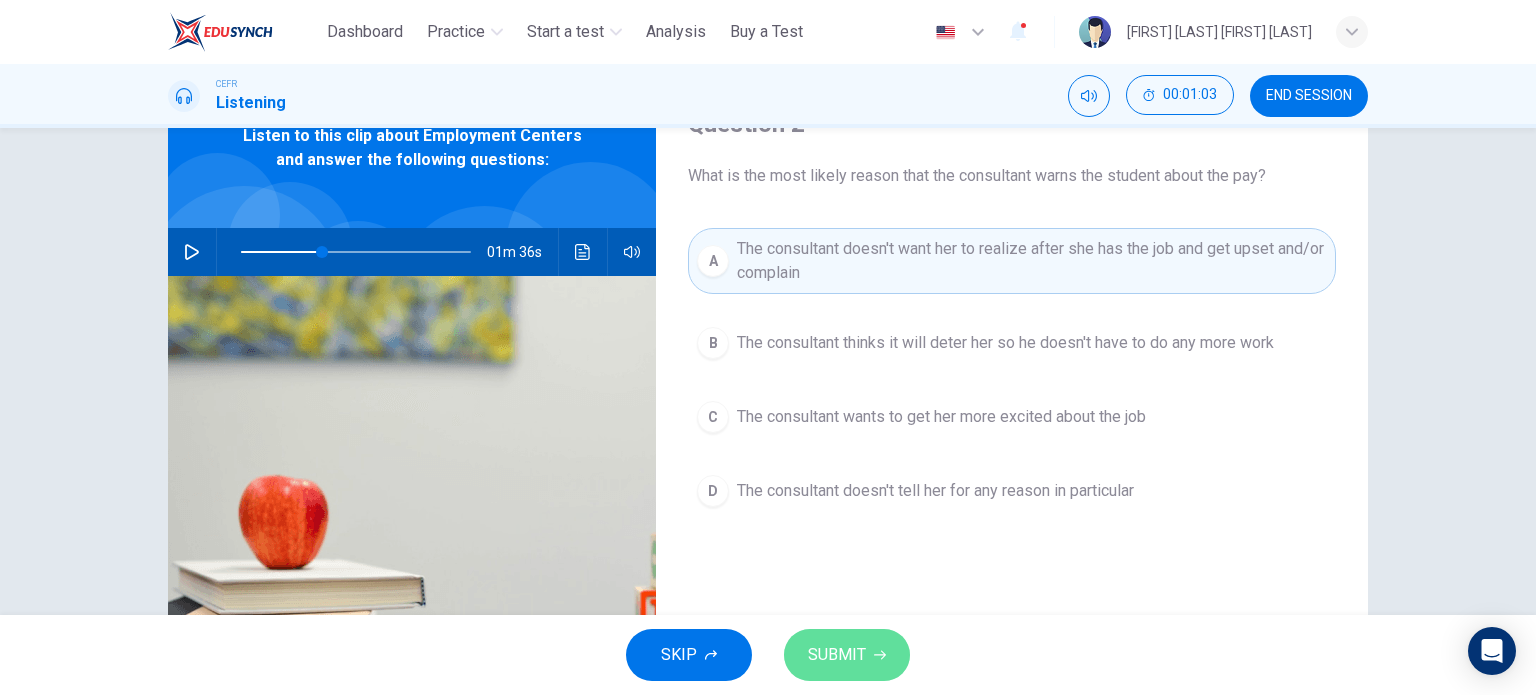 click on "SUBMIT" at bounding box center [847, 655] 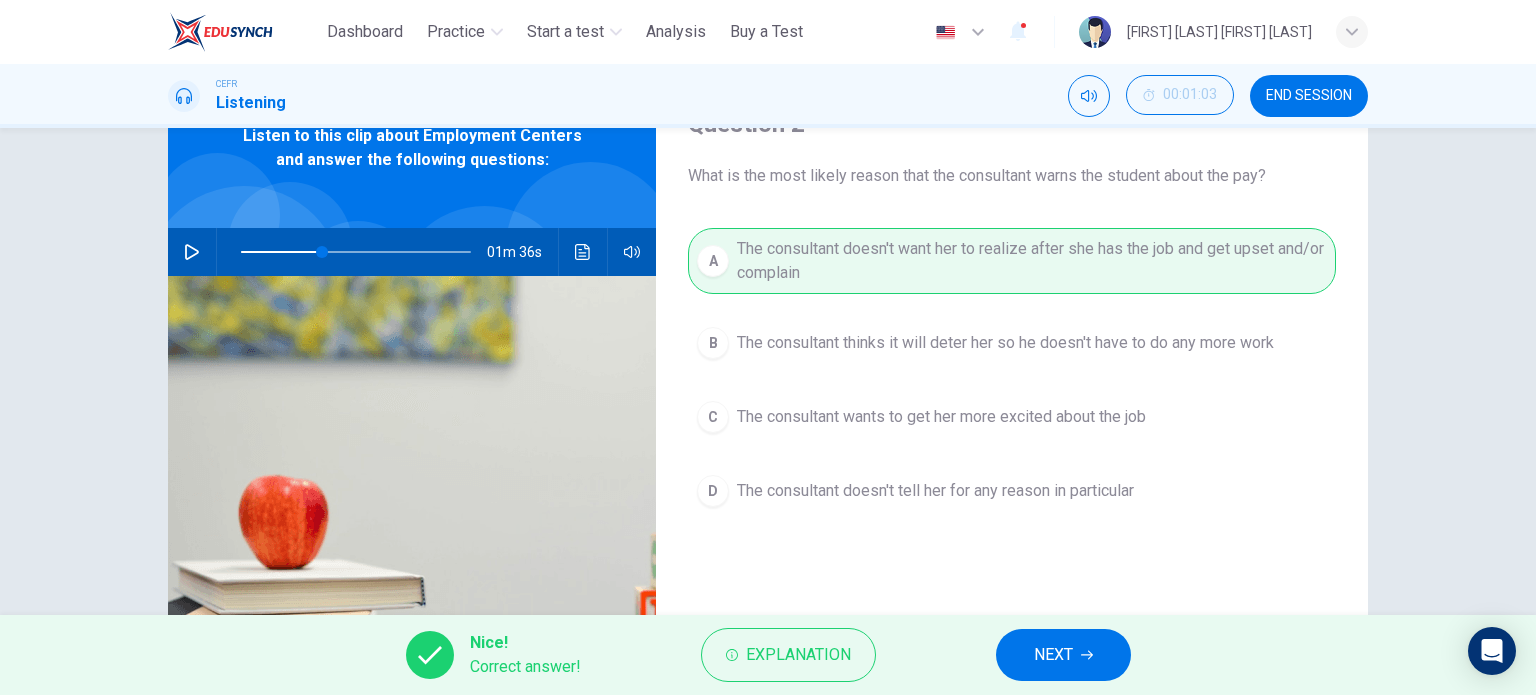click on "NEXT" at bounding box center [1053, 655] 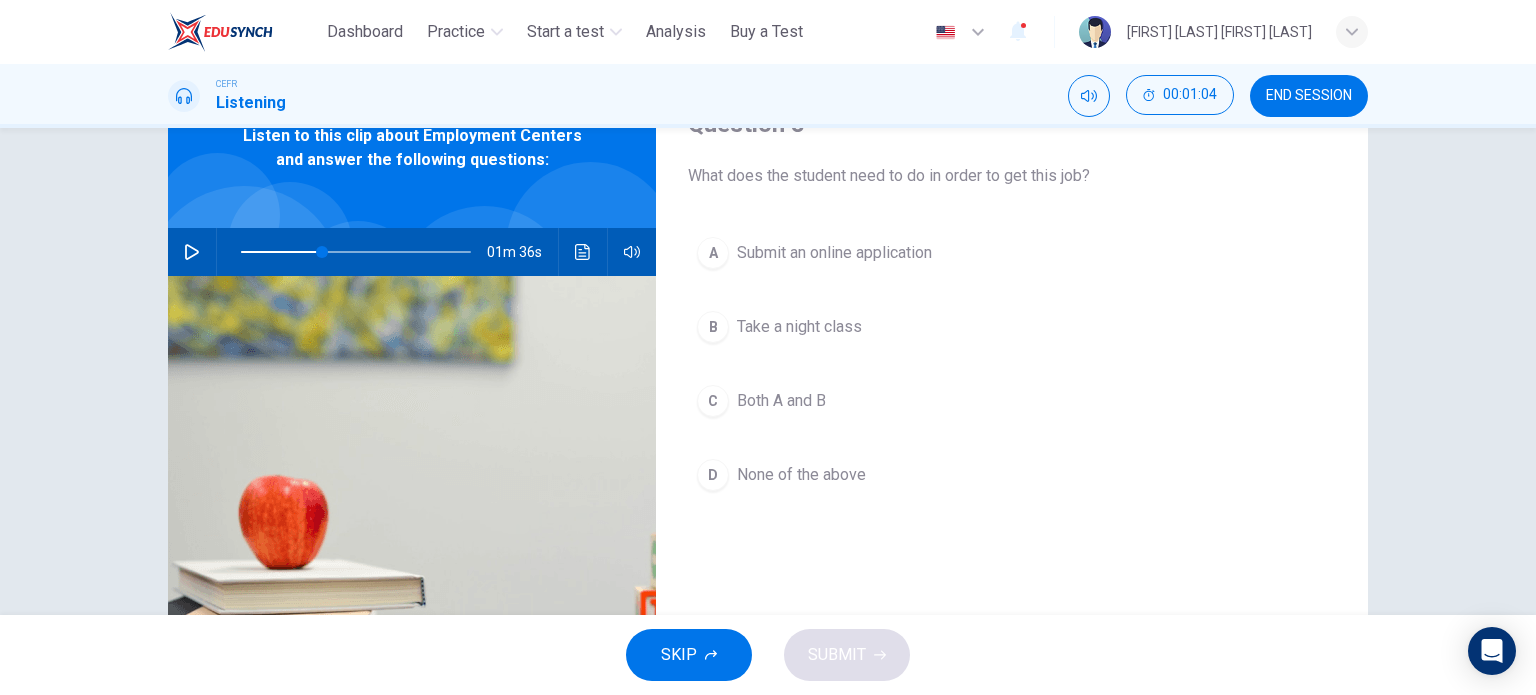 click on "01m 36s" at bounding box center [412, 252] 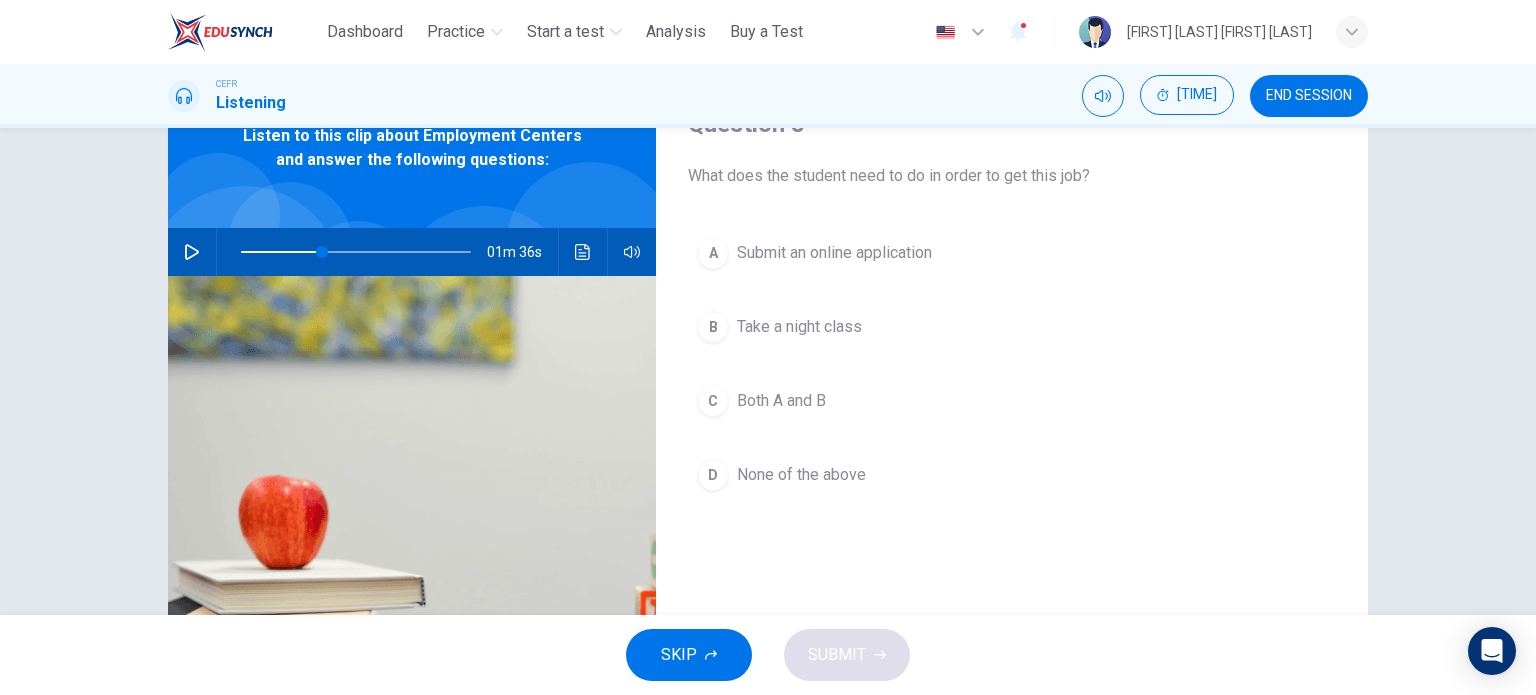 click at bounding box center [192, 252] 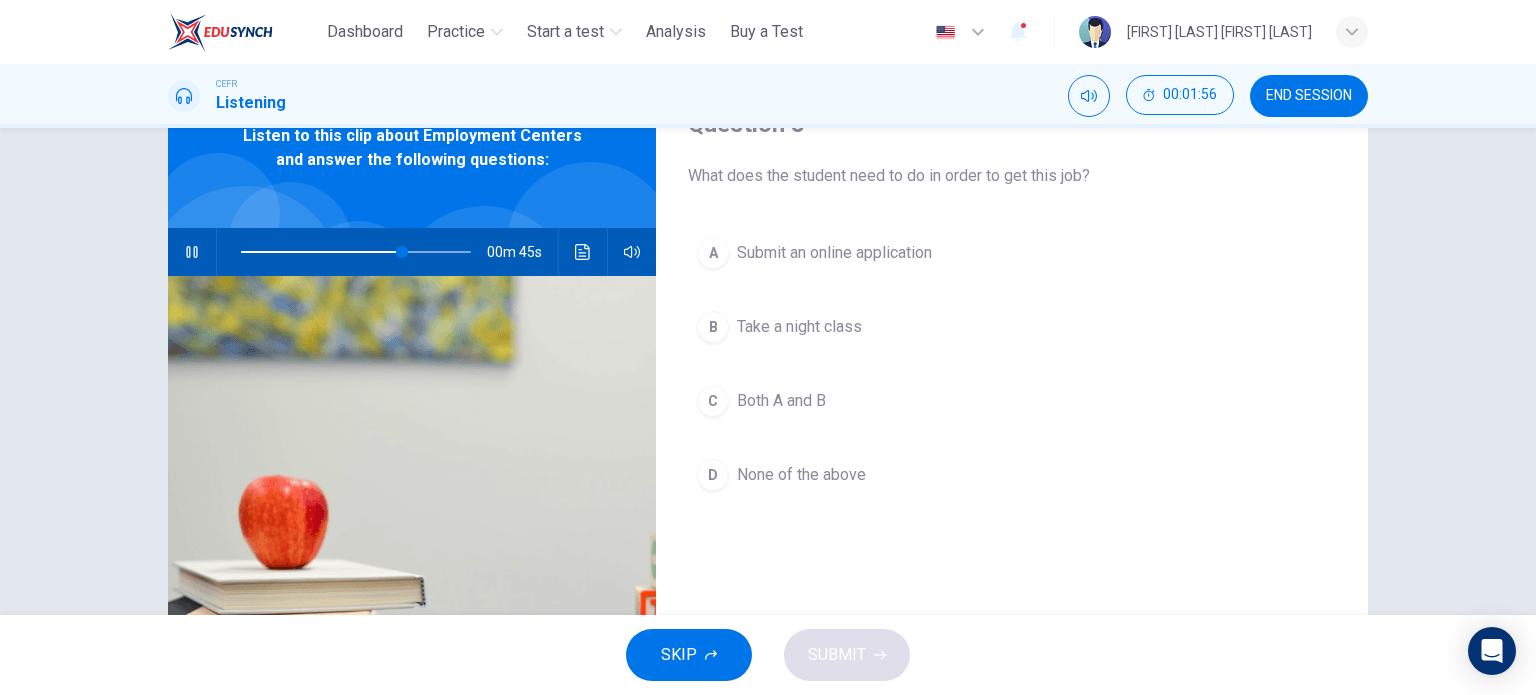 click on "Take a night class" at bounding box center [834, 253] 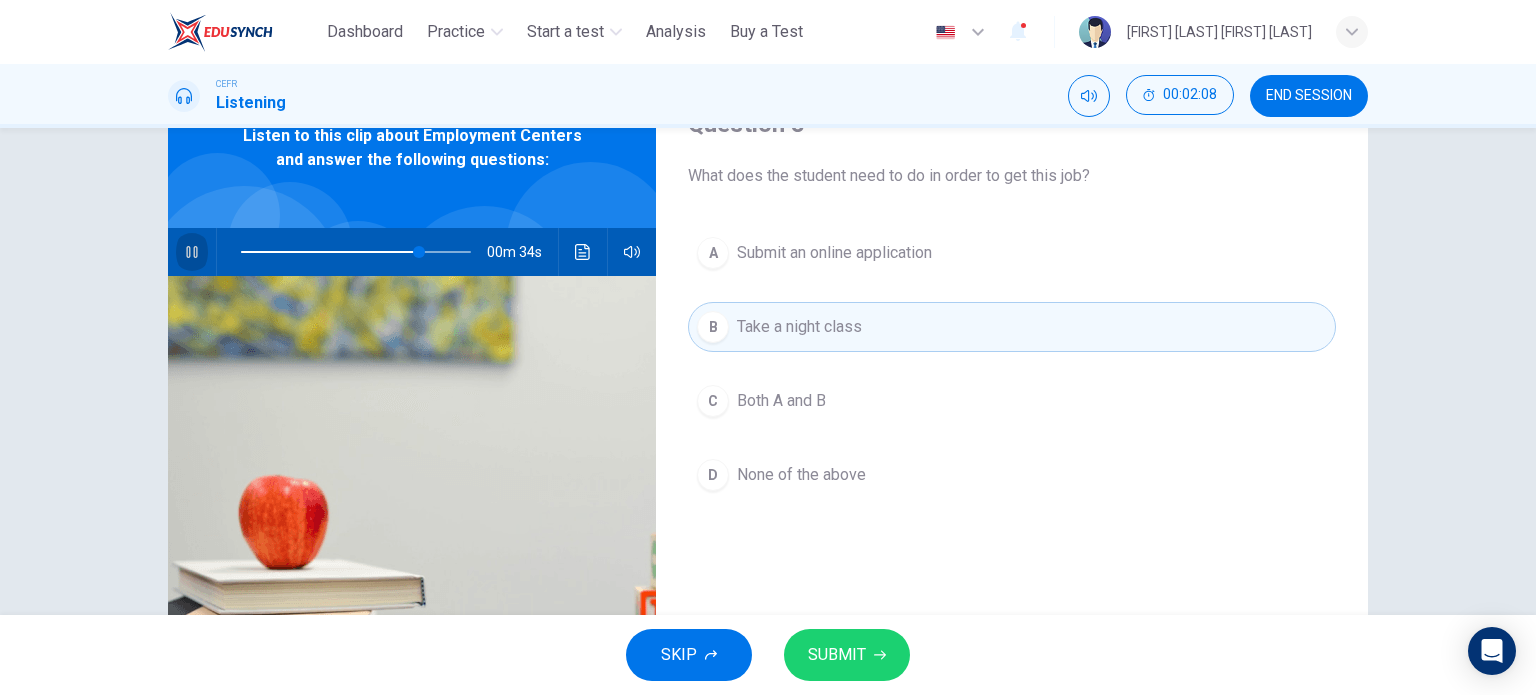 click at bounding box center [192, 252] 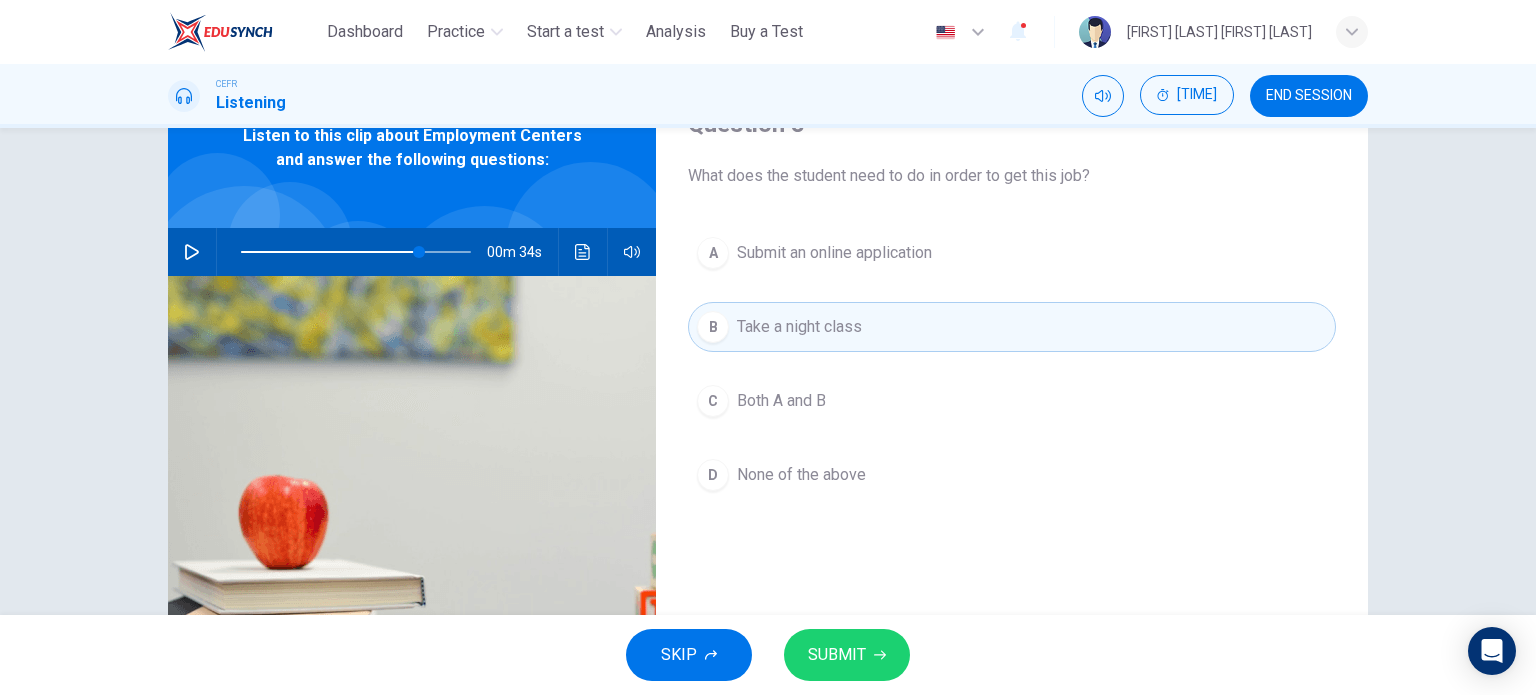 click on "SUBMIT" at bounding box center [837, 655] 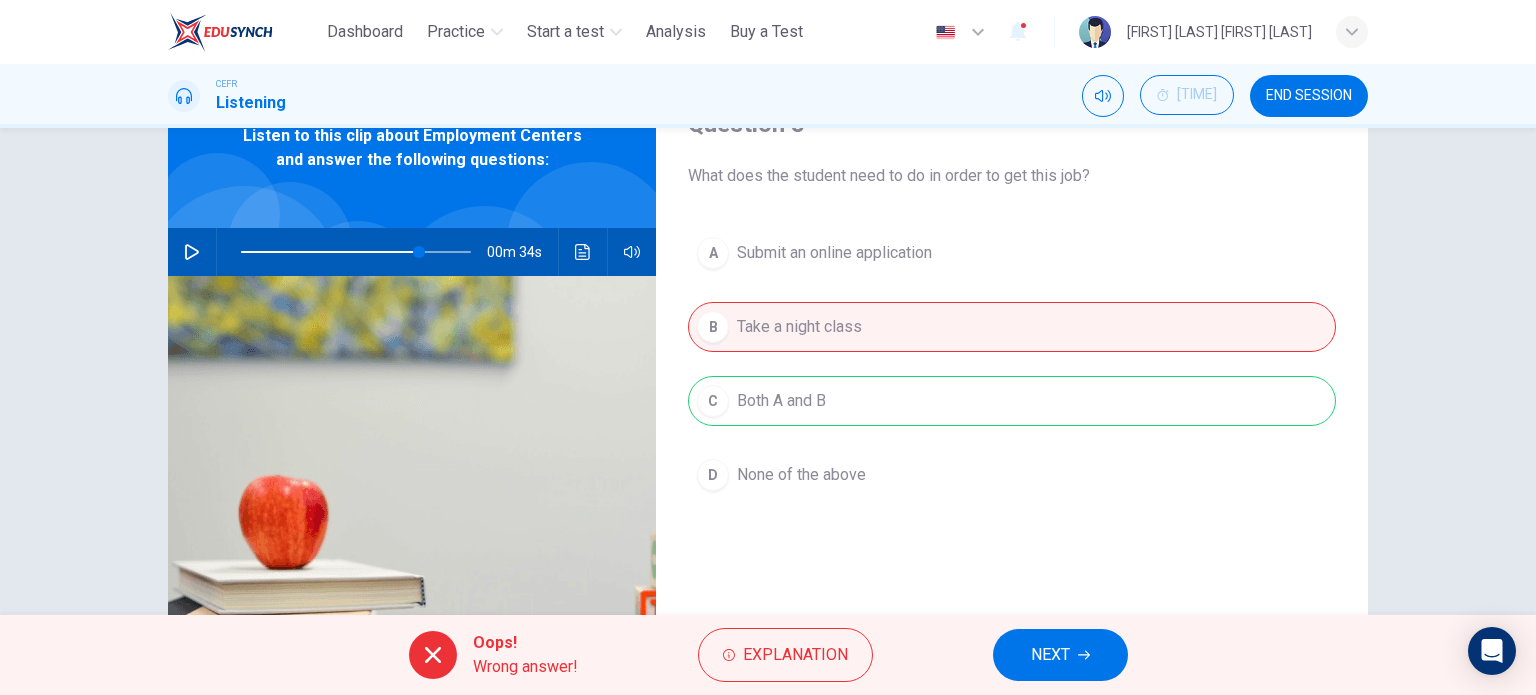 click at bounding box center (192, 252) 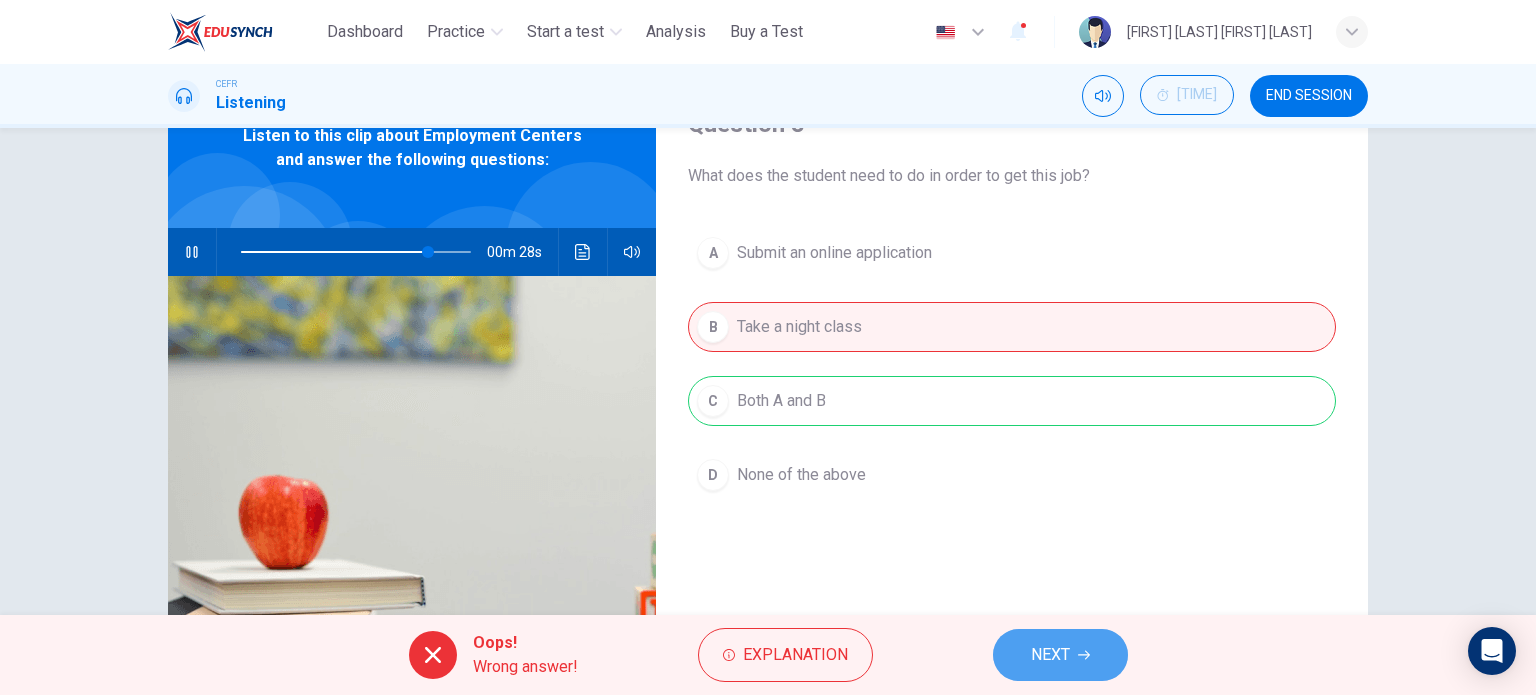 click on "NEXT" at bounding box center [1050, 655] 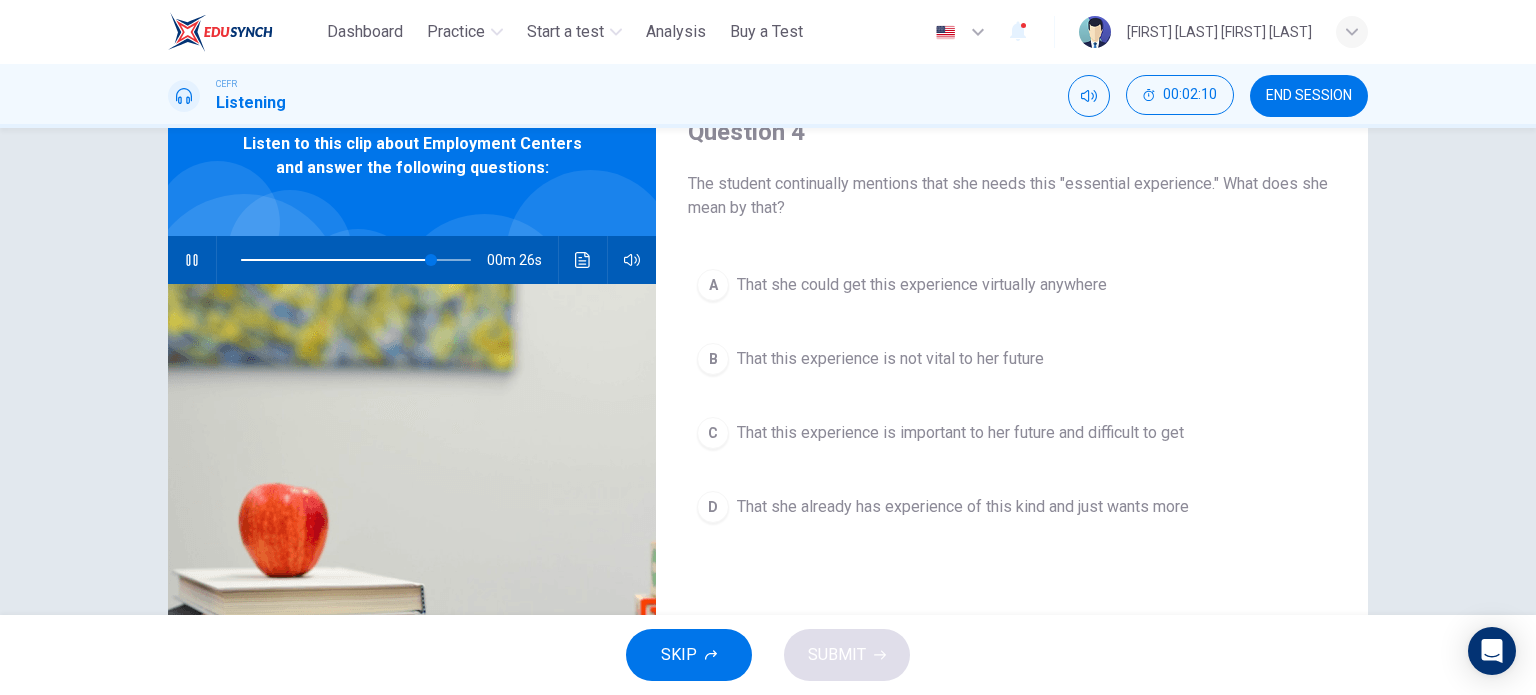 scroll, scrollTop: 100, scrollLeft: 0, axis: vertical 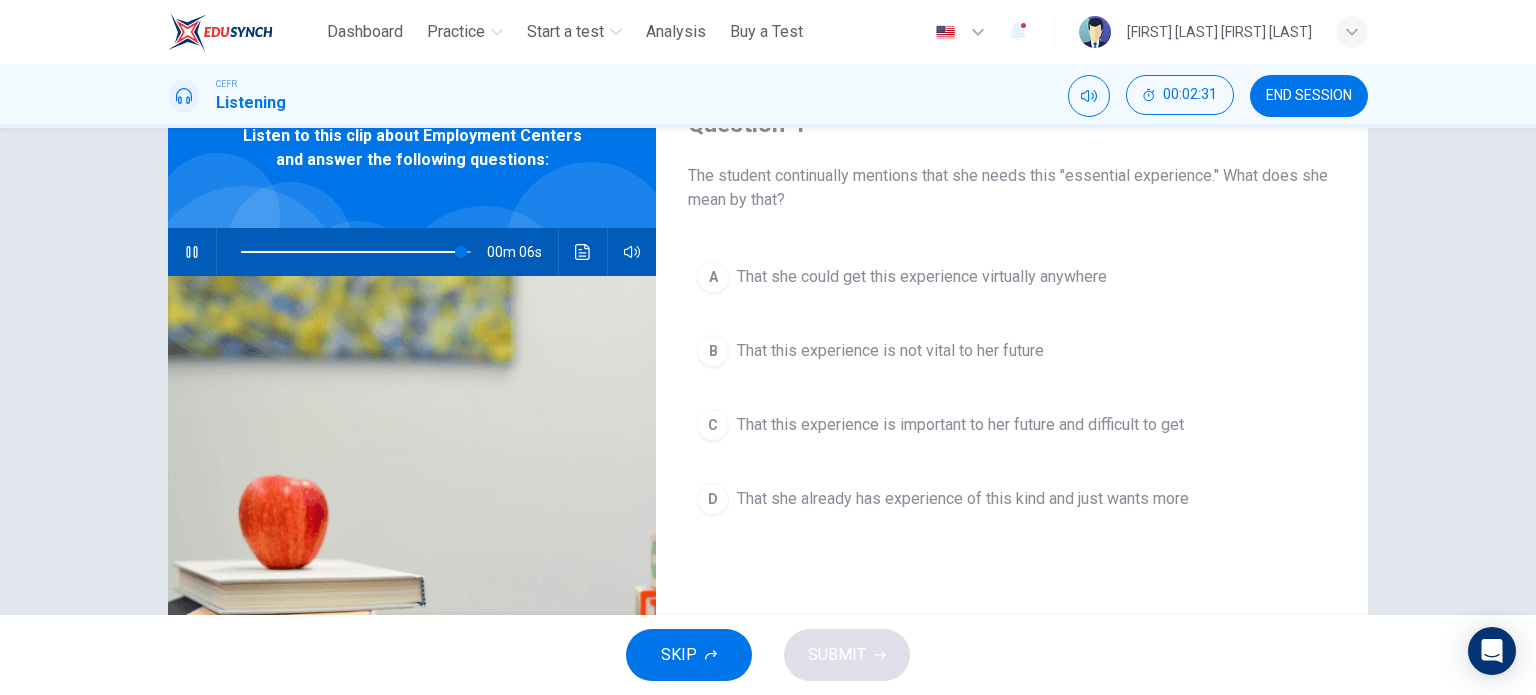 click at bounding box center [356, 252] 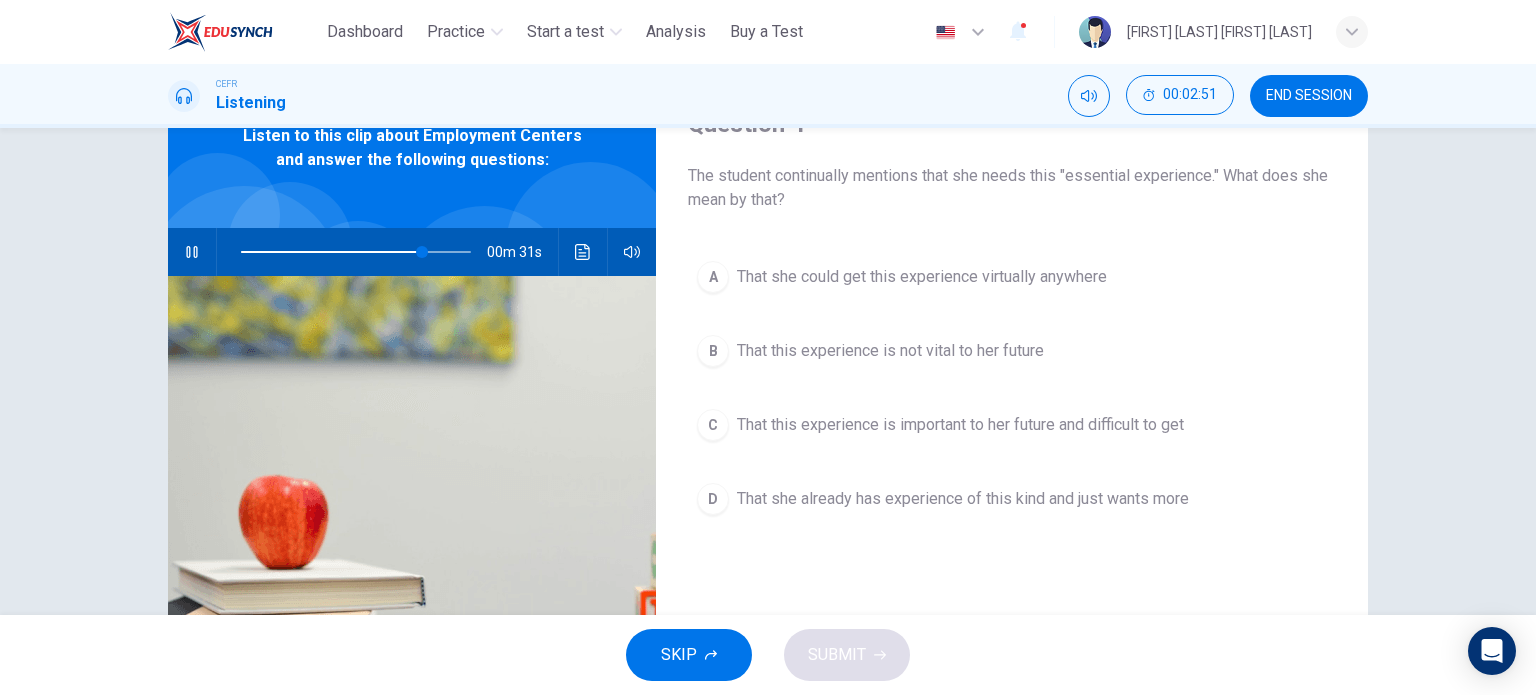 click on "That this experience is important to her future and difficult to get" at bounding box center (922, 277) 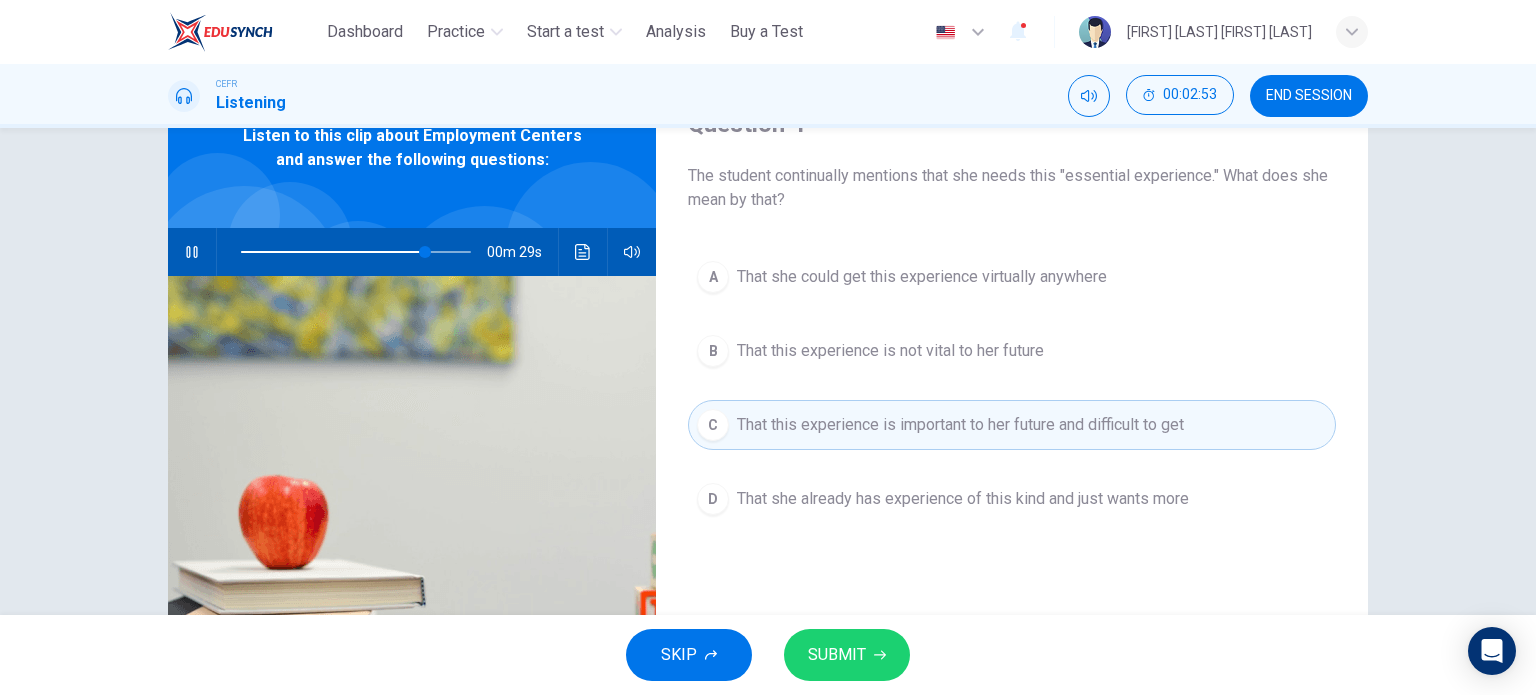 click at bounding box center (192, 252) 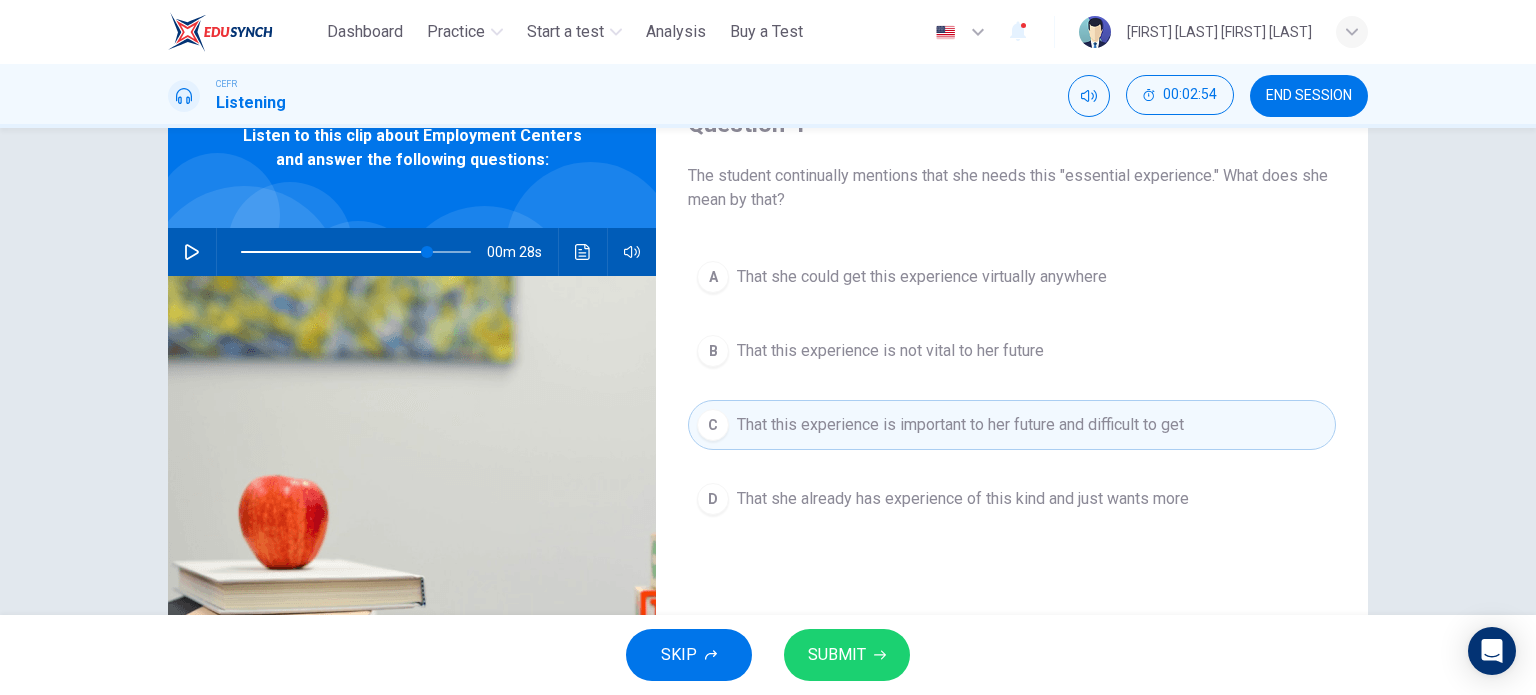 click on "SUBMIT" at bounding box center (847, 655) 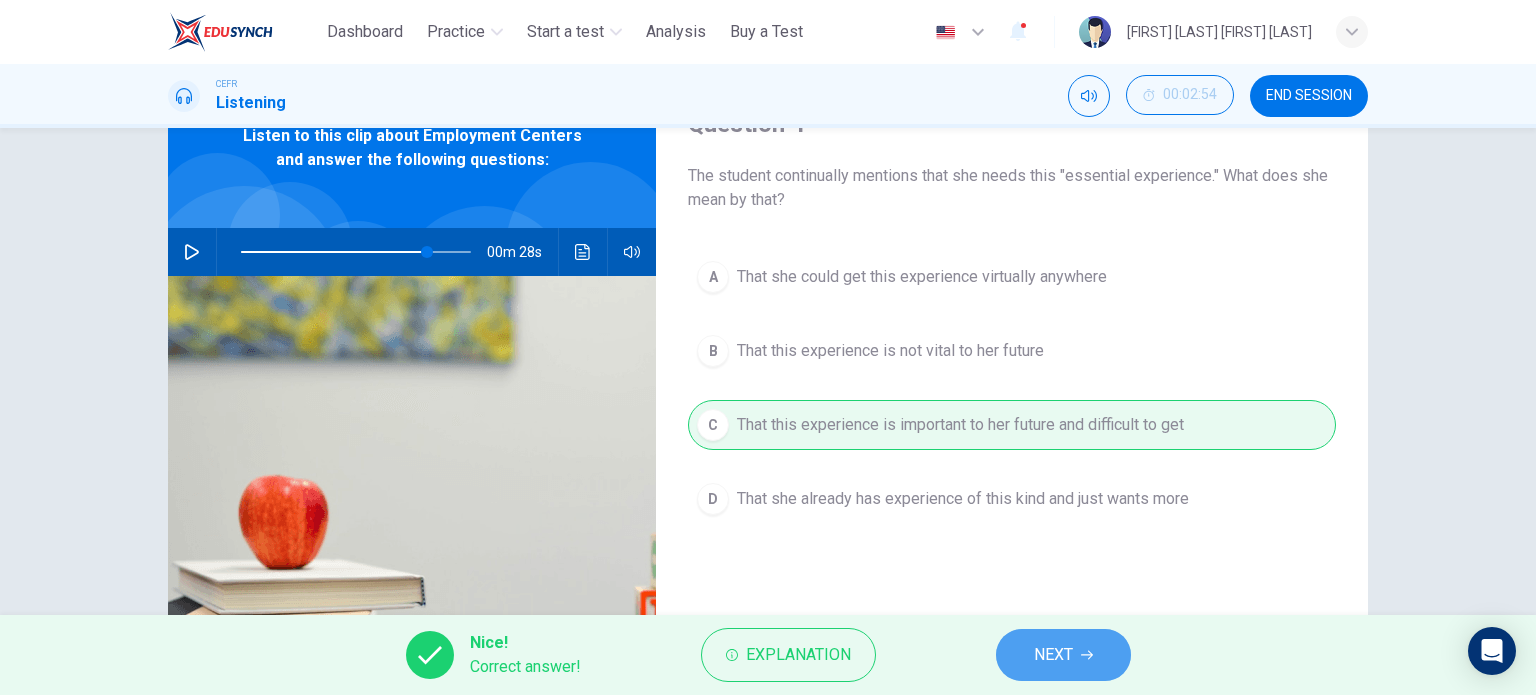 click on "NEXT" at bounding box center (1053, 655) 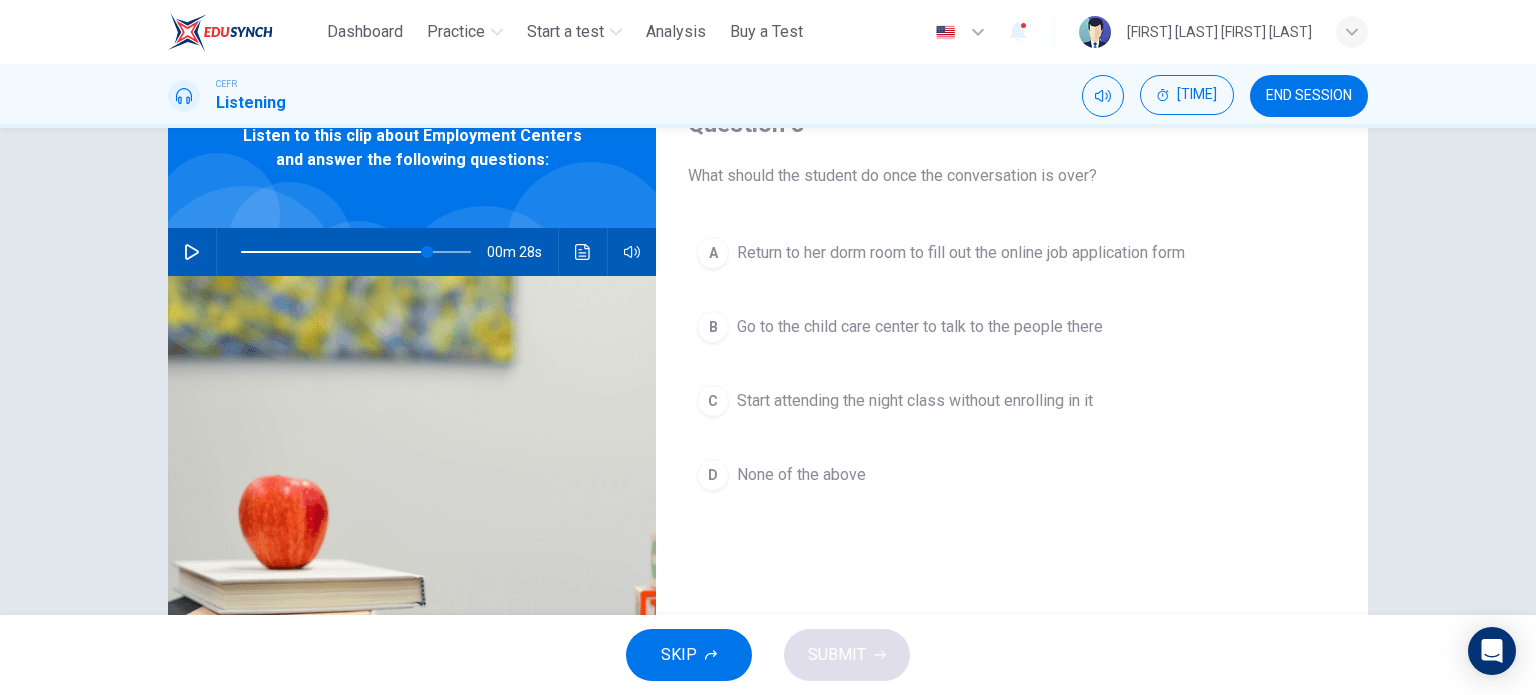 click on "Return to her dorm room to fill out the online job application form" at bounding box center (961, 253) 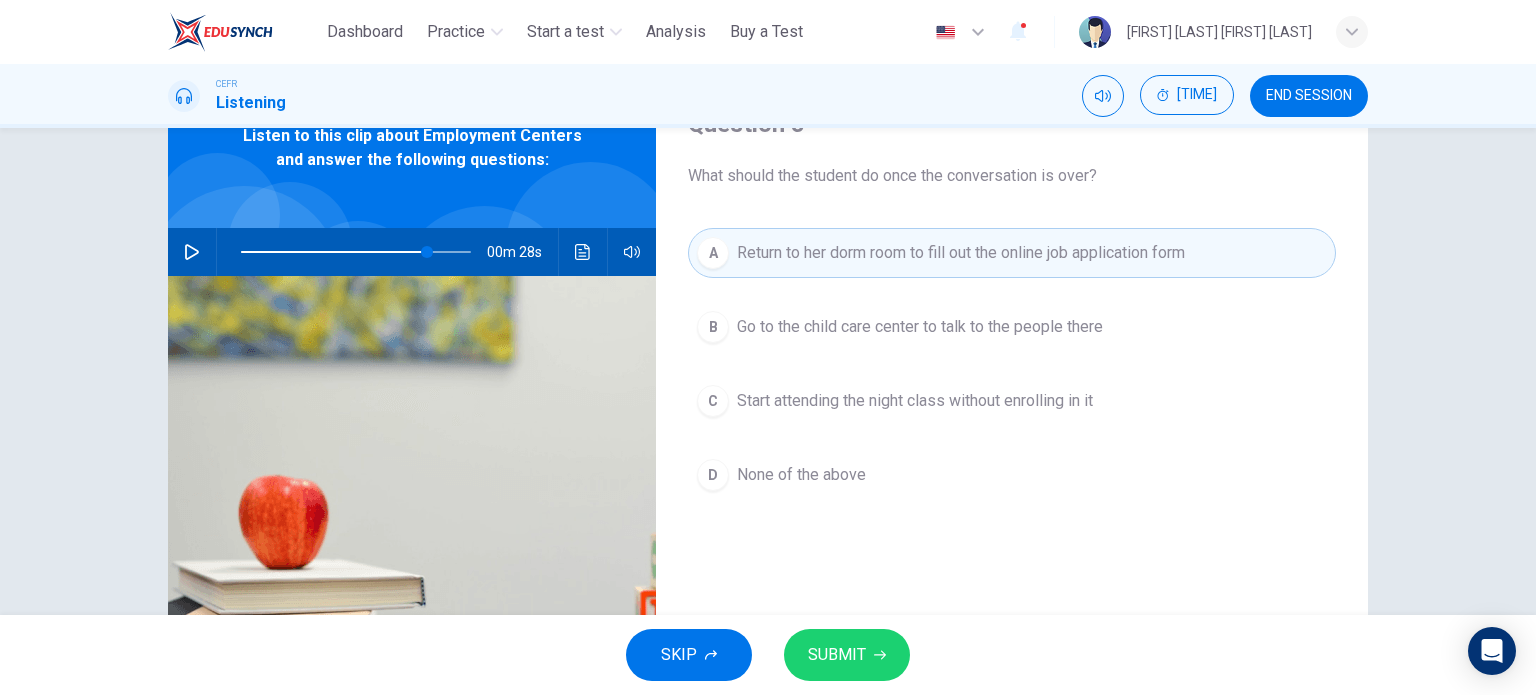 click on "SUBMIT" at bounding box center (847, 655) 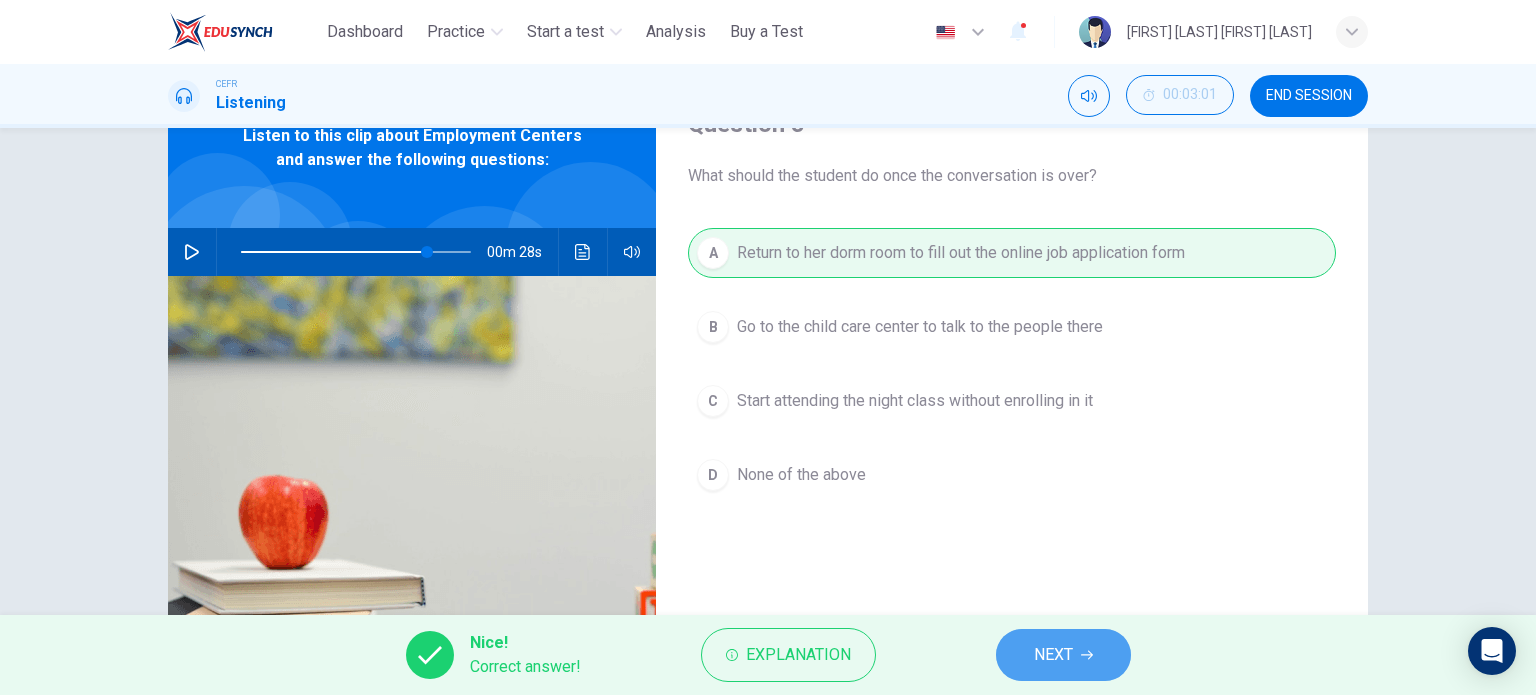 click at bounding box center (1087, 655) 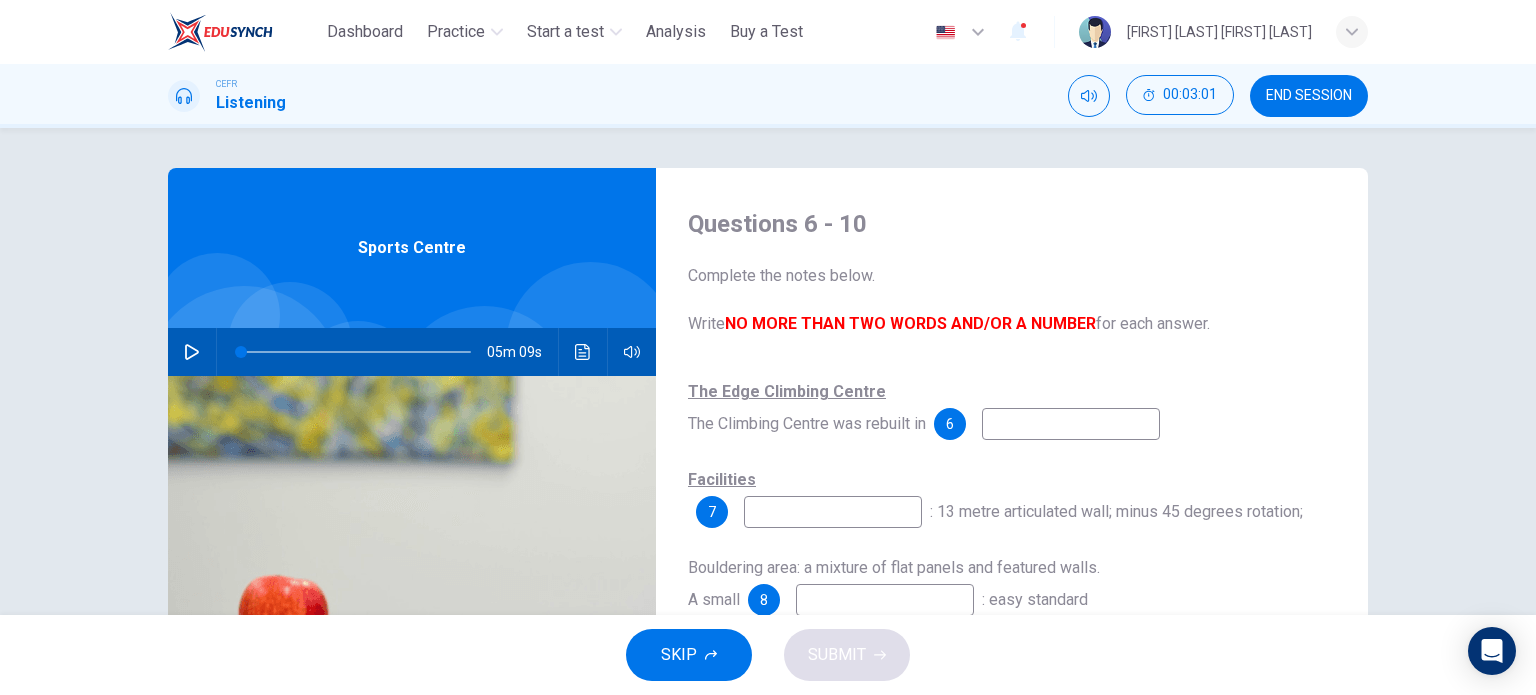 click on "END SESSION" at bounding box center [1309, 96] 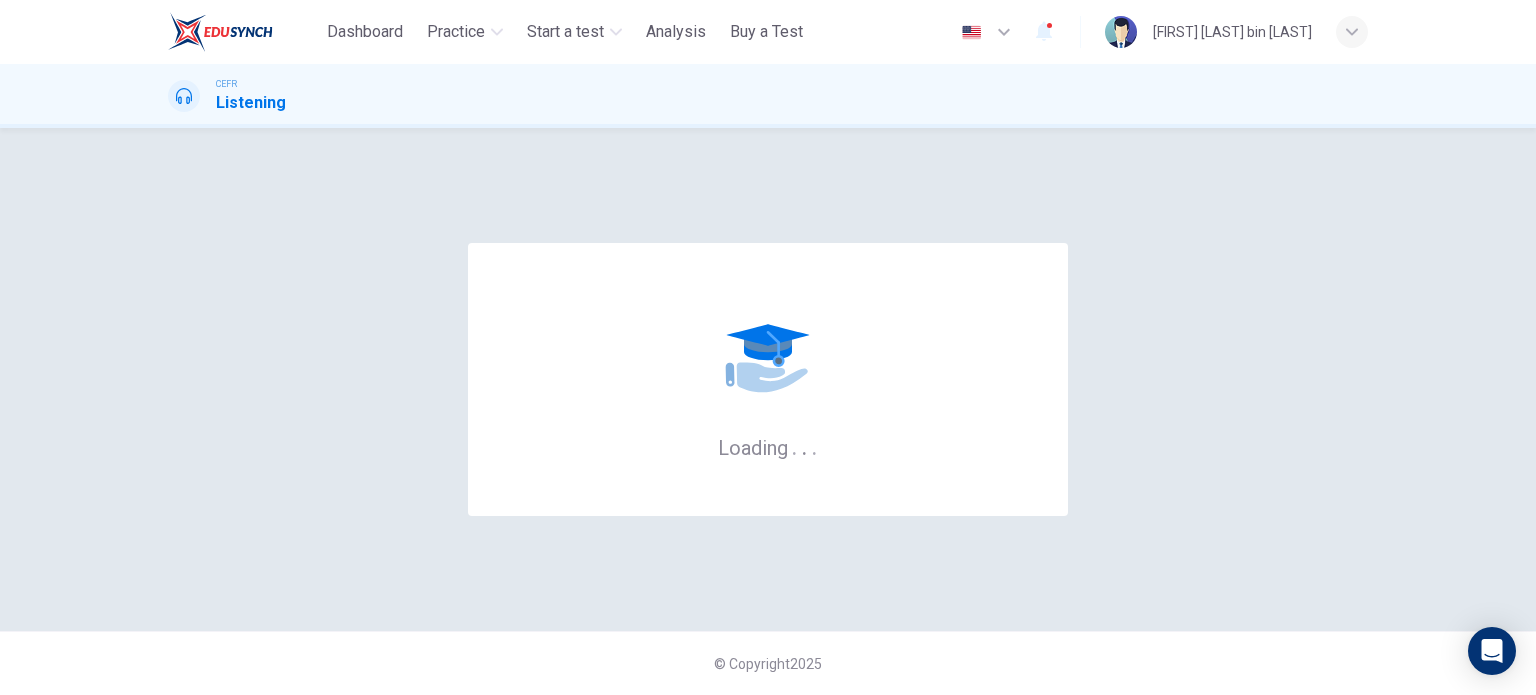 scroll, scrollTop: 0, scrollLeft: 0, axis: both 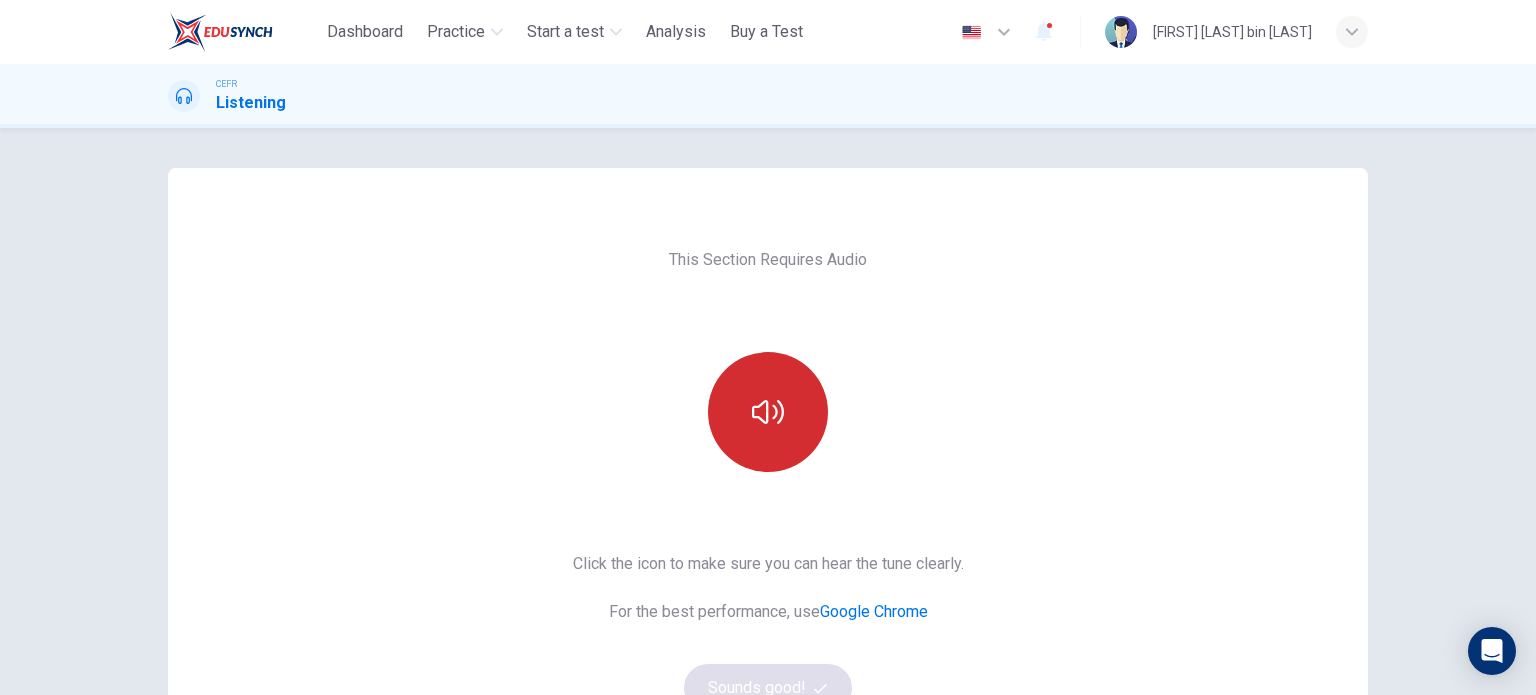 click at bounding box center (768, 412) 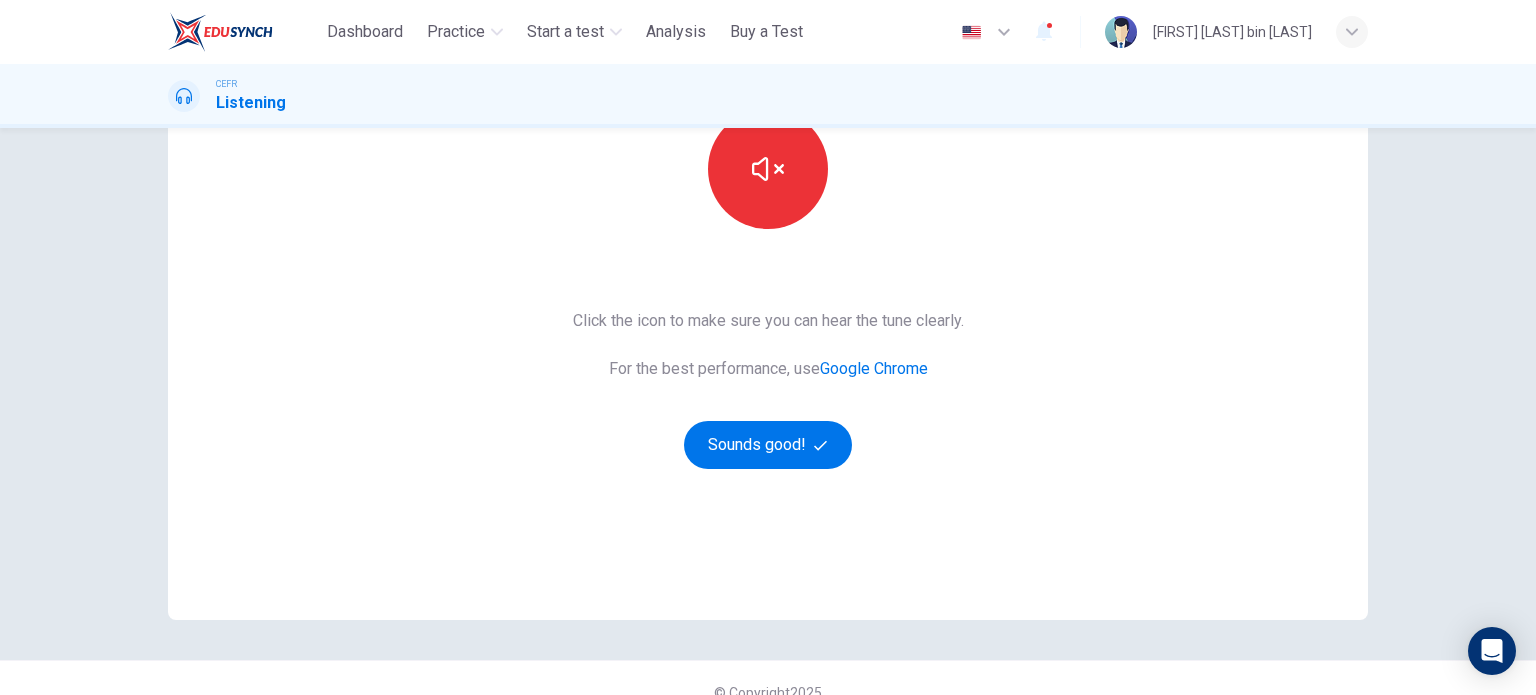 scroll, scrollTop: 272, scrollLeft: 0, axis: vertical 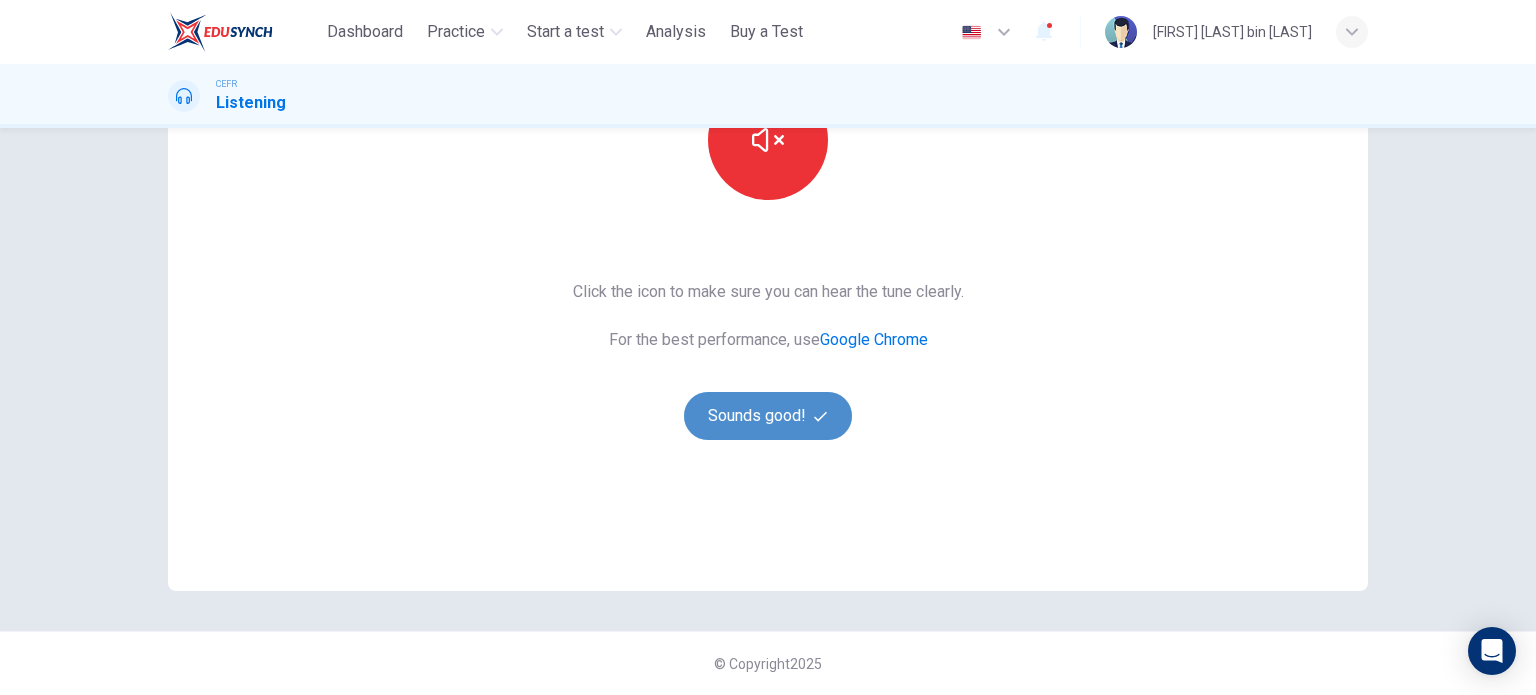 click on "Sounds good!" at bounding box center [768, 416] 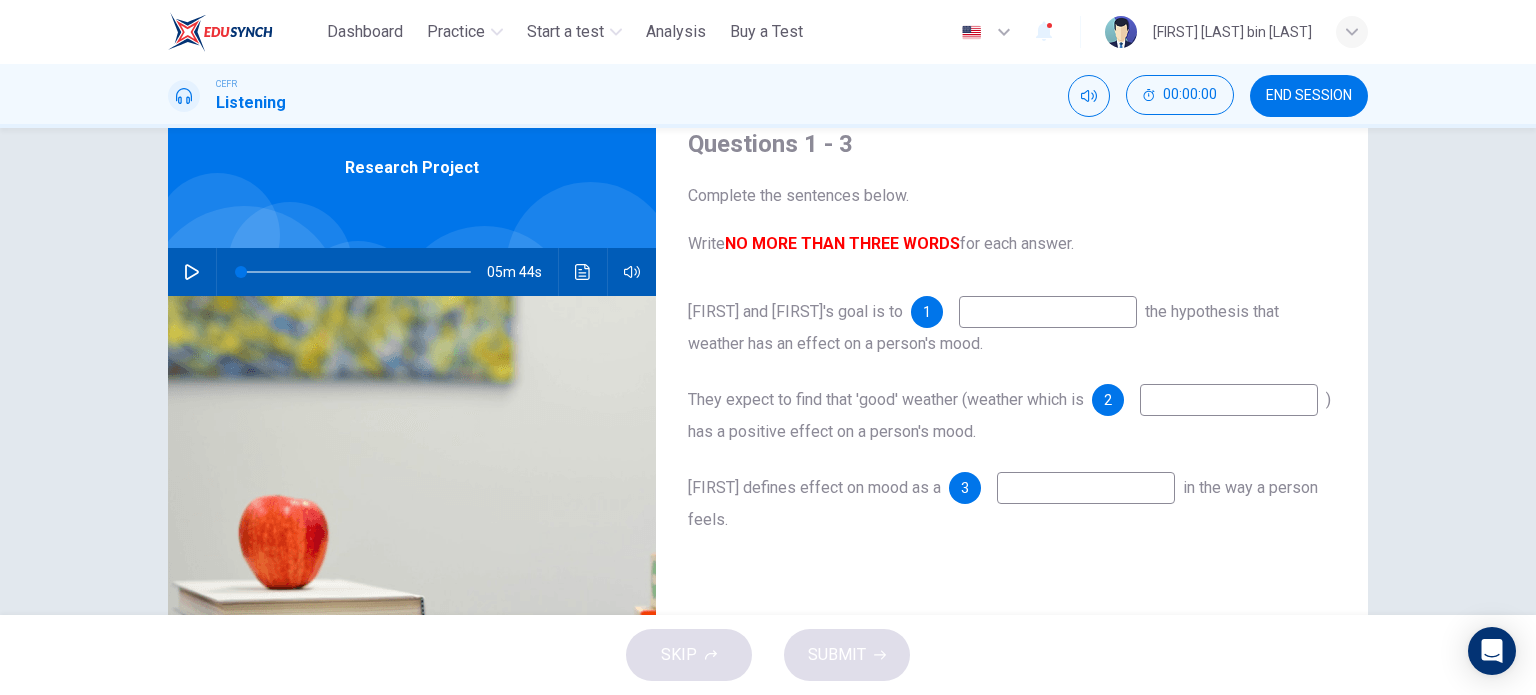 scroll, scrollTop: 72, scrollLeft: 0, axis: vertical 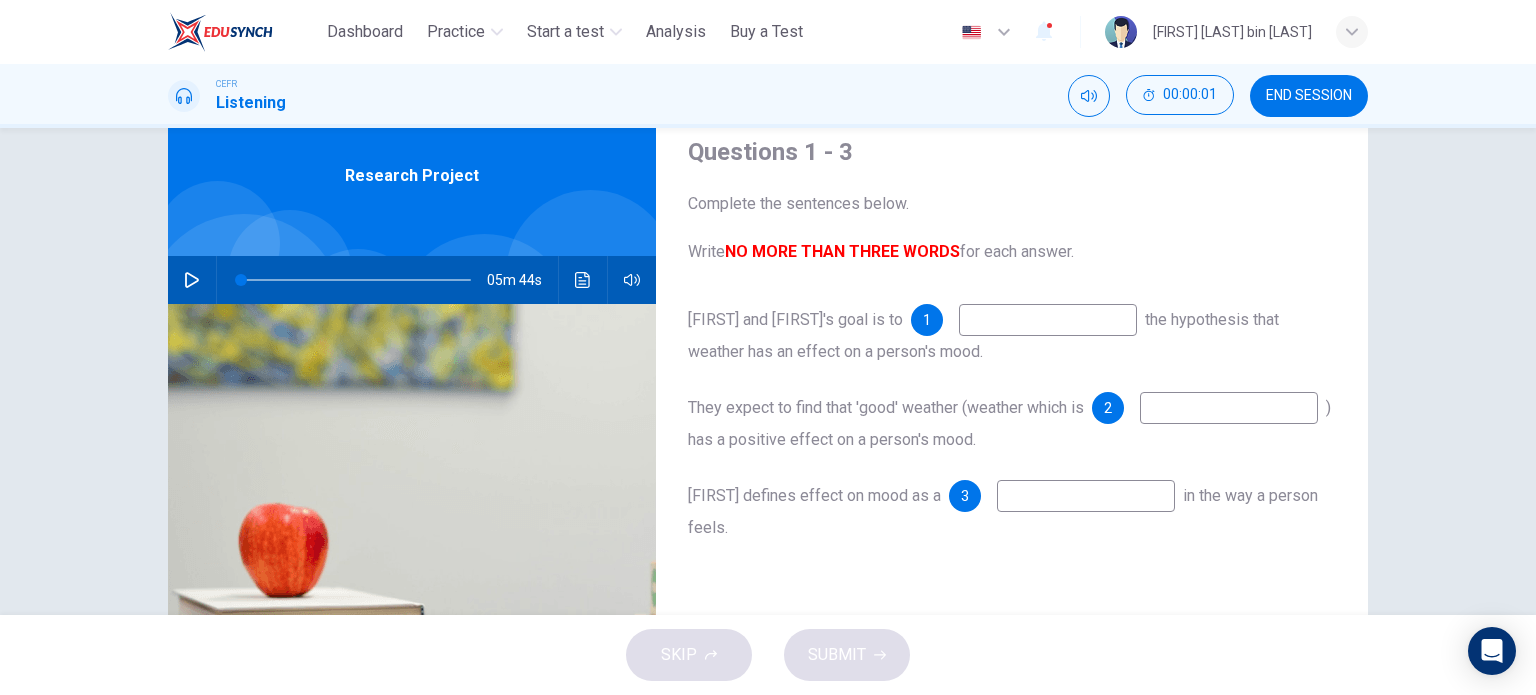 click on "END SESSION" at bounding box center [1309, 96] 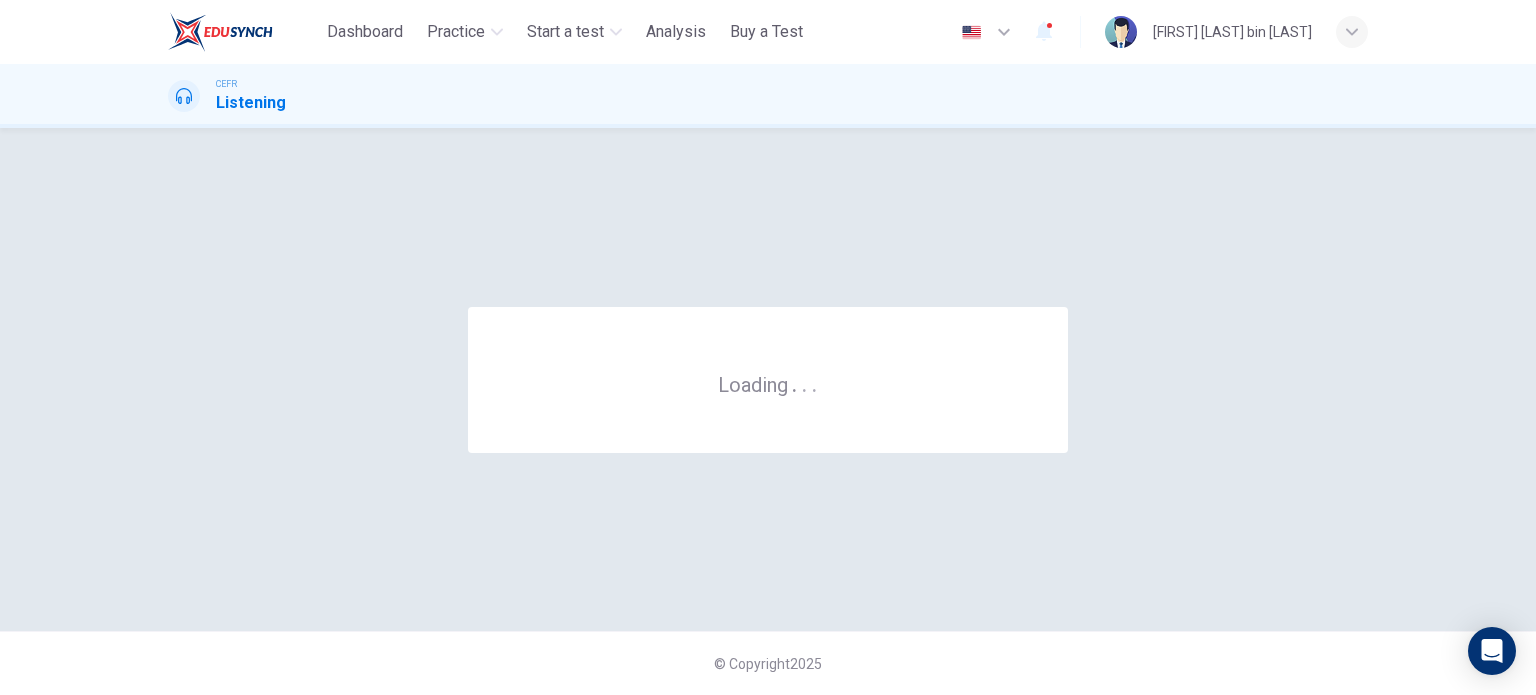 scroll, scrollTop: 0, scrollLeft: 0, axis: both 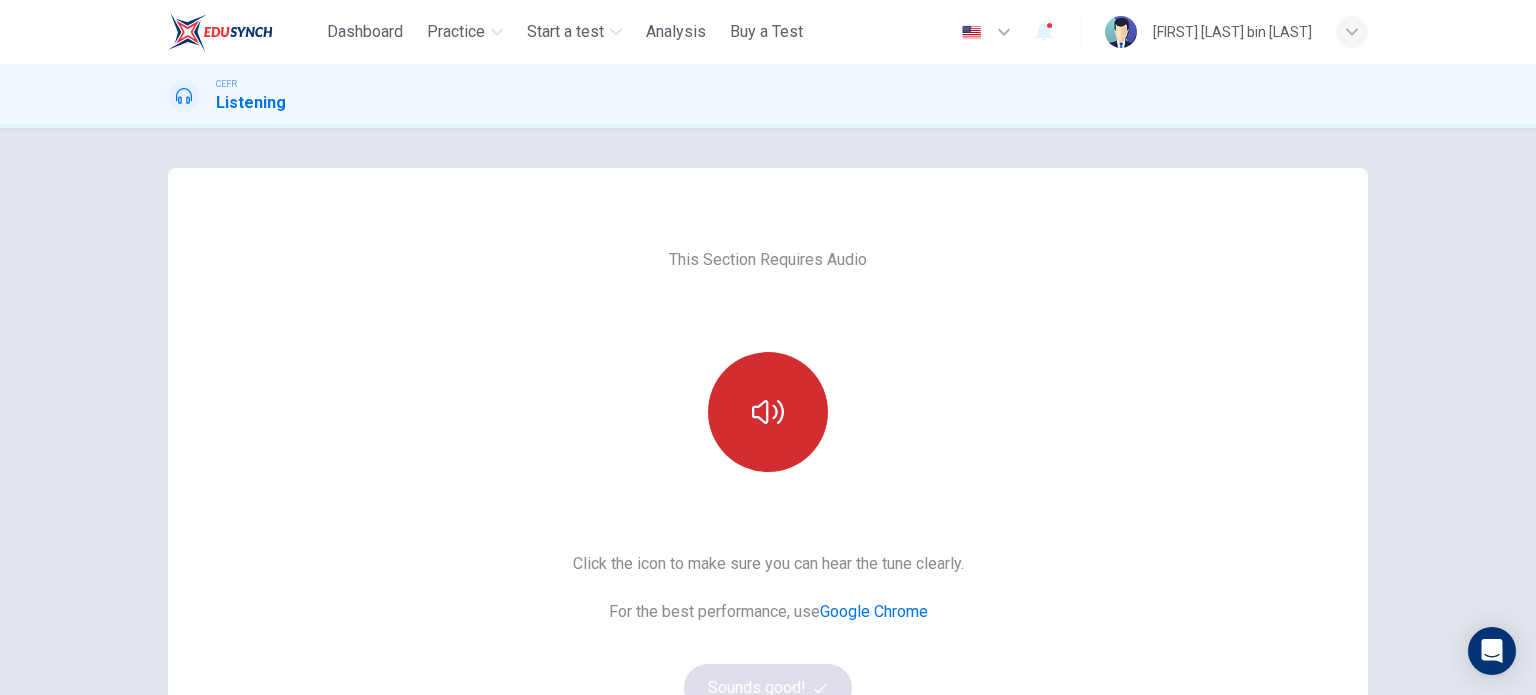 click at bounding box center (768, 412) 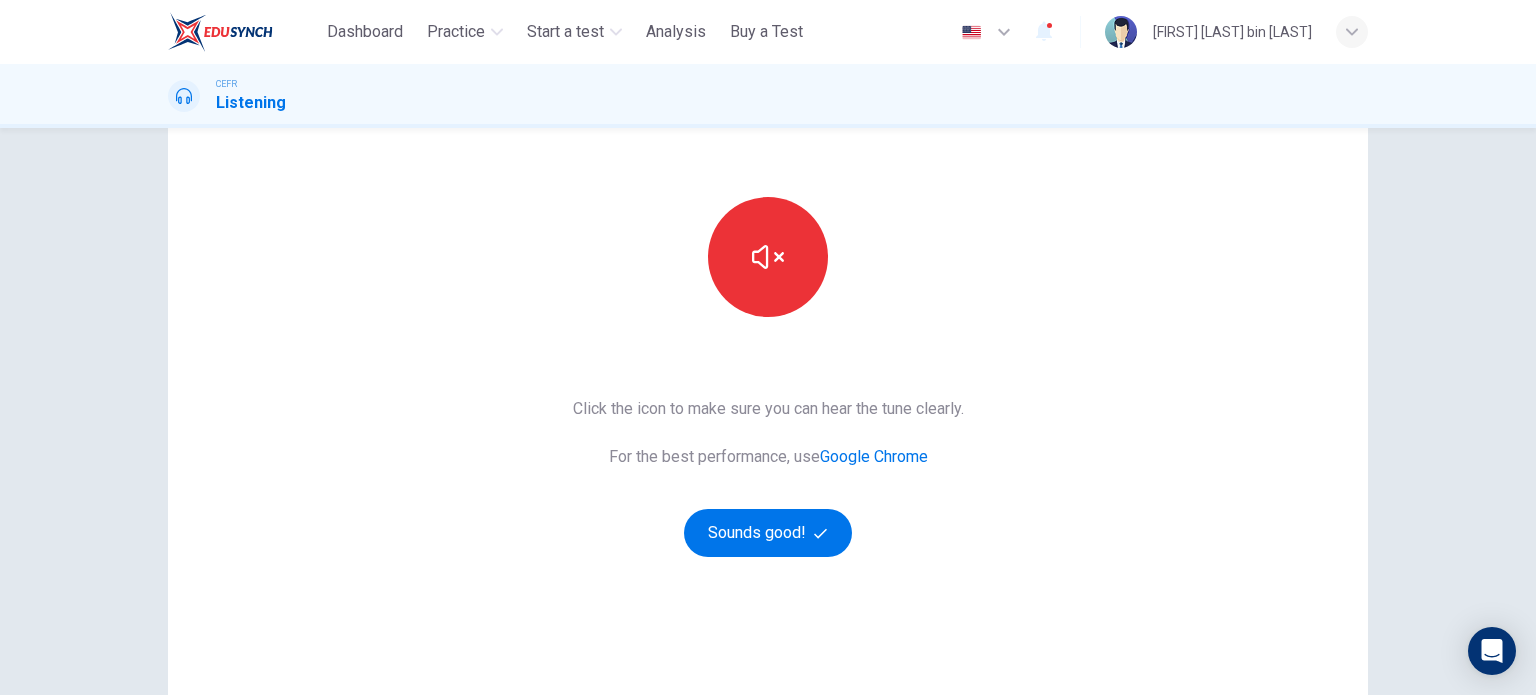 scroll, scrollTop: 200, scrollLeft: 0, axis: vertical 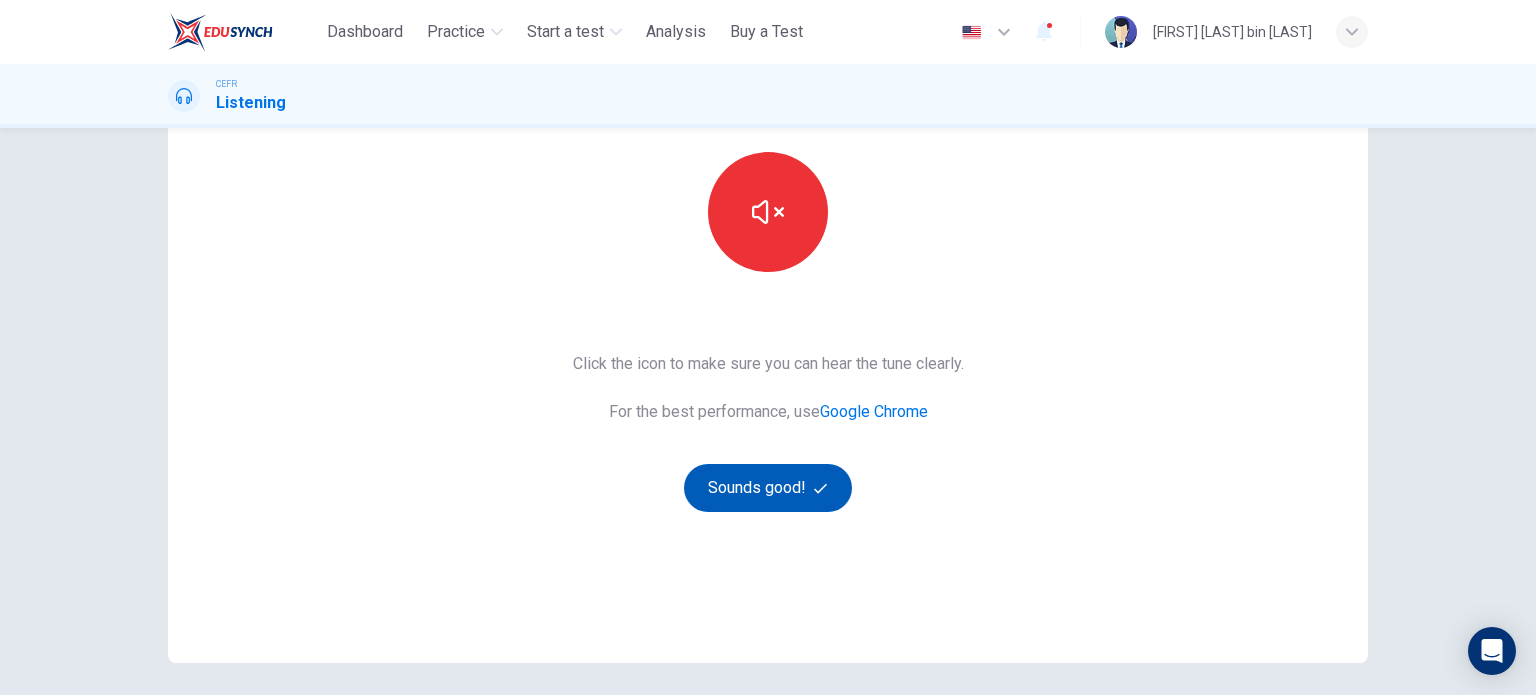 click on "Sounds good!" at bounding box center (768, 488) 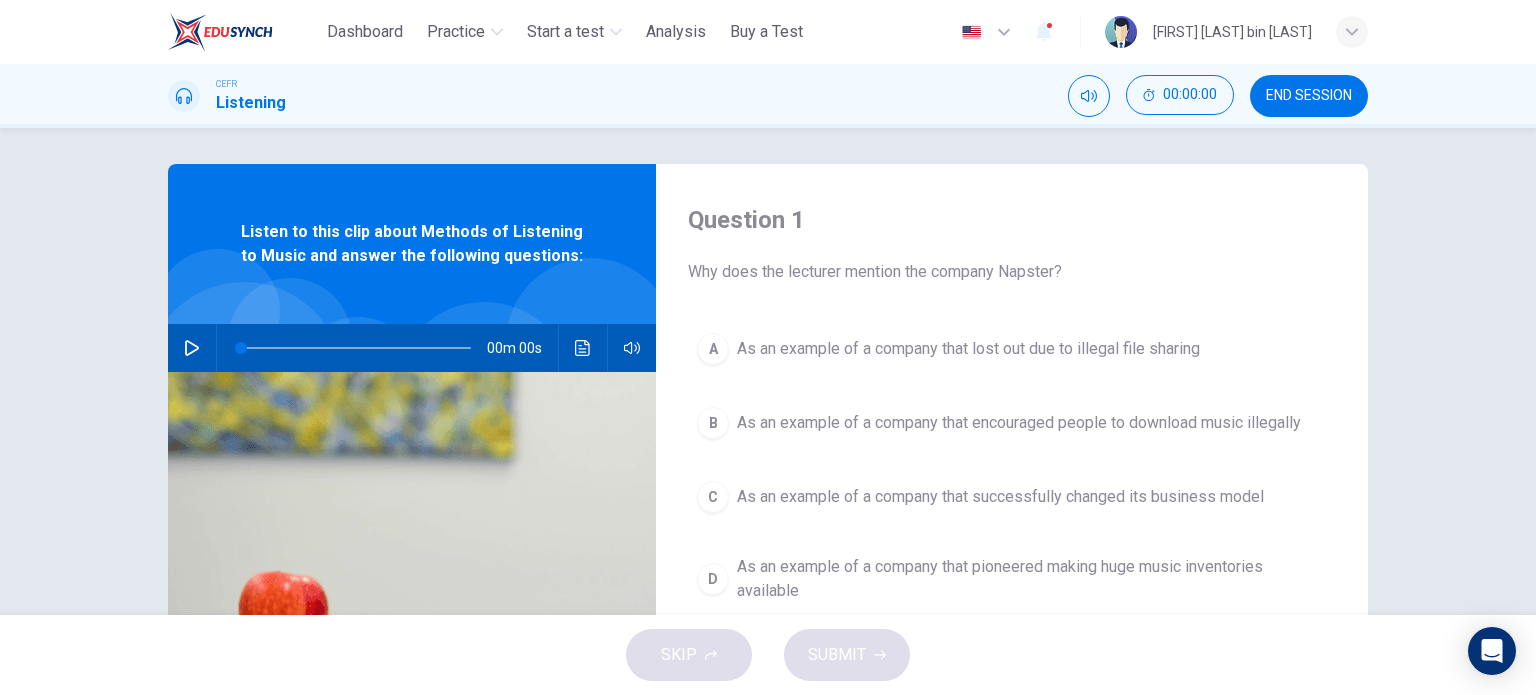 scroll, scrollTop: 0, scrollLeft: 0, axis: both 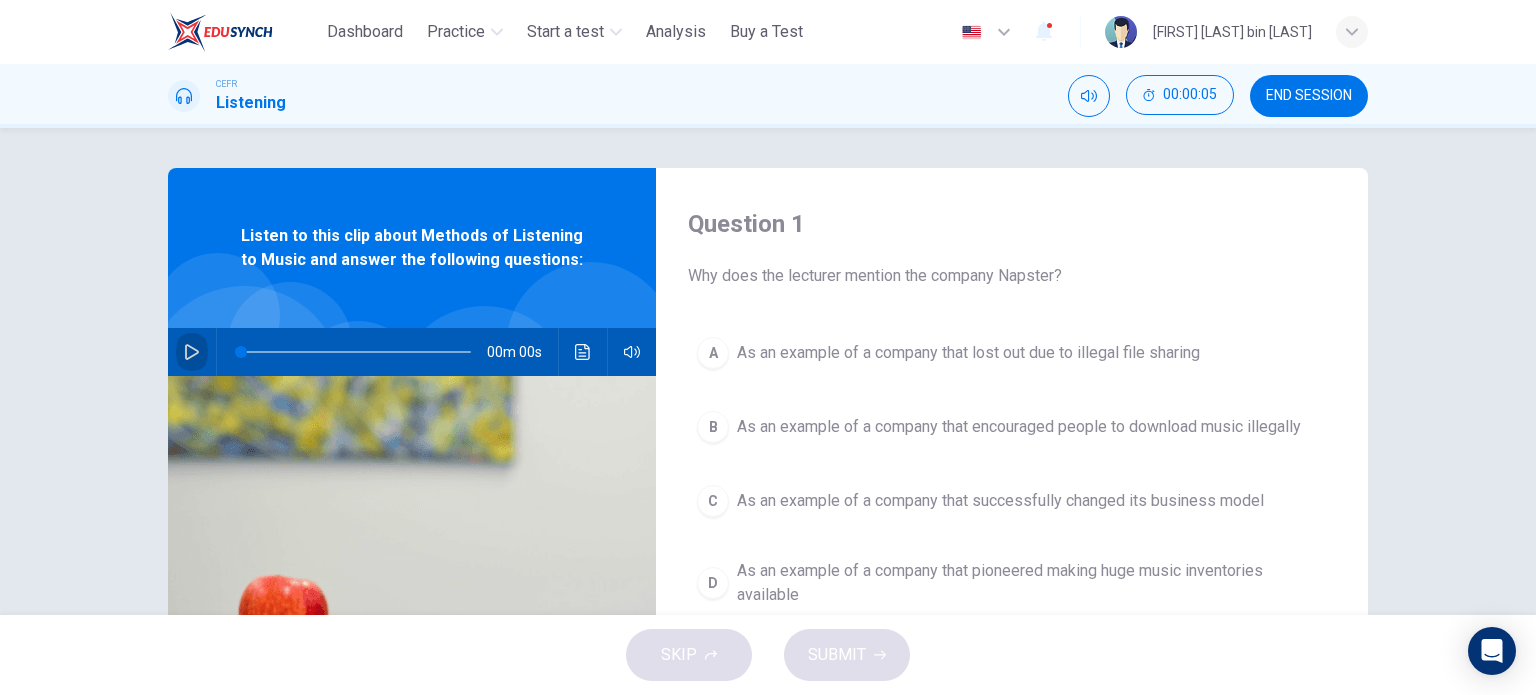 click at bounding box center (192, 352) 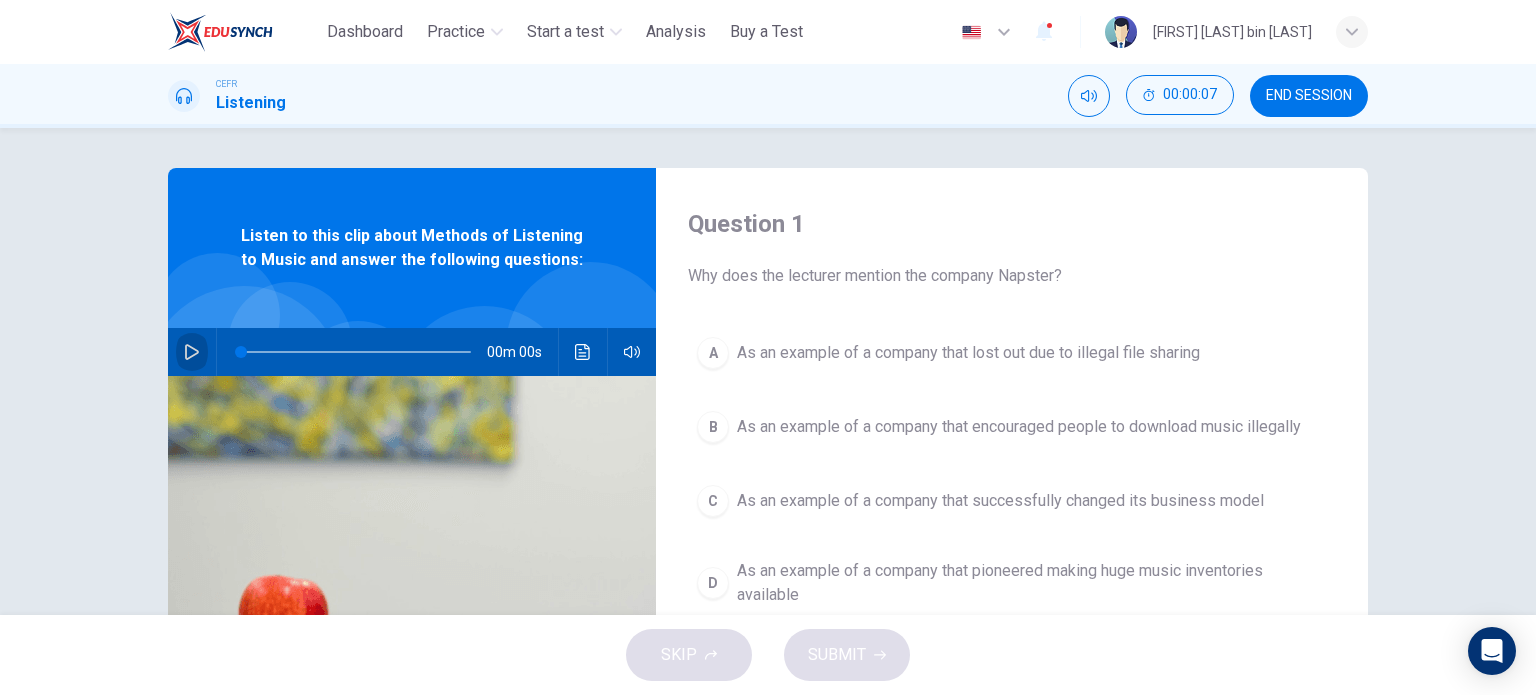 click at bounding box center [192, 352] 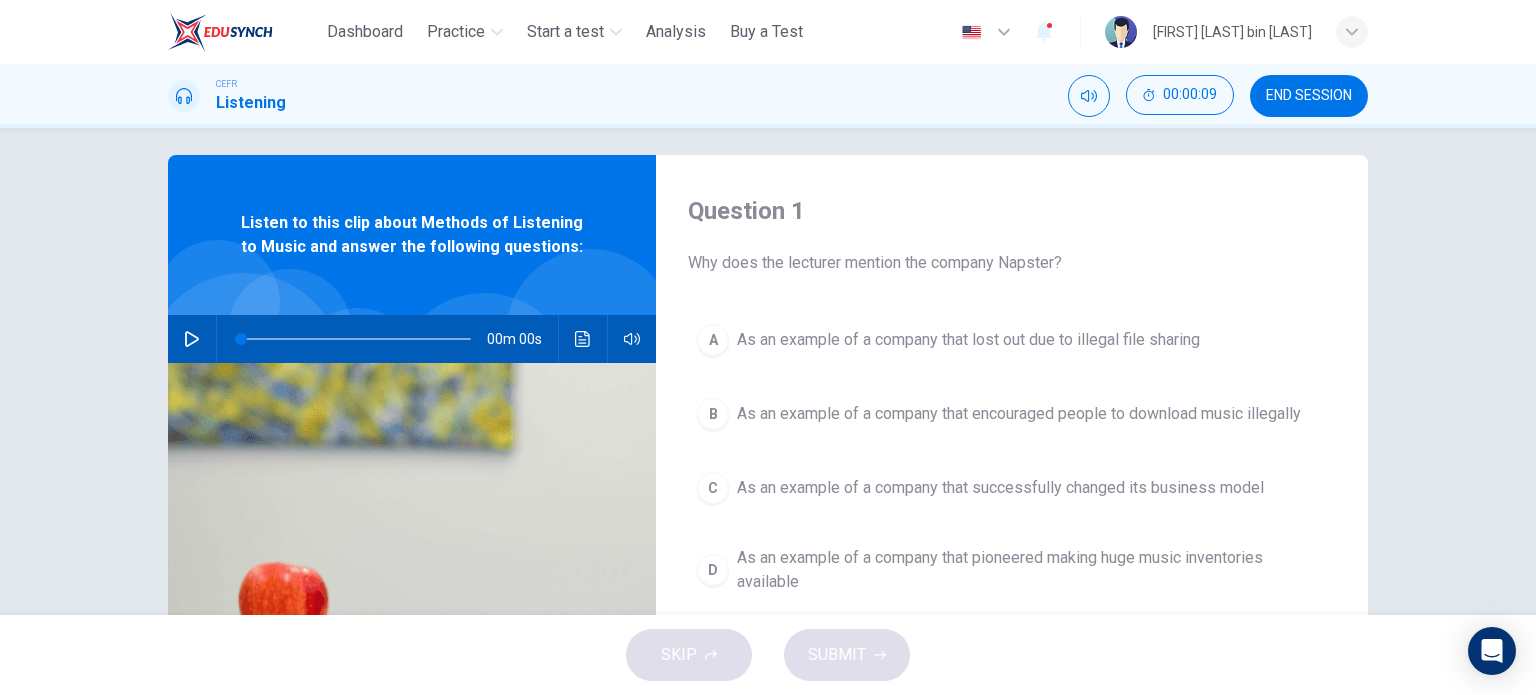 scroll, scrollTop: 0, scrollLeft: 0, axis: both 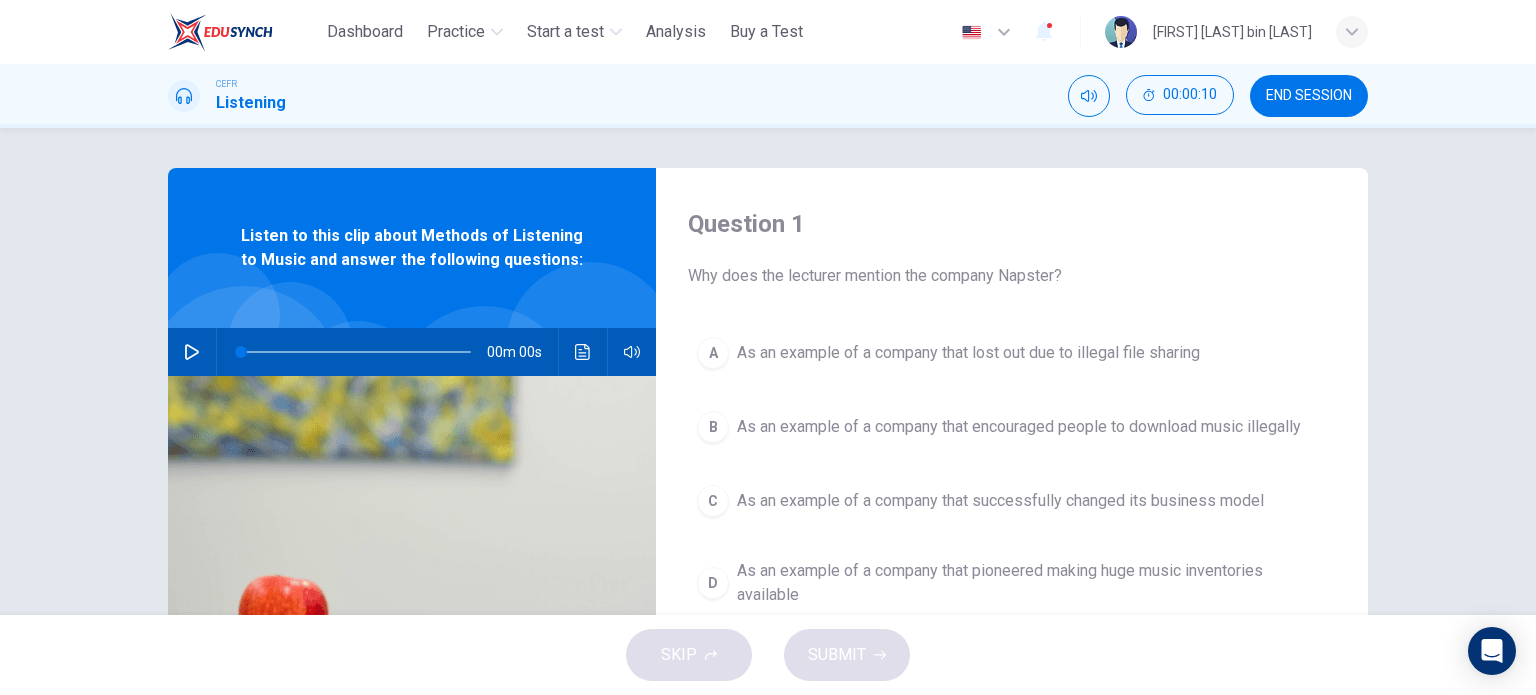 click at bounding box center (192, 352) 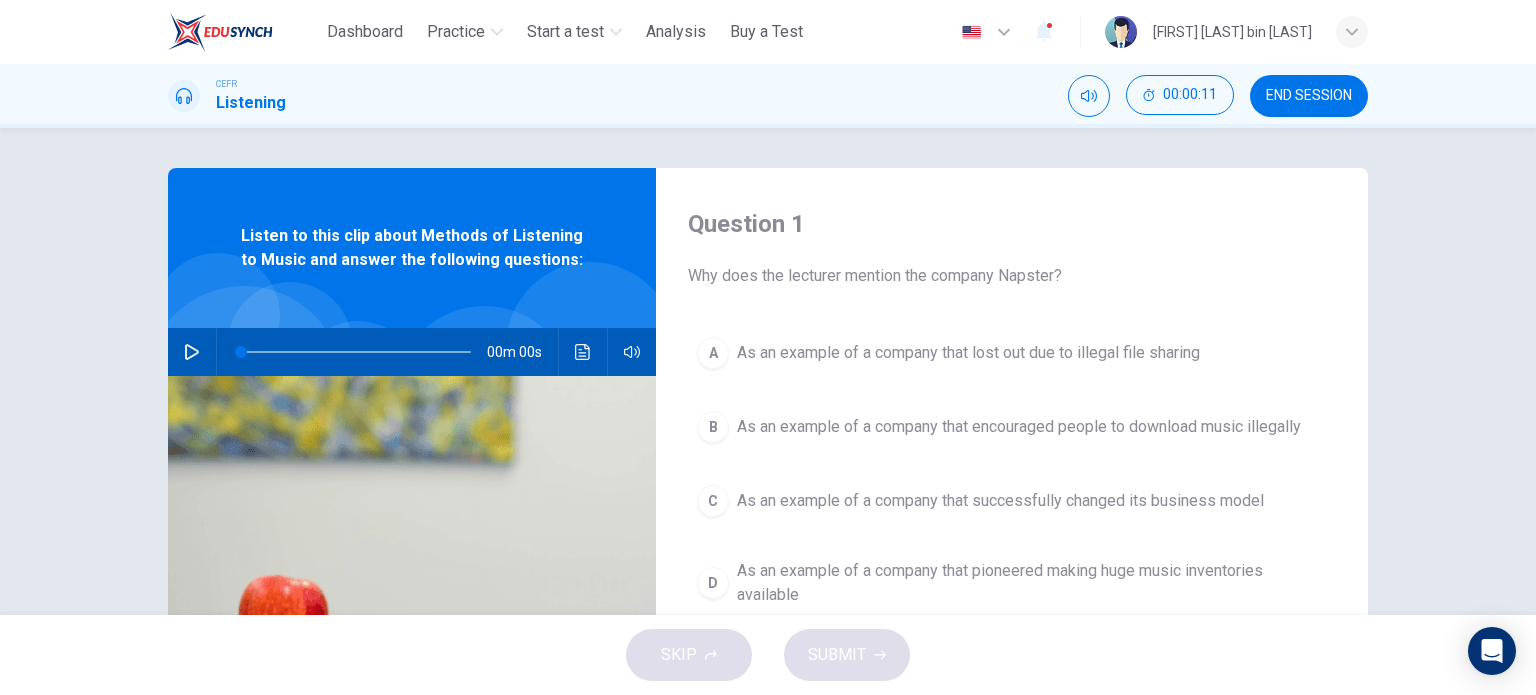 click at bounding box center (192, 352) 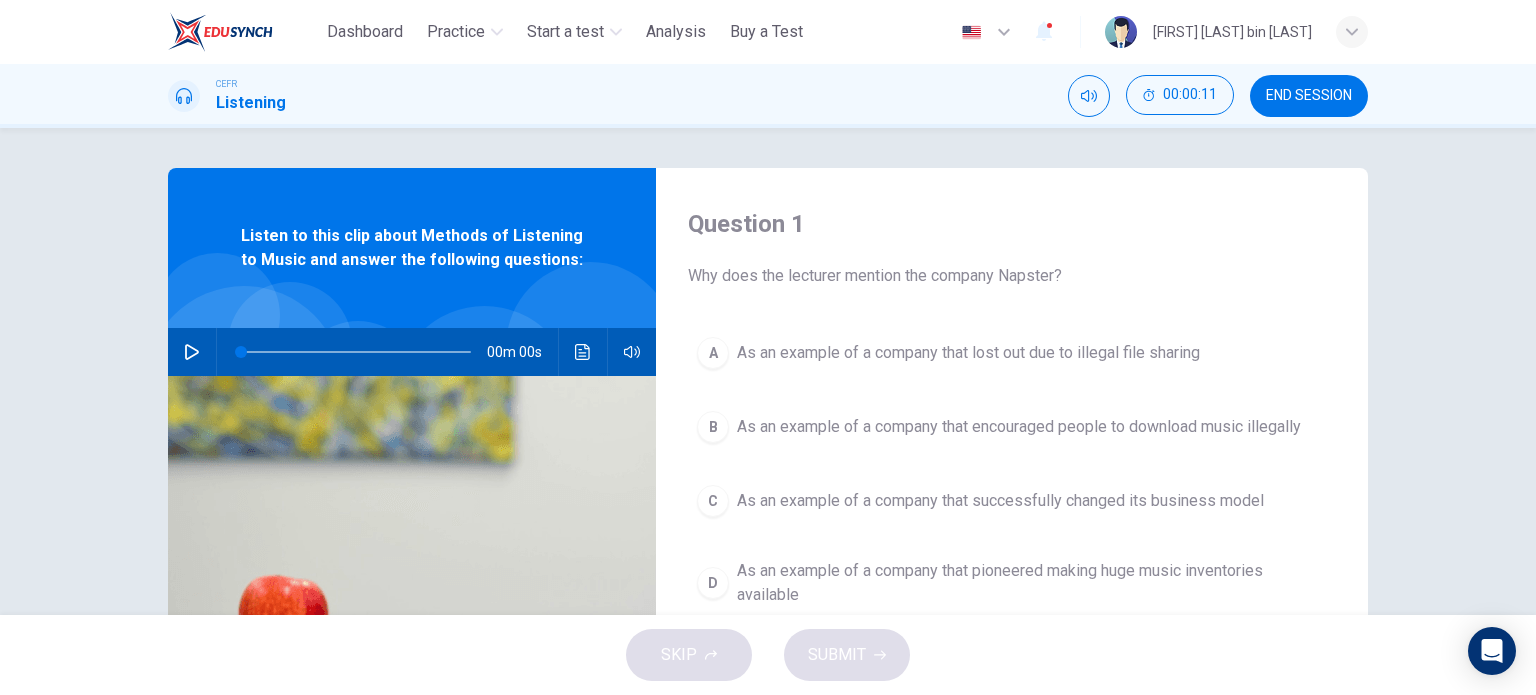 click at bounding box center (192, 352) 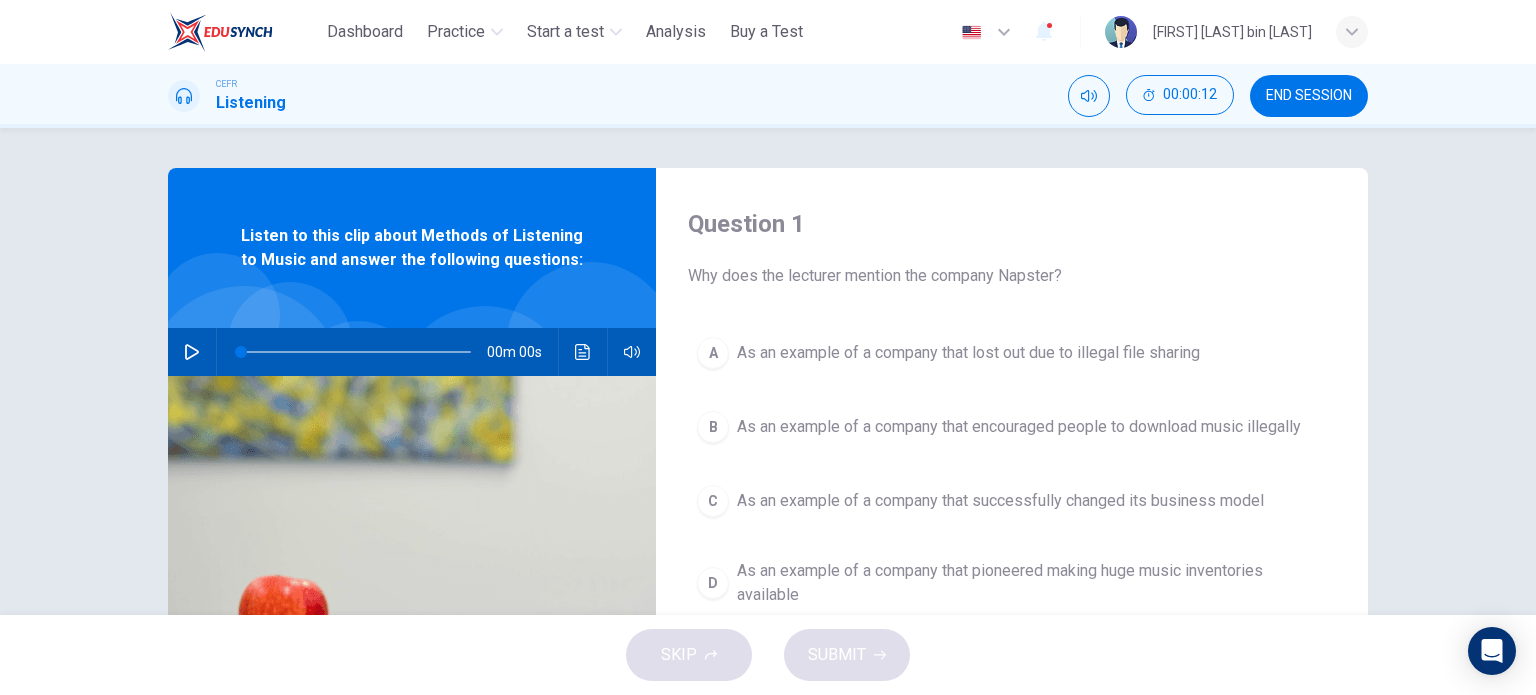 click on "END SESSION" at bounding box center [1309, 96] 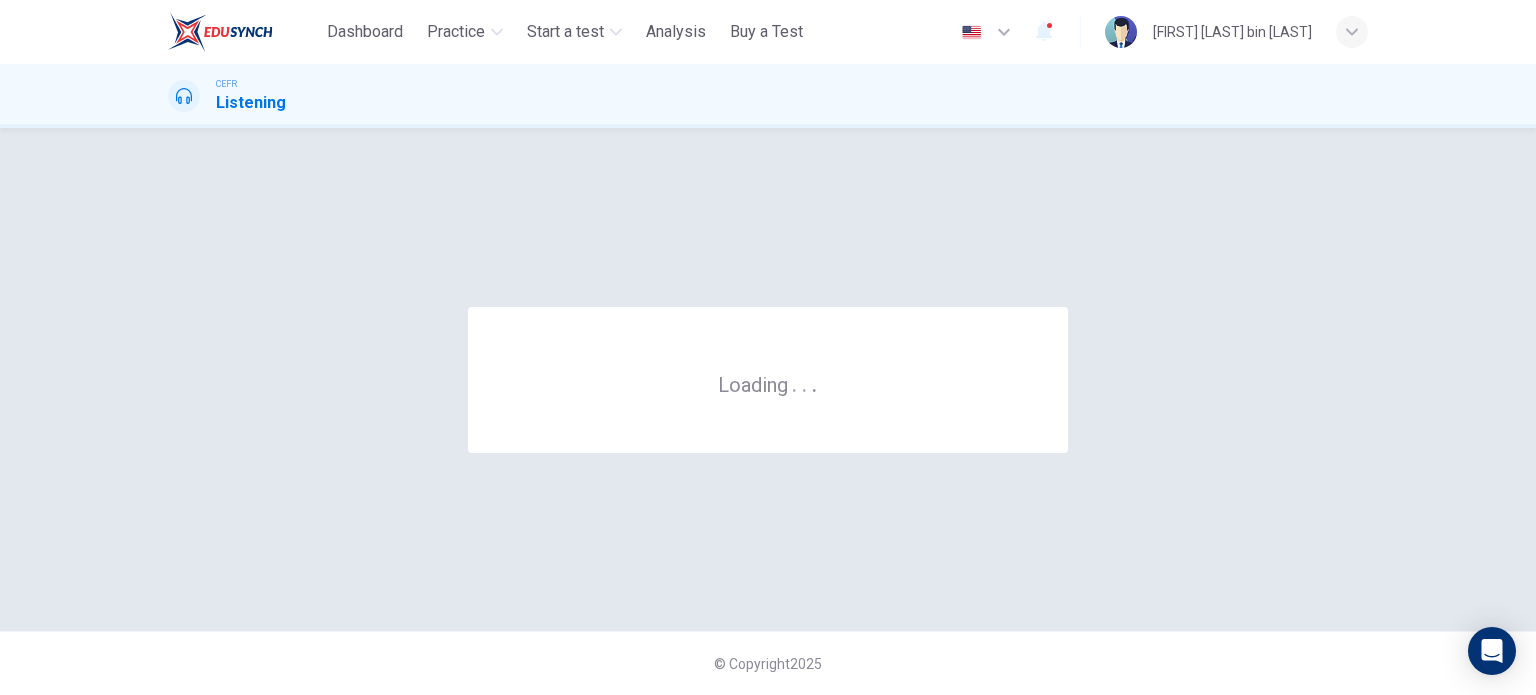 scroll, scrollTop: 0, scrollLeft: 0, axis: both 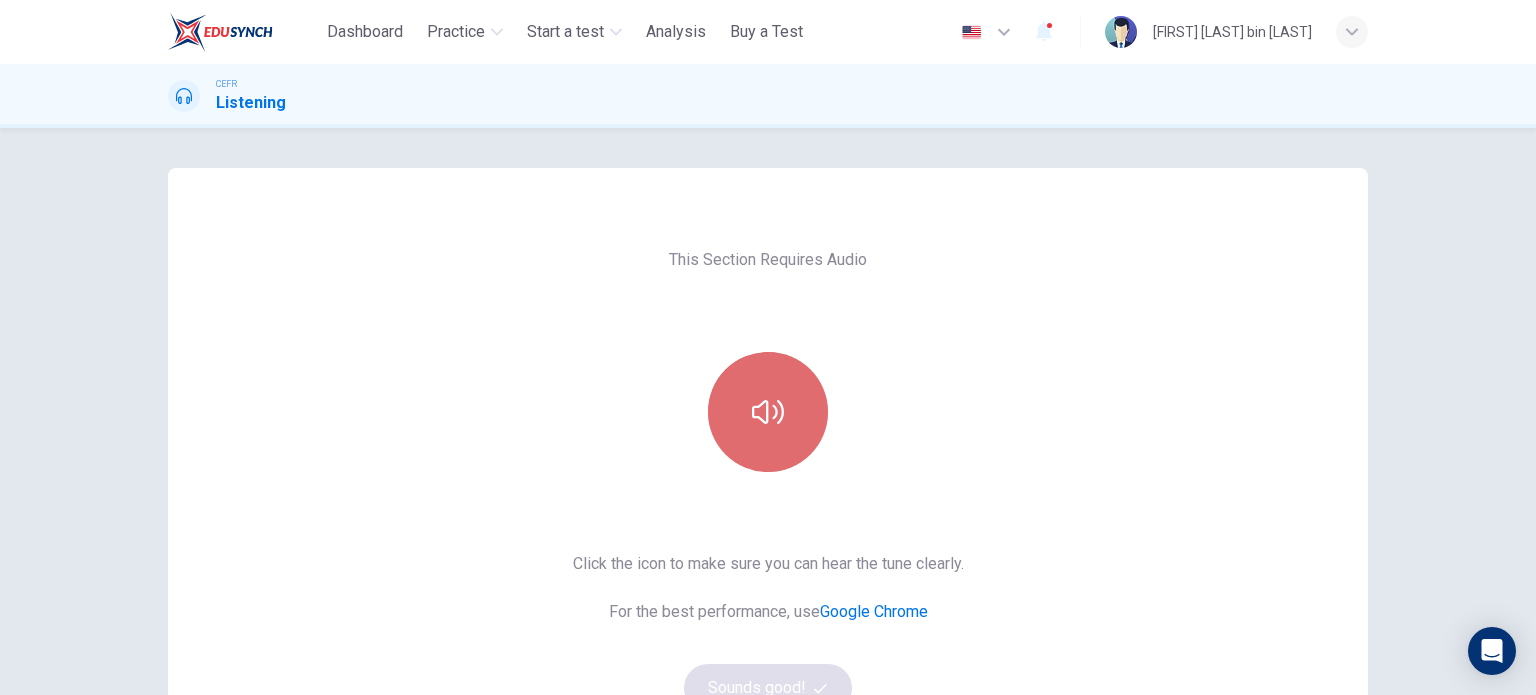 click at bounding box center [768, 412] 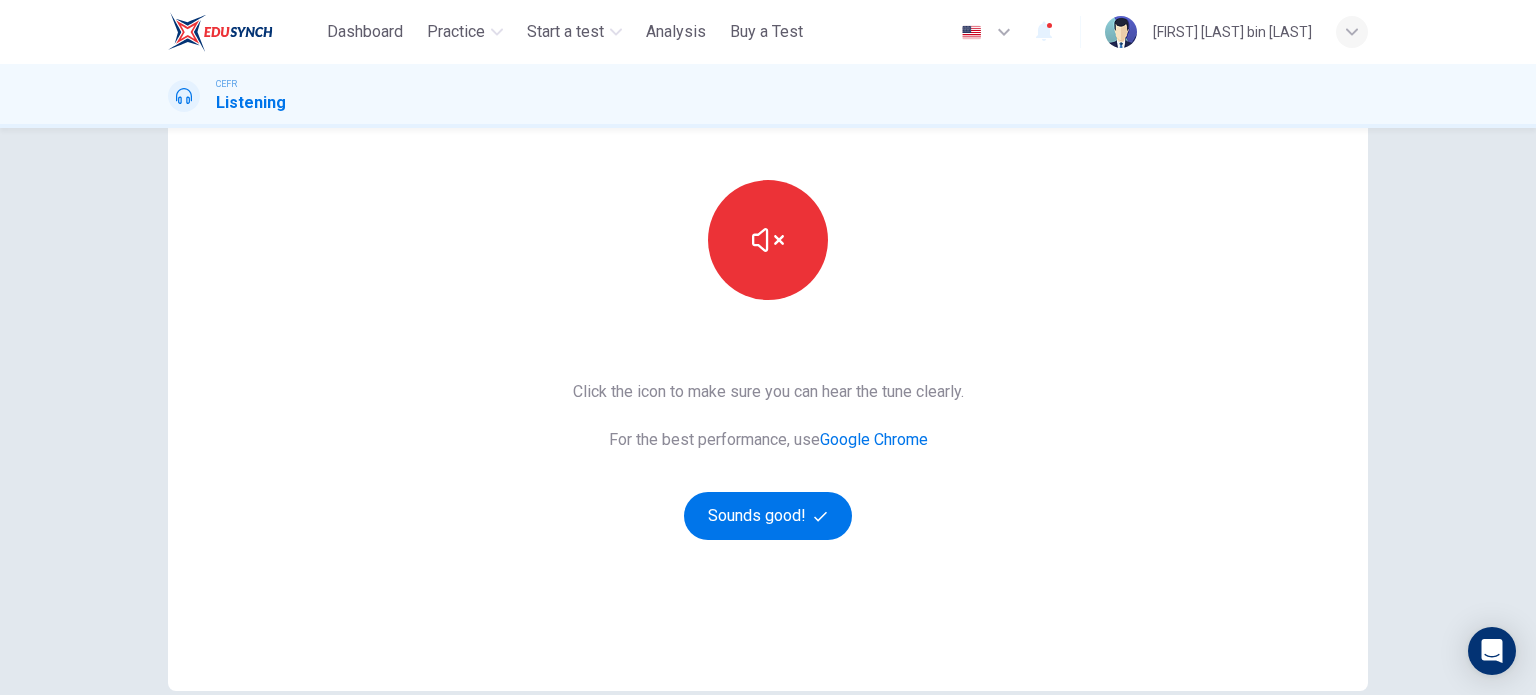 scroll, scrollTop: 200, scrollLeft: 0, axis: vertical 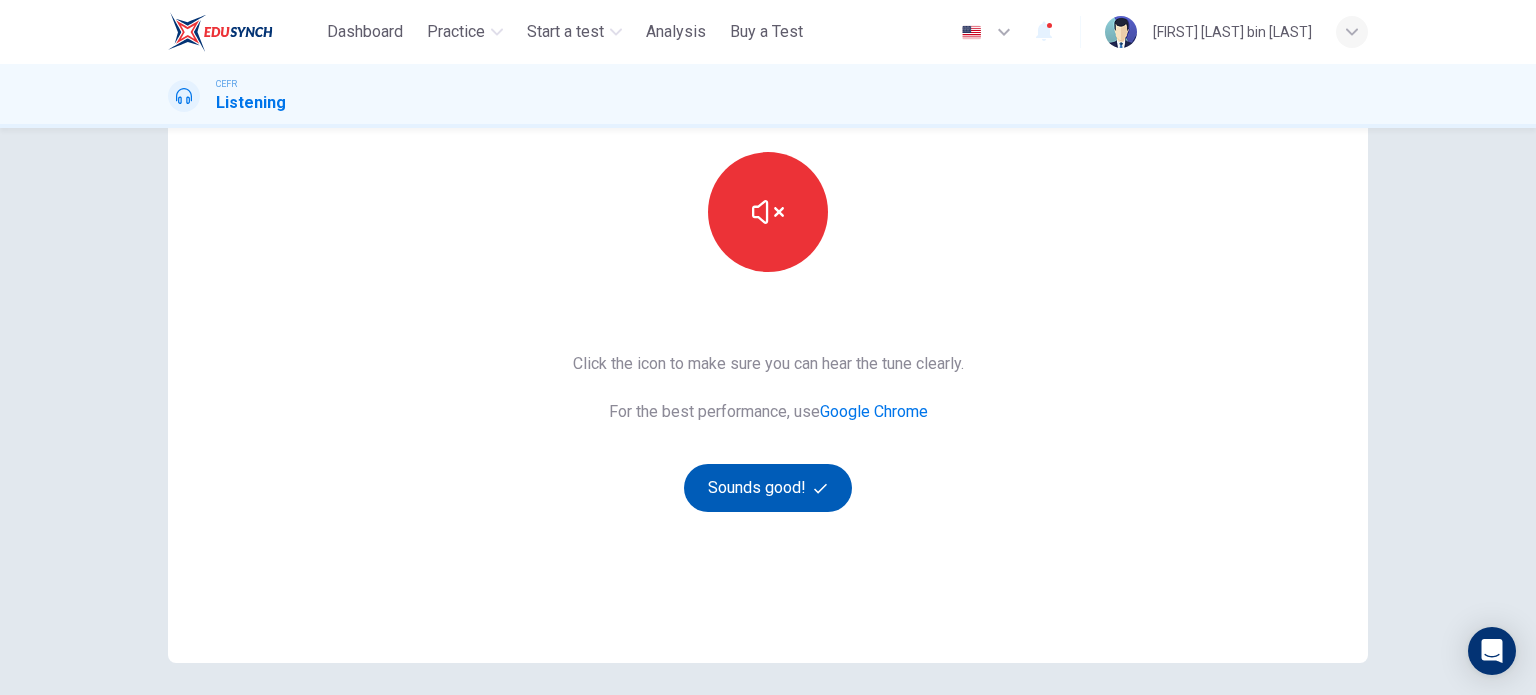 click on "Sounds good!" at bounding box center (768, 488) 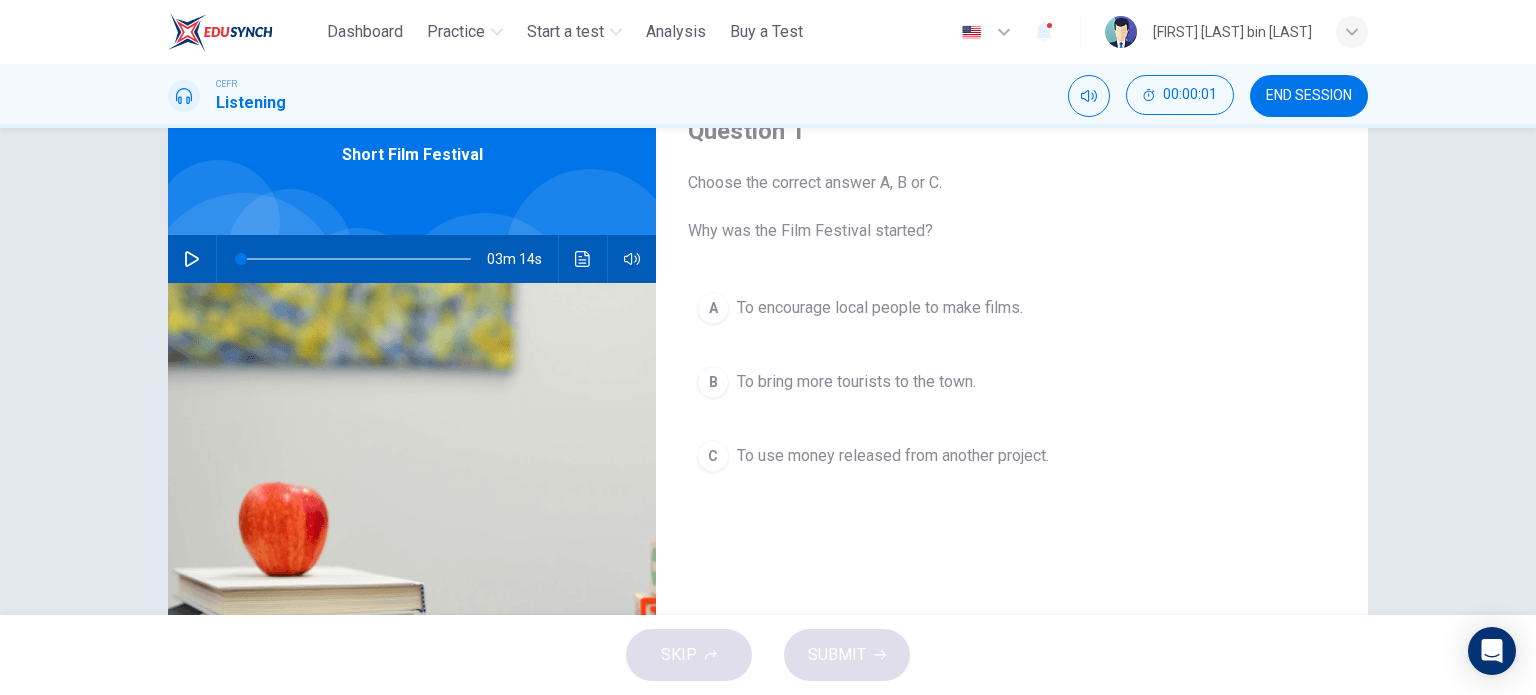 scroll, scrollTop: 100, scrollLeft: 0, axis: vertical 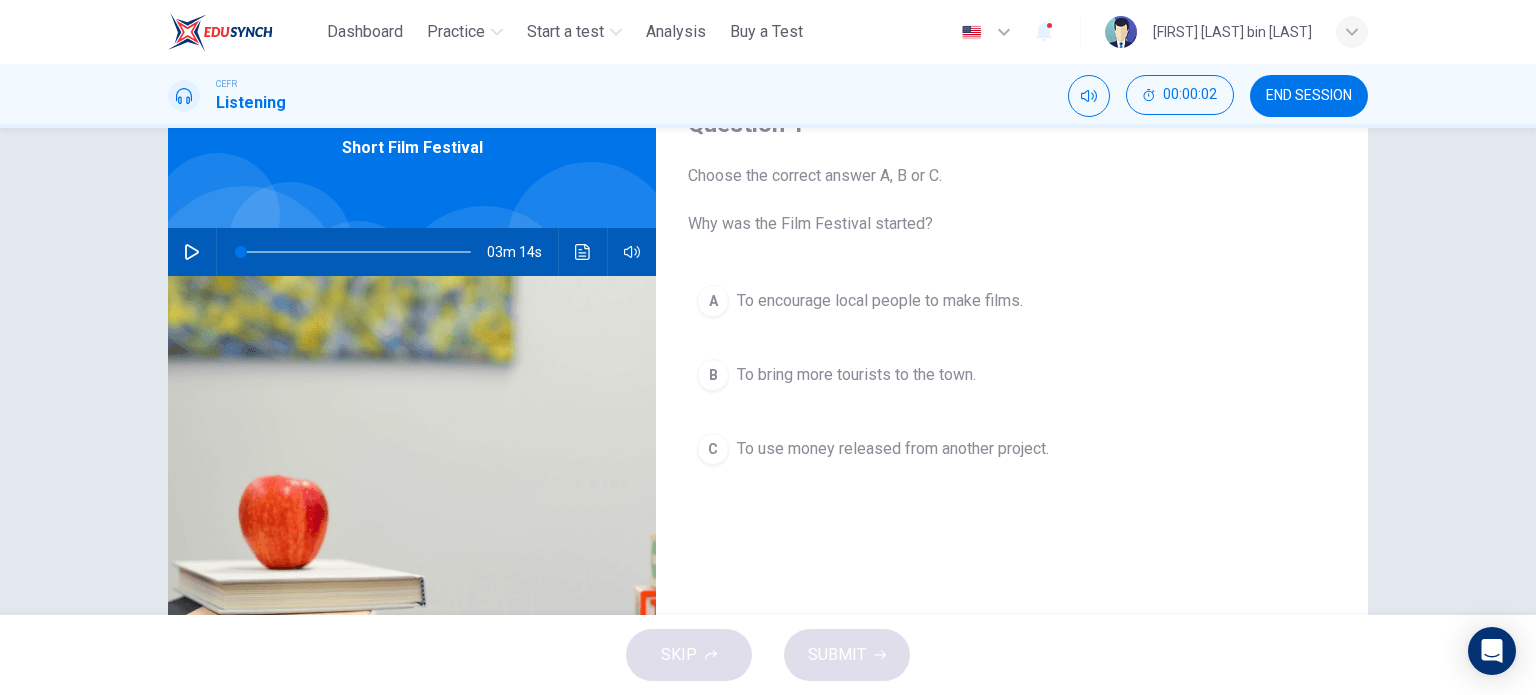 click at bounding box center (192, 252) 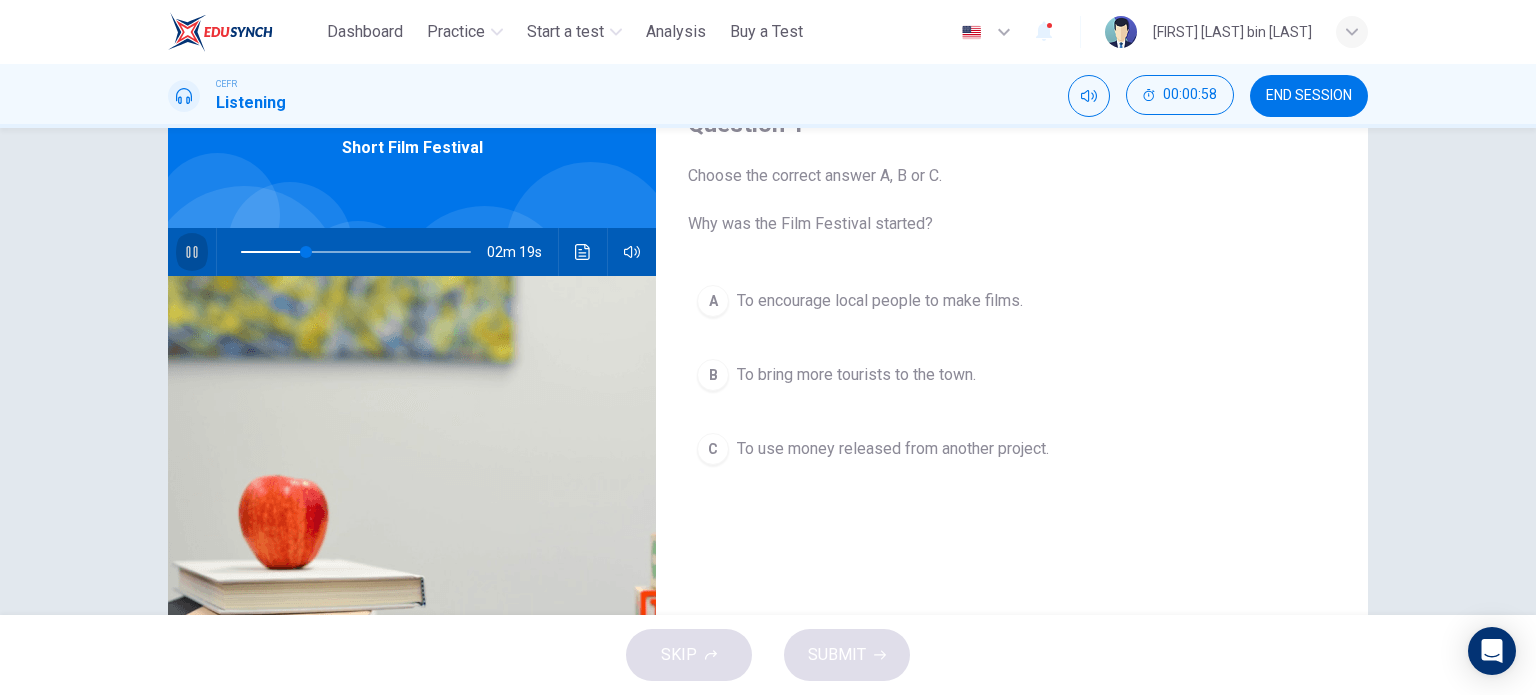 click at bounding box center [192, 252] 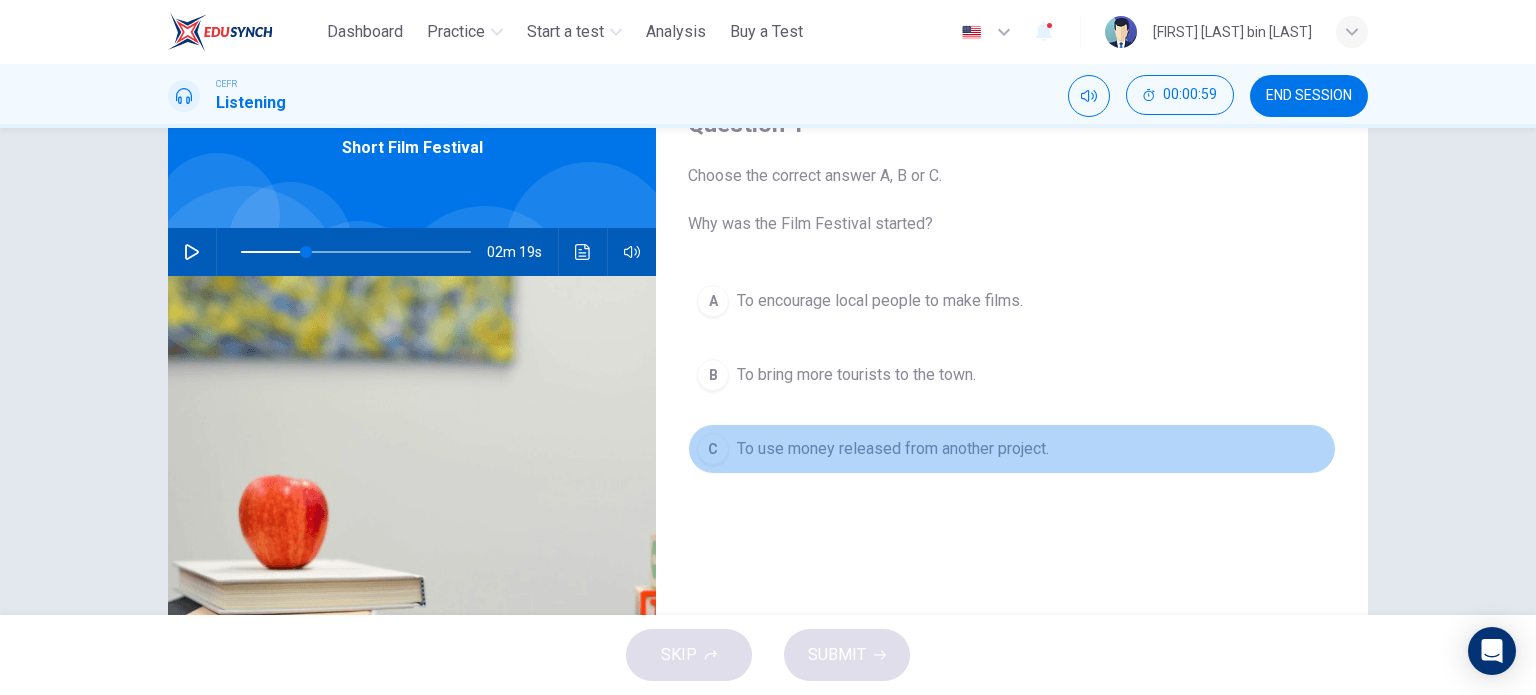 click on "To use money released from another project." at bounding box center [880, 301] 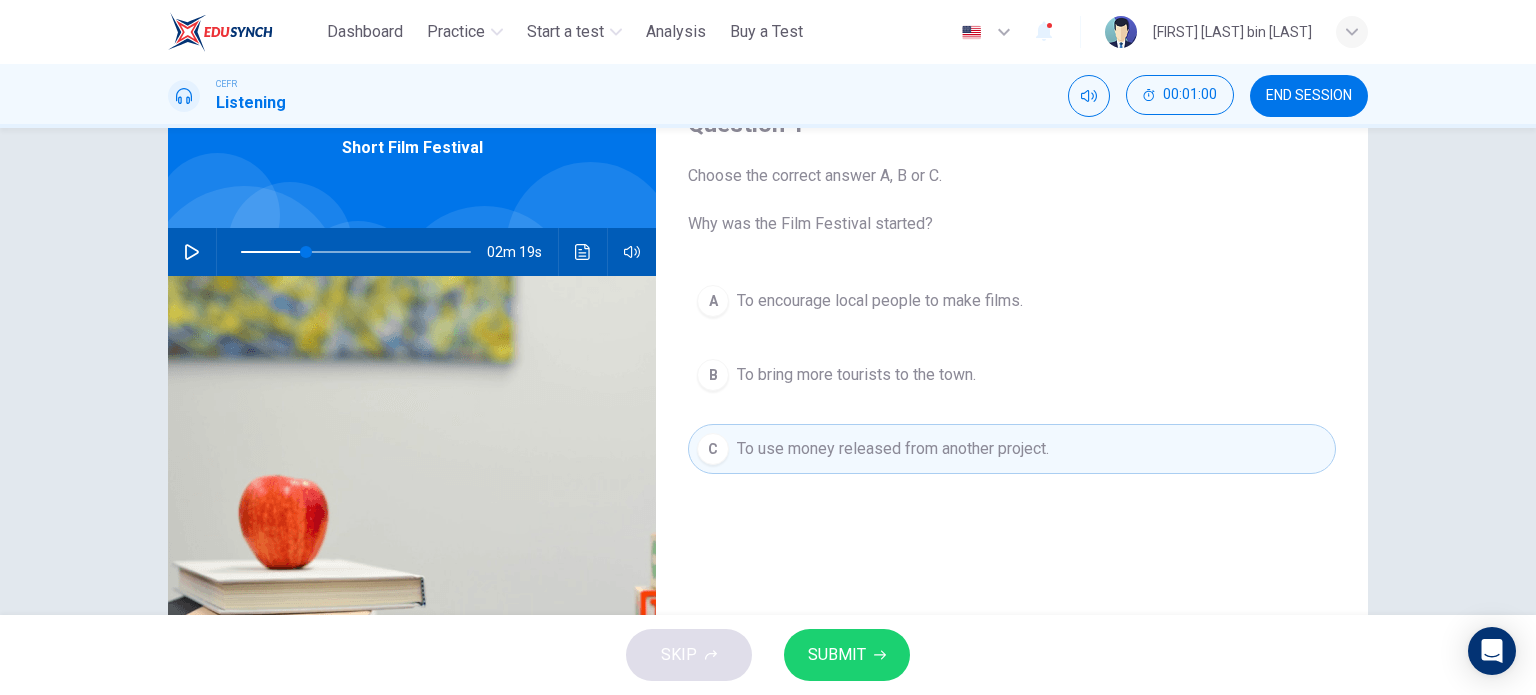 click on "SUBMIT" at bounding box center (837, 655) 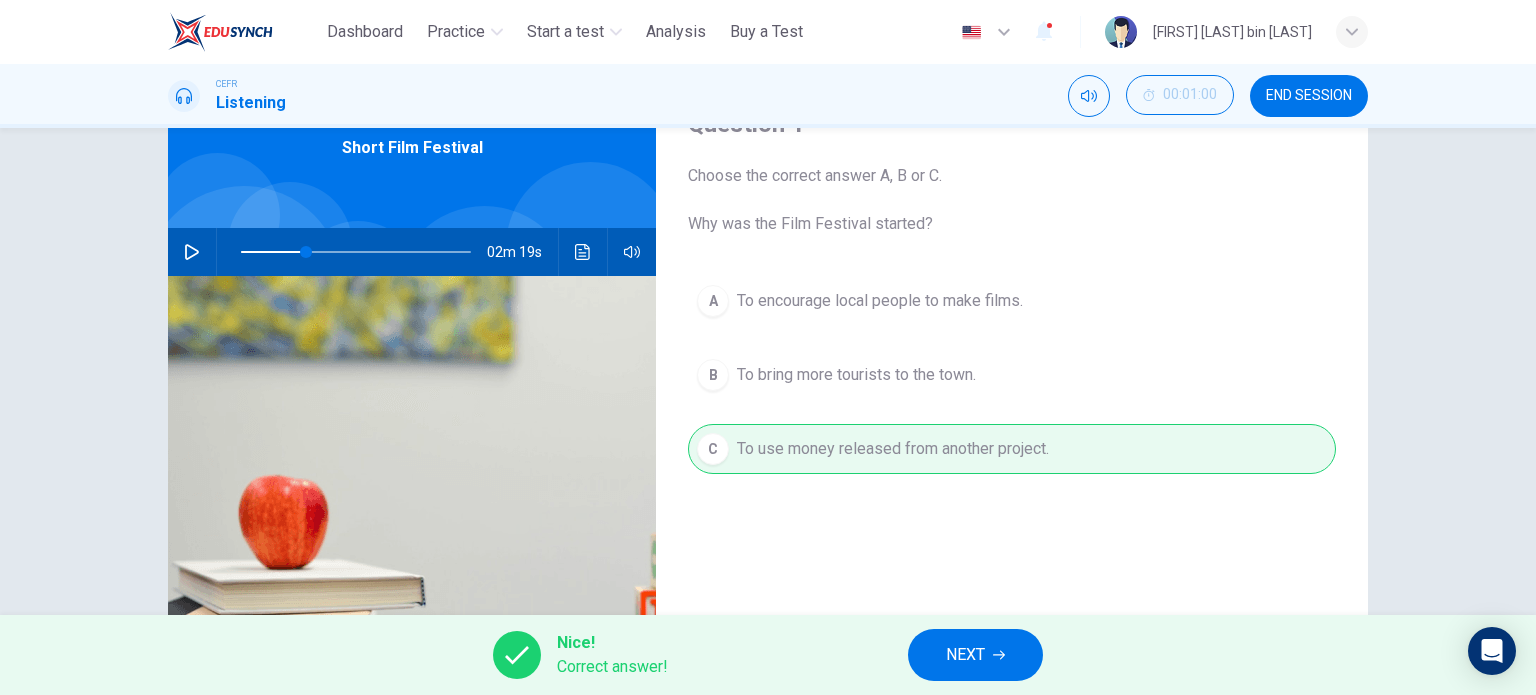 click on "NEXT" at bounding box center [975, 655] 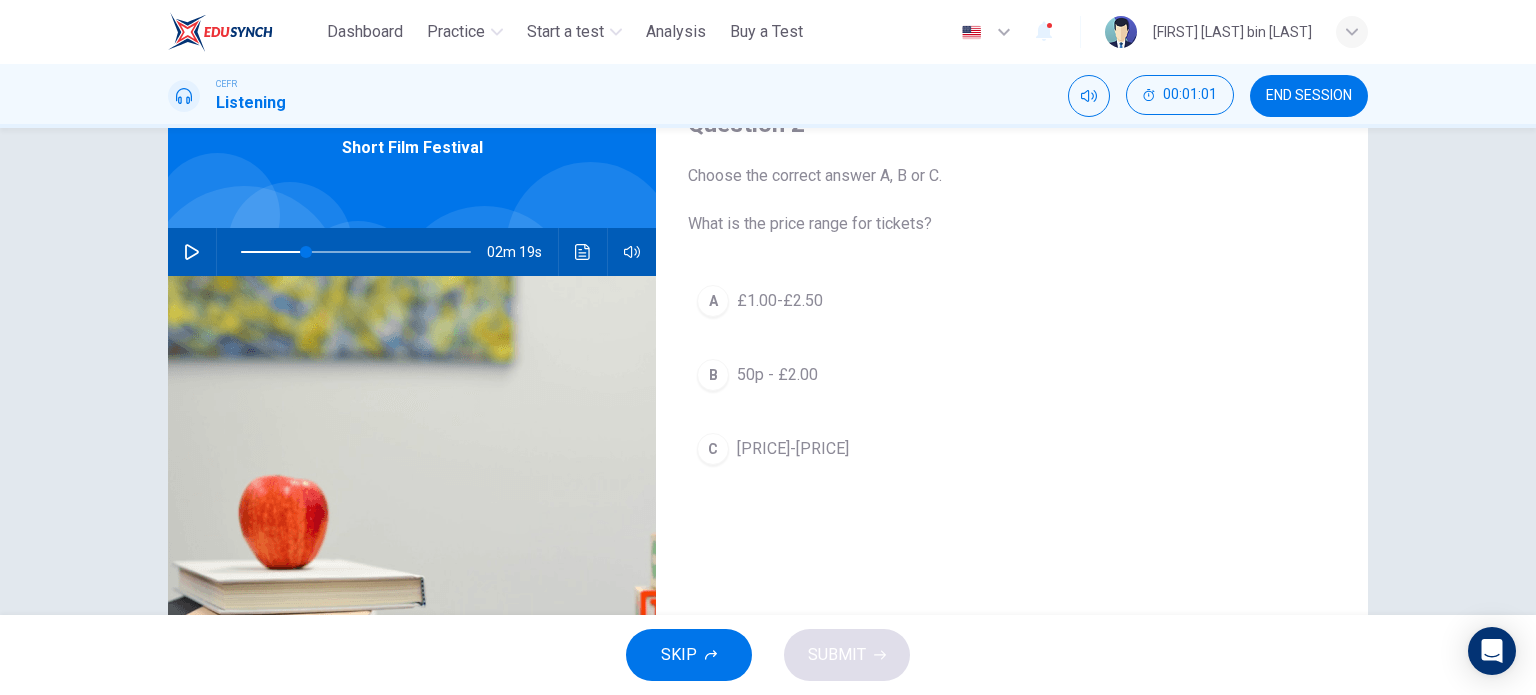 click at bounding box center [192, 252] 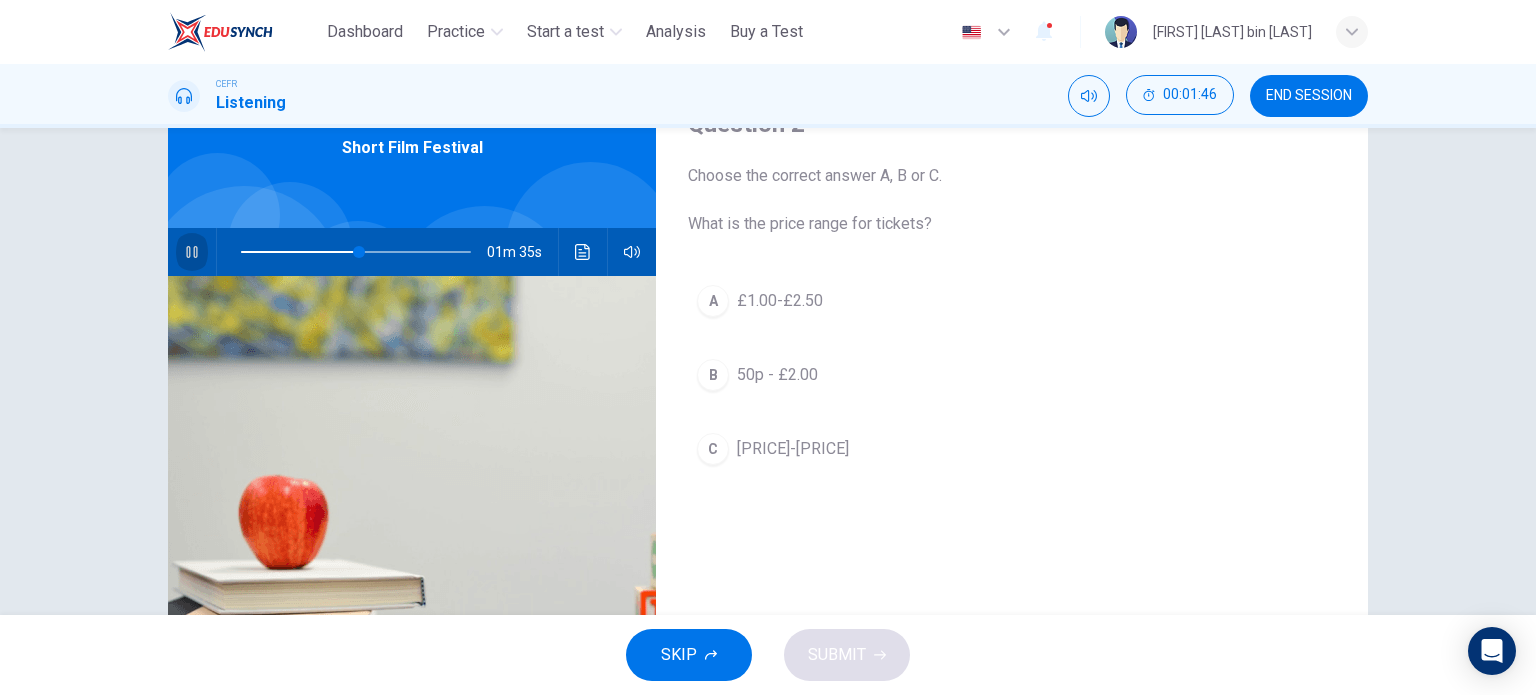 click at bounding box center [192, 252] 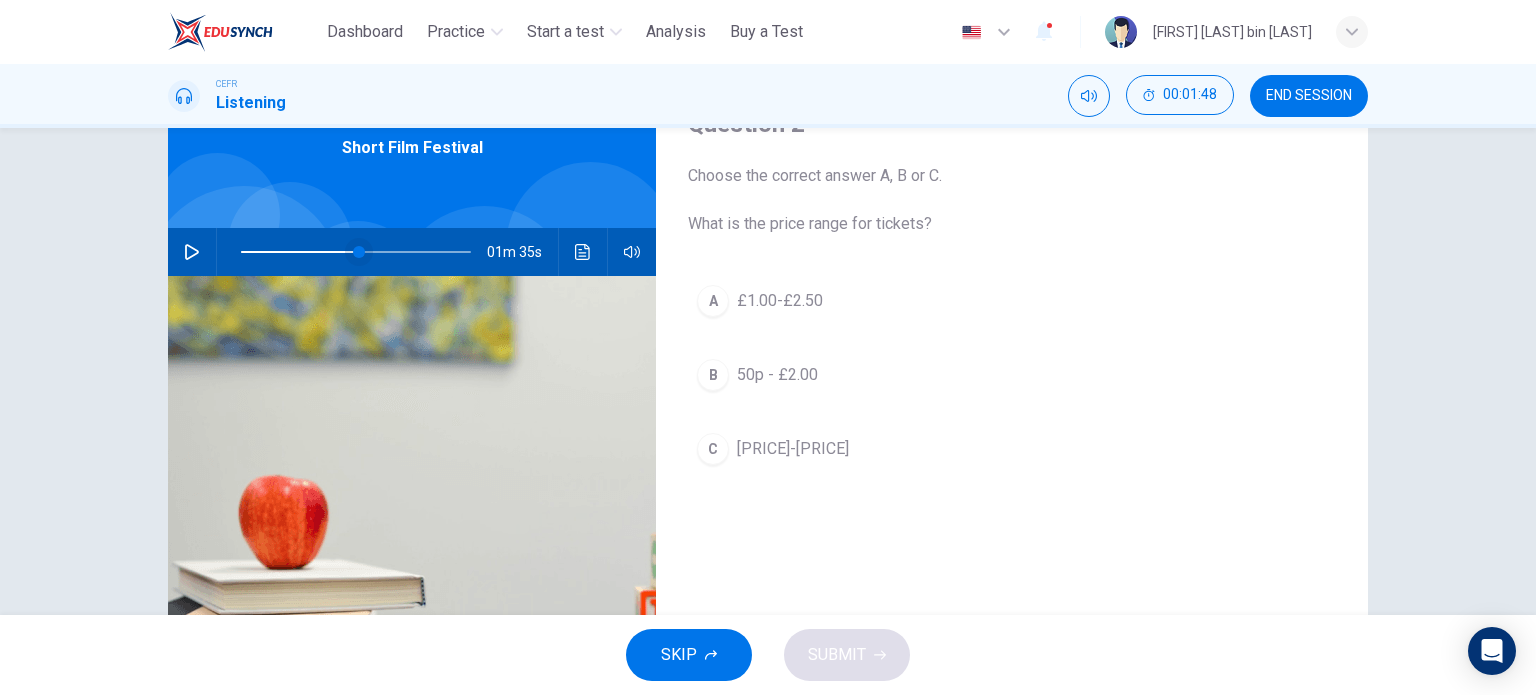click at bounding box center (359, 252) 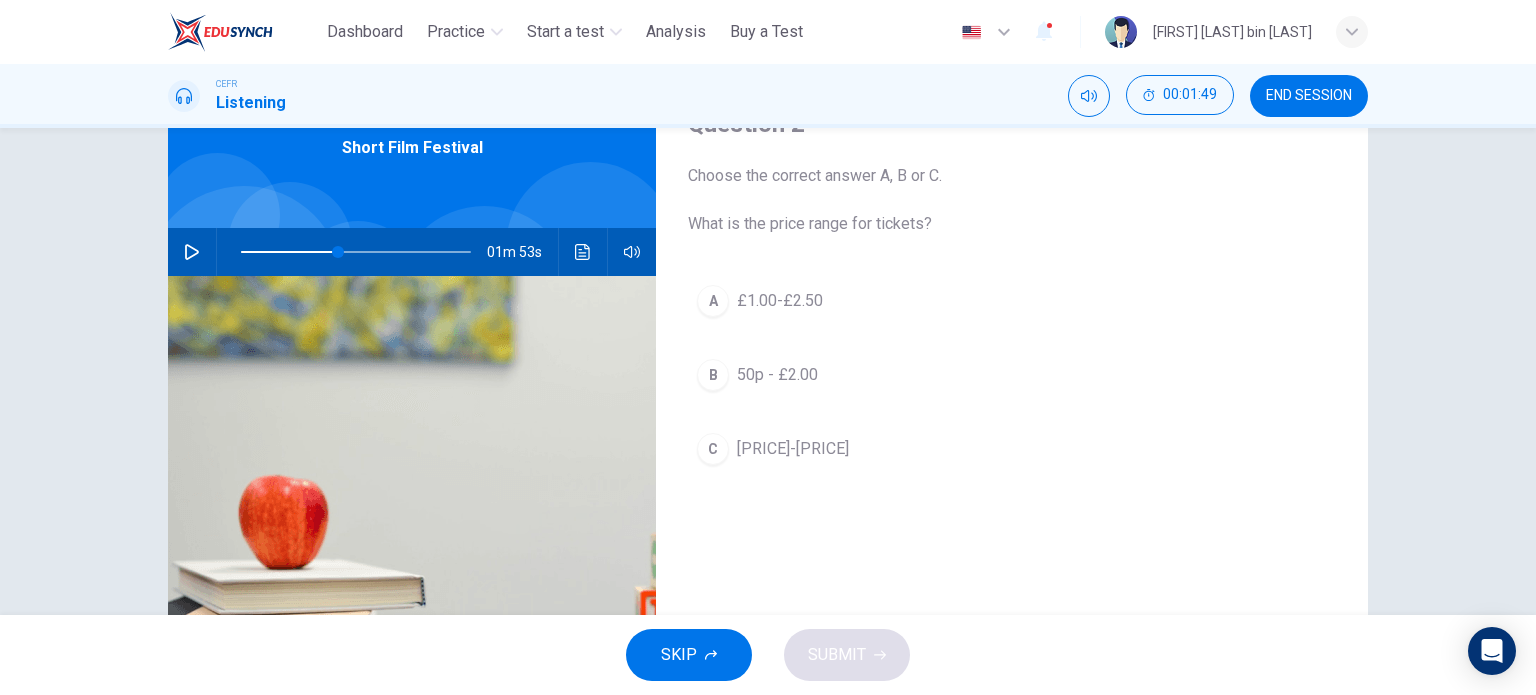 click at bounding box center [192, 252] 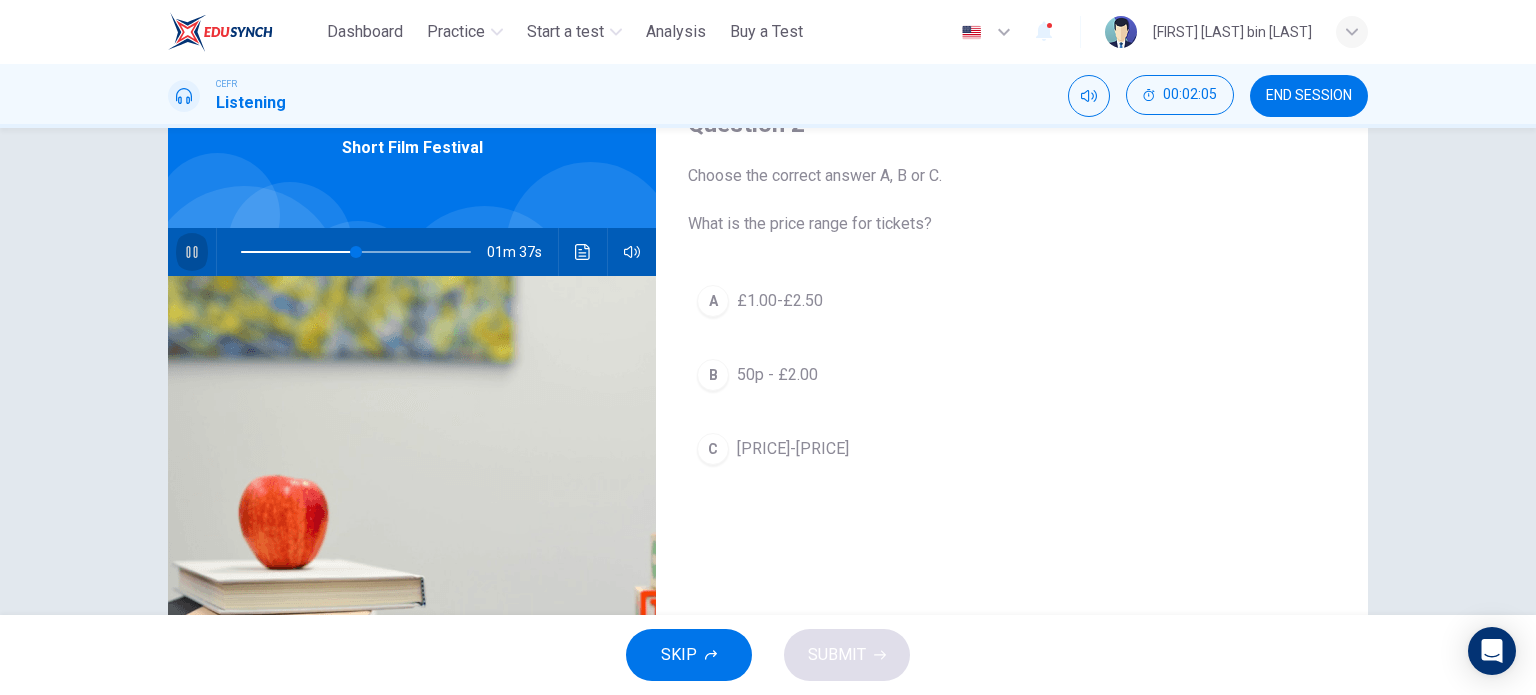 click at bounding box center [191, 252] 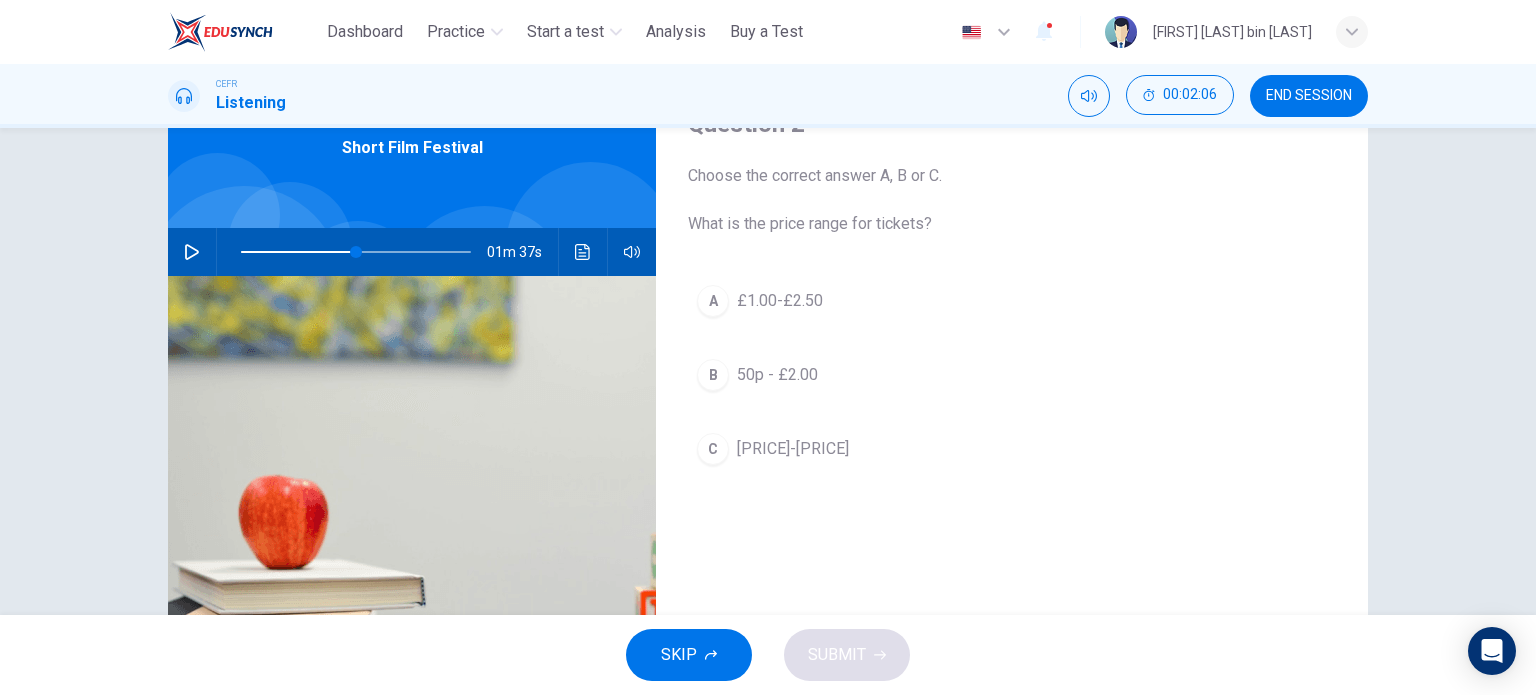 click on "C £1.50-£2.50" at bounding box center [1012, 449] 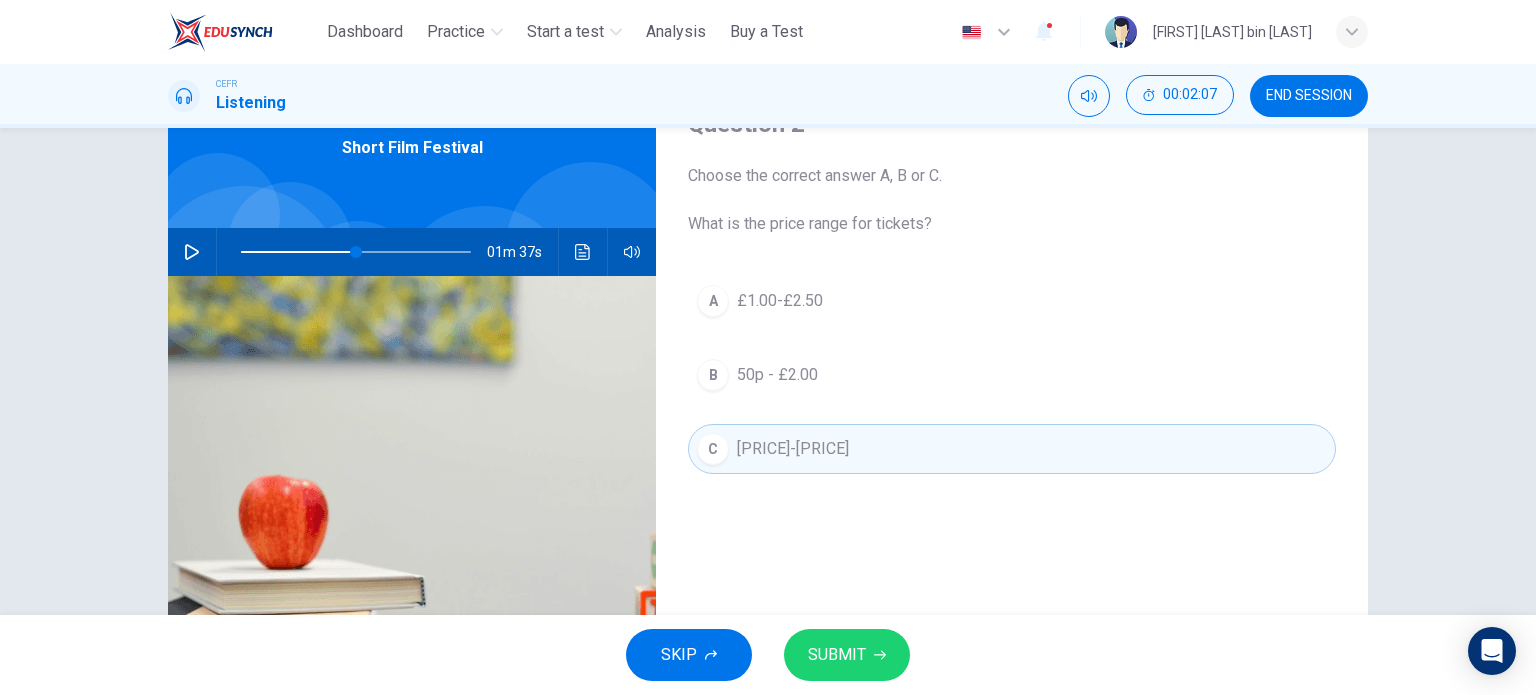 click on "SUBMIT" at bounding box center (847, 655) 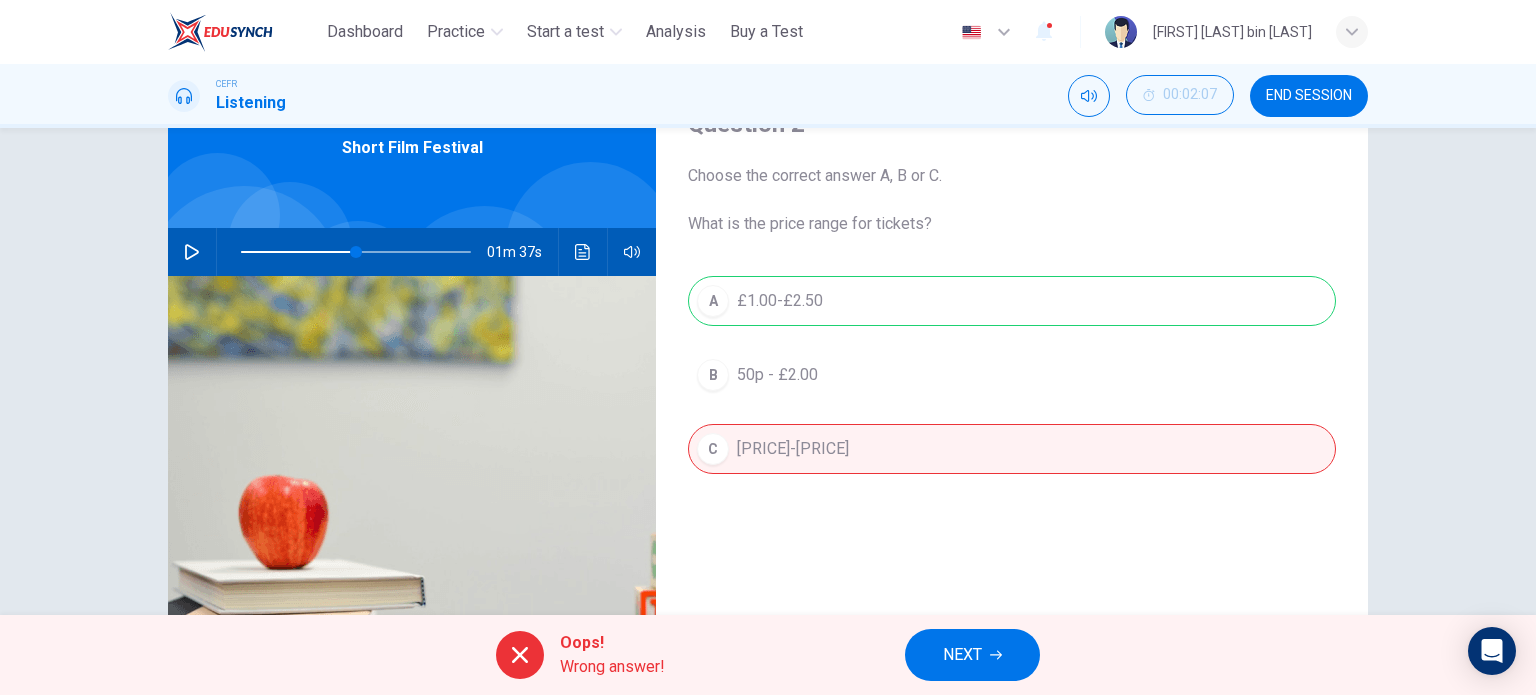 click on "END SESSION" at bounding box center [1309, 96] 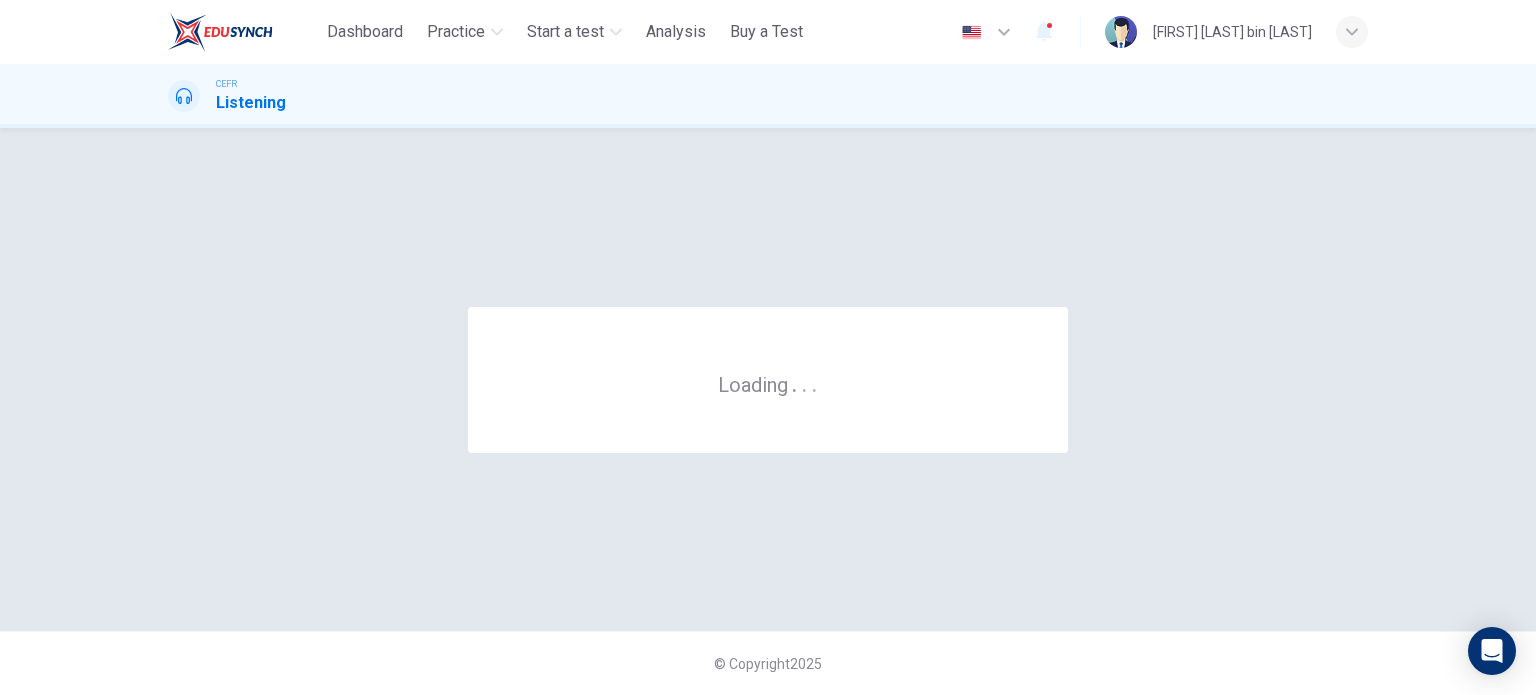 scroll, scrollTop: 0, scrollLeft: 0, axis: both 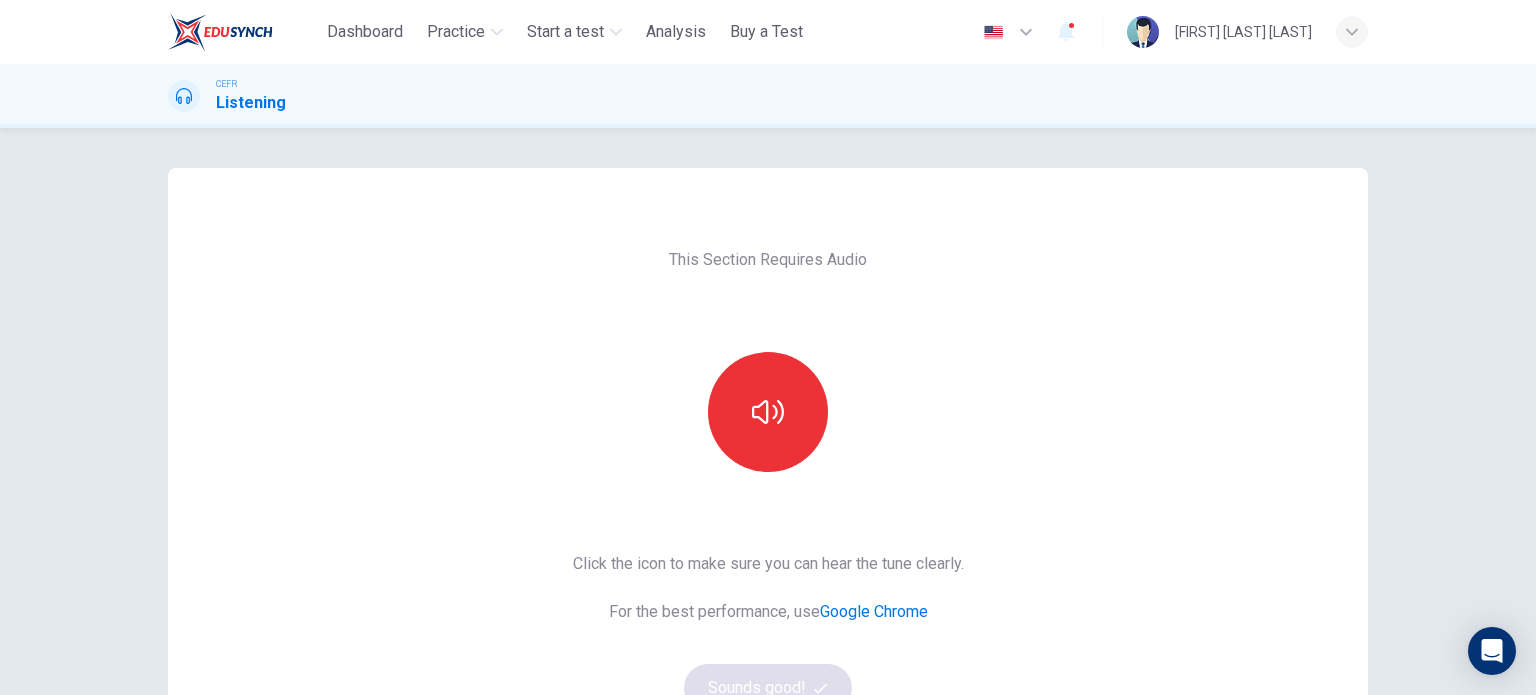 click at bounding box center (768, 412) 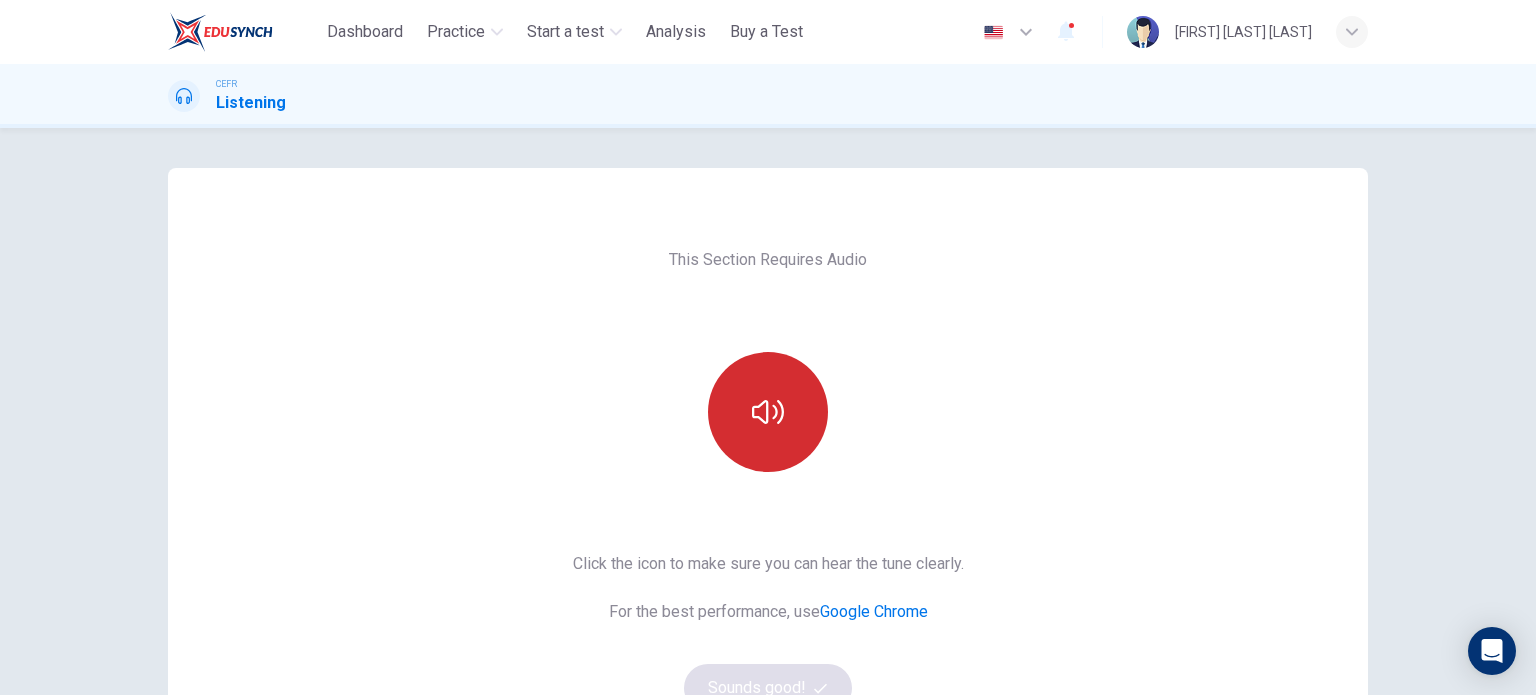 click at bounding box center (768, 412) 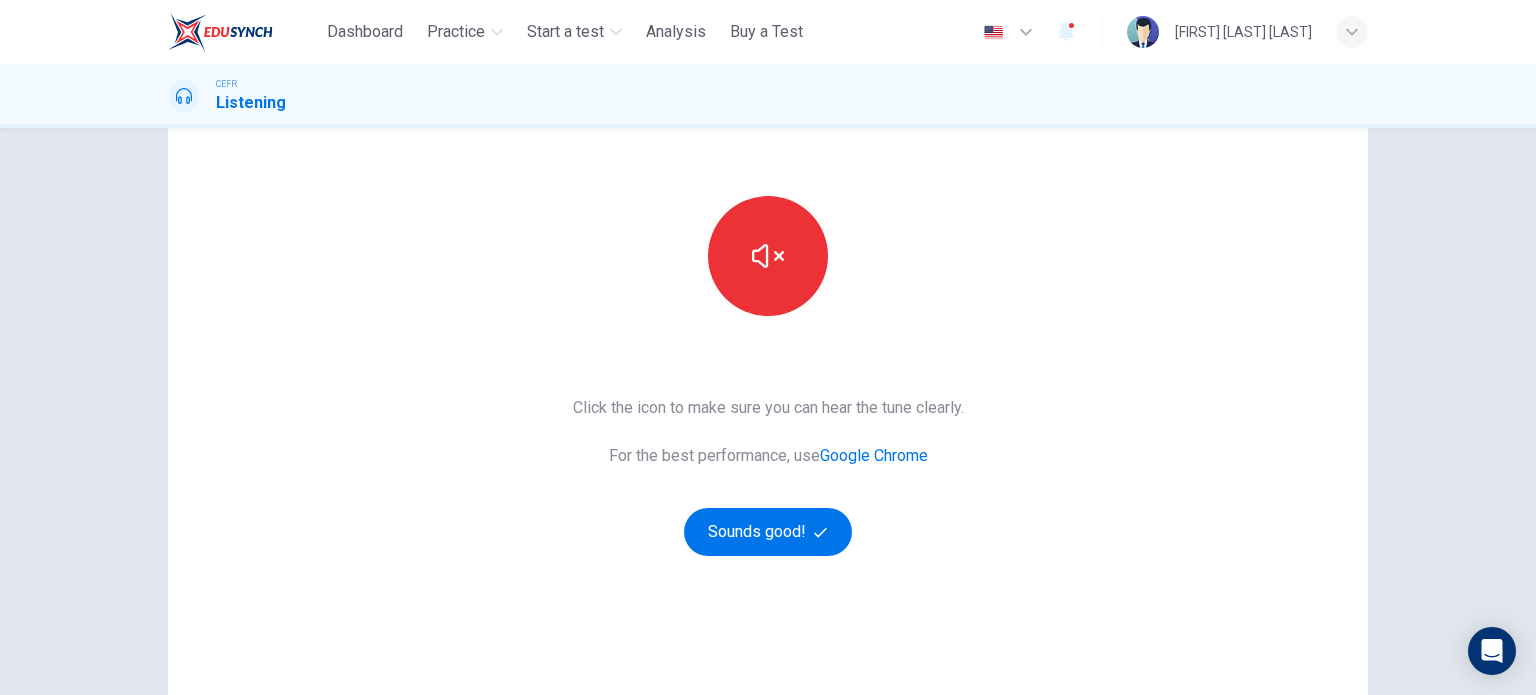 scroll, scrollTop: 200, scrollLeft: 0, axis: vertical 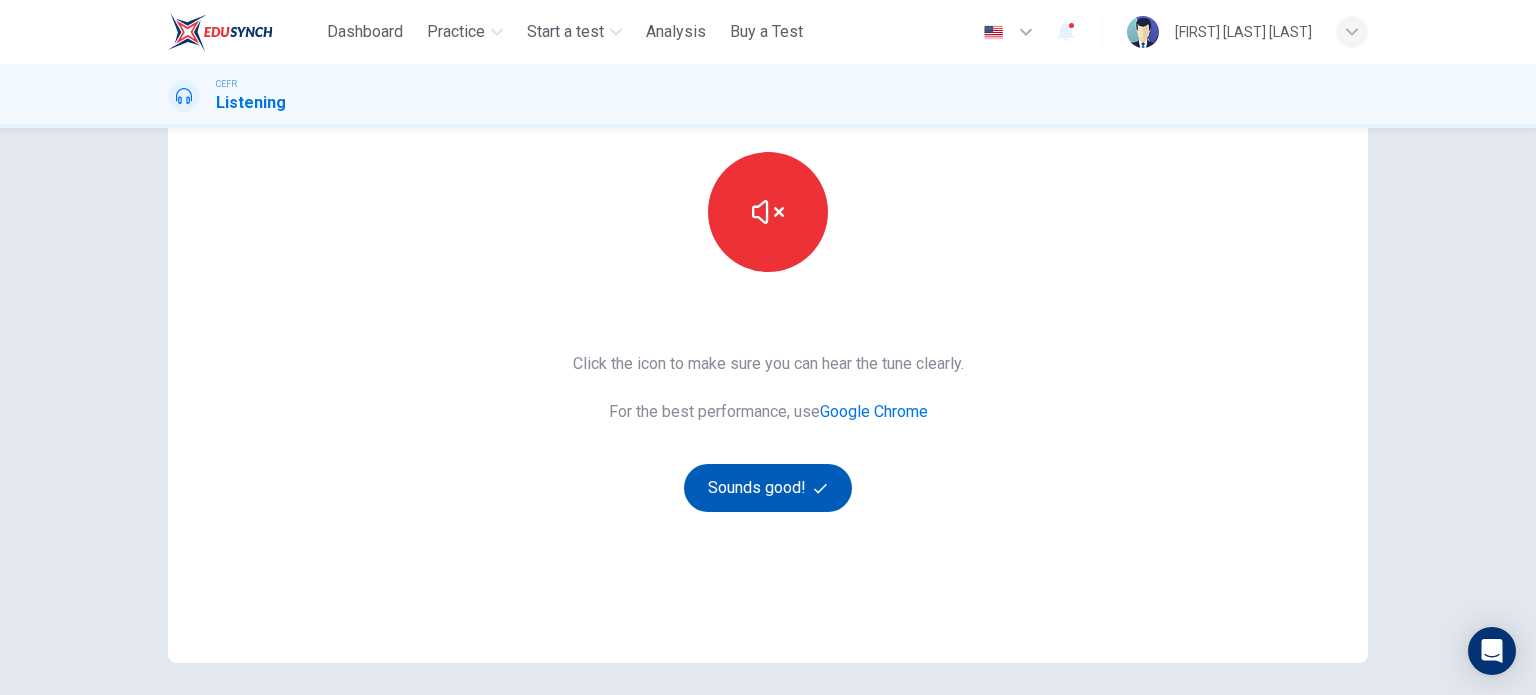 click on "Sounds good!" at bounding box center [768, 488] 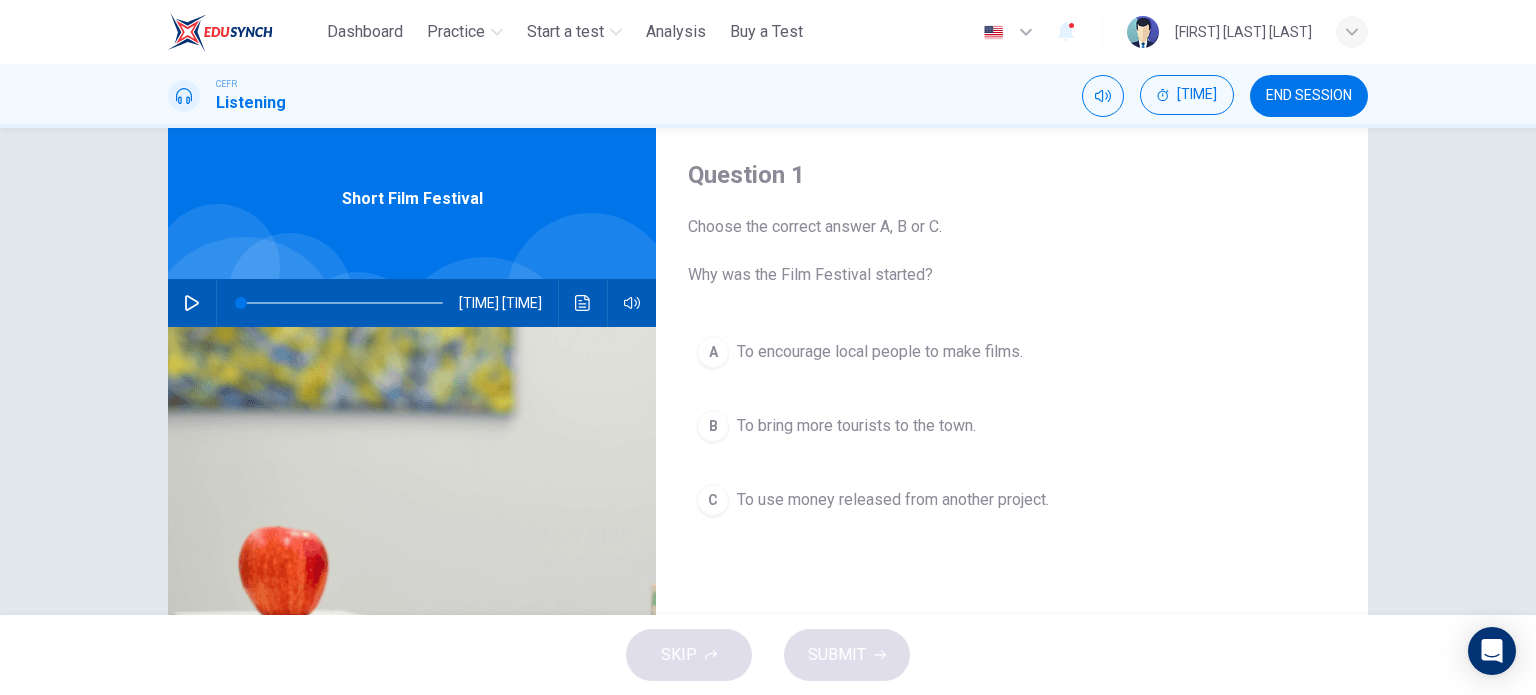scroll, scrollTop: 0, scrollLeft: 0, axis: both 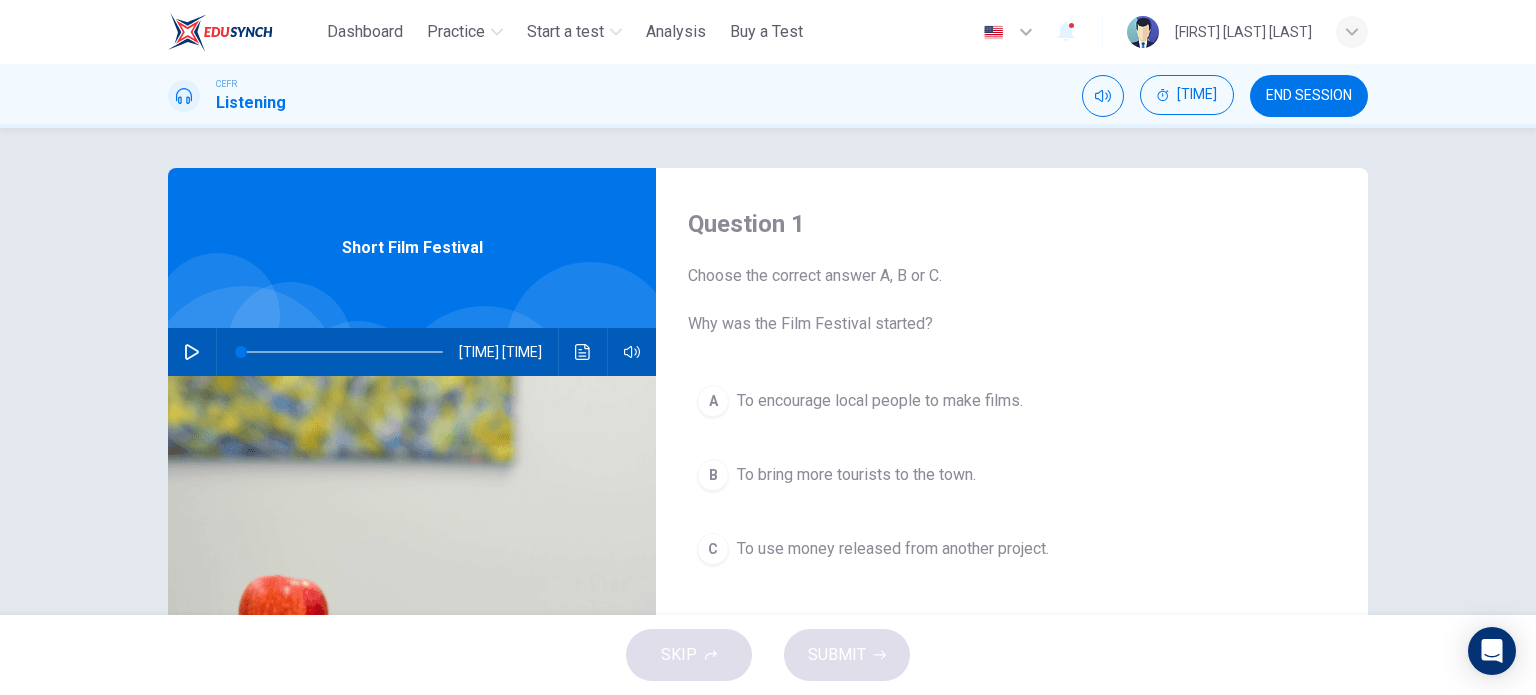 click on "END SESSION" at bounding box center (1309, 96) 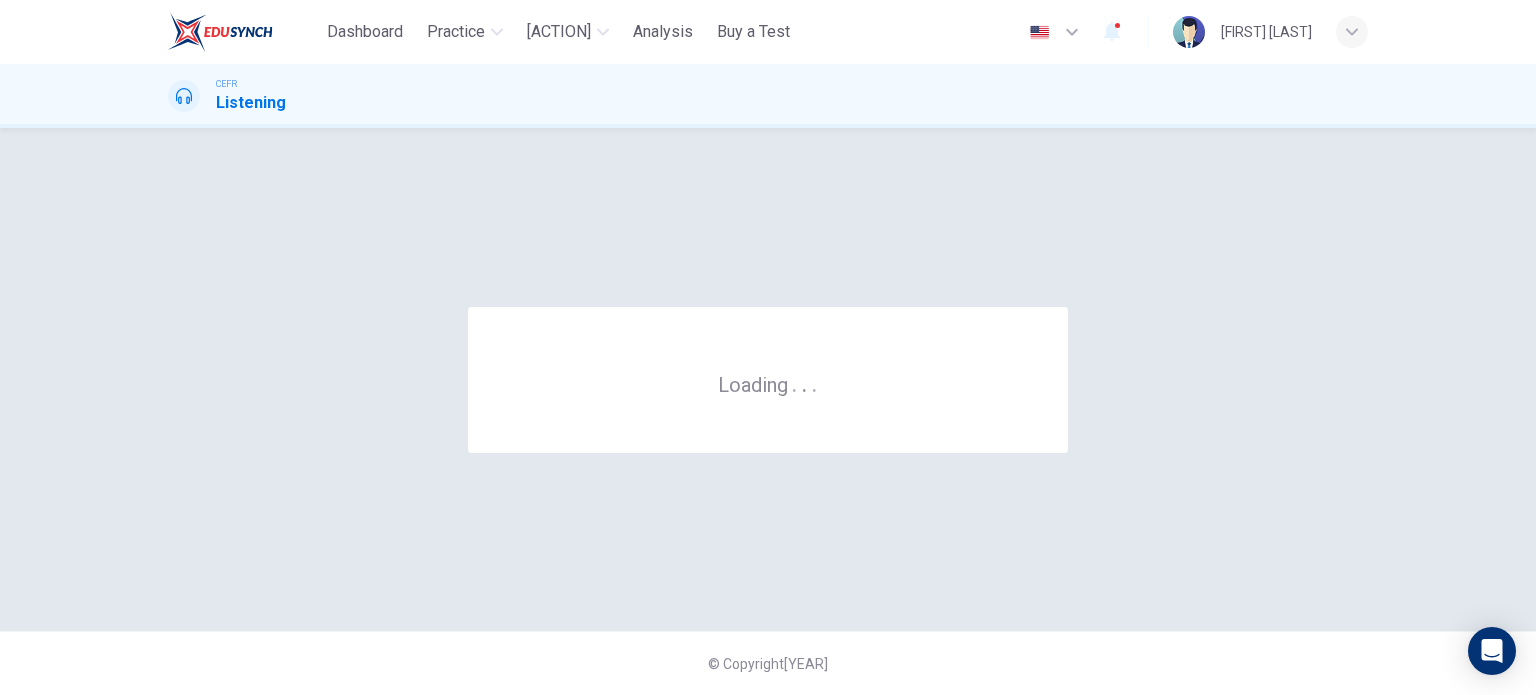scroll, scrollTop: 0, scrollLeft: 0, axis: both 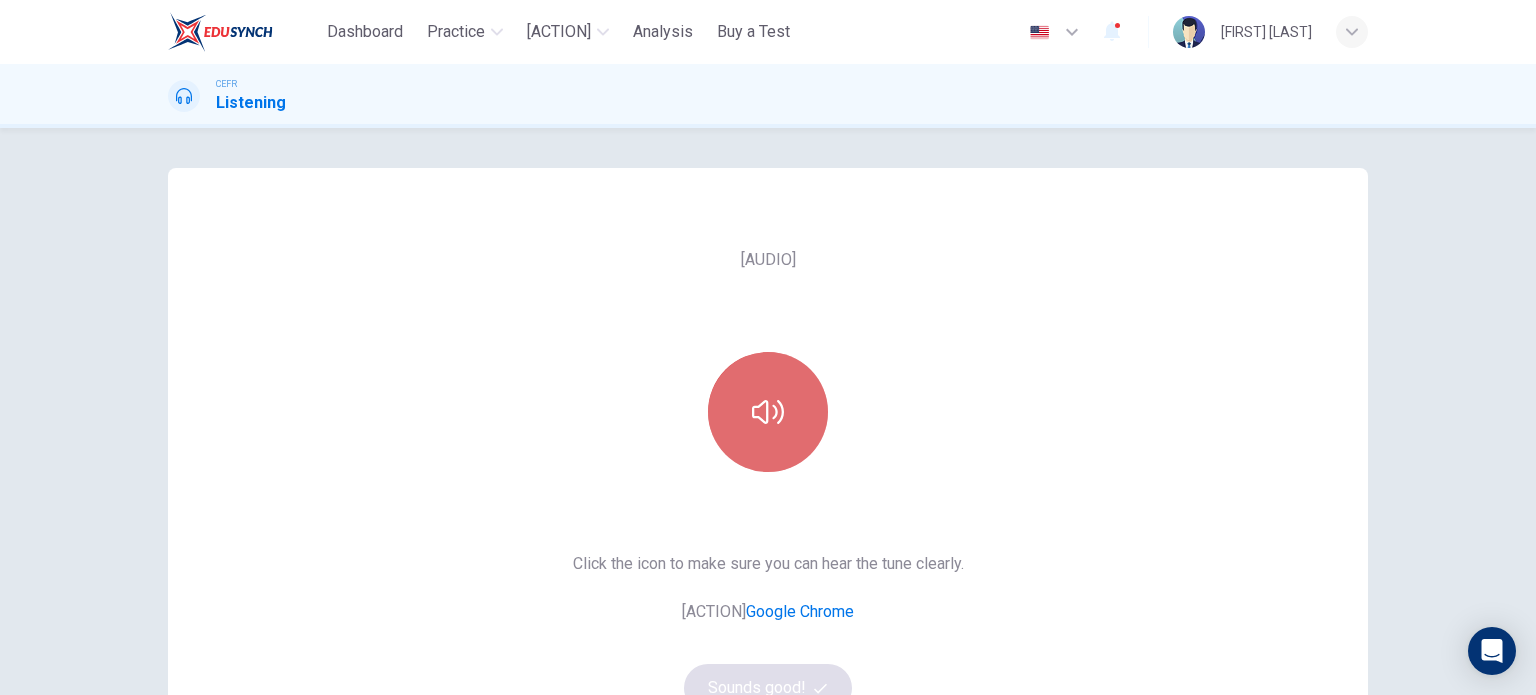 click at bounding box center (768, 412) 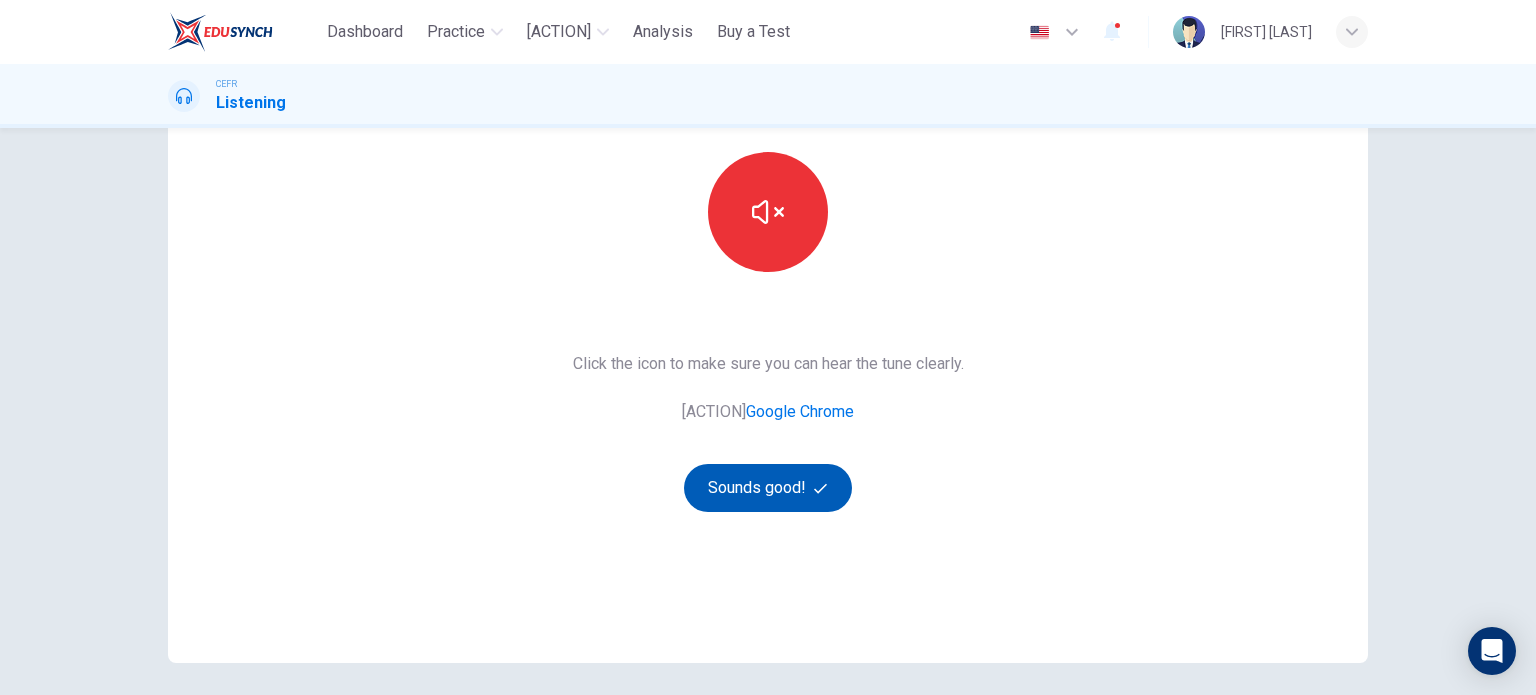 click on "Sounds good!" at bounding box center [768, 488] 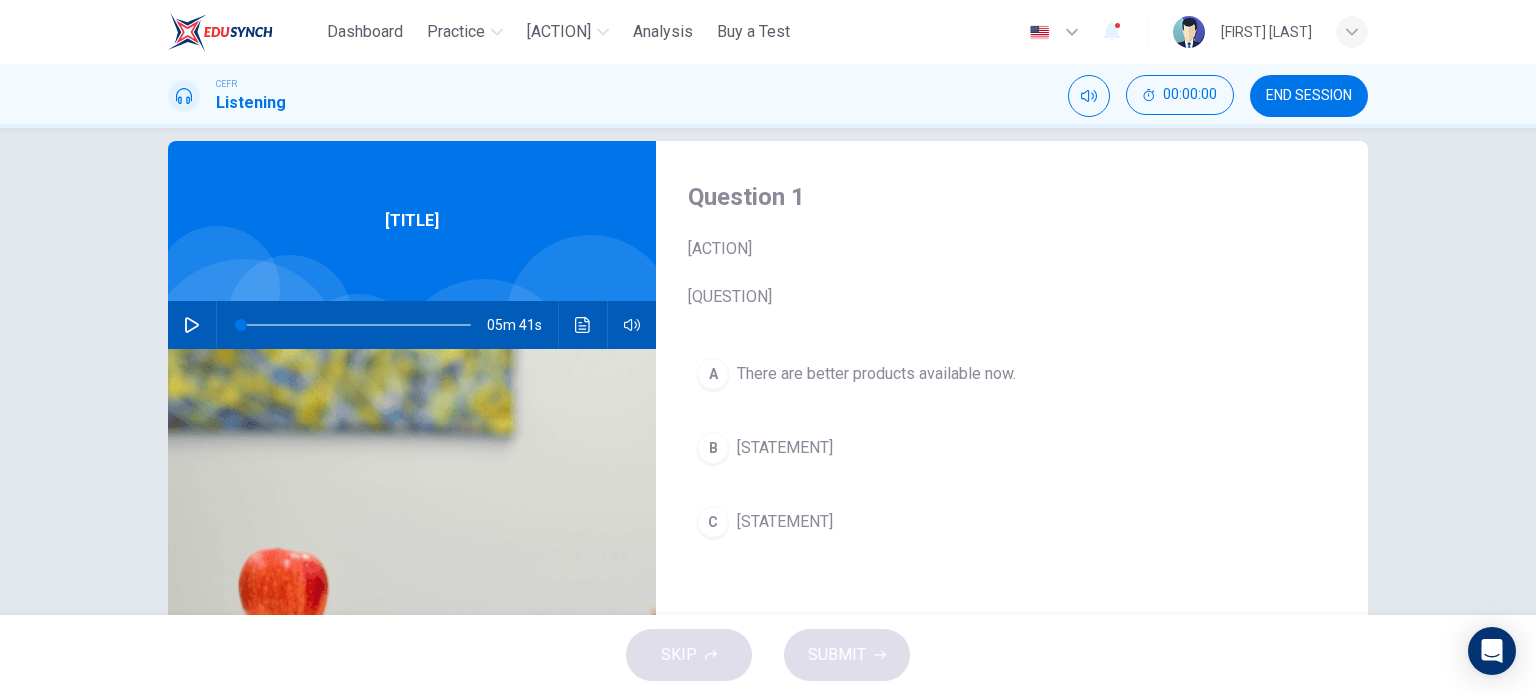 scroll, scrollTop: 0, scrollLeft: 0, axis: both 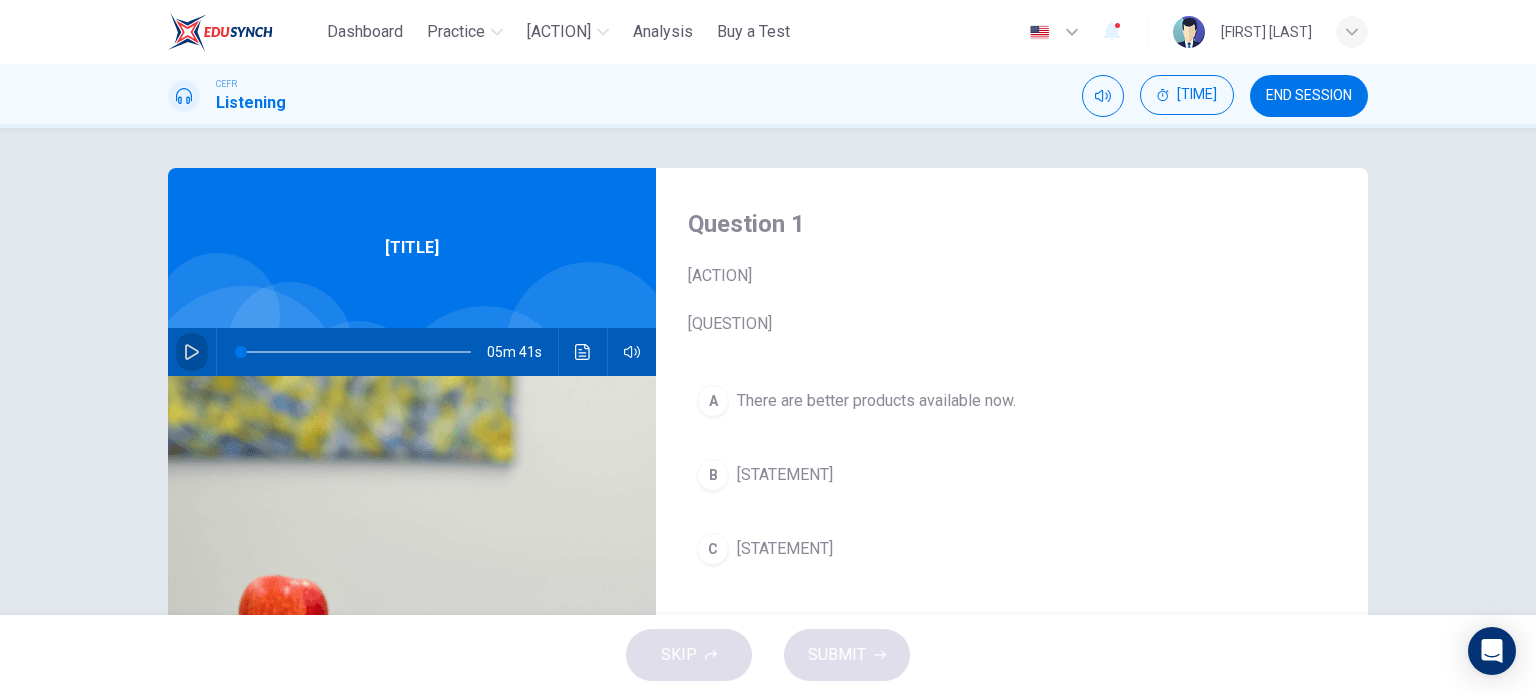 click at bounding box center (192, 352) 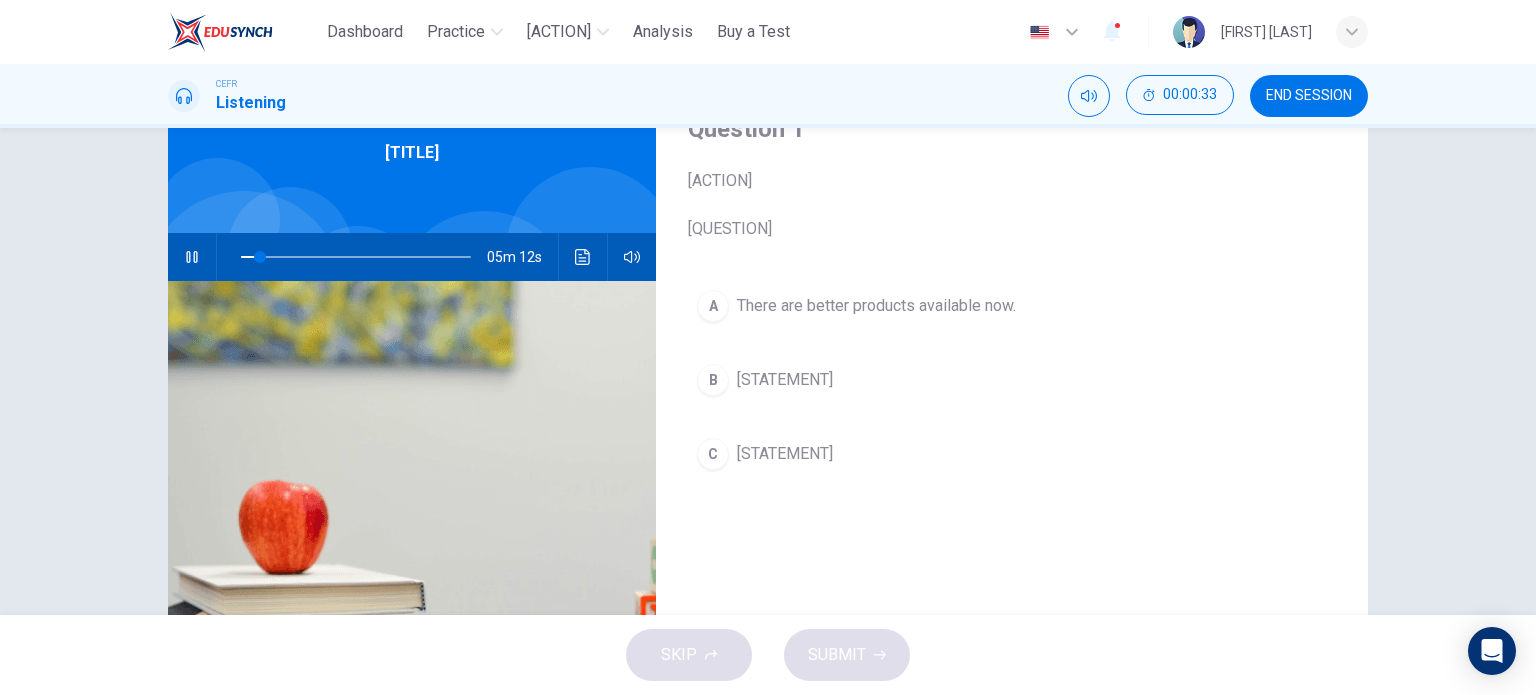 scroll, scrollTop: 100, scrollLeft: 0, axis: vertical 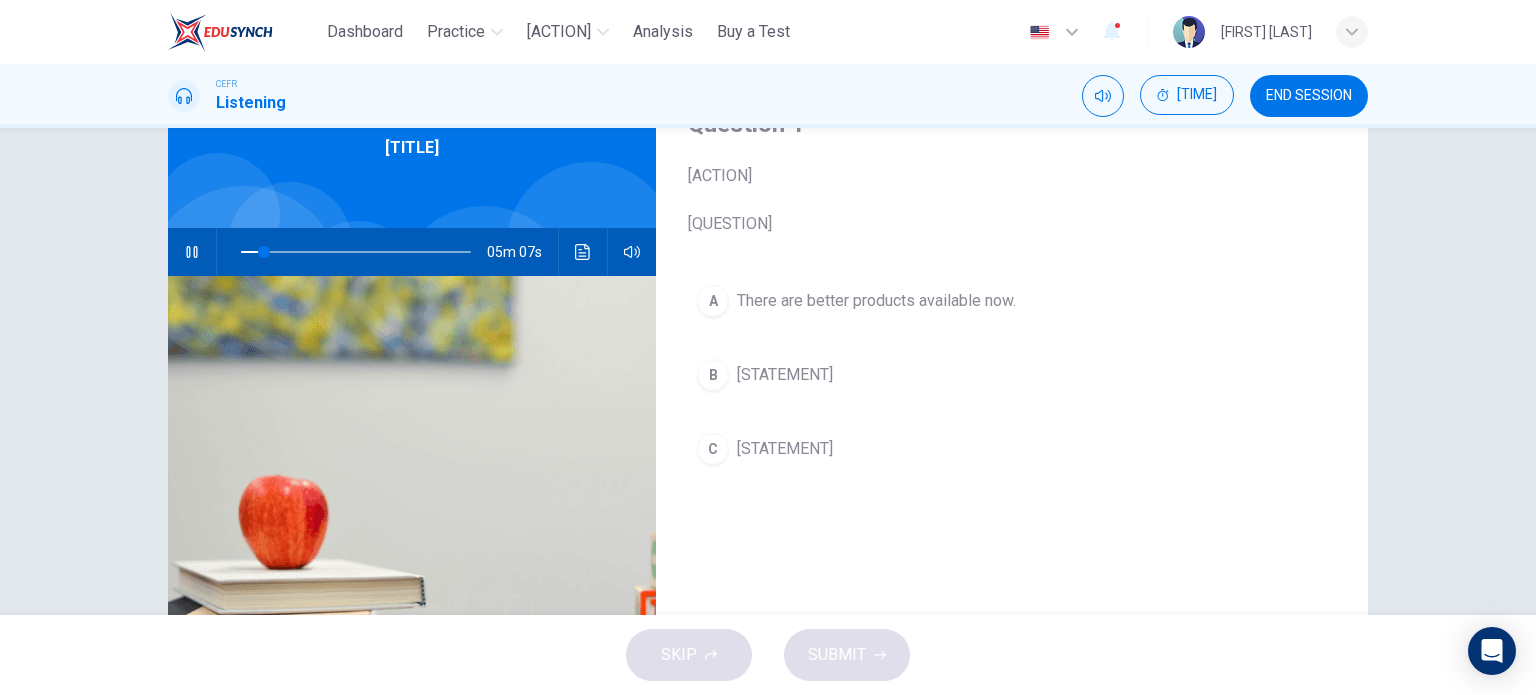 click at bounding box center (192, 252) 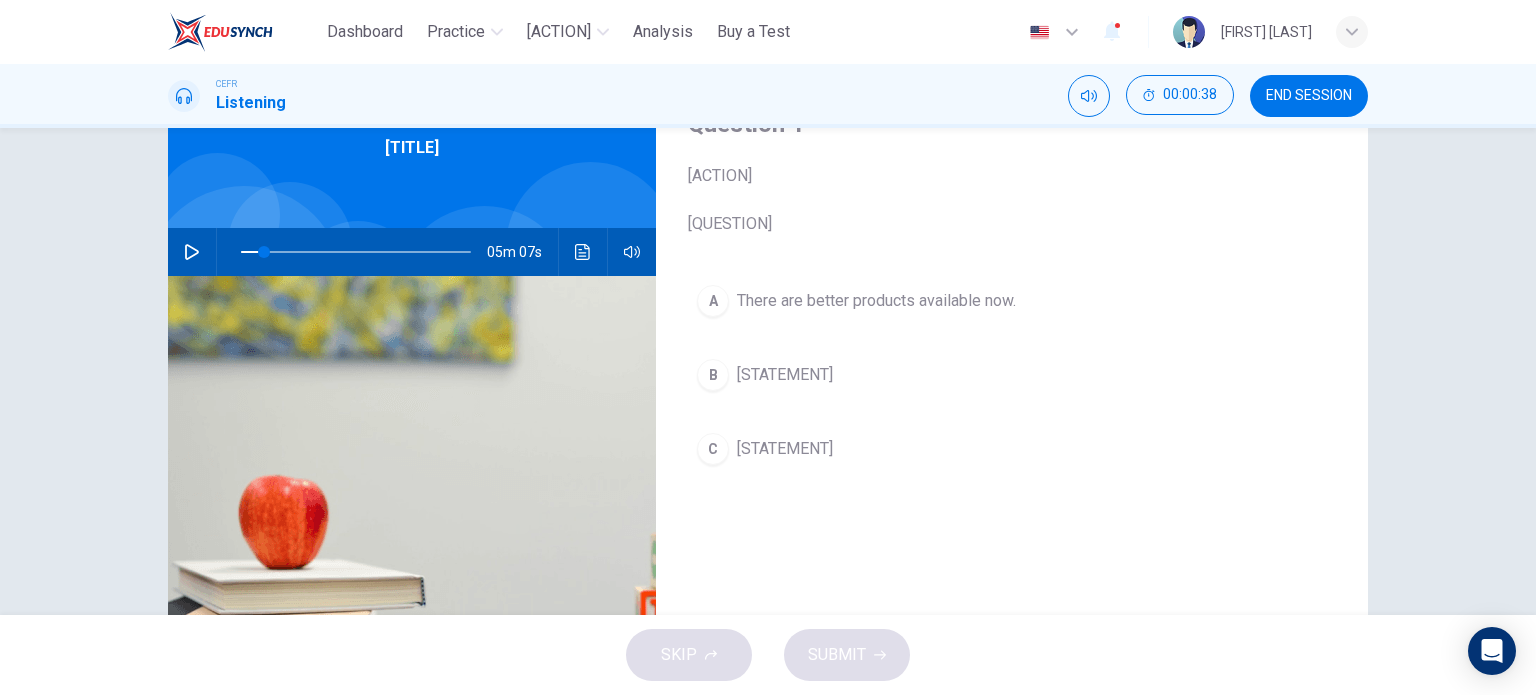 click on "There are better products available now." at bounding box center [876, 301] 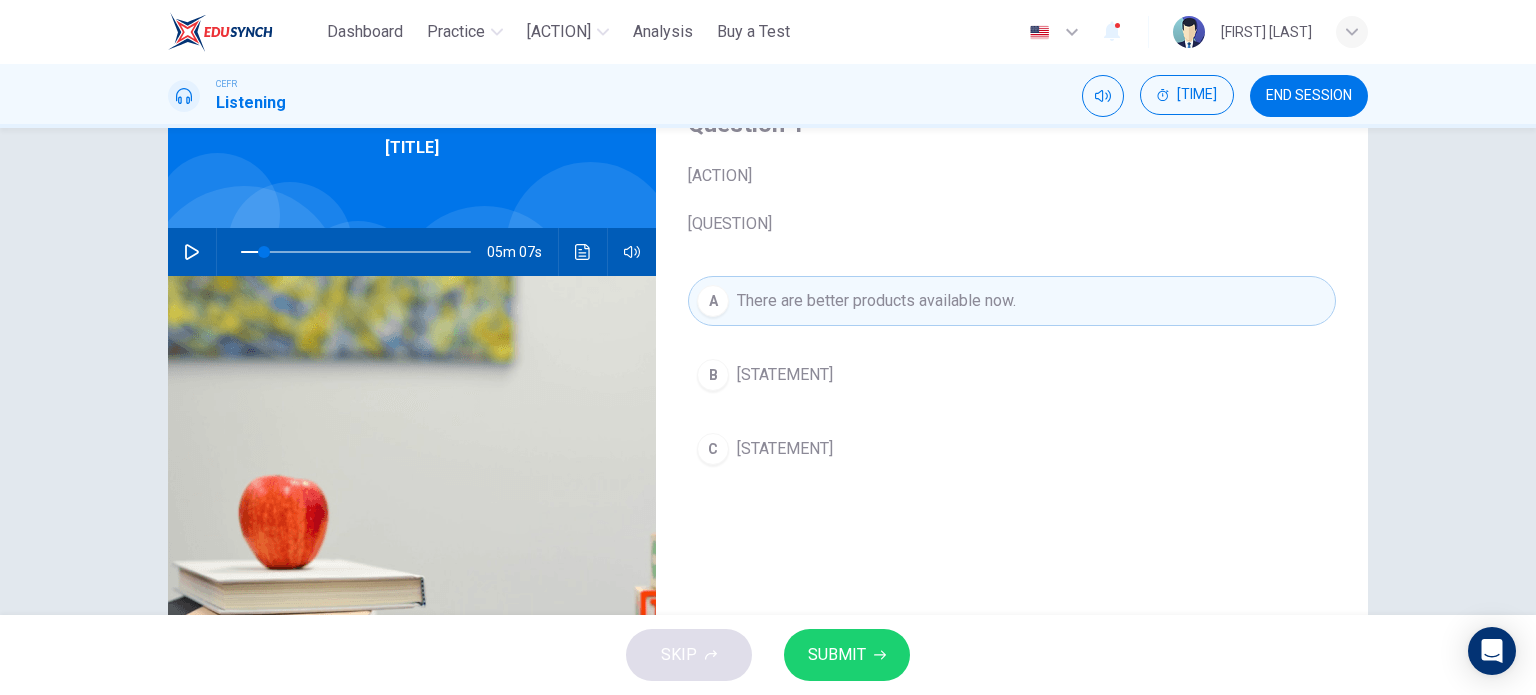 click on "SUBMIT" at bounding box center [847, 655] 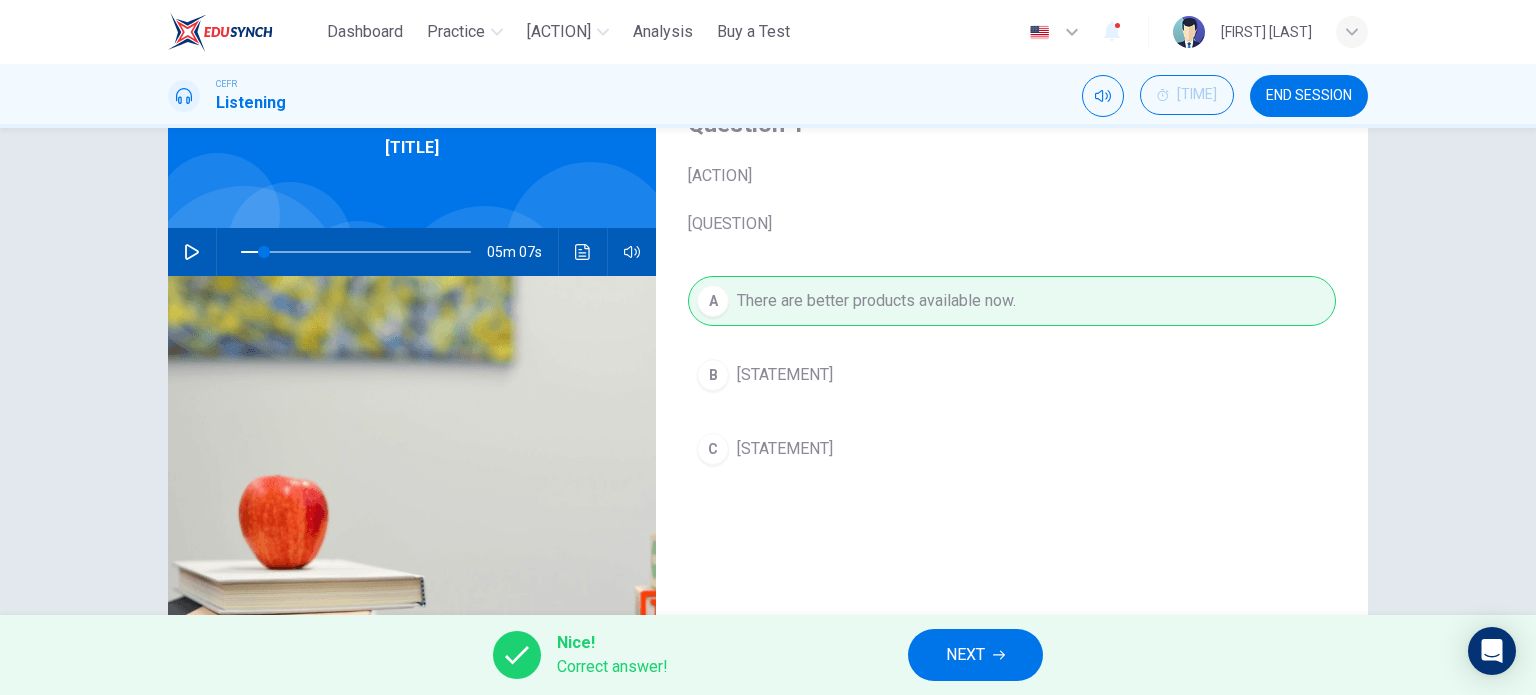 click at bounding box center [192, 252] 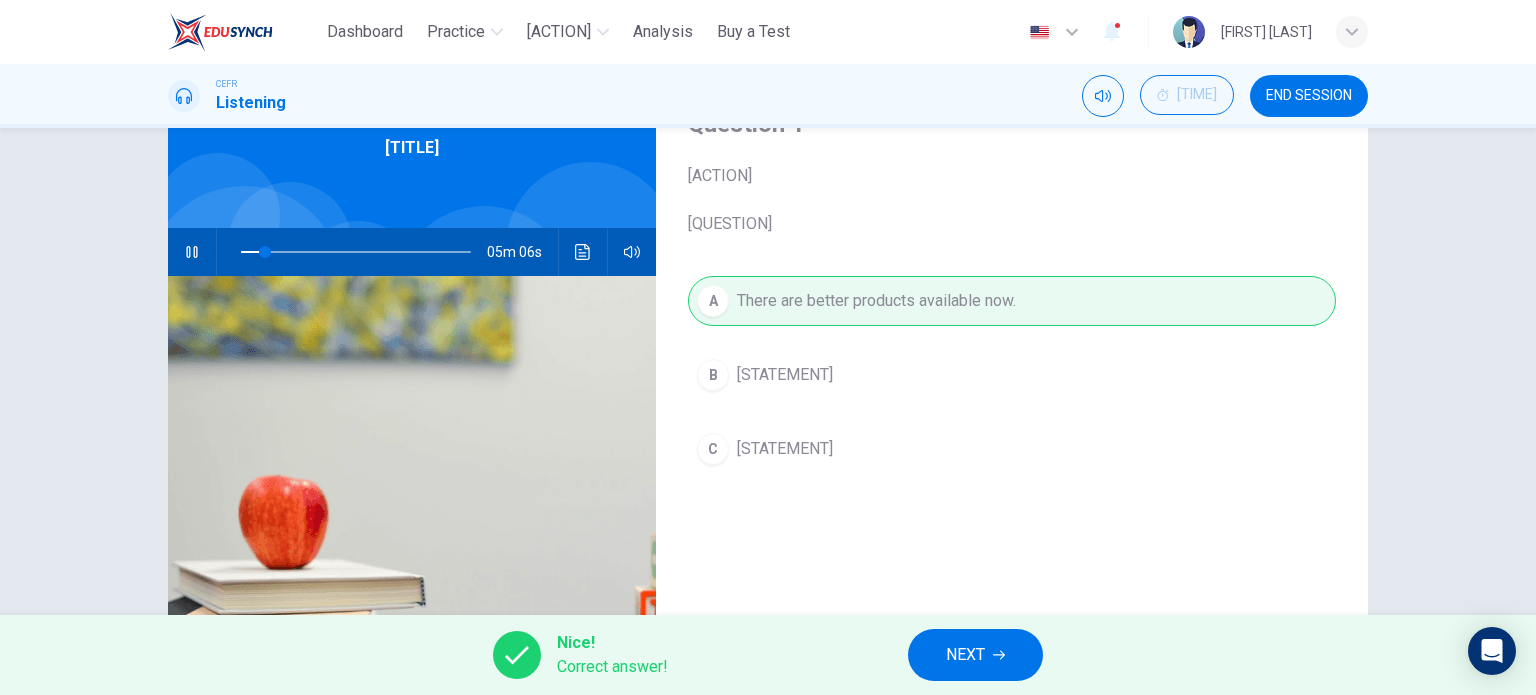 click on "NEXT" at bounding box center [975, 655] 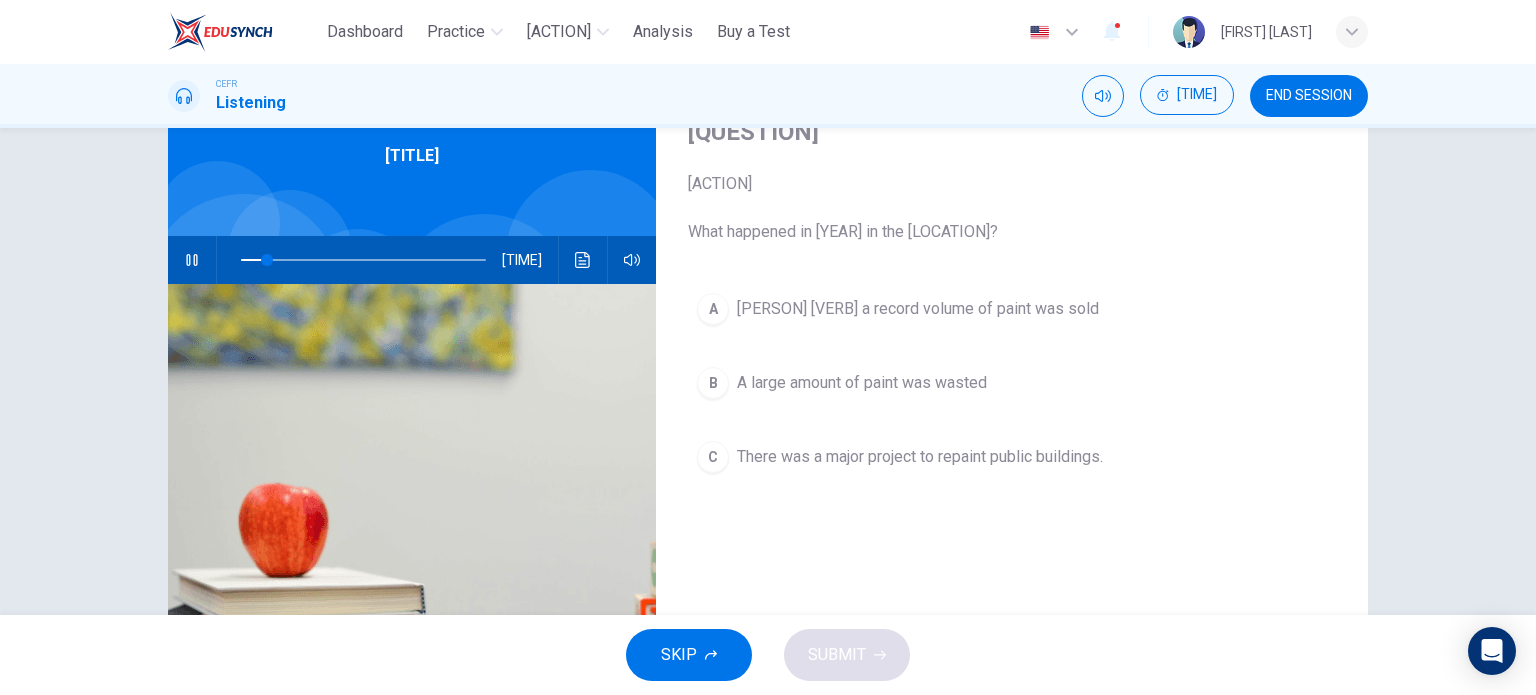 scroll, scrollTop: 100, scrollLeft: 0, axis: vertical 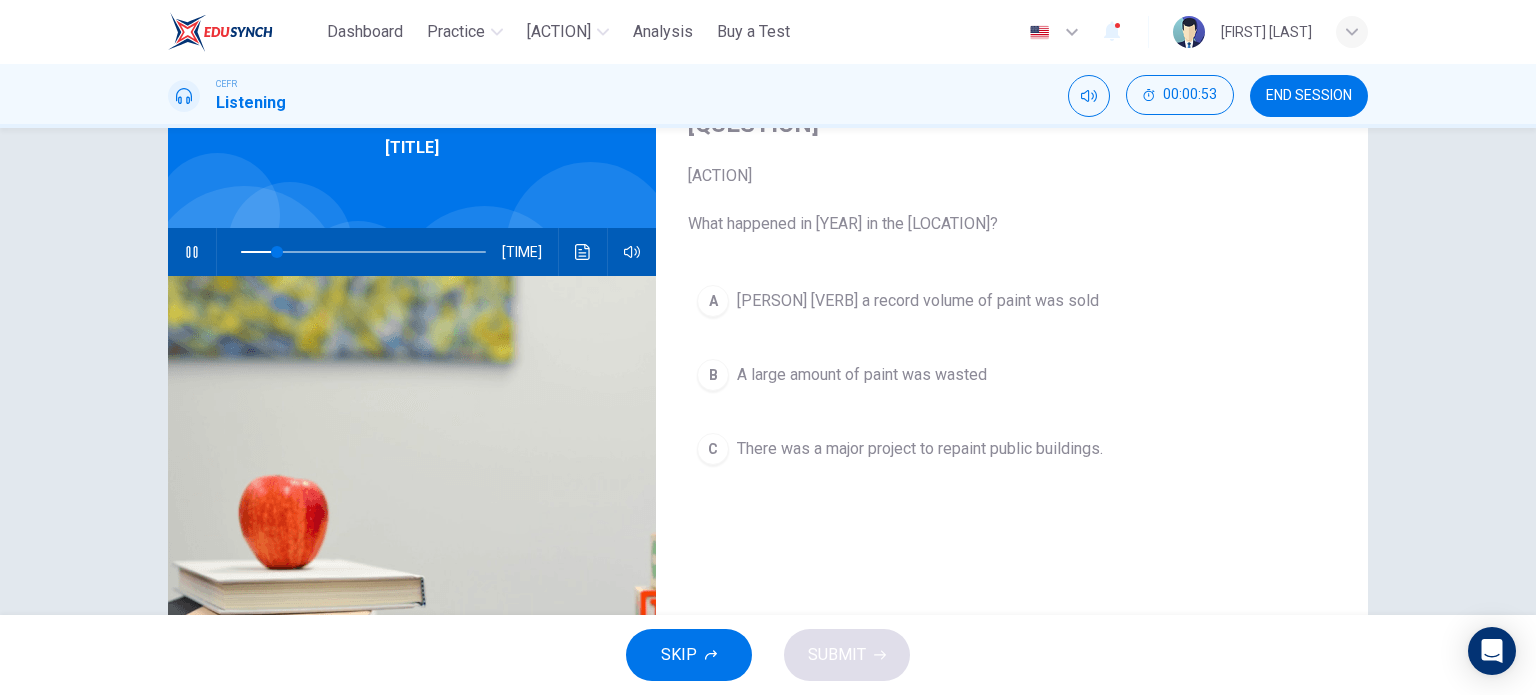 click at bounding box center [192, 252] 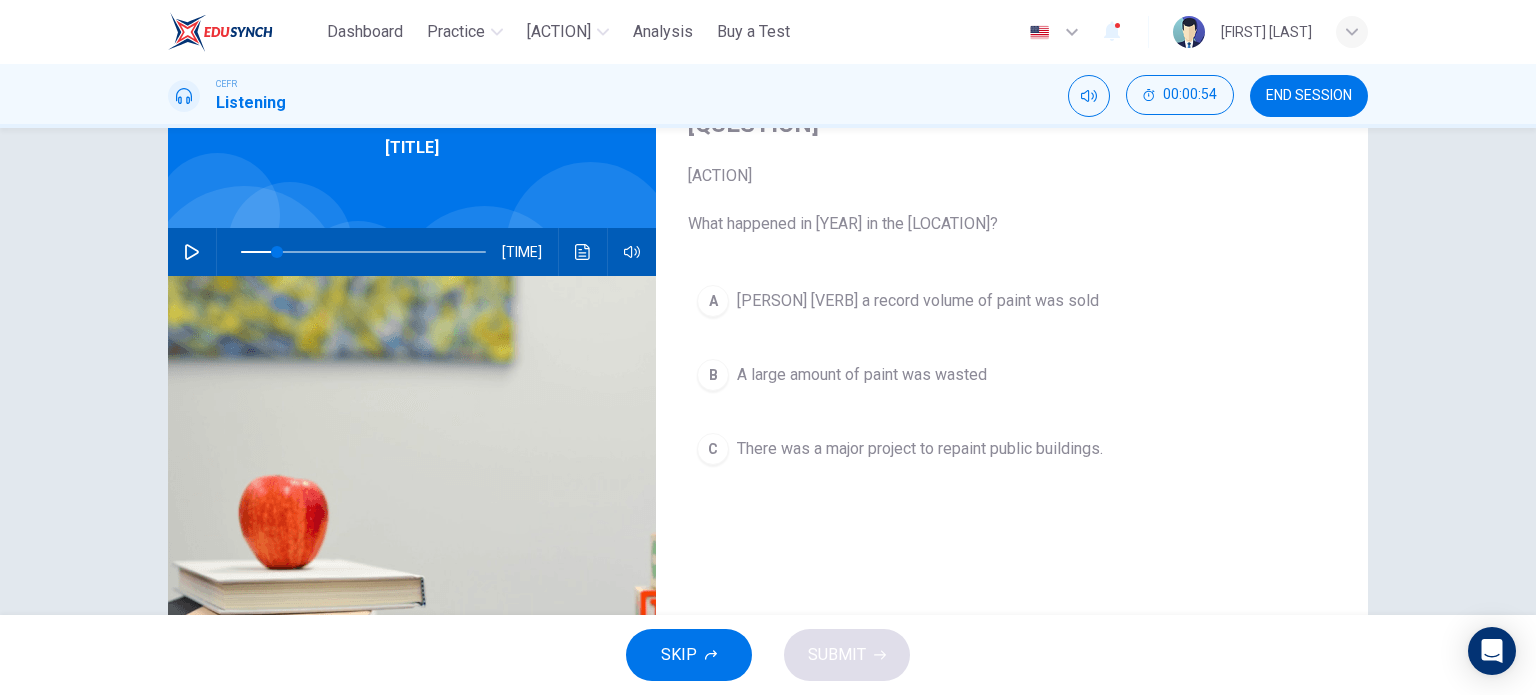 click on "B A large amount of paint was wasted" at bounding box center [1012, 375] 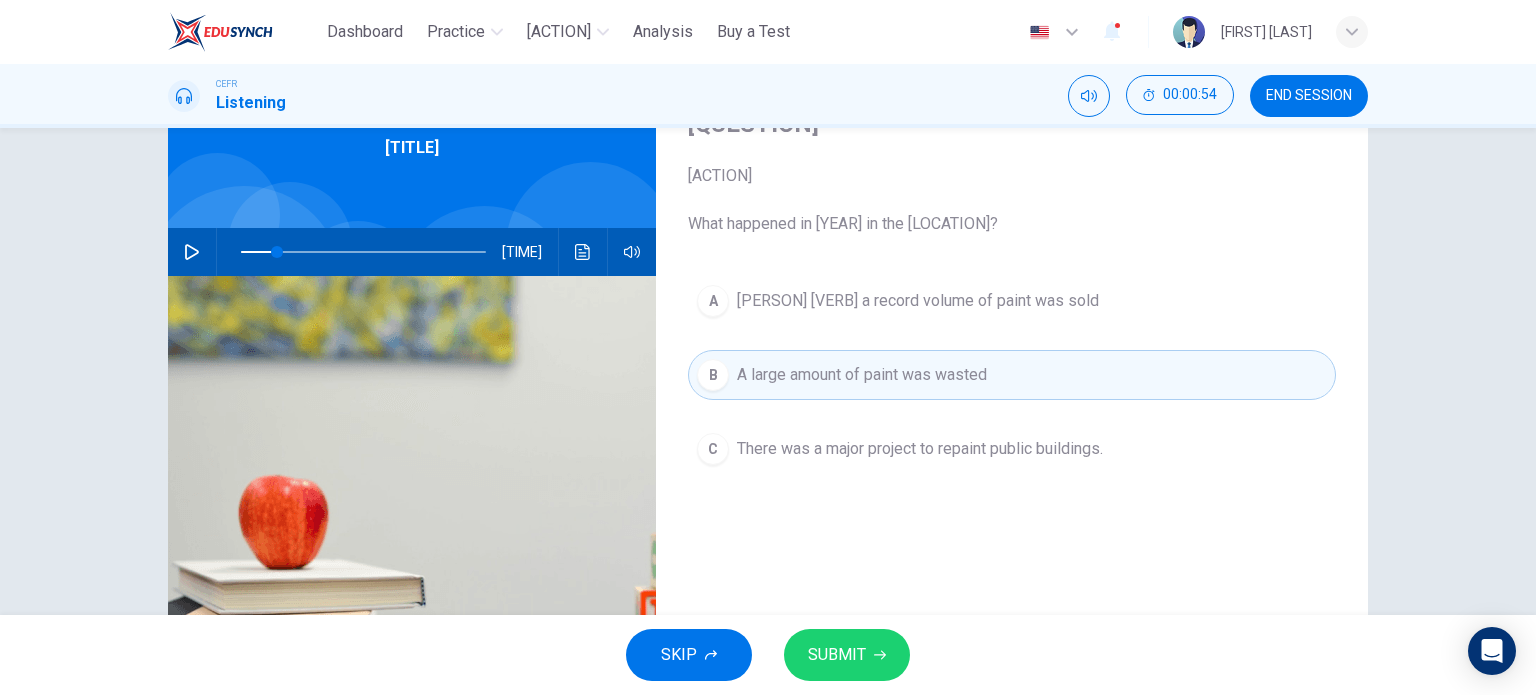 click on "SUBMIT" at bounding box center (837, 655) 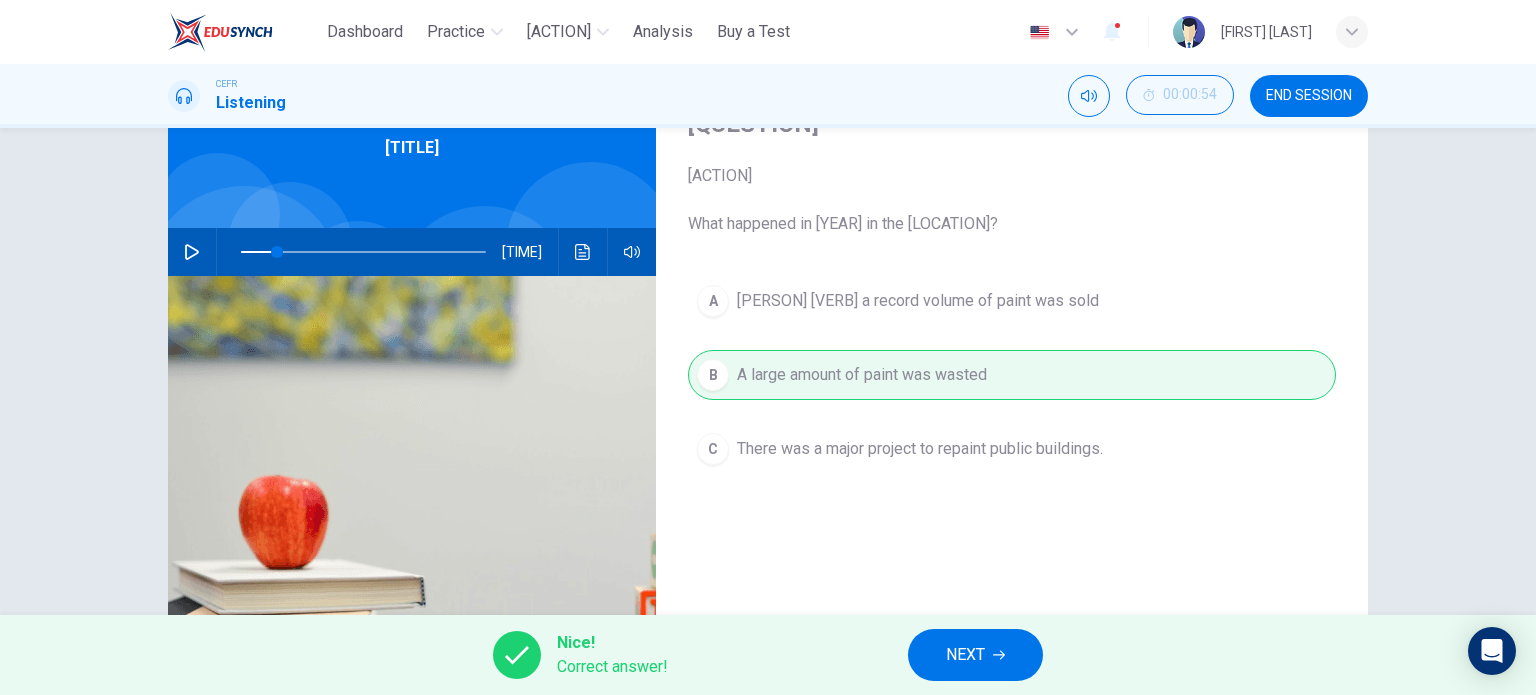 click at bounding box center (192, 252) 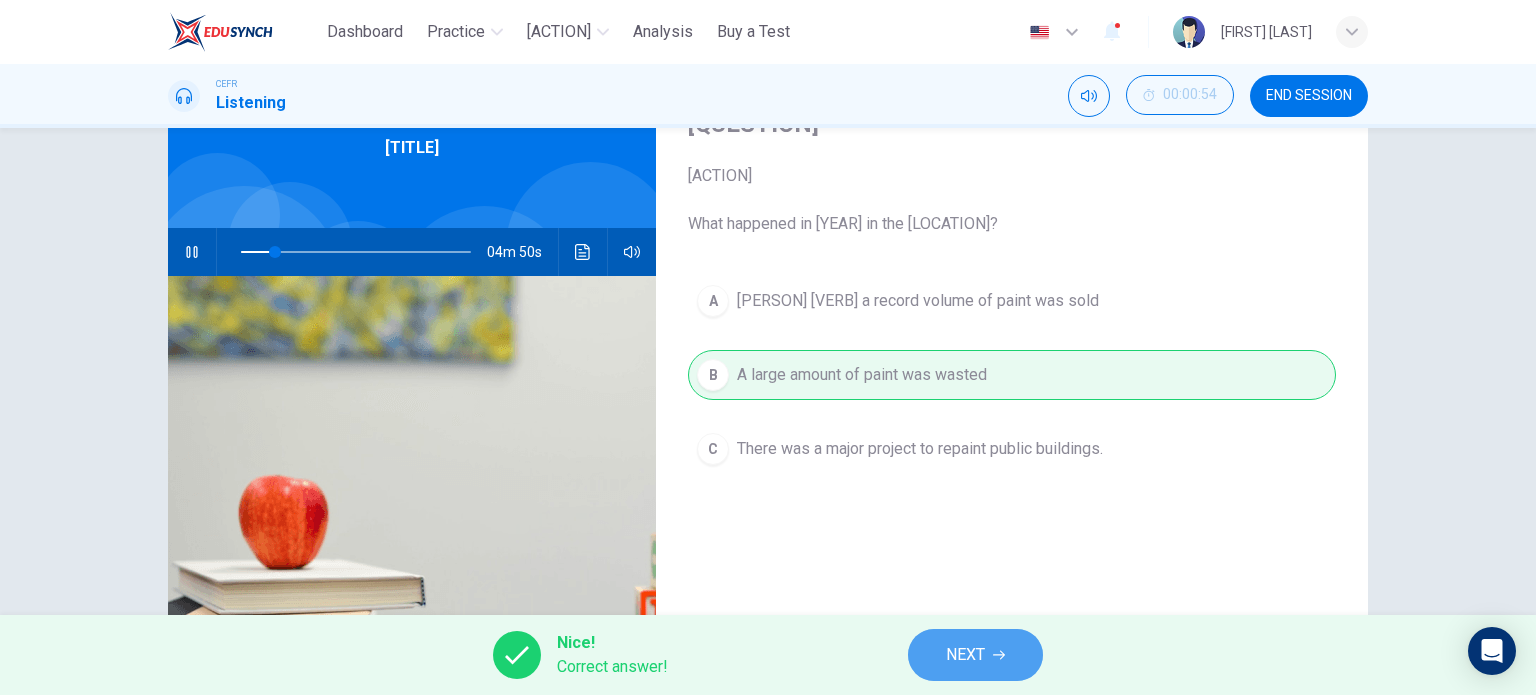 click on "NEXT" at bounding box center [965, 655] 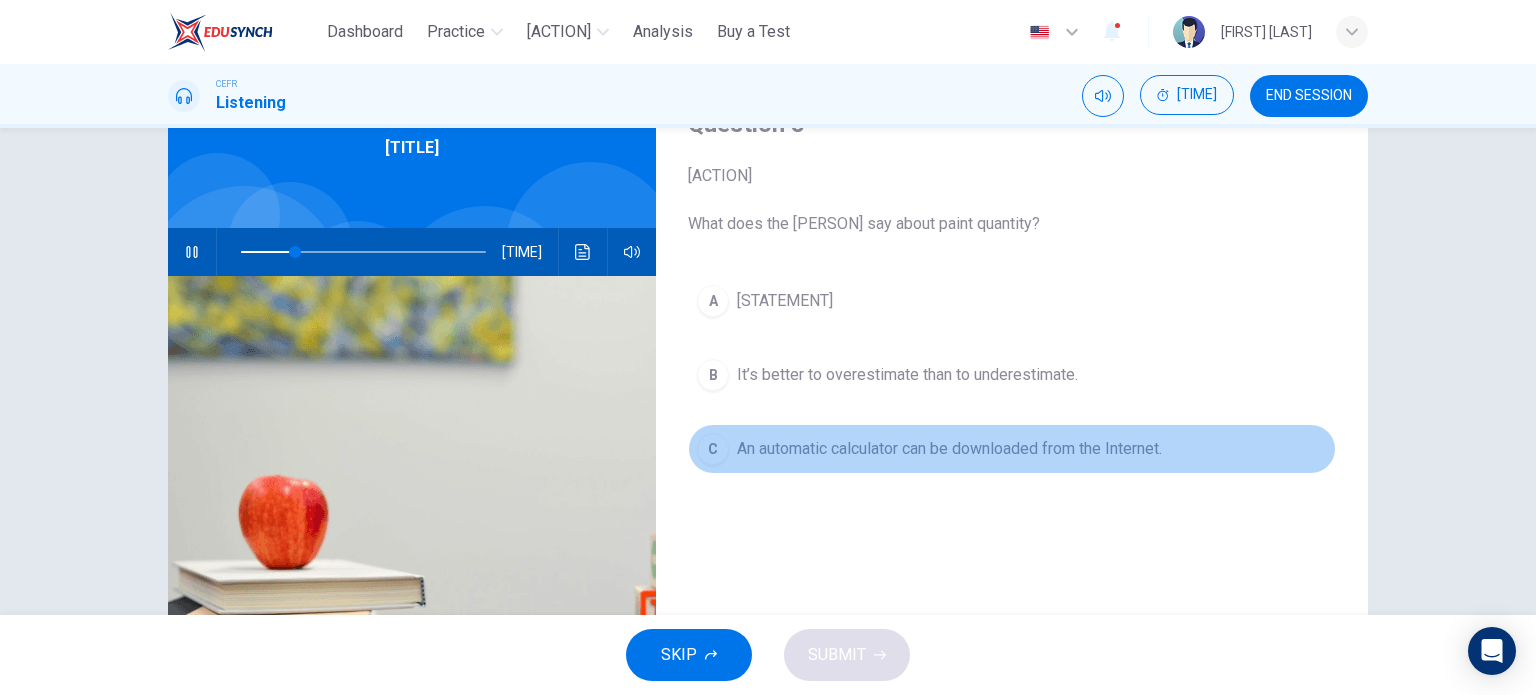 click on "An automatic calculator can be downloaded from the Internet." at bounding box center [785, 301] 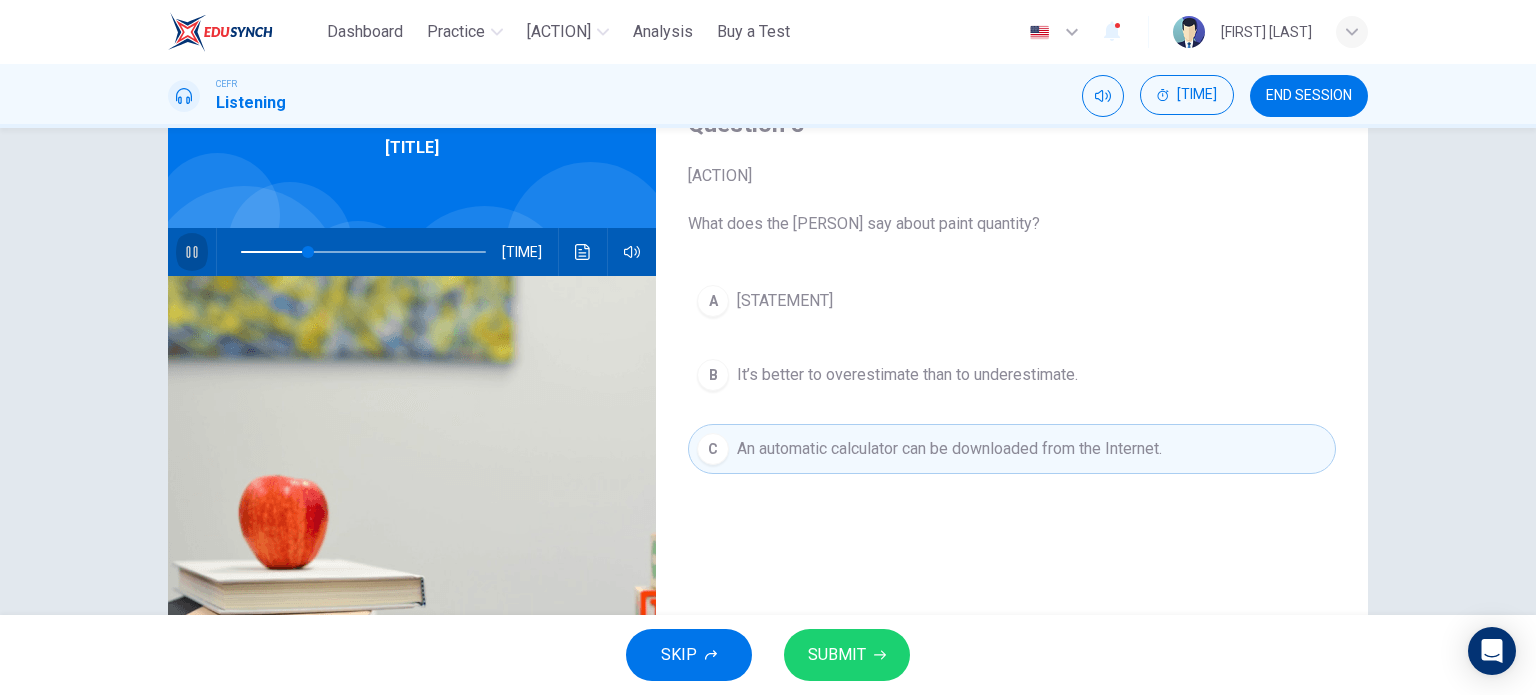 click at bounding box center [192, 252] 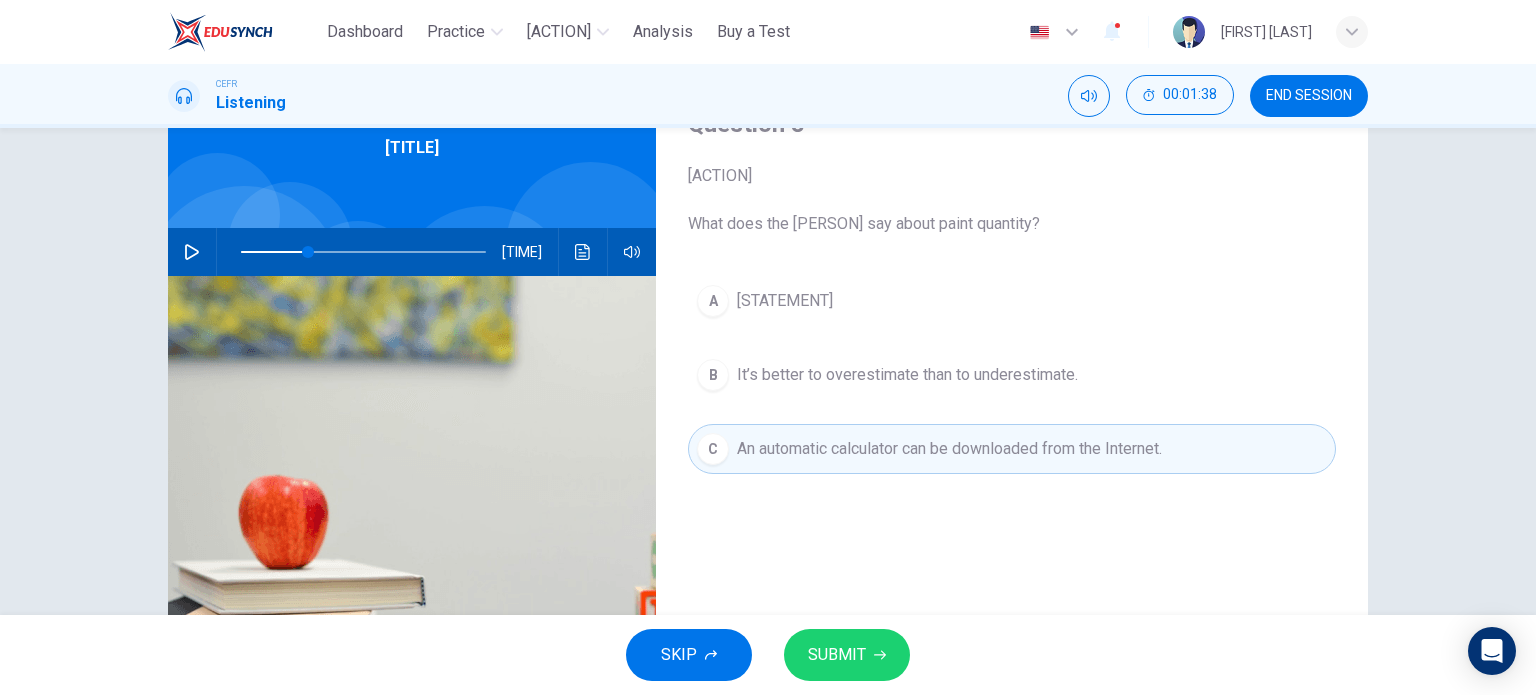 click on "SUBMIT" at bounding box center (837, 655) 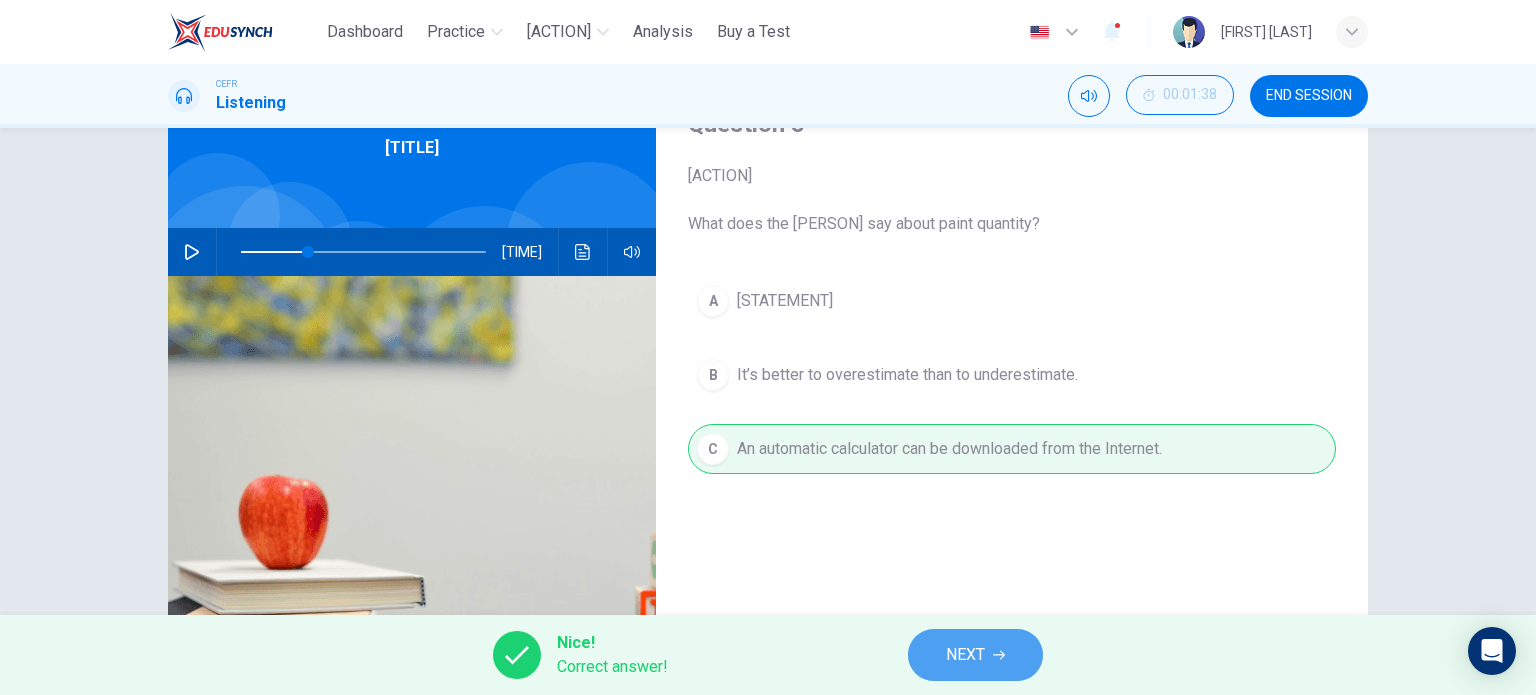 click on "NEXT" at bounding box center [975, 655] 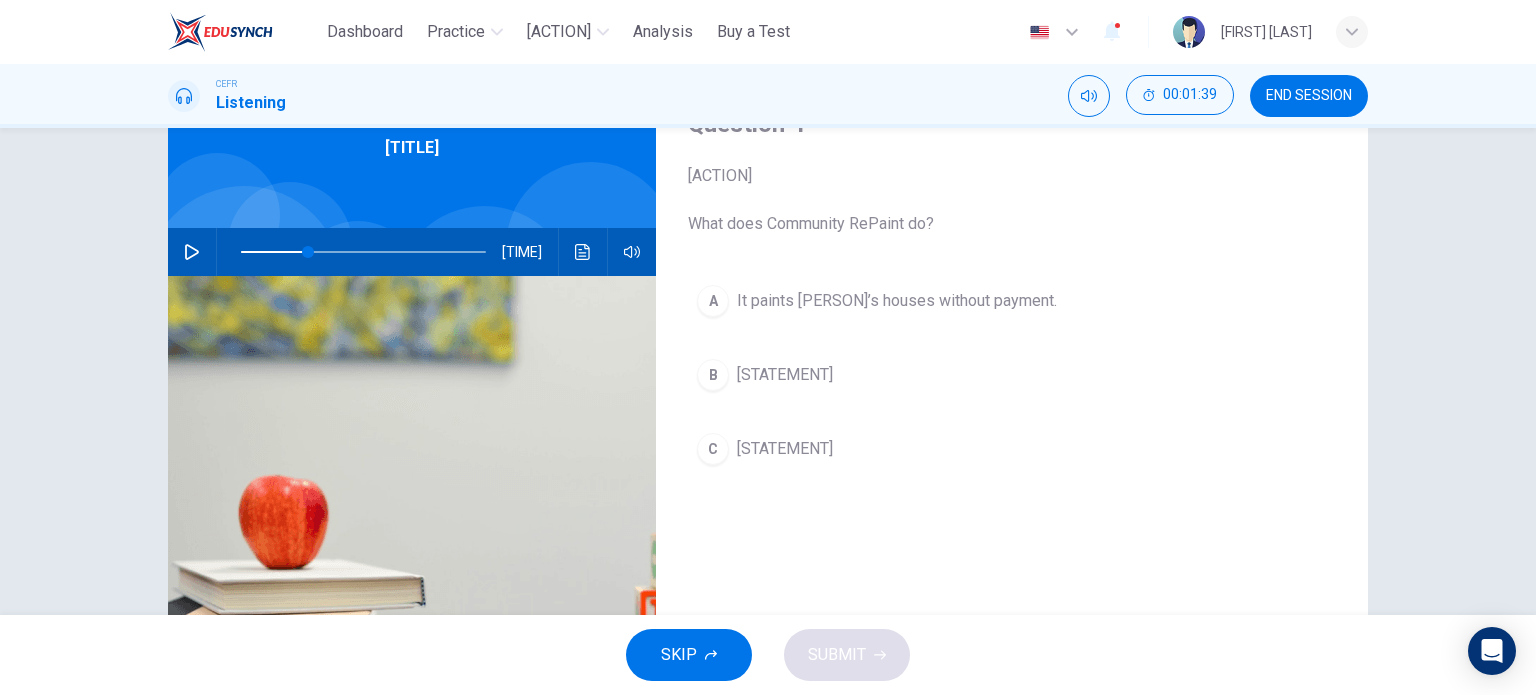 click at bounding box center (192, 252) 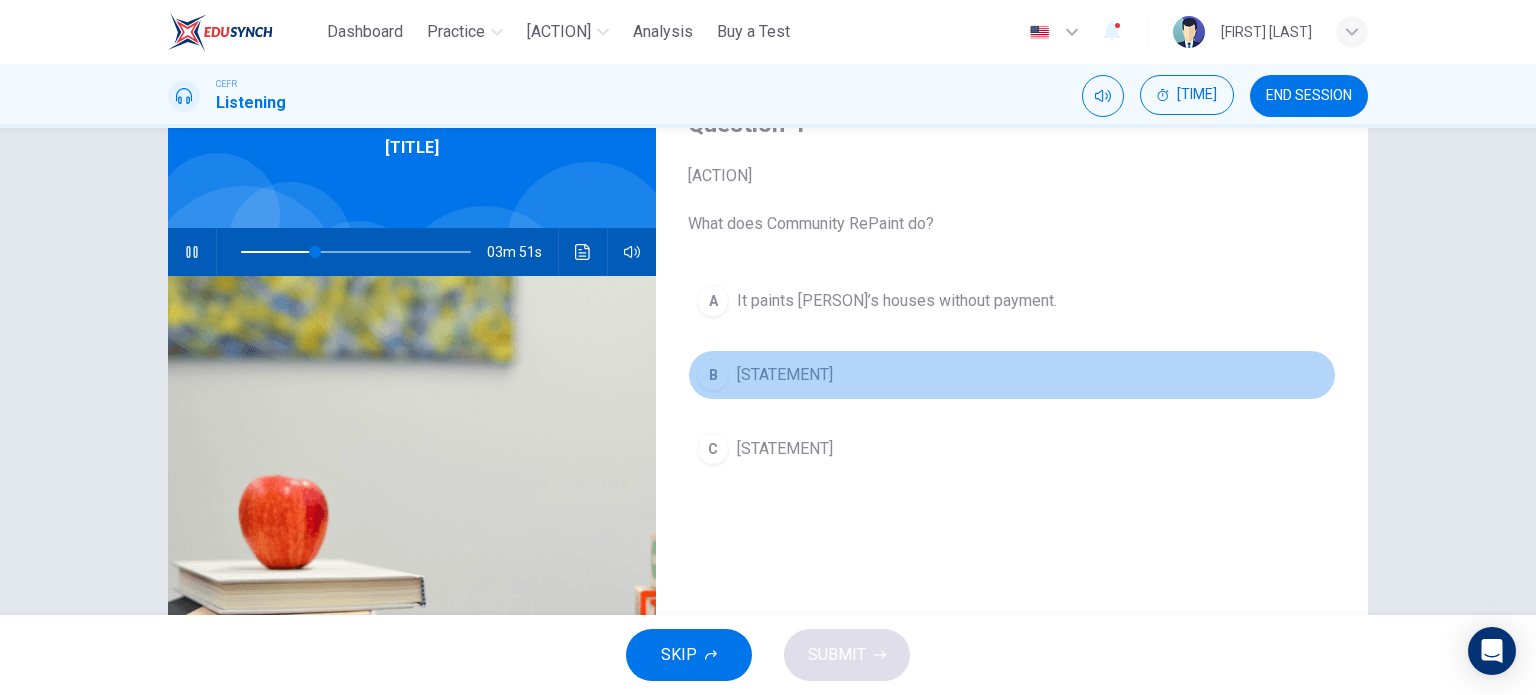 click on "It collects unwanted paint and gives it away." at bounding box center [897, 301] 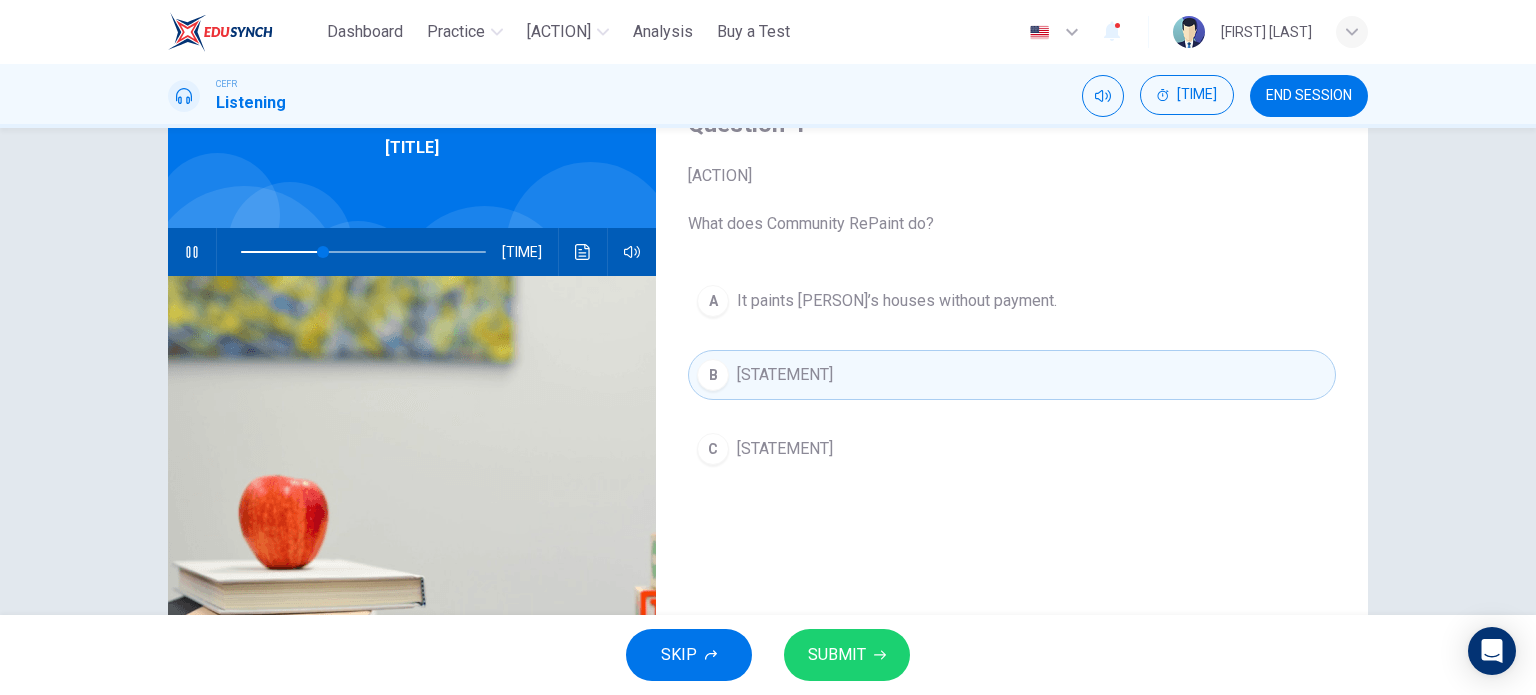 click at bounding box center (192, 252) 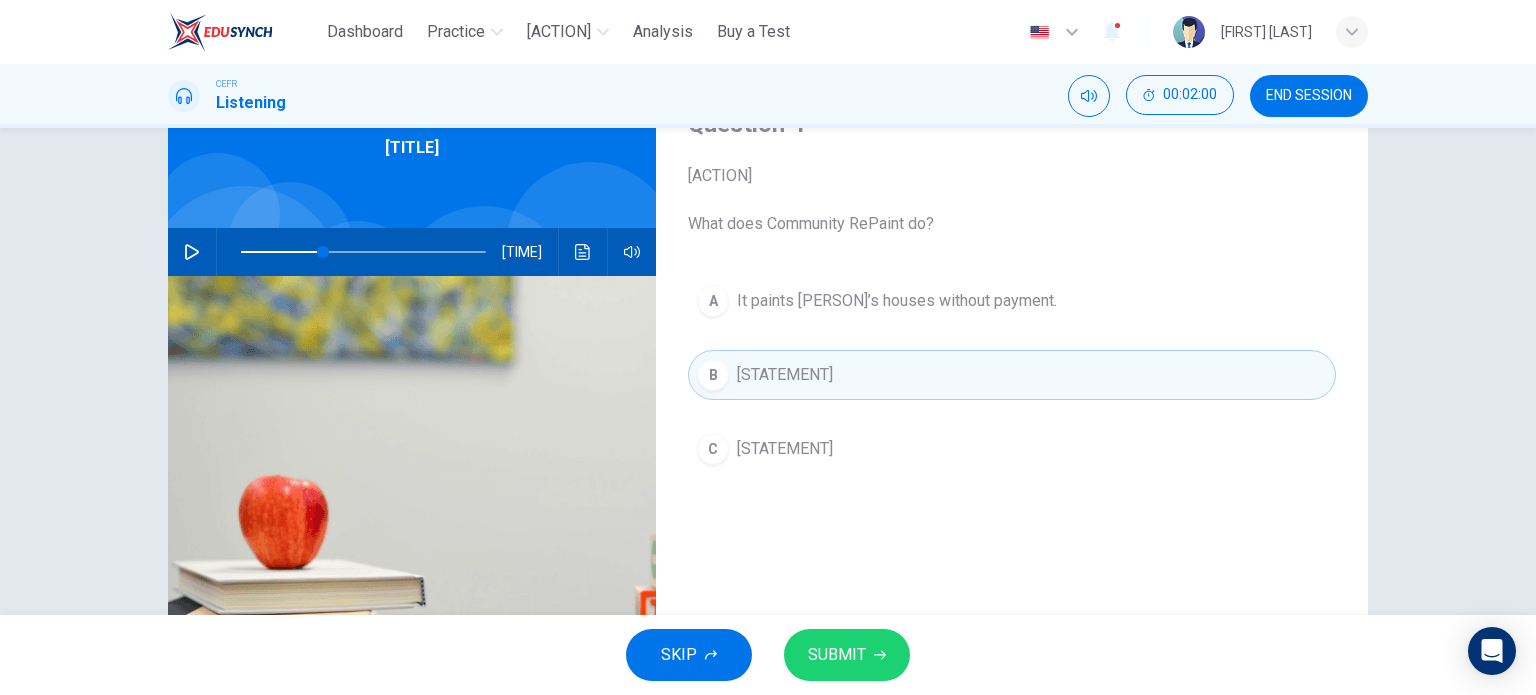 click on "SUBMIT" at bounding box center [847, 655] 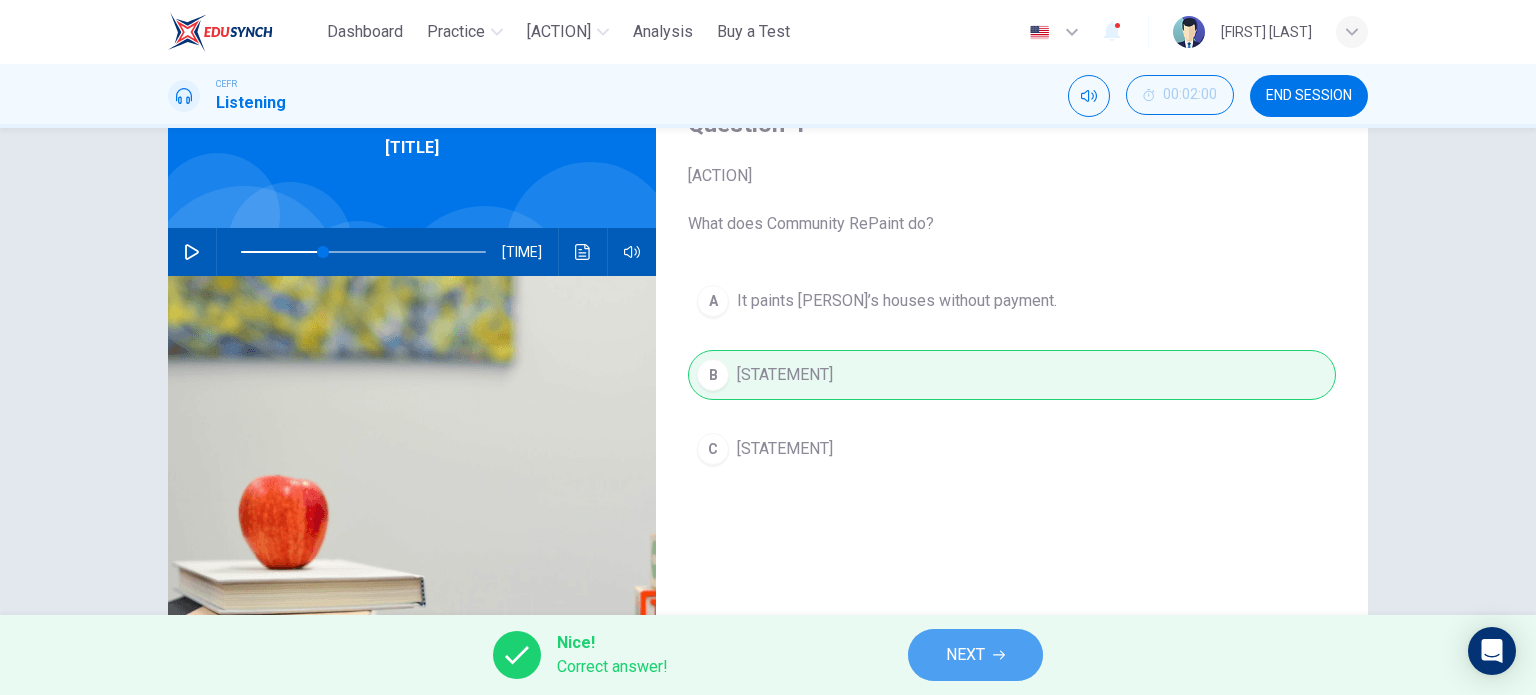 click on "NEXT" at bounding box center [965, 655] 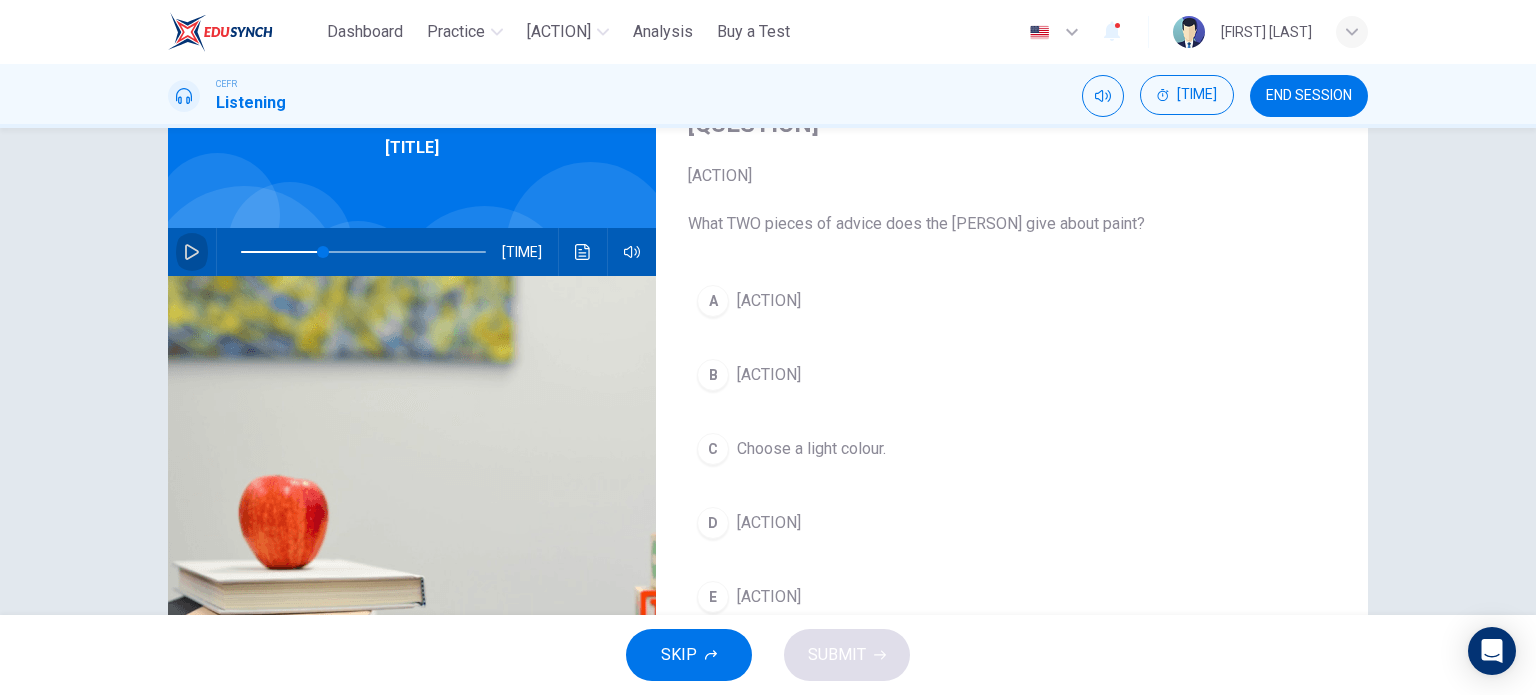 click at bounding box center (192, 252) 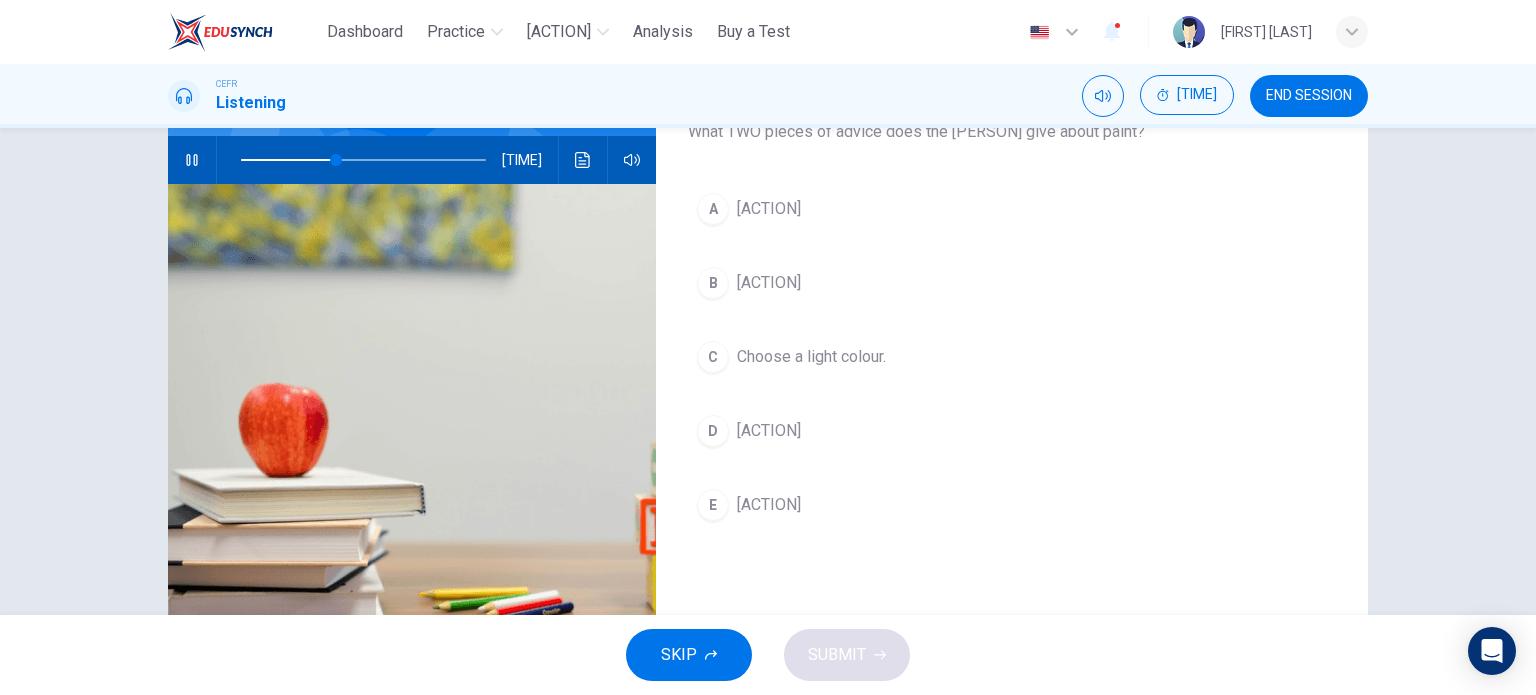 scroll, scrollTop: 200, scrollLeft: 0, axis: vertical 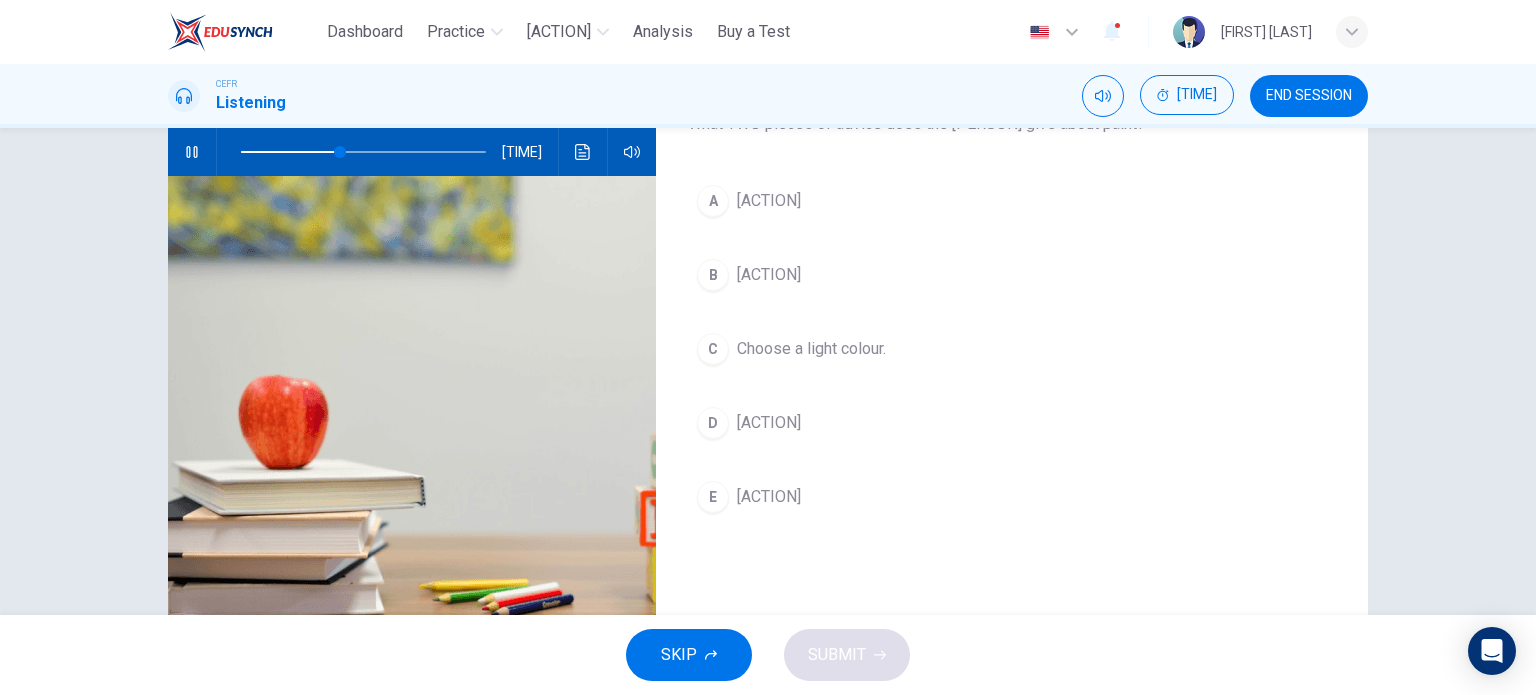 click on "Test the colour before buying a lot." at bounding box center [769, 201] 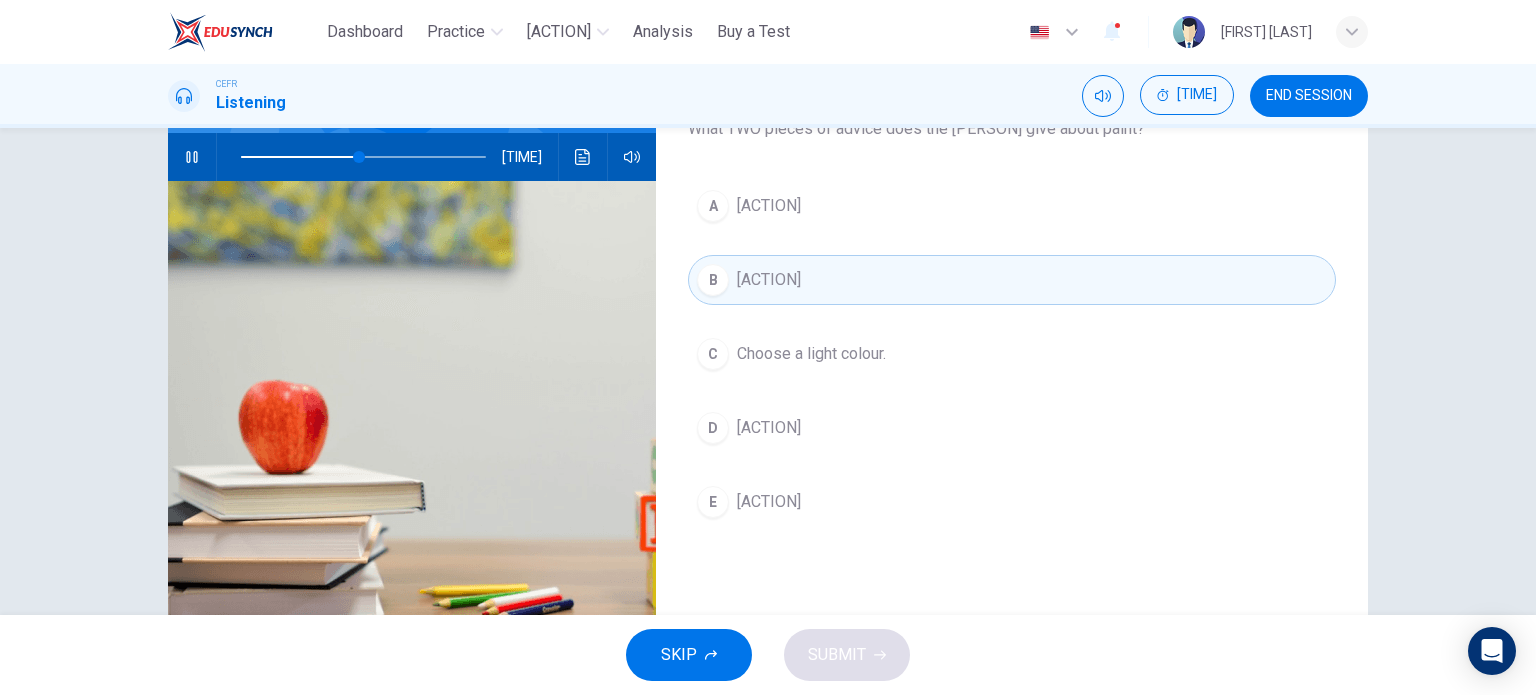 scroll, scrollTop: 200, scrollLeft: 0, axis: vertical 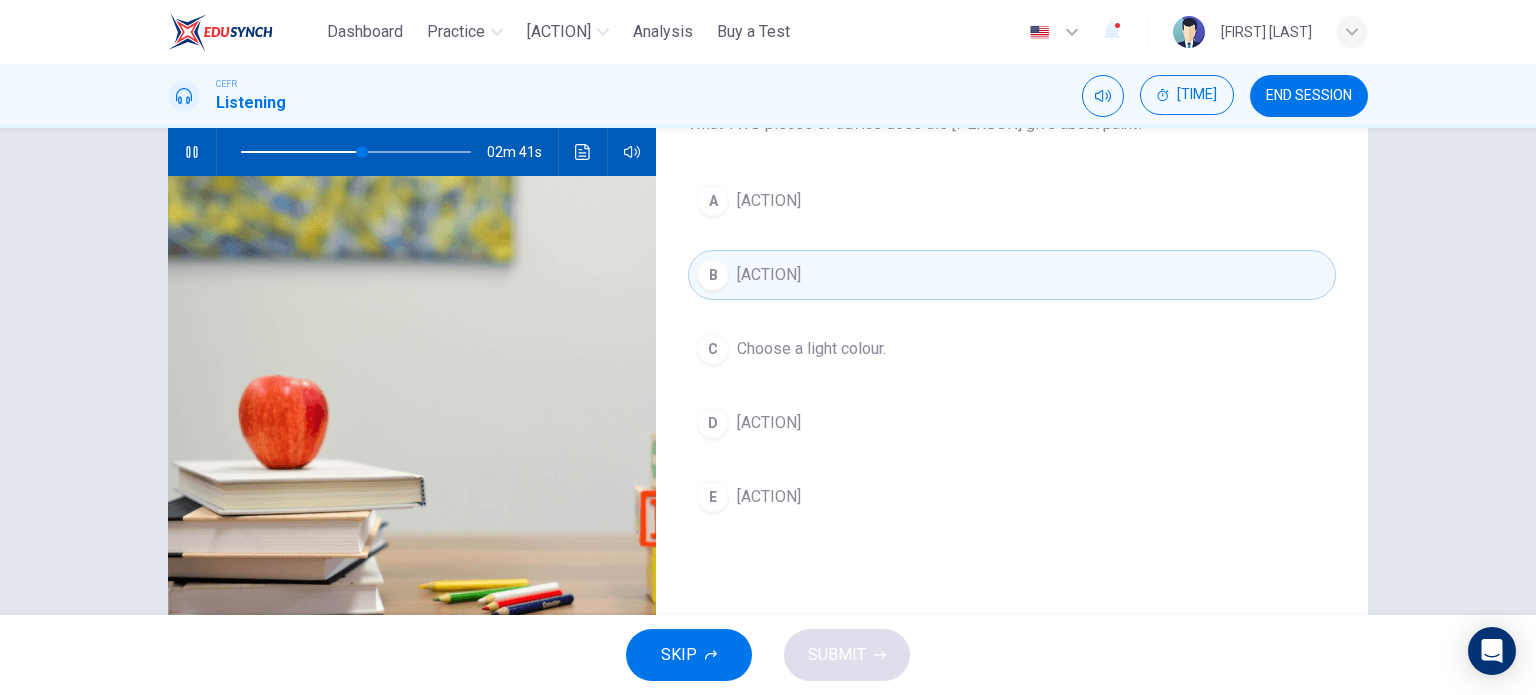 click on "Use water-based paint." at bounding box center [769, 201] 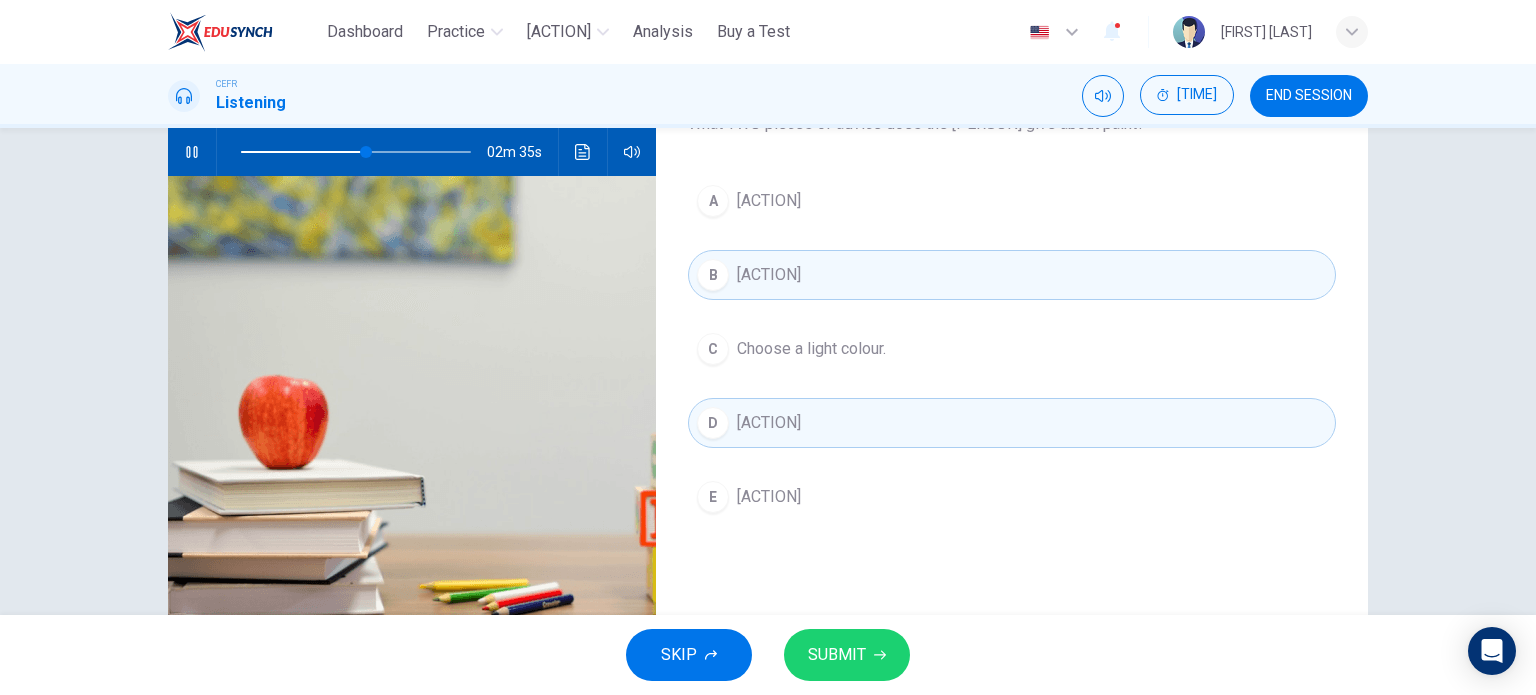 click at bounding box center (192, 152) 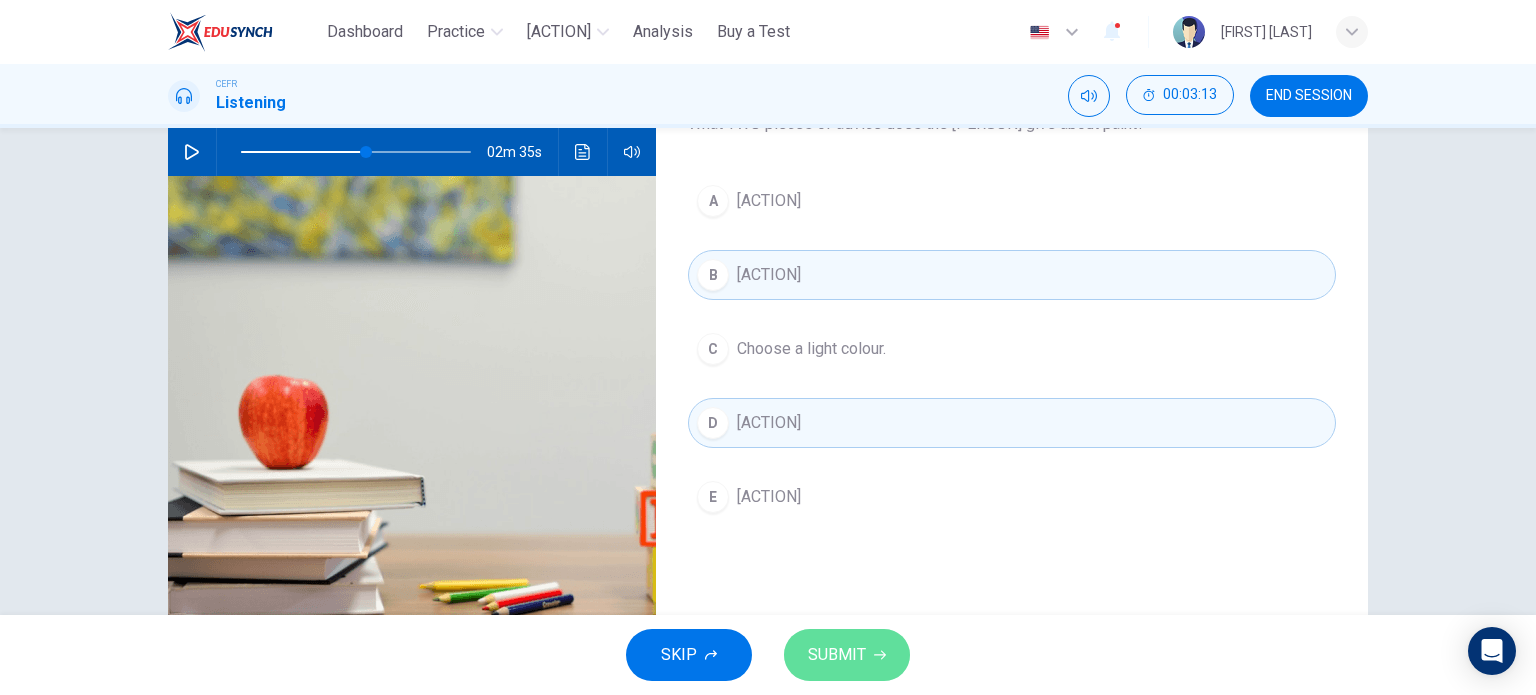 click on "SUBMIT" at bounding box center [847, 655] 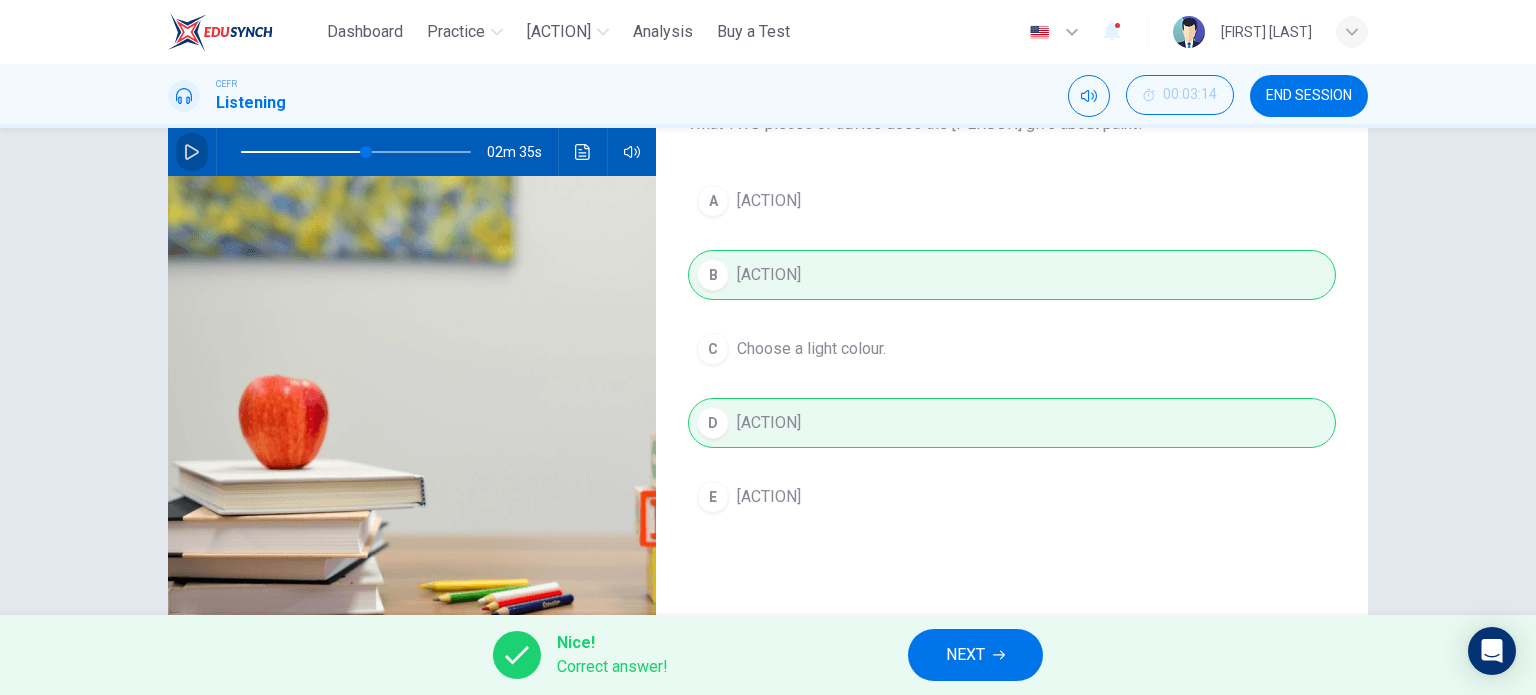 click at bounding box center (192, 152) 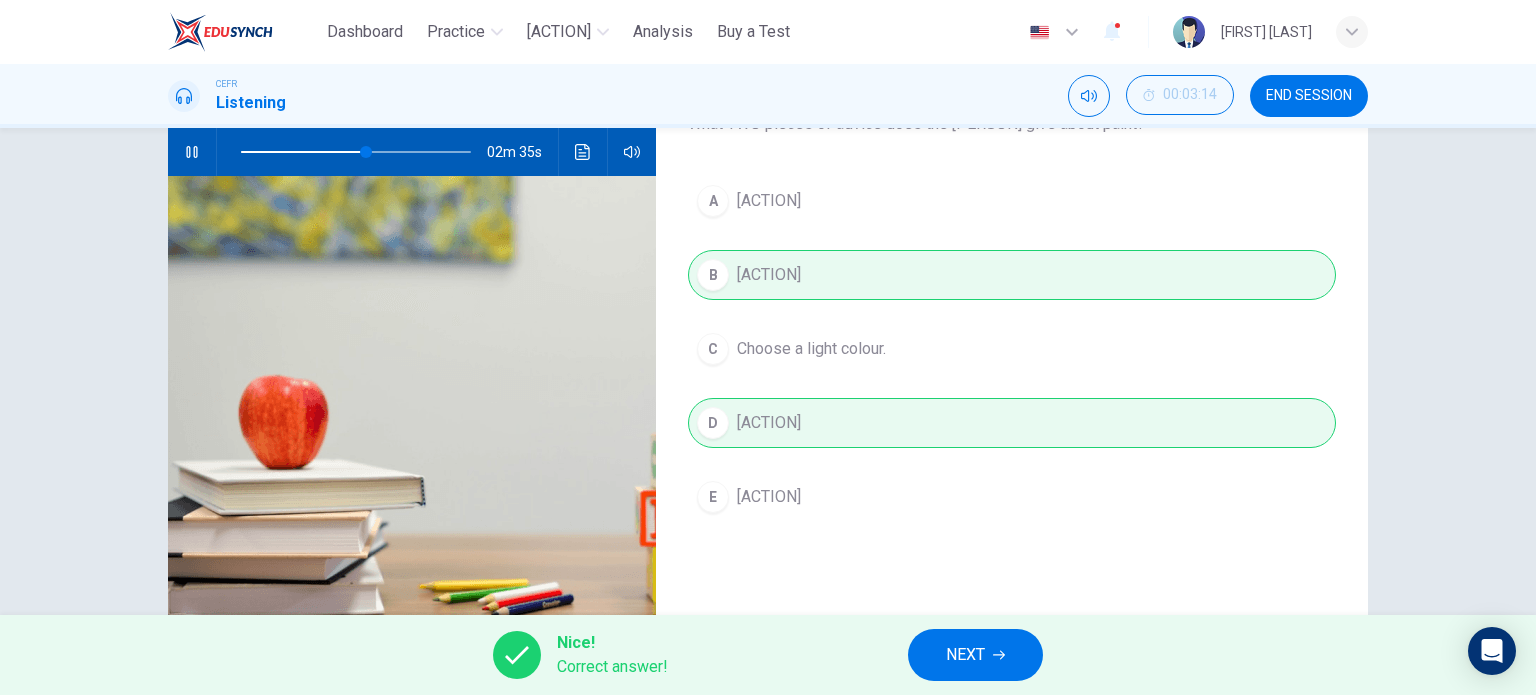 click on "NEXT" at bounding box center [965, 655] 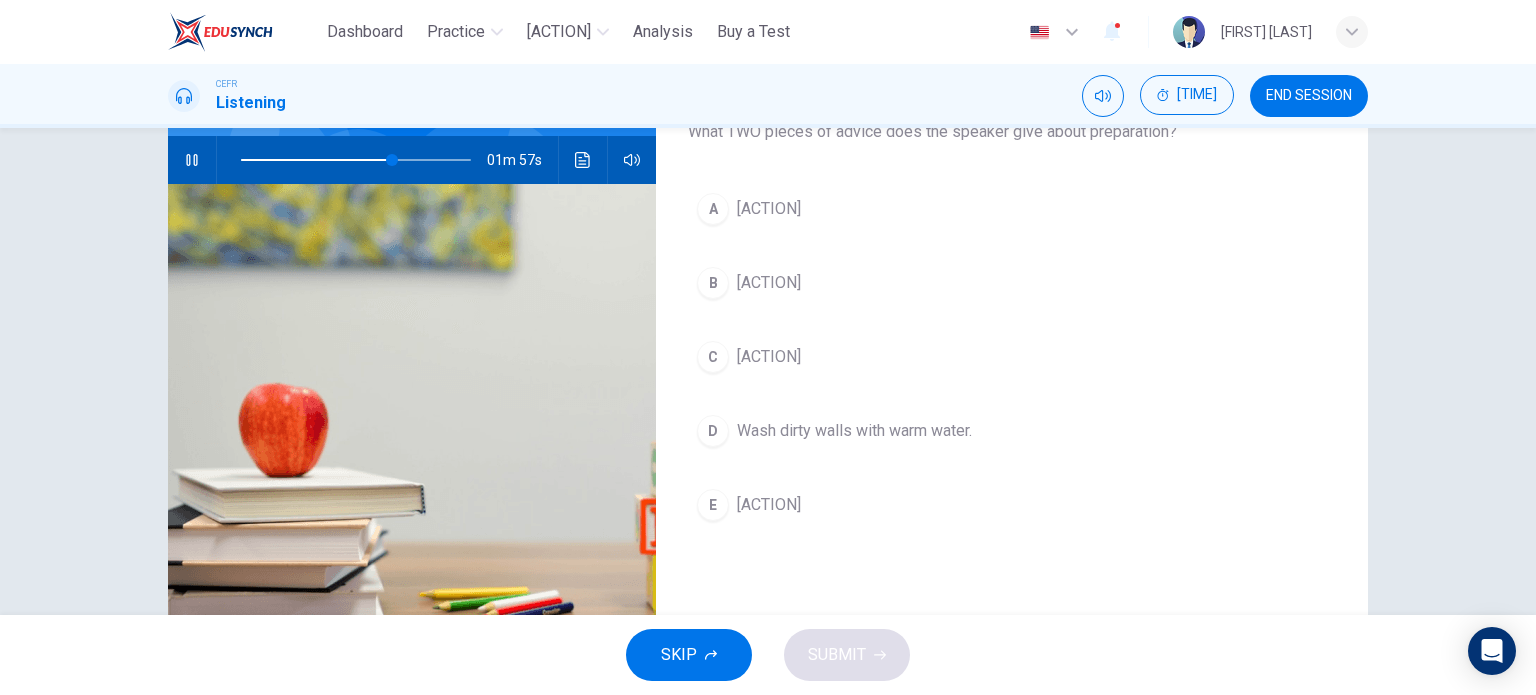 scroll, scrollTop: 200, scrollLeft: 0, axis: vertical 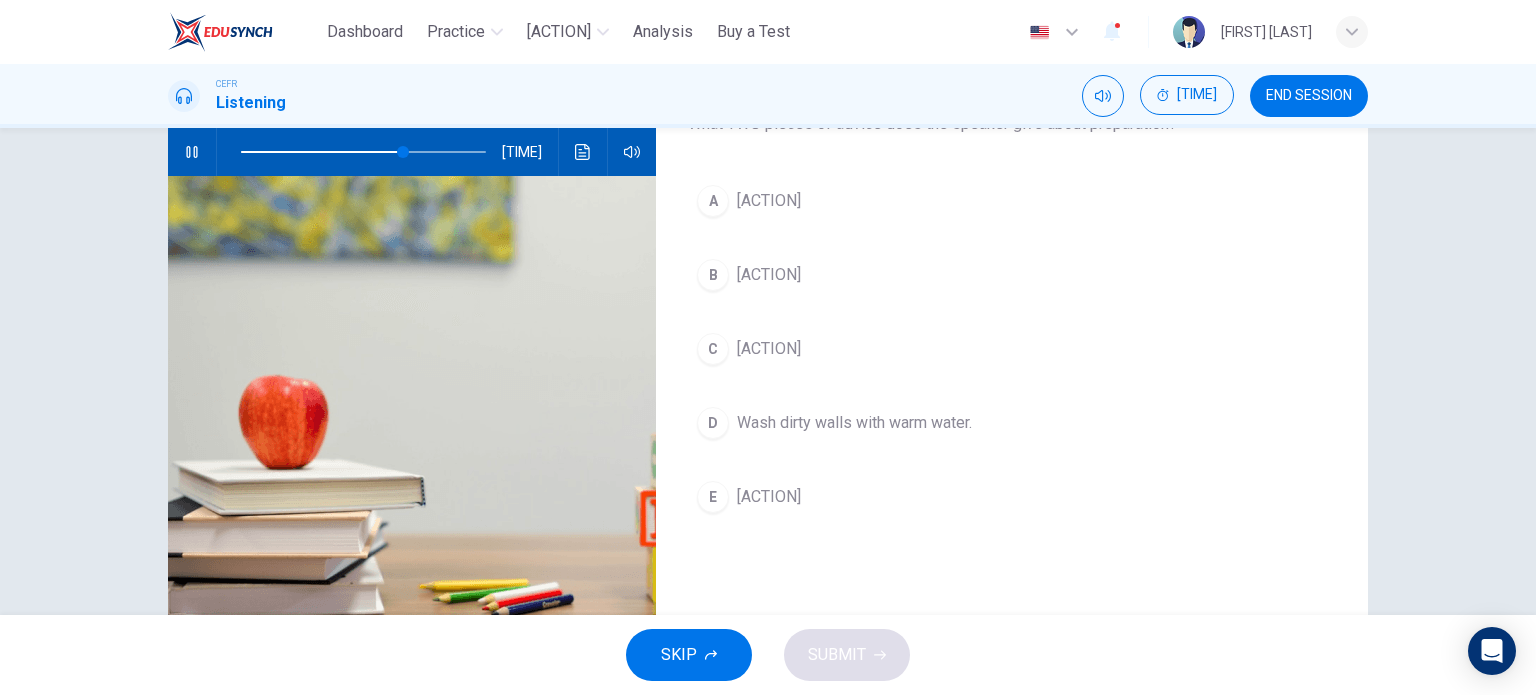 click on "Replace any loose plaster." at bounding box center (769, 201) 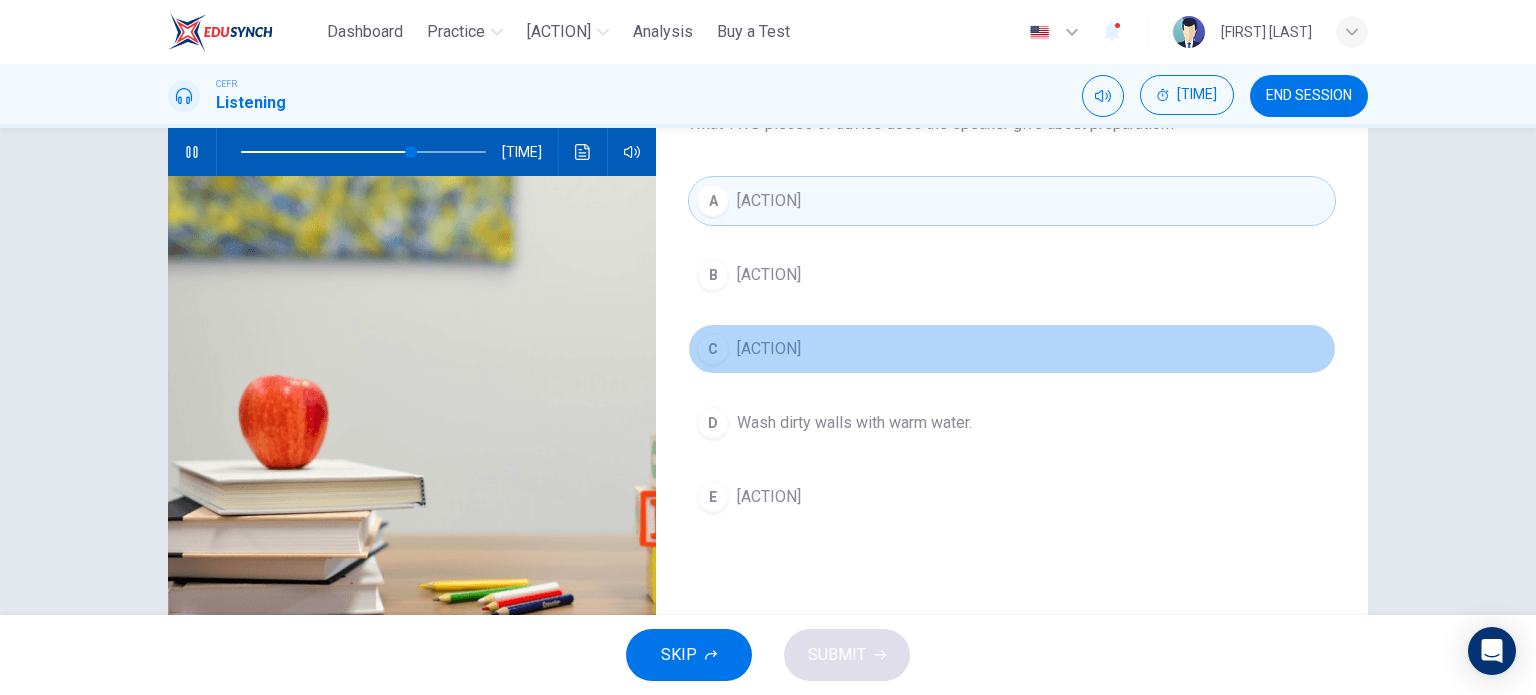 click on "Use decorators’ soap to remove grease from walls." at bounding box center (769, 275) 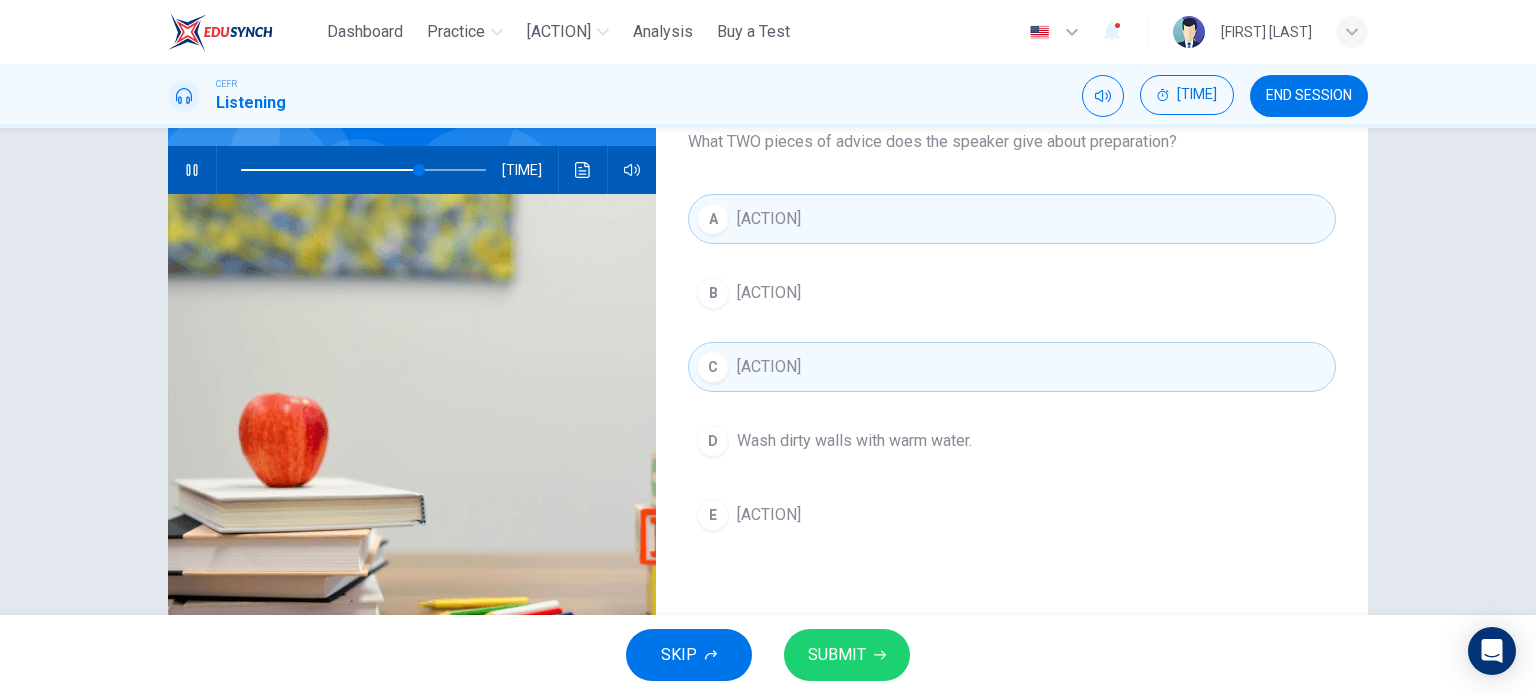 scroll, scrollTop: 188, scrollLeft: 0, axis: vertical 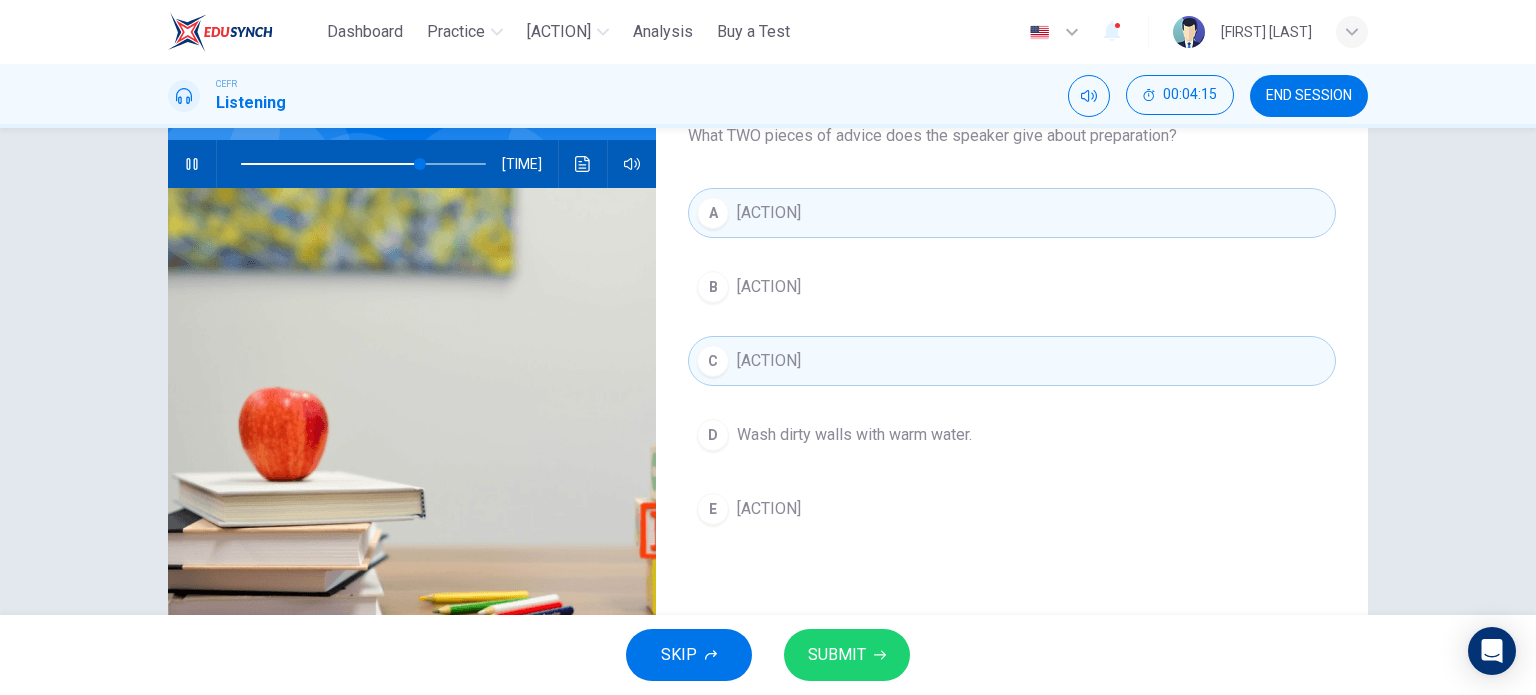 click at bounding box center (192, 164) 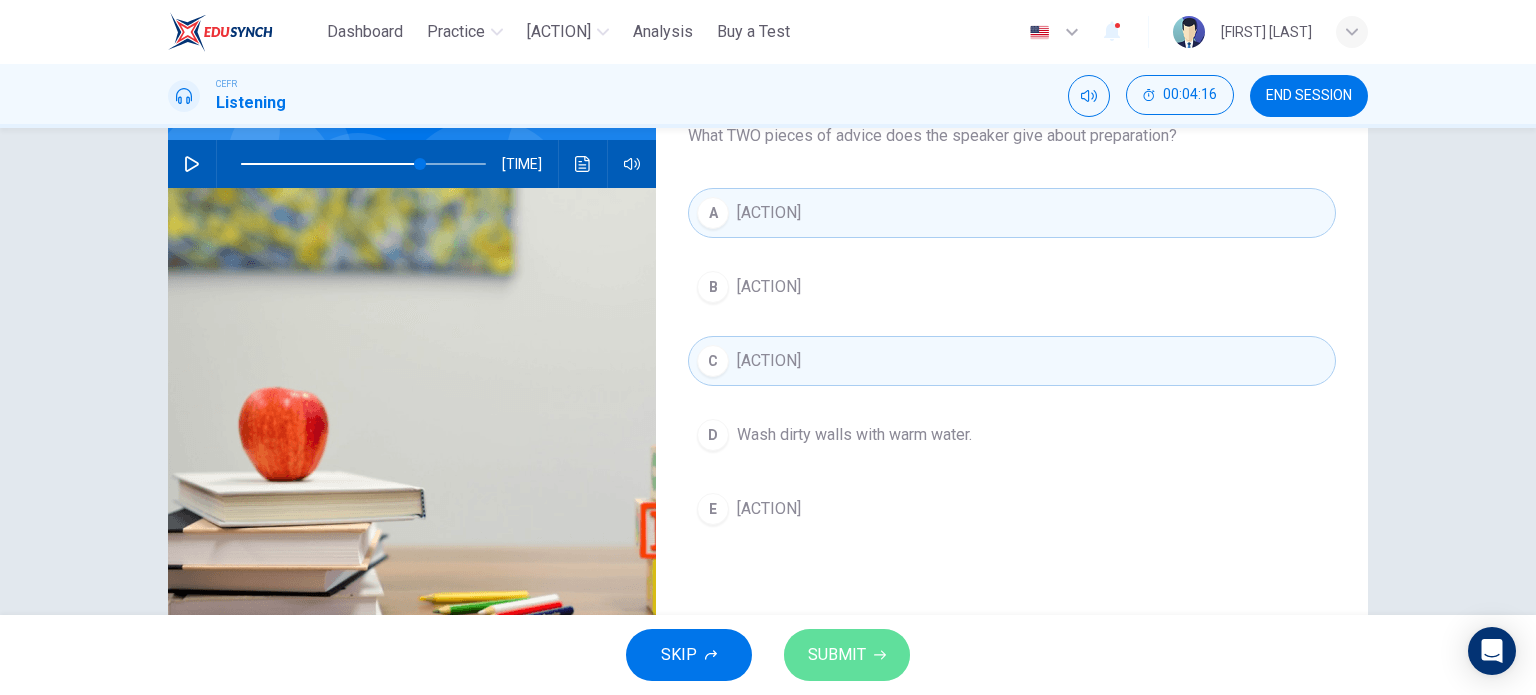 click on "SUBMIT" at bounding box center (847, 655) 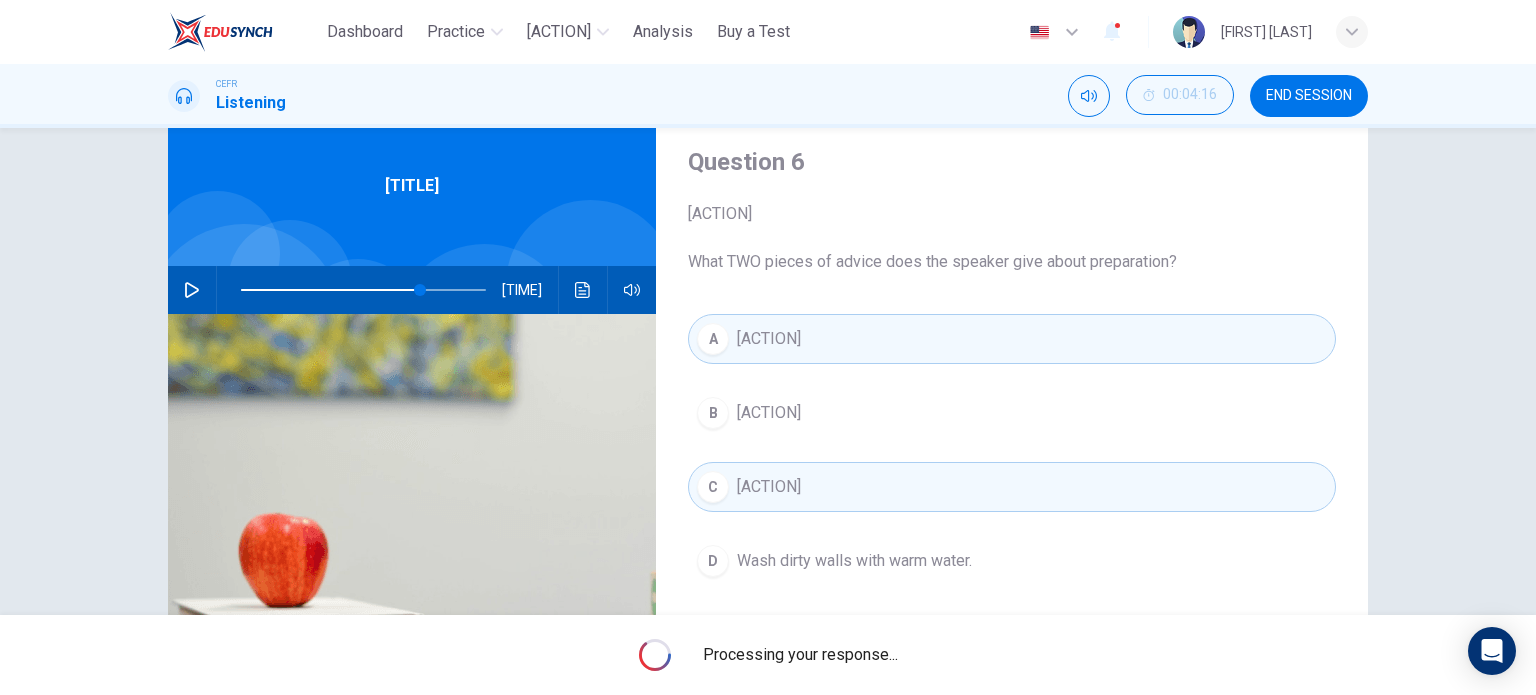 scroll, scrollTop: 0, scrollLeft: 0, axis: both 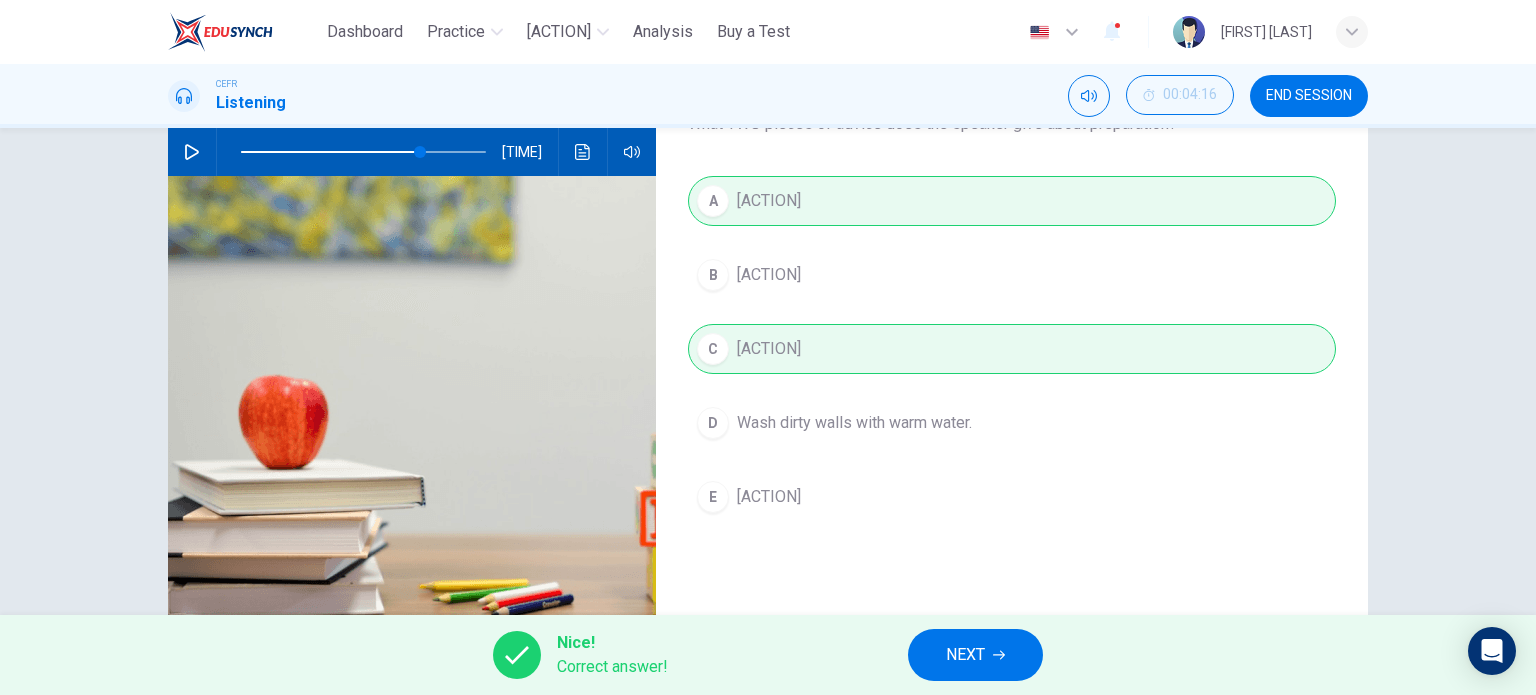 click on "NEXT" at bounding box center [975, 655] 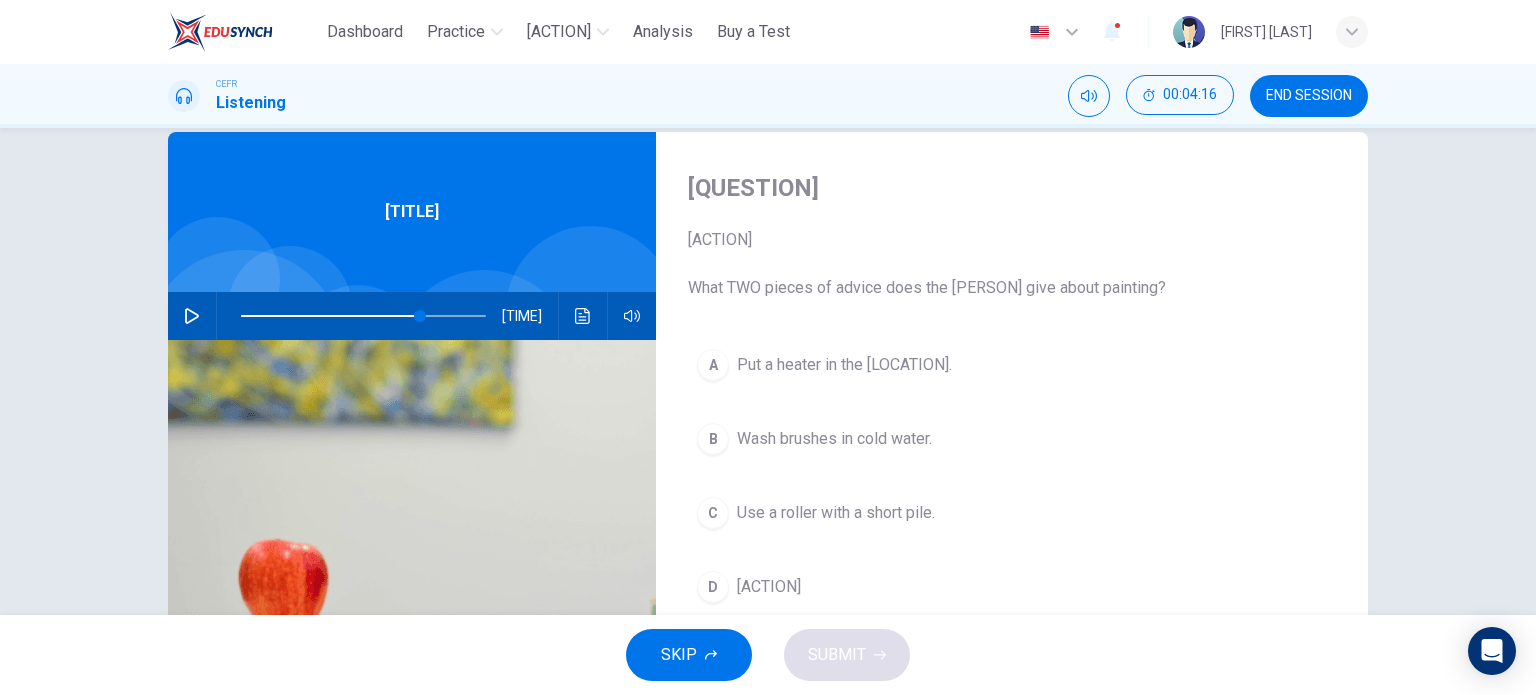 scroll, scrollTop: 0, scrollLeft: 0, axis: both 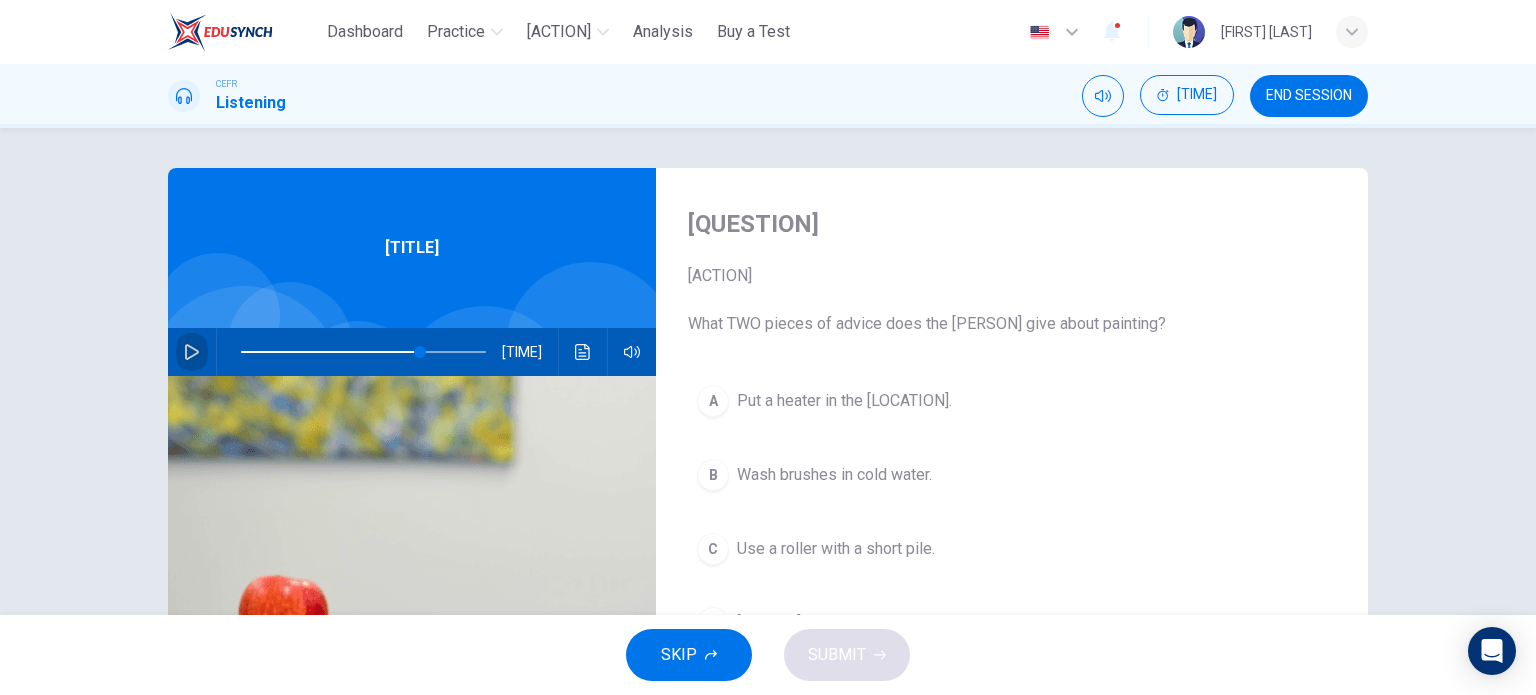 click at bounding box center (192, 352) 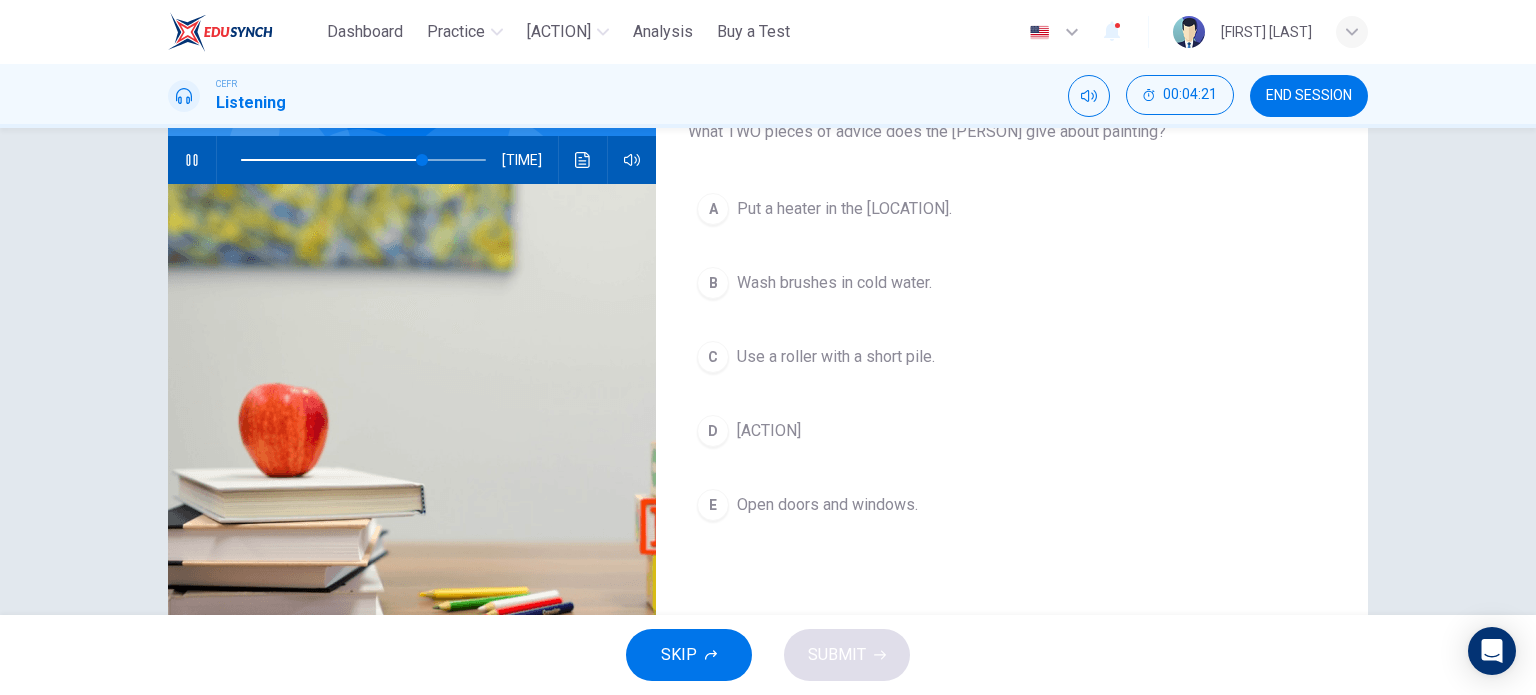 scroll, scrollTop: 200, scrollLeft: 0, axis: vertical 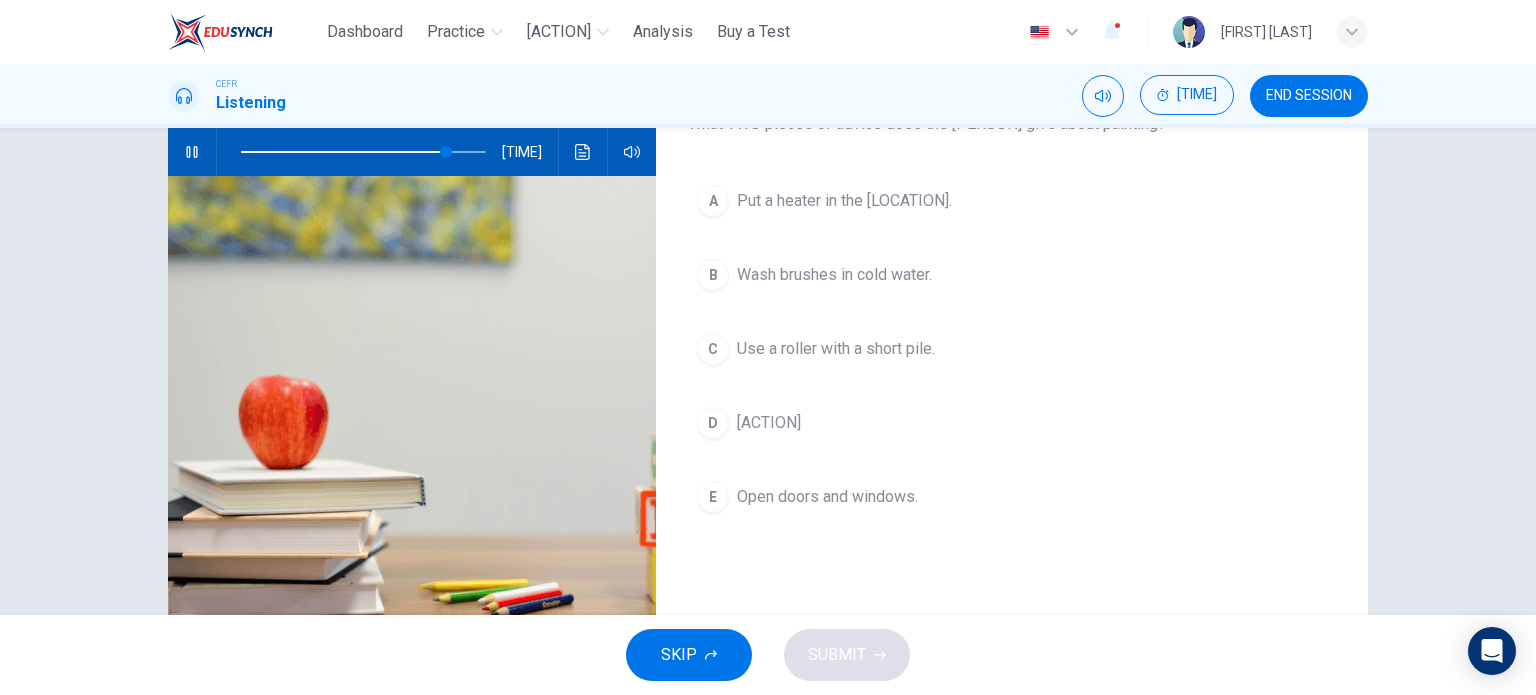 click on "Wash brushes in cold water." at bounding box center (844, 201) 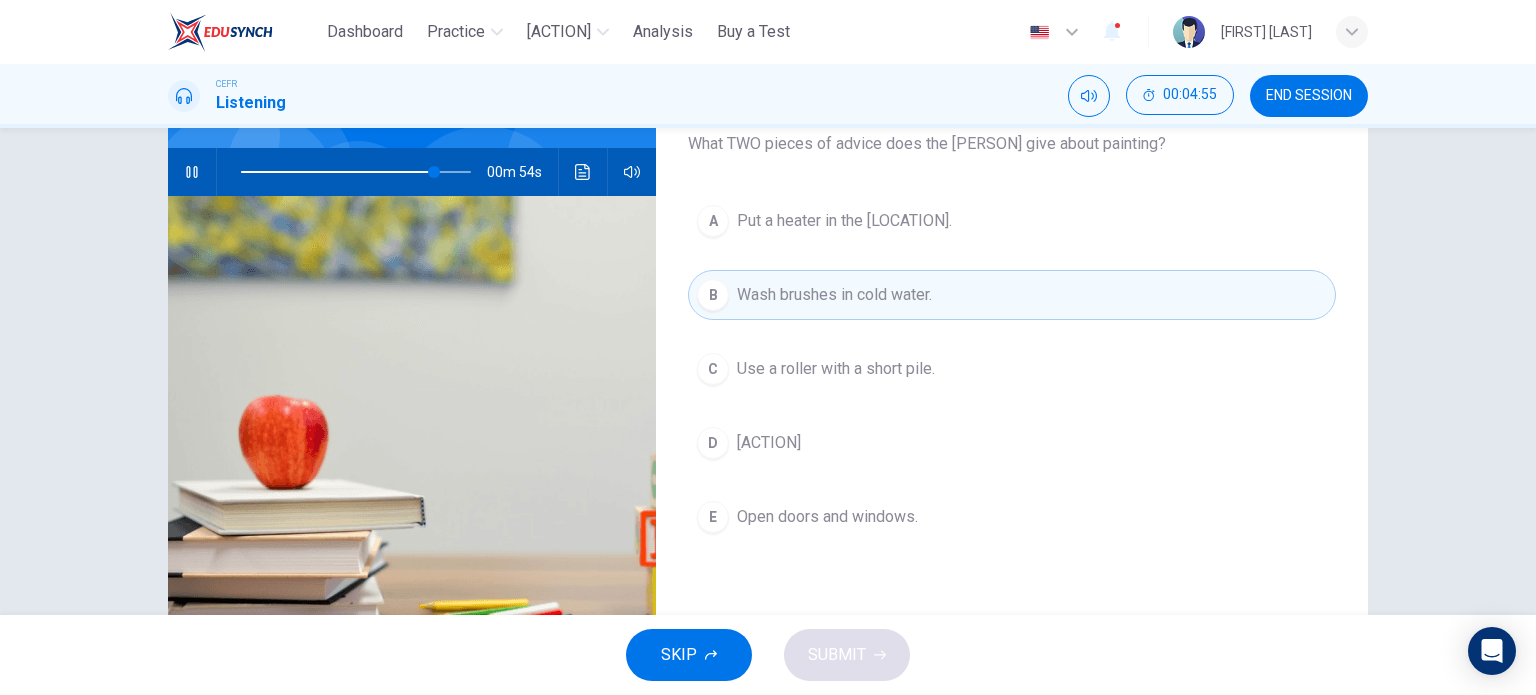 scroll, scrollTop: 200, scrollLeft: 0, axis: vertical 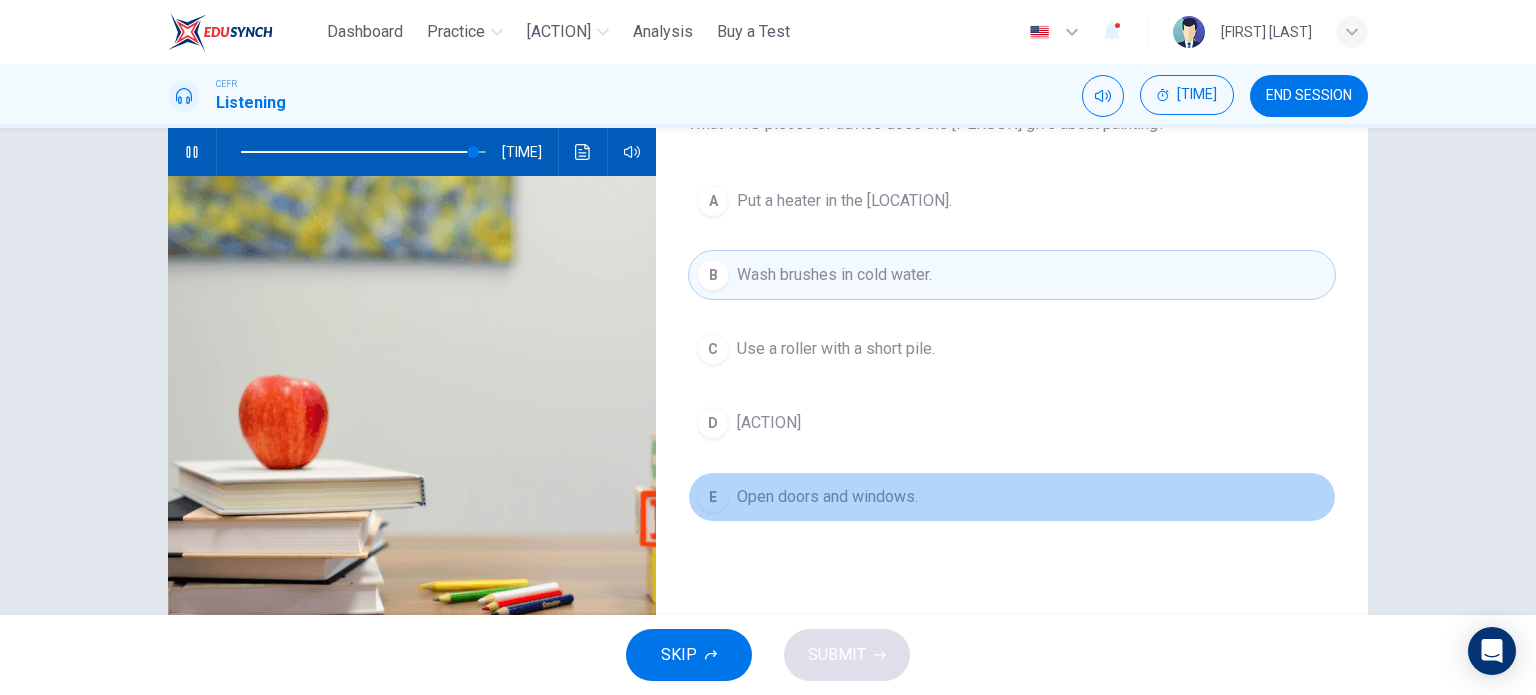 click on "E Open doors and windows." at bounding box center [1012, 497] 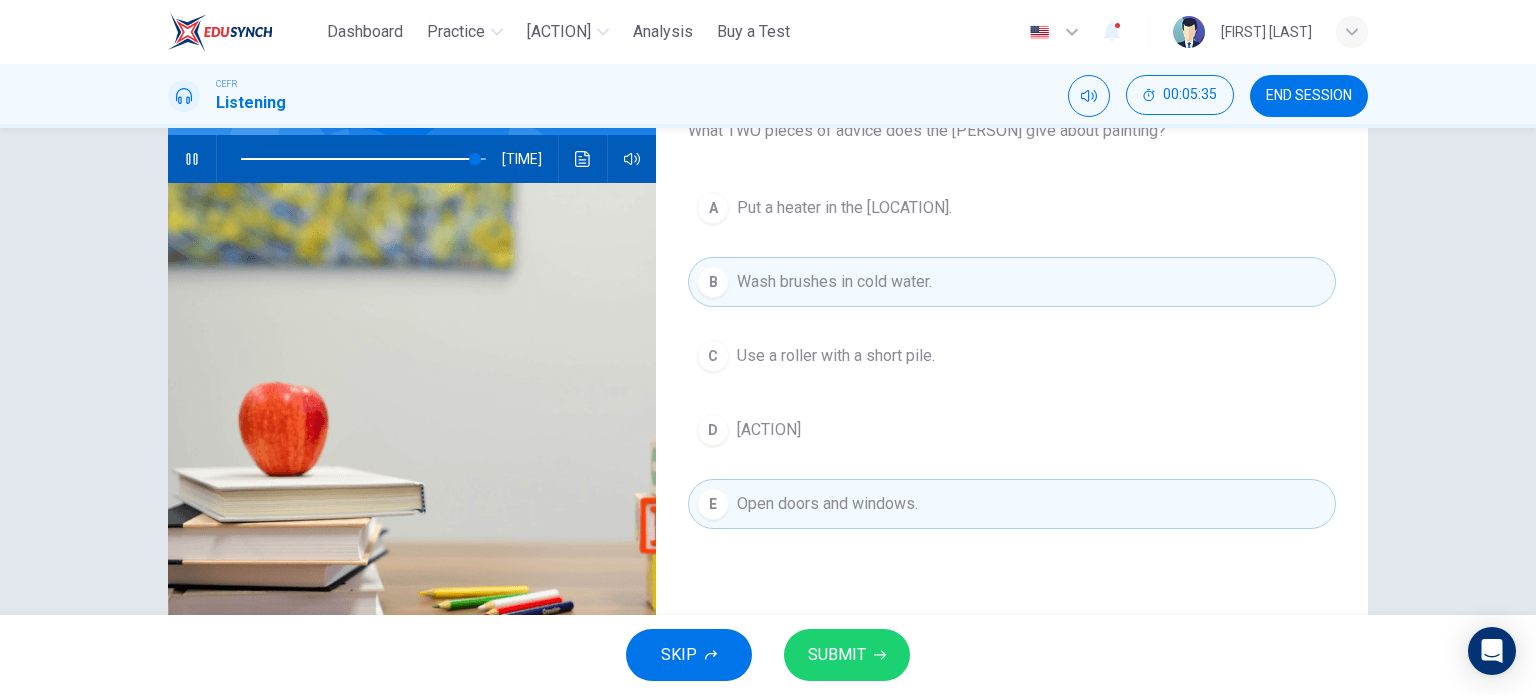 scroll, scrollTop: 200, scrollLeft: 0, axis: vertical 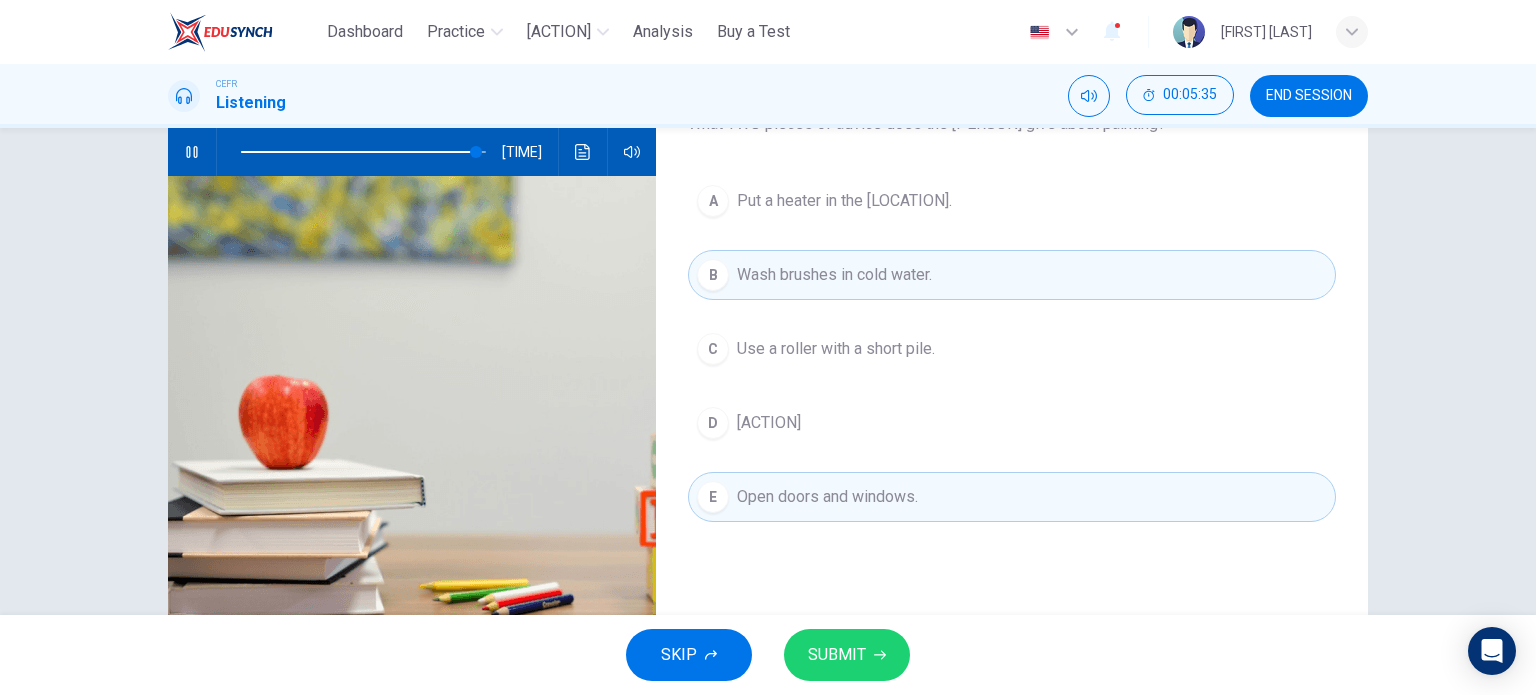 click at bounding box center (192, 152) 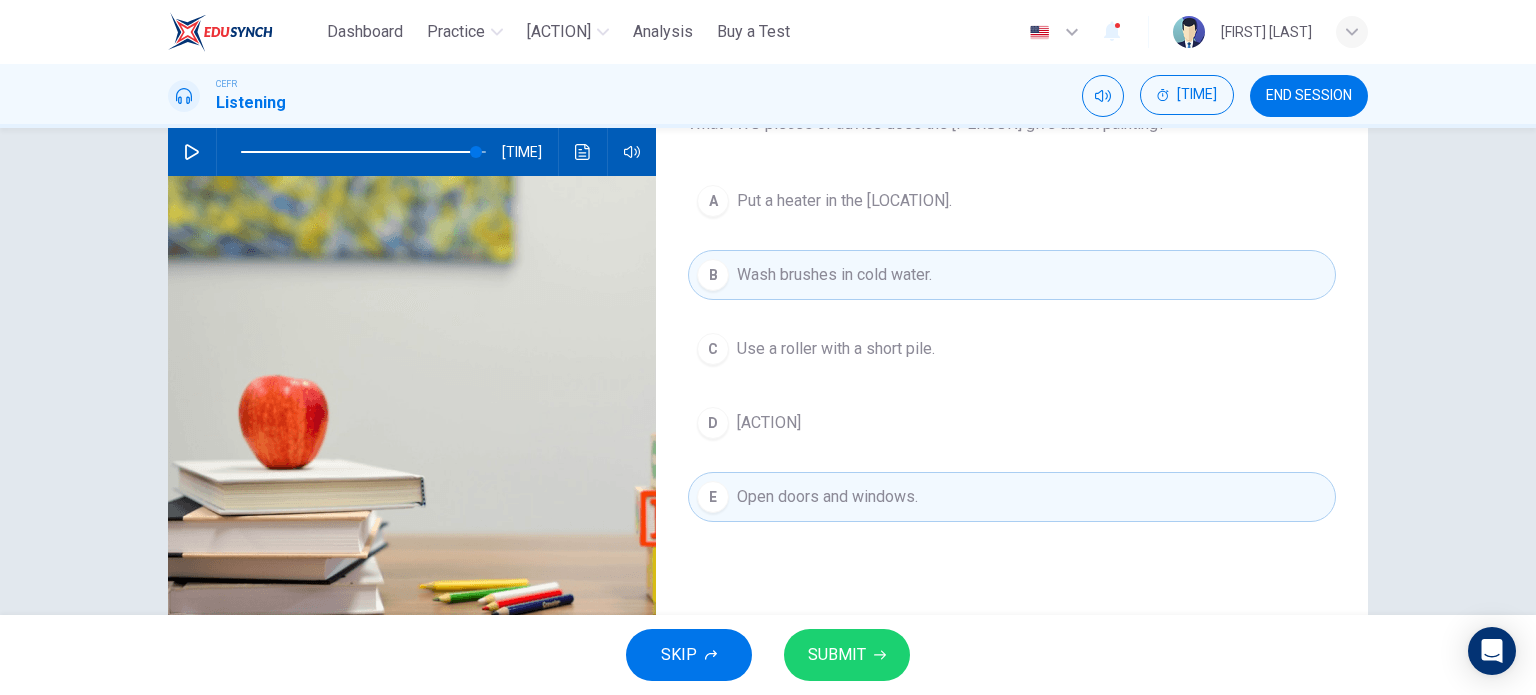 click on "SUBMIT" at bounding box center [837, 655] 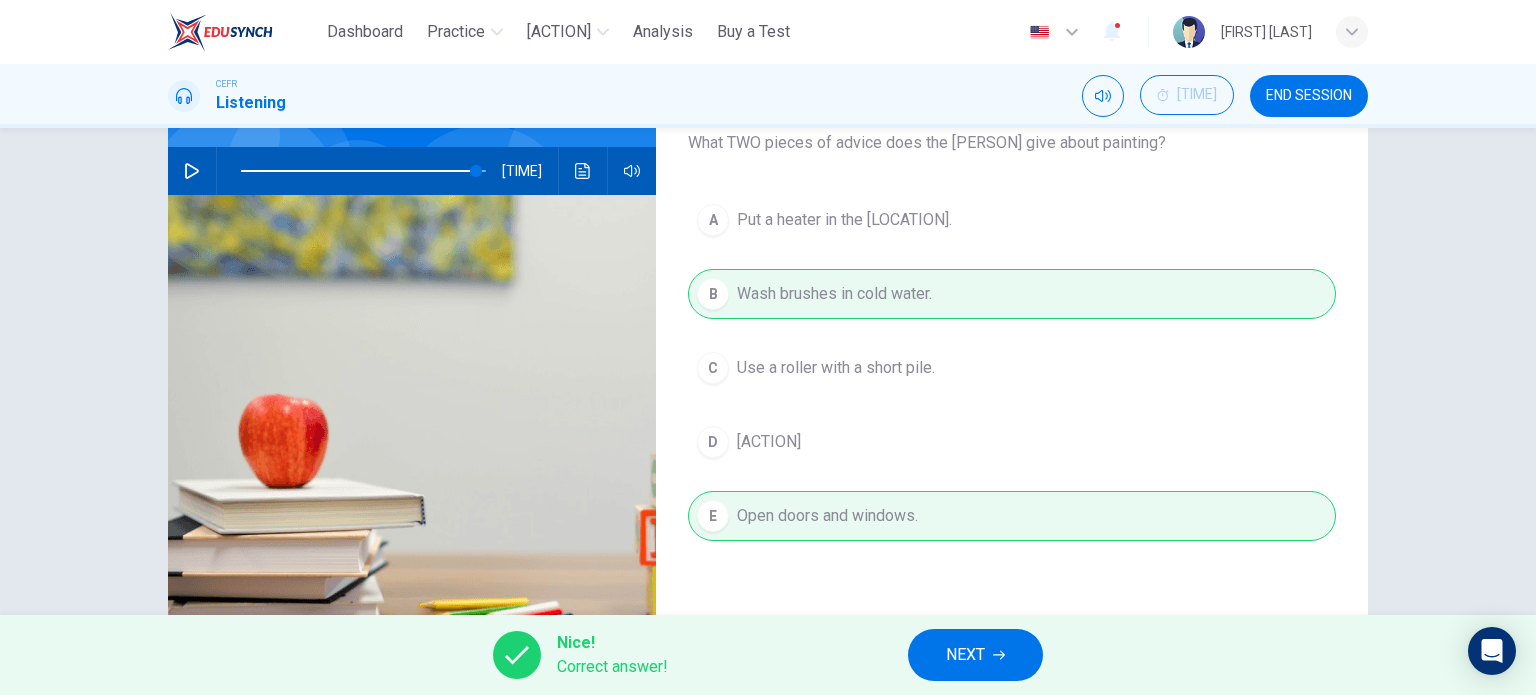 scroll, scrollTop: 200, scrollLeft: 0, axis: vertical 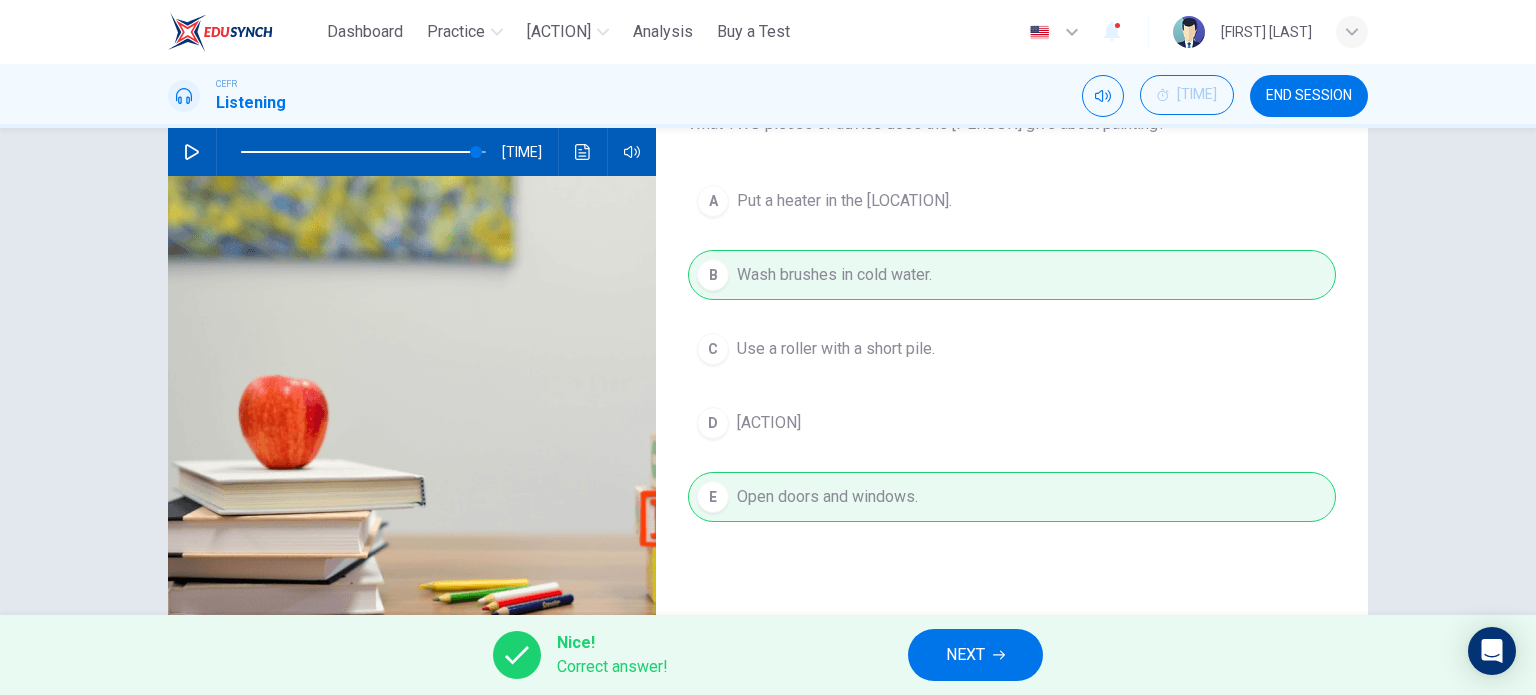 click on "NEXT" at bounding box center (965, 655) 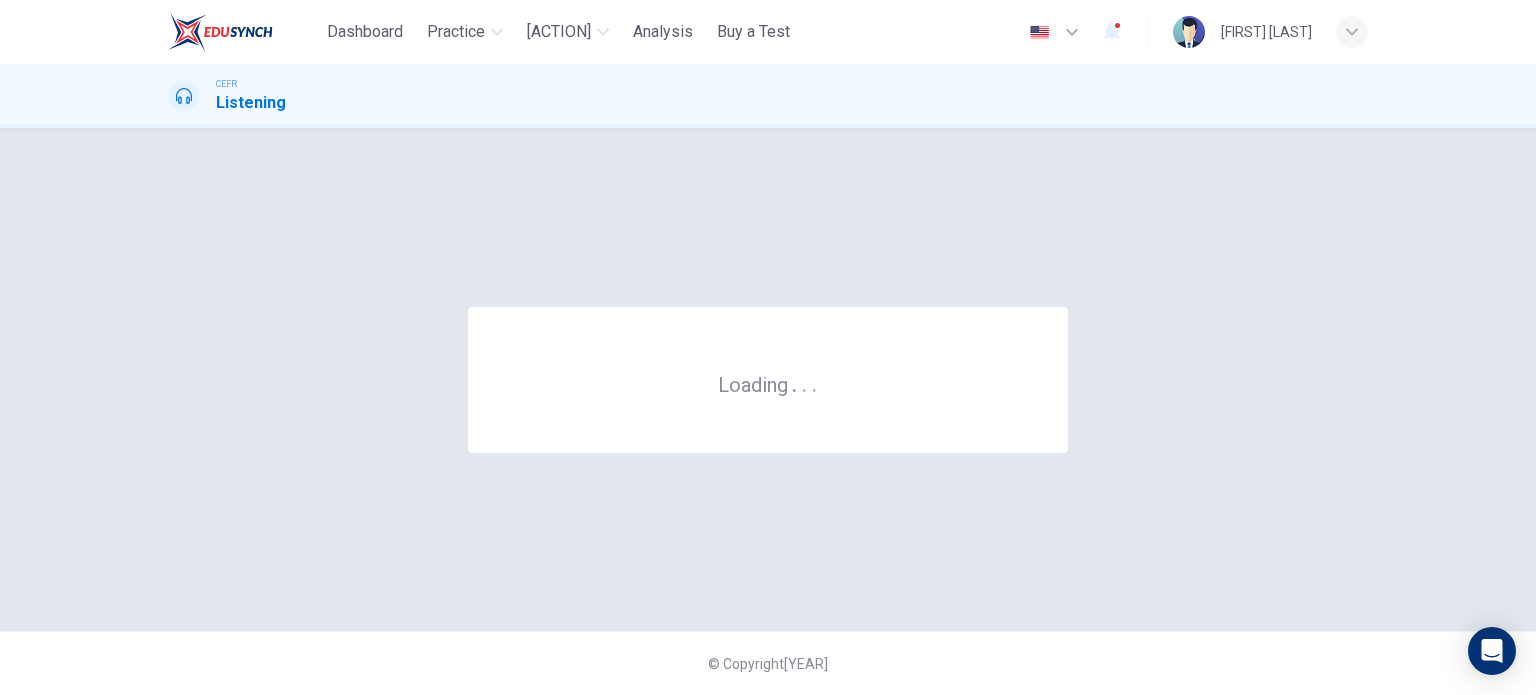 scroll, scrollTop: 0, scrollLeft: 0, axis: both 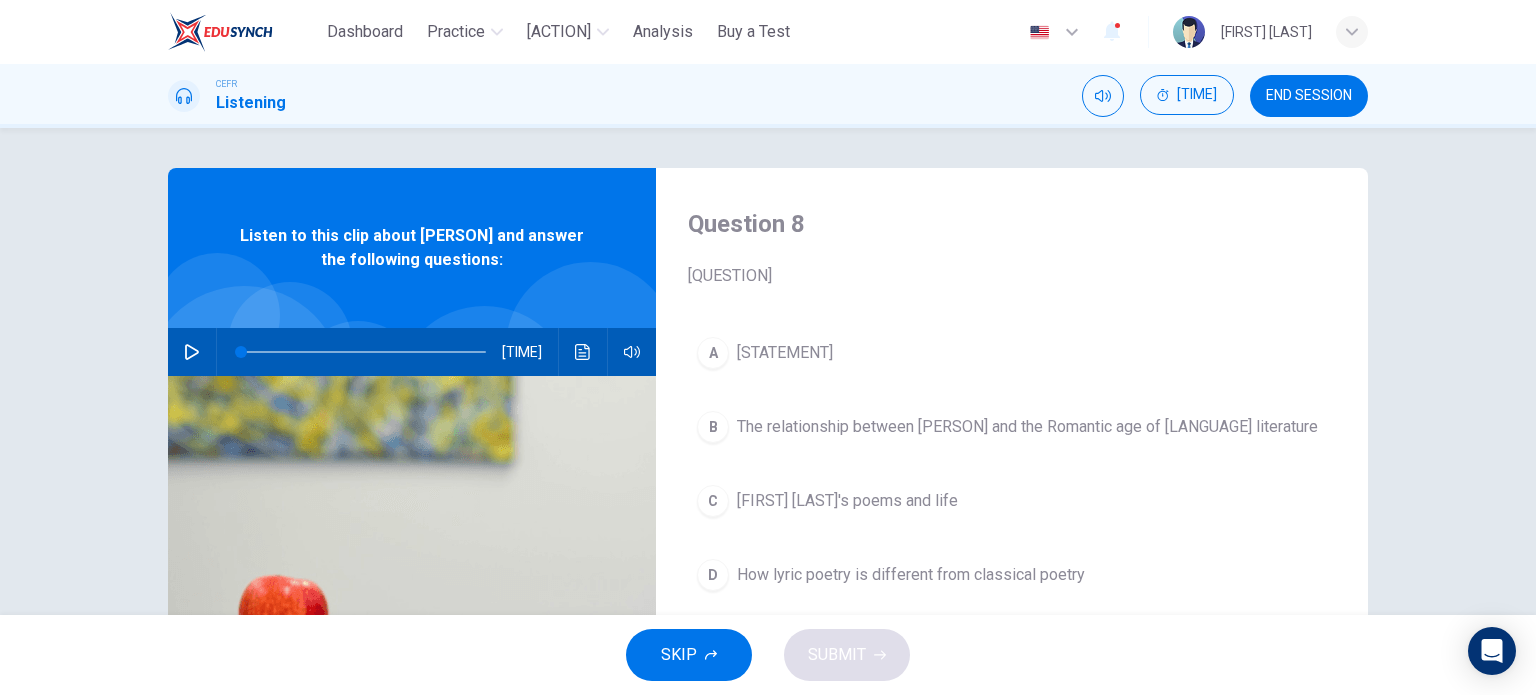 click on "END SESSION" at bounding box center (1309, 96) 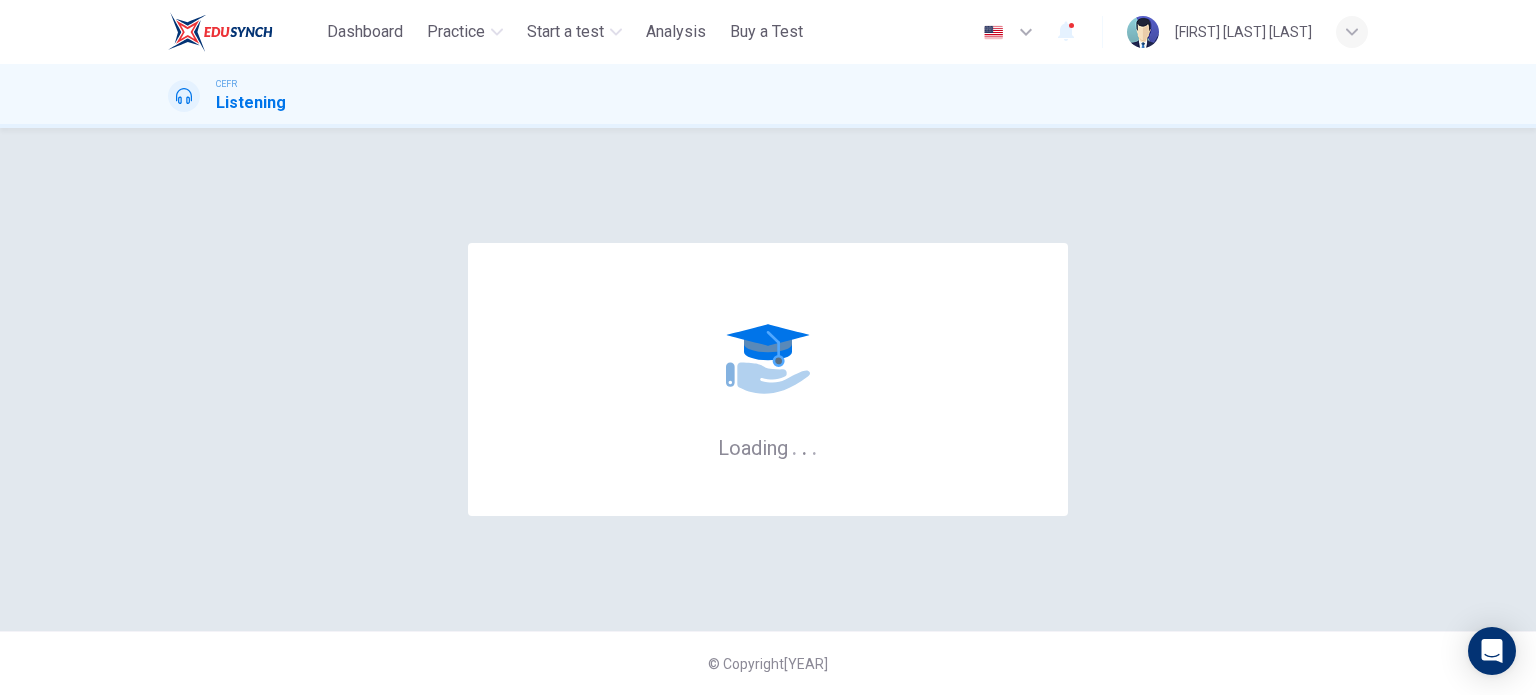 scroll, scrollTop: 0, scrollLeft: 0, axis: both 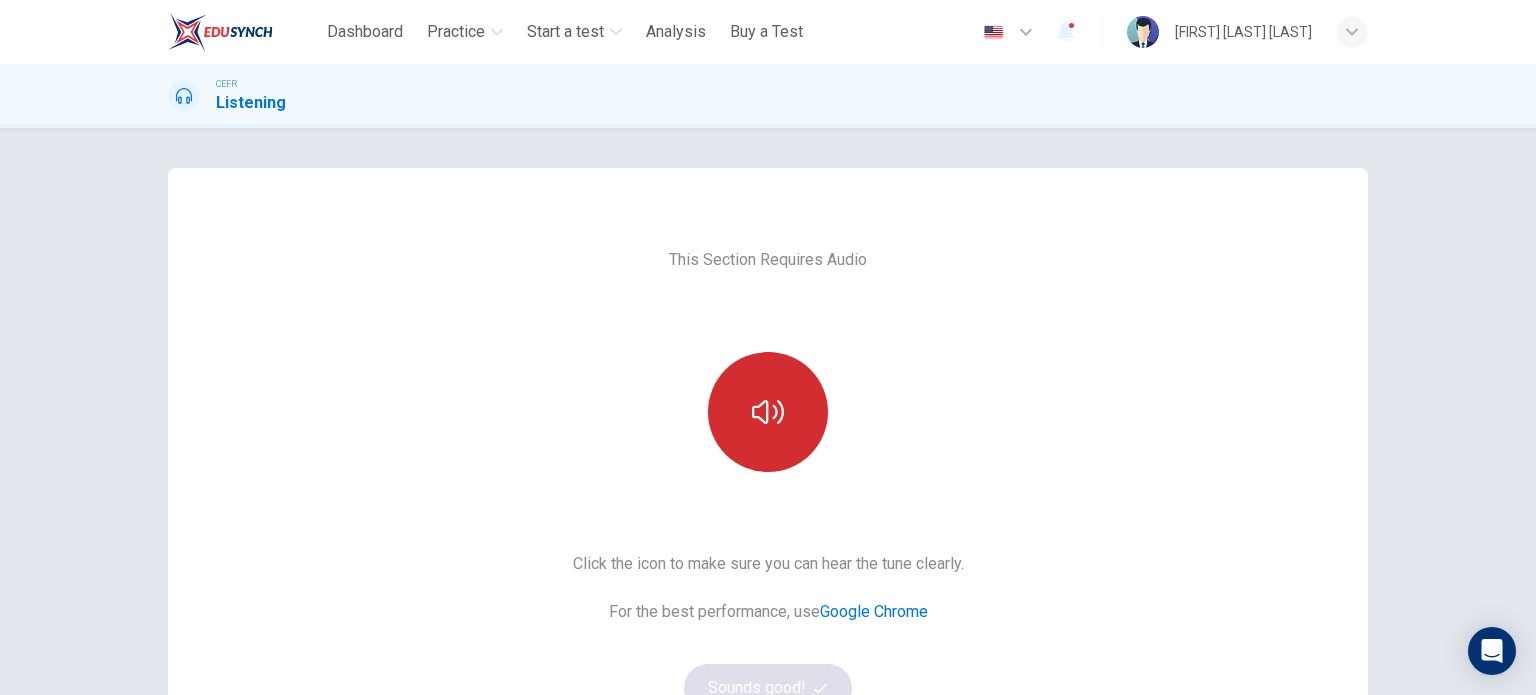 click at bounding box center [768, 412] 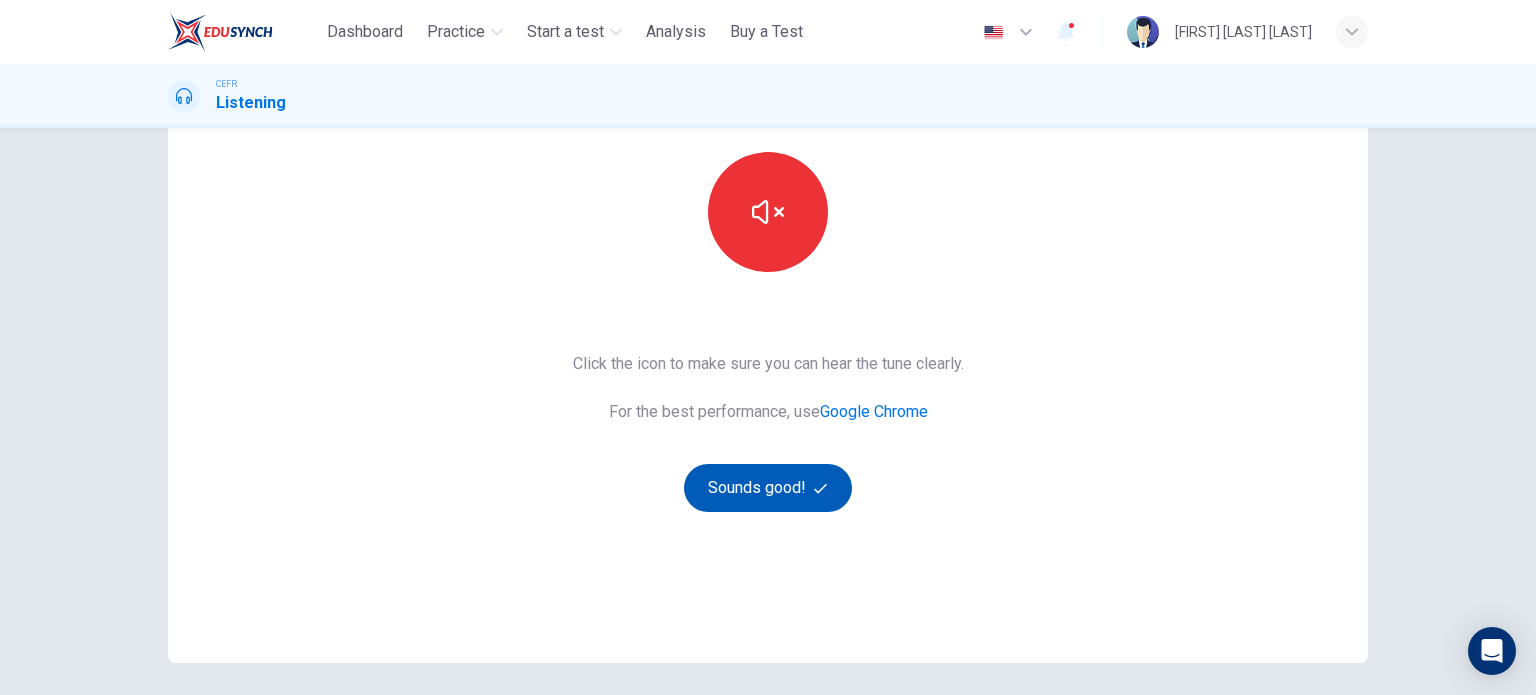 click on "Sounds good!" at bounding box center (768, 488) 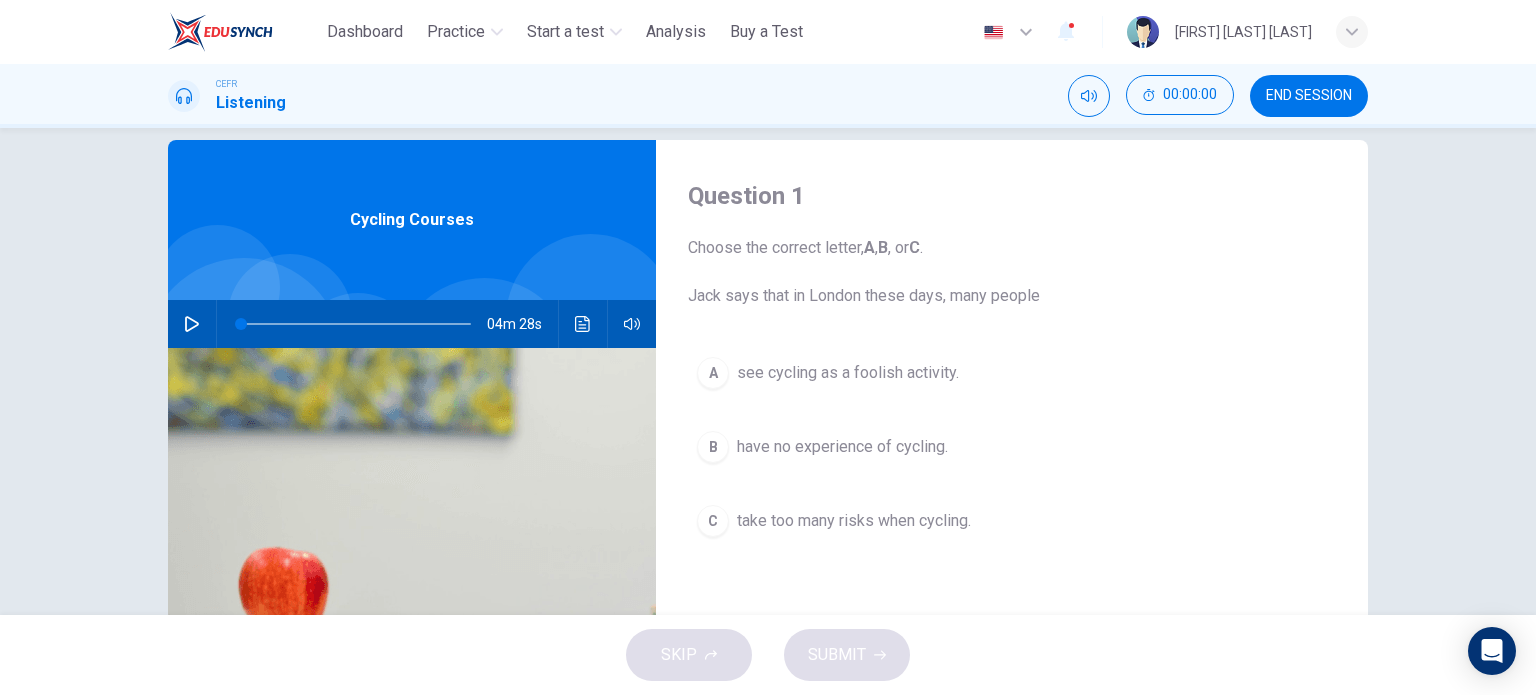 scroll, scrollTop: 0, scrollLeft: 0, axis: both 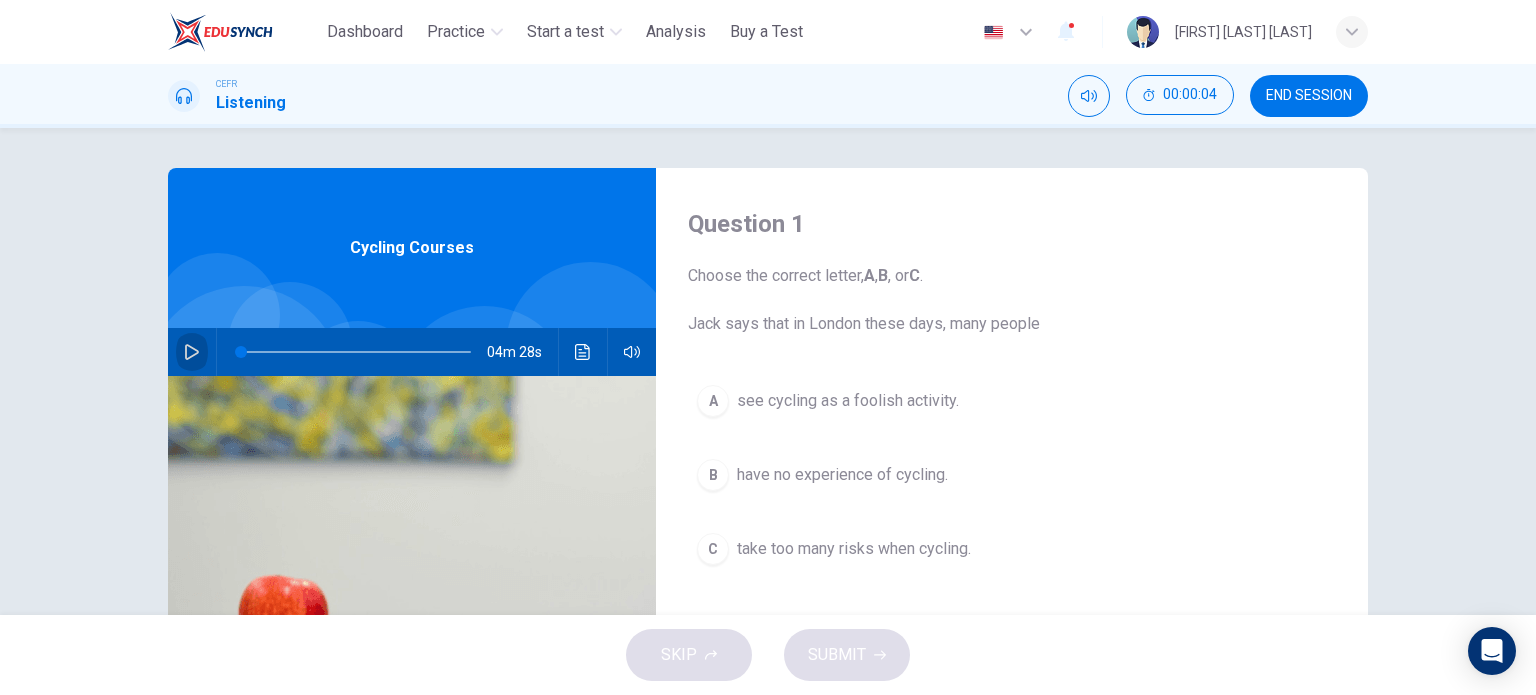 click at bounding box center [192, 352] 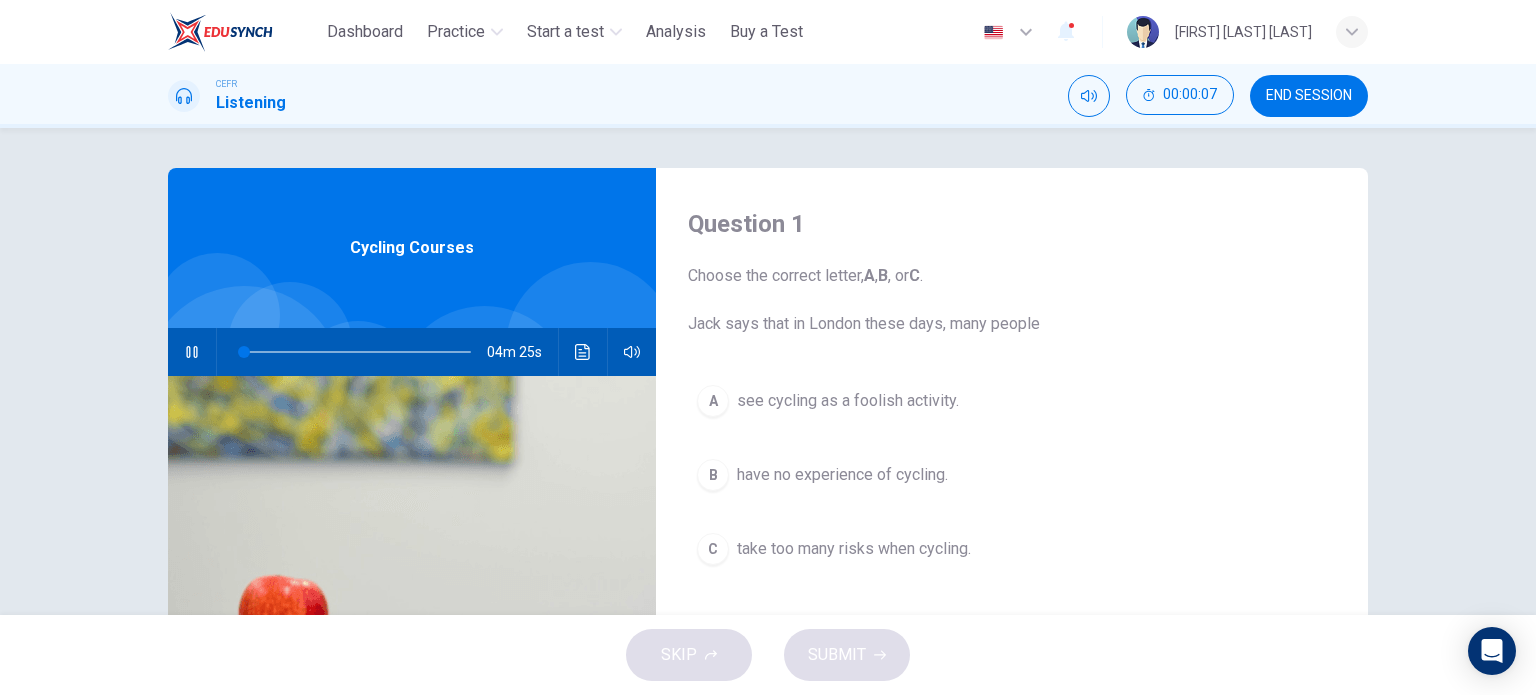 type 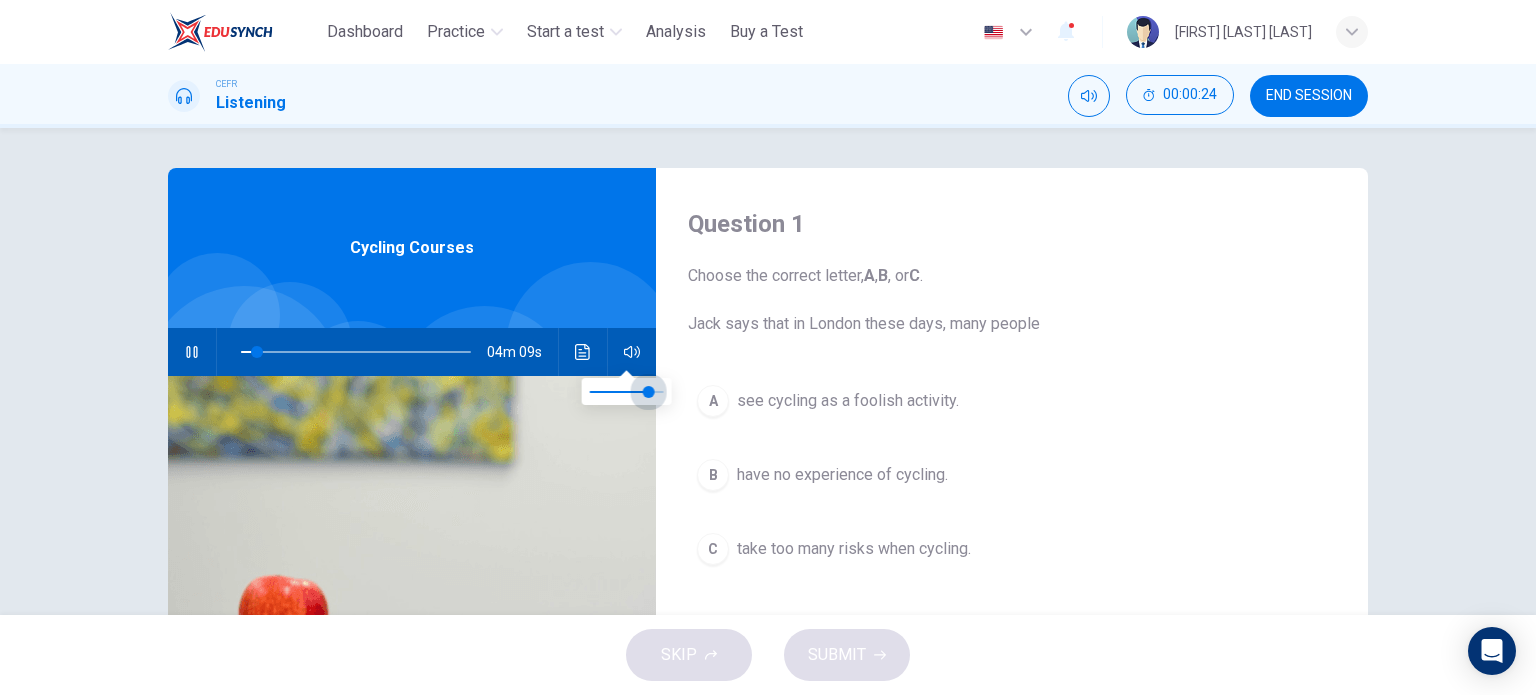 drag, startPoint x: 661, startPoint y: 399, endPoint x: 647, endPoint y: 398, distance: 14.035668 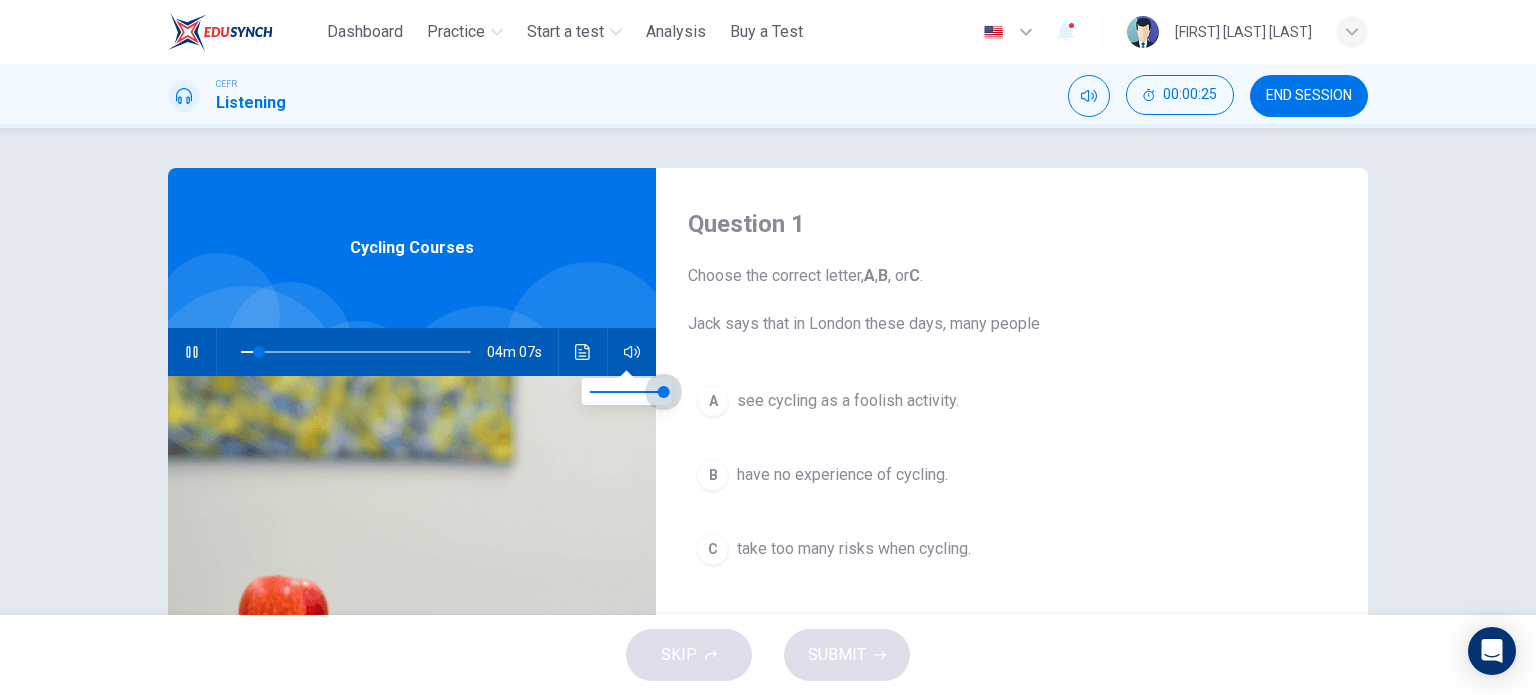 drag, startPoint x: 647, startPoint y: 398, endPoint x: 671, endPoint y: 401, distance: 24.186773 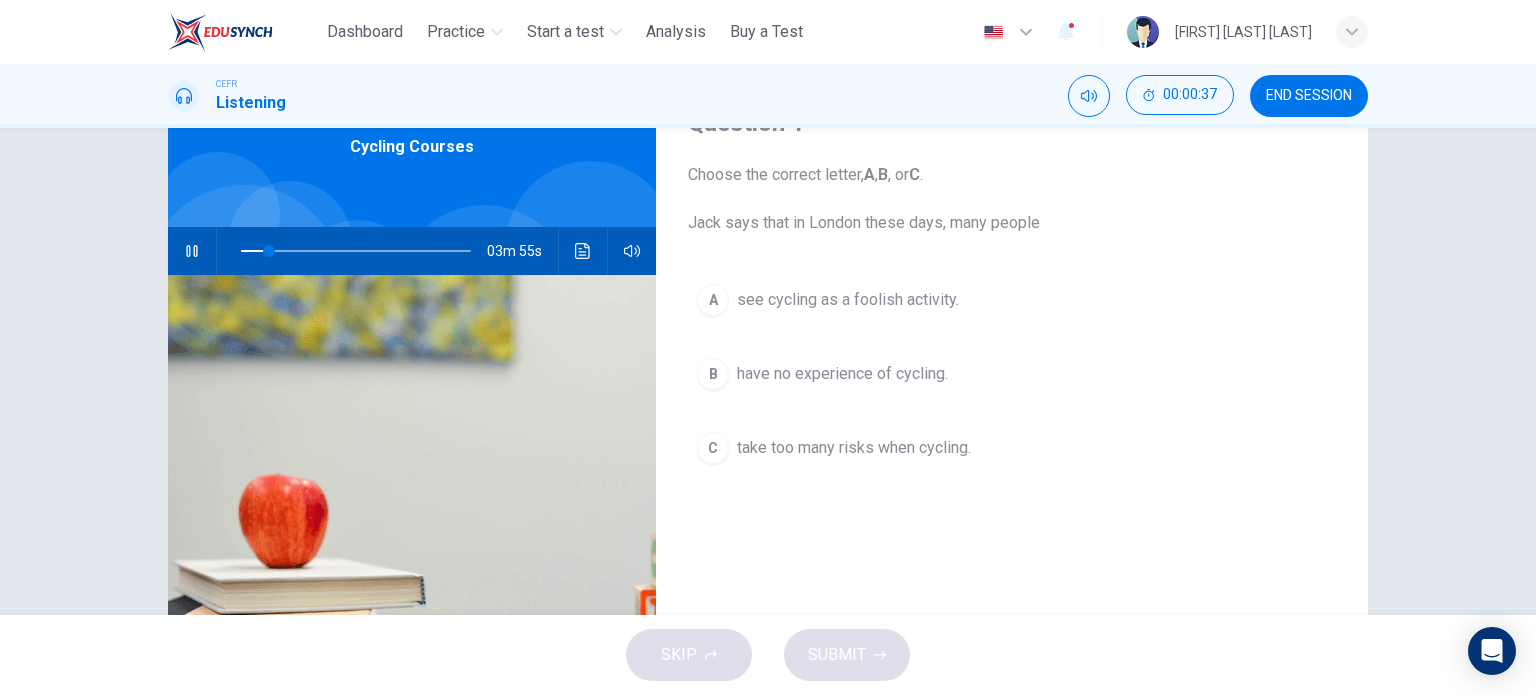 scroll, scrollTop: 100, scrollLeft: 0, axis: vertical 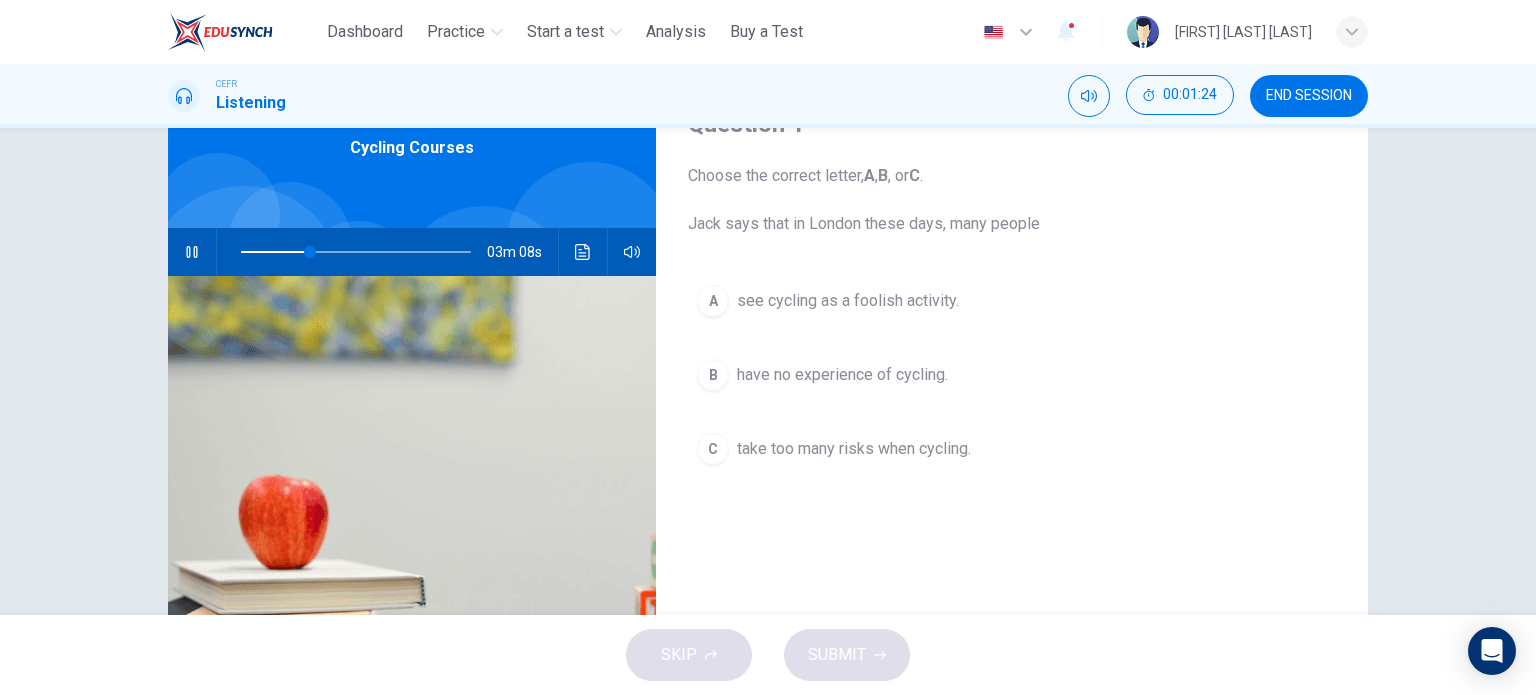 click at bounding box center (192, 252) 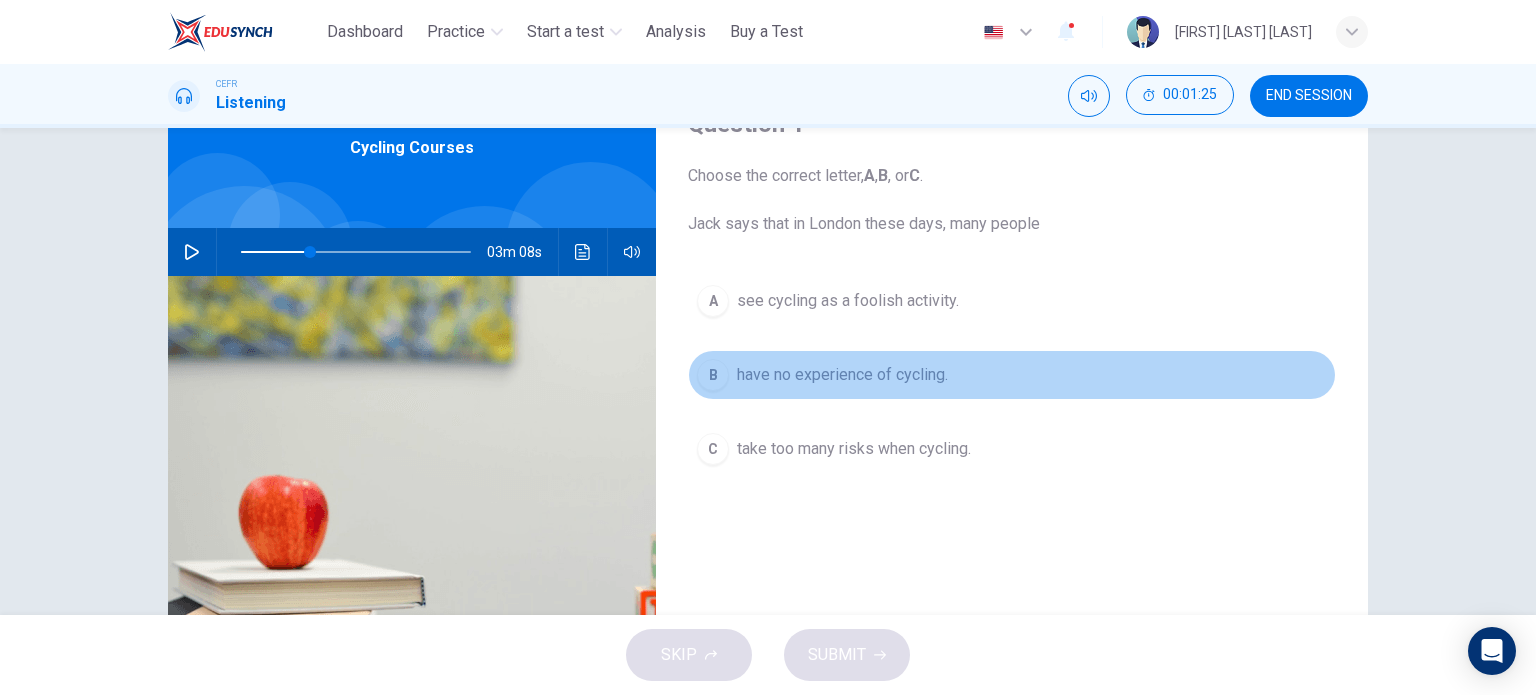click on "B have no experience of cycling." at bounding box center (1012, 375) 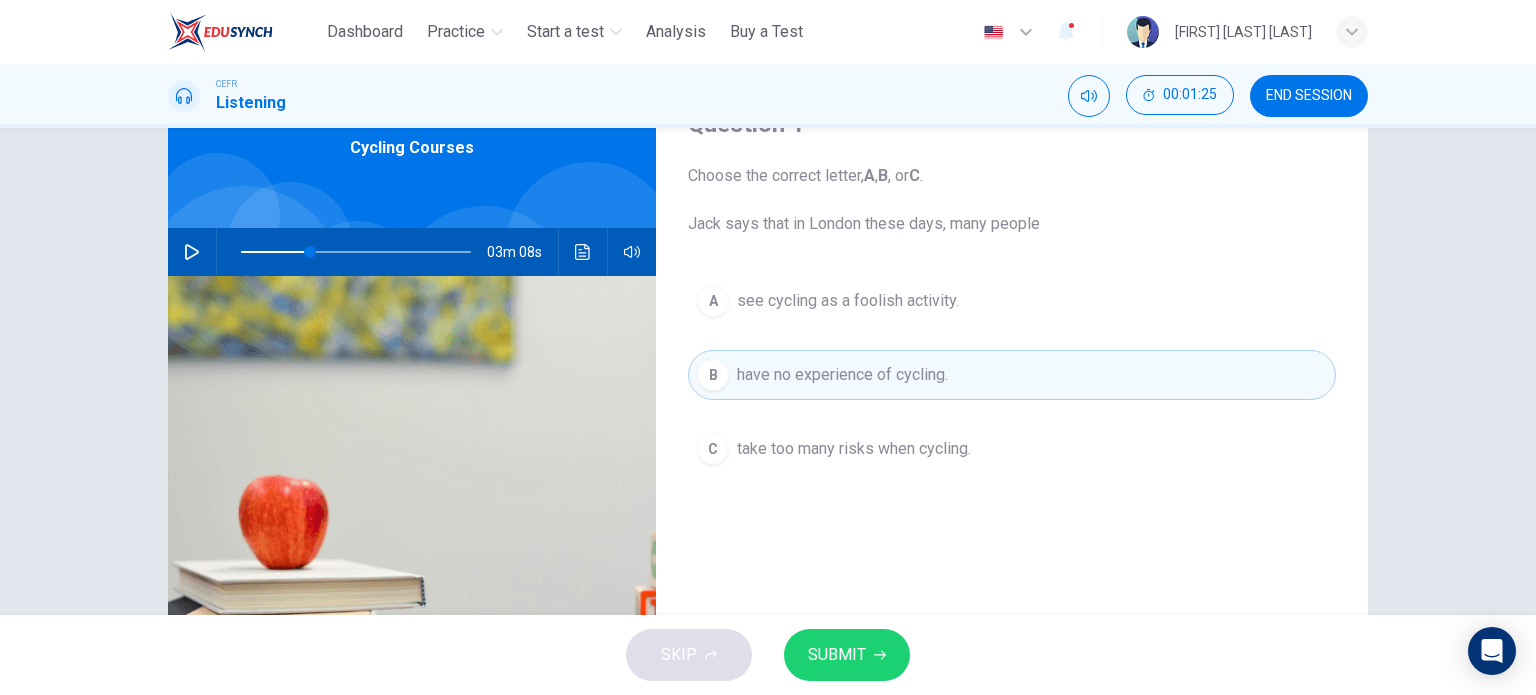 click on "SUBMIT" at bounding box center (847, 655) 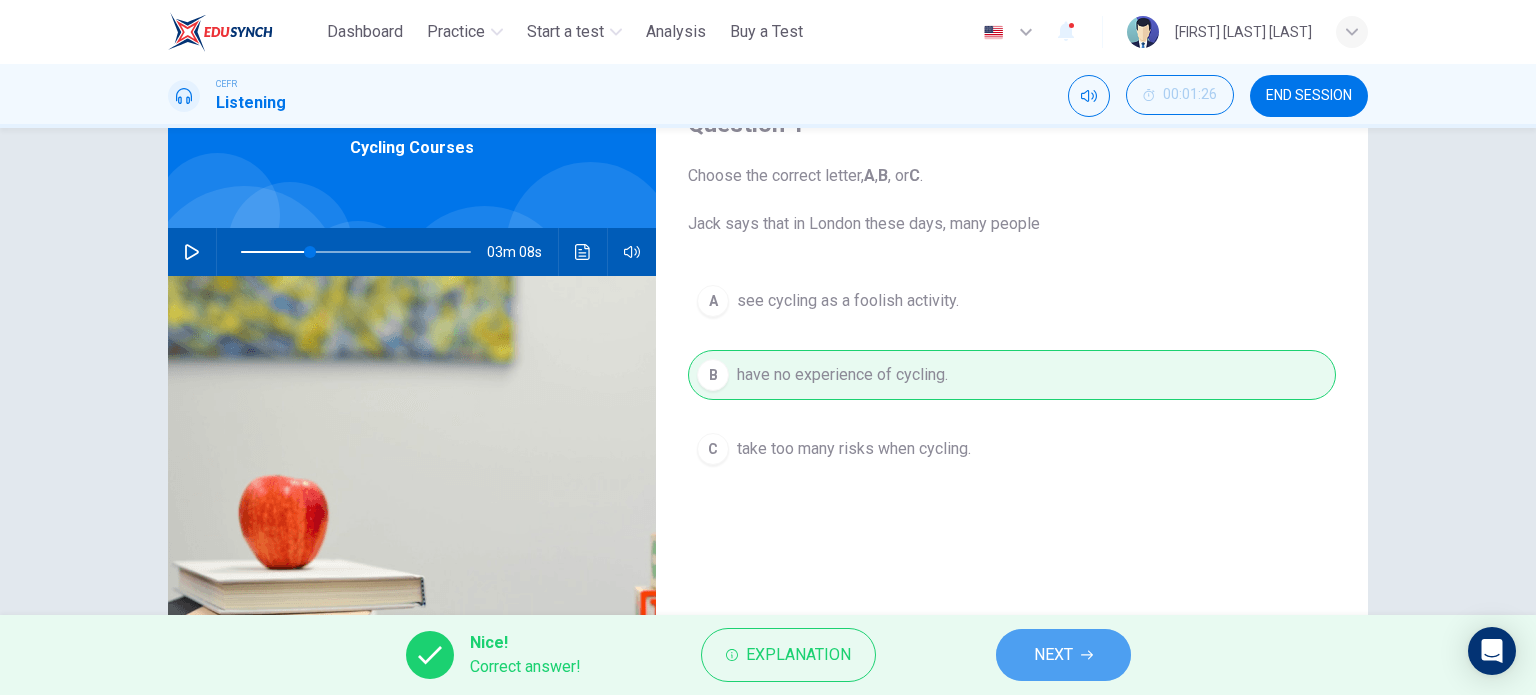 click on "NEXT" at bounding box center [1053, 655] 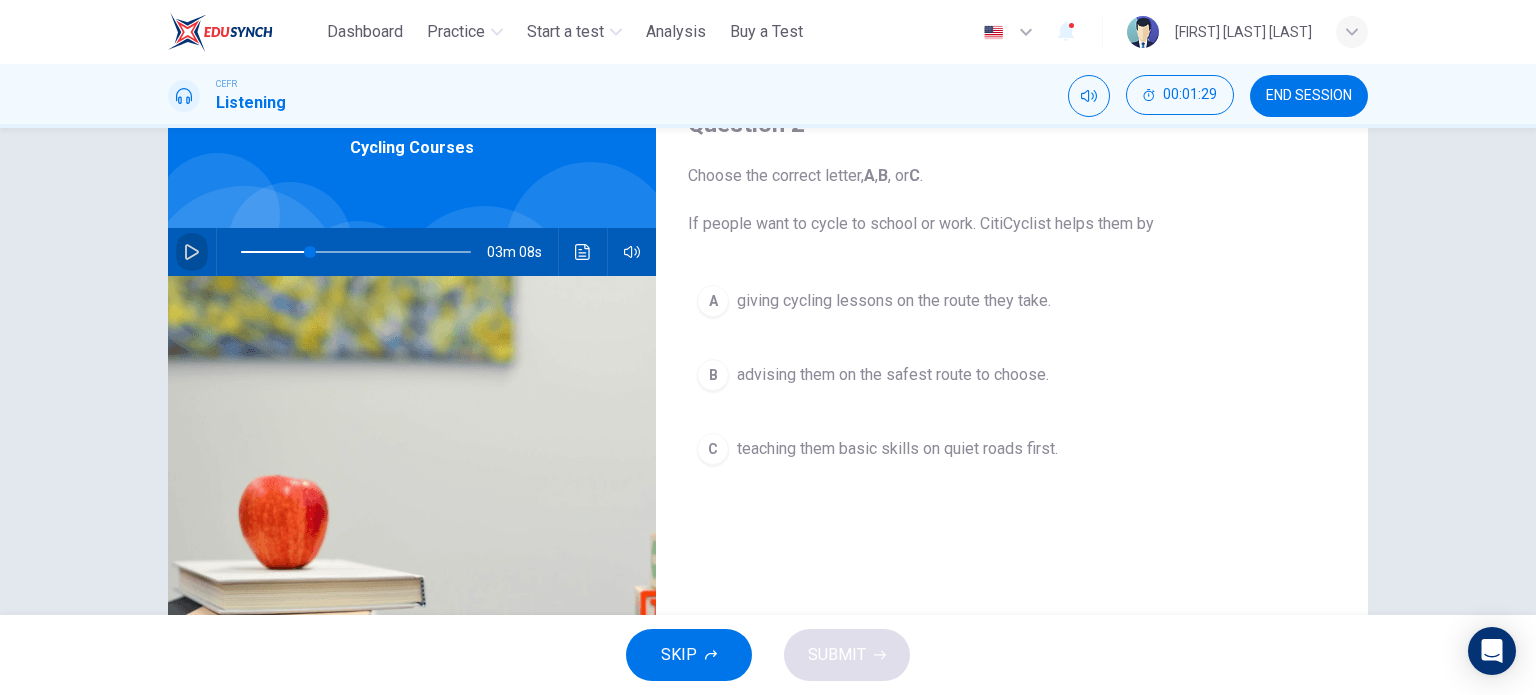 click at bounding box center (192, 252) 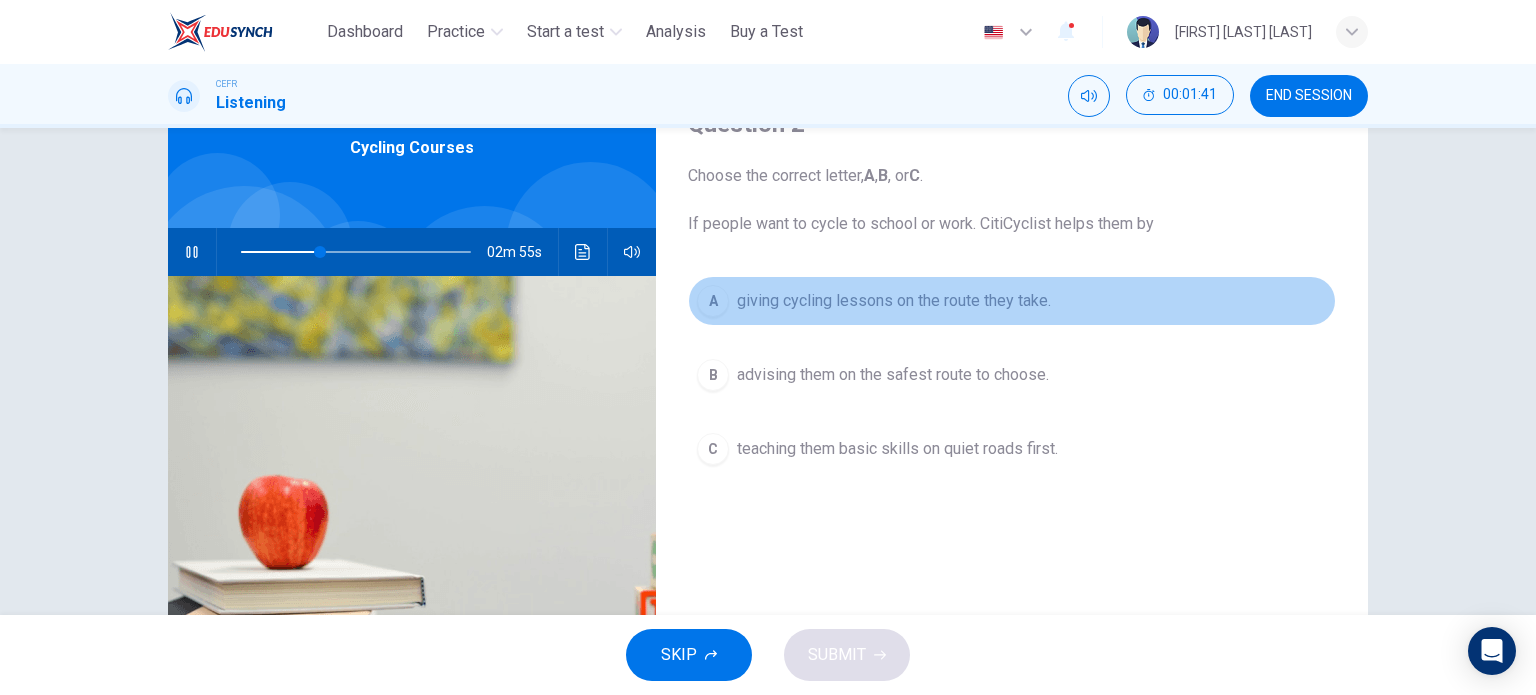 click on "giving cycling lessons on the route they take." at bounding box center (894, 301) 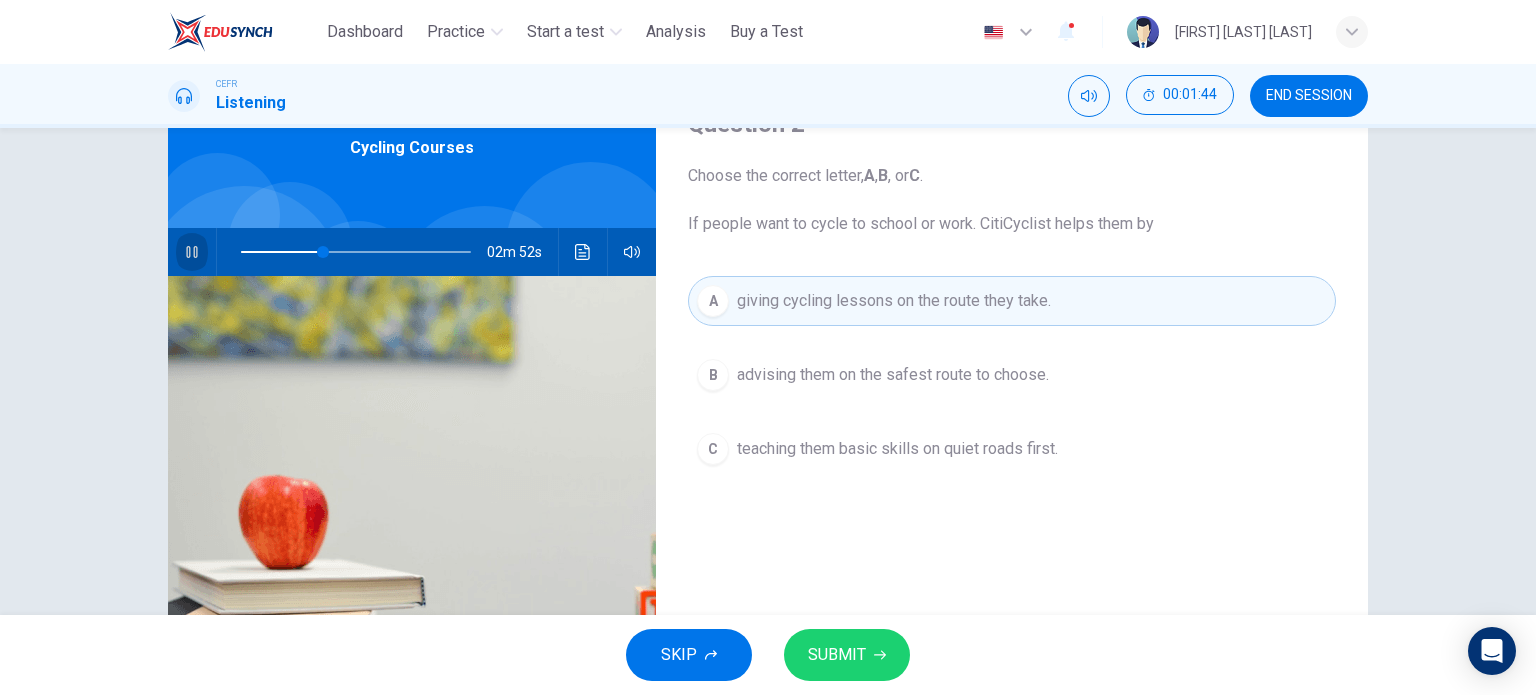 click at bounding box center (192, 252) 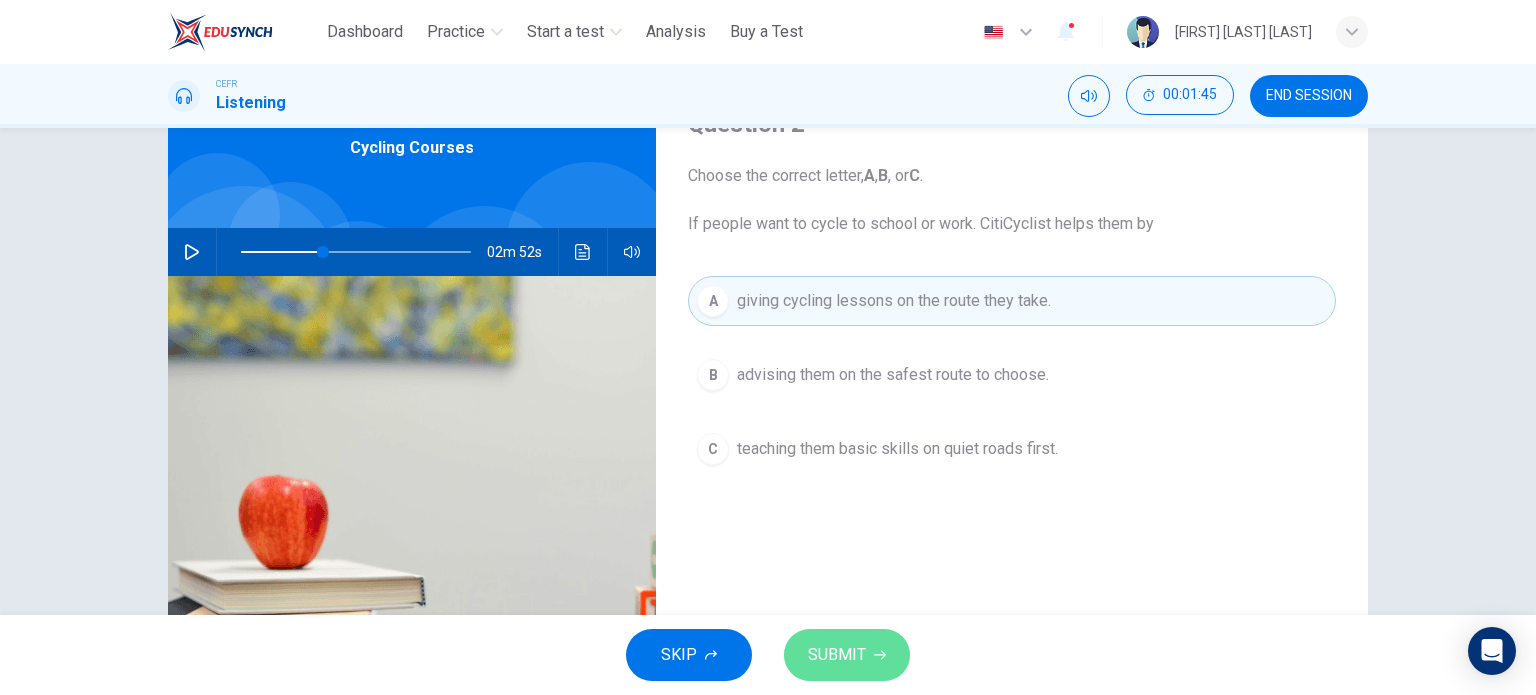 click at bounding box center [880, 655] 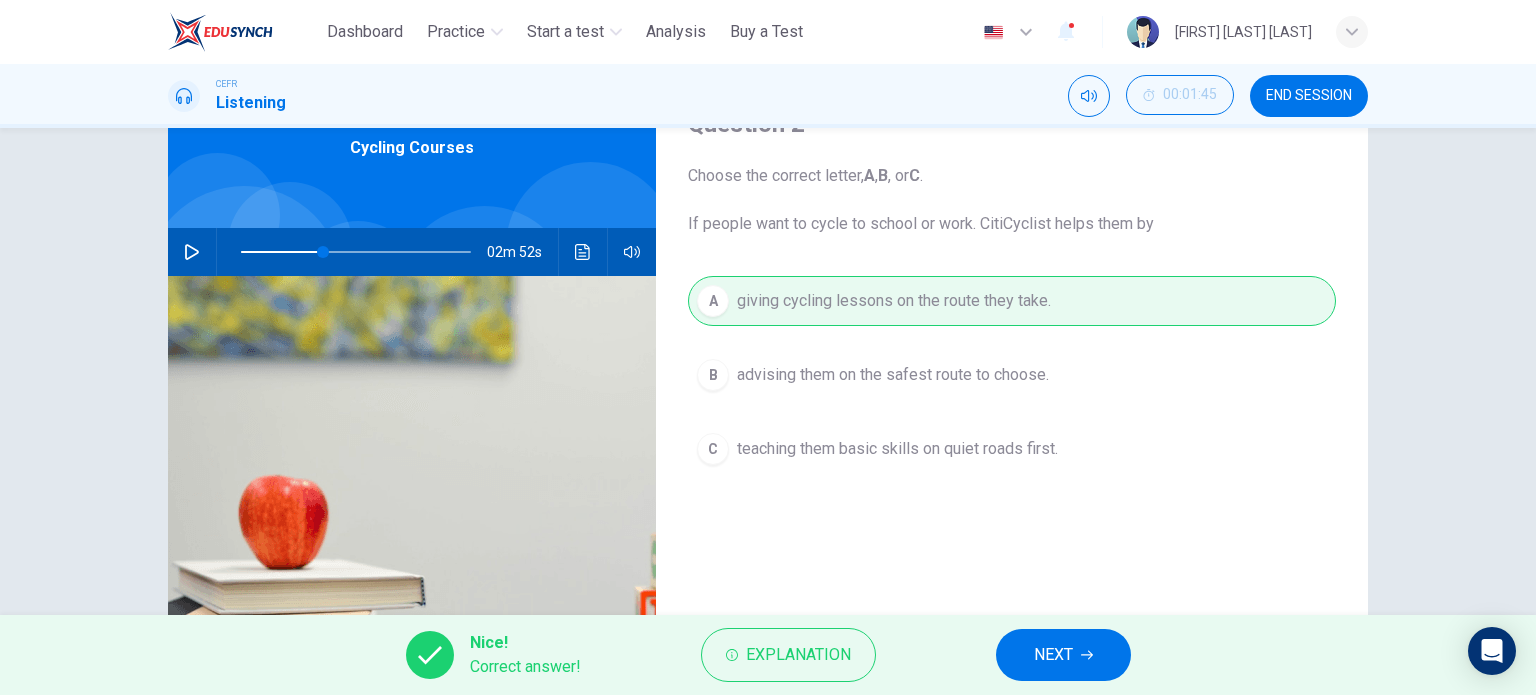 click on "NEXT" at bounding box center (1063, 655) 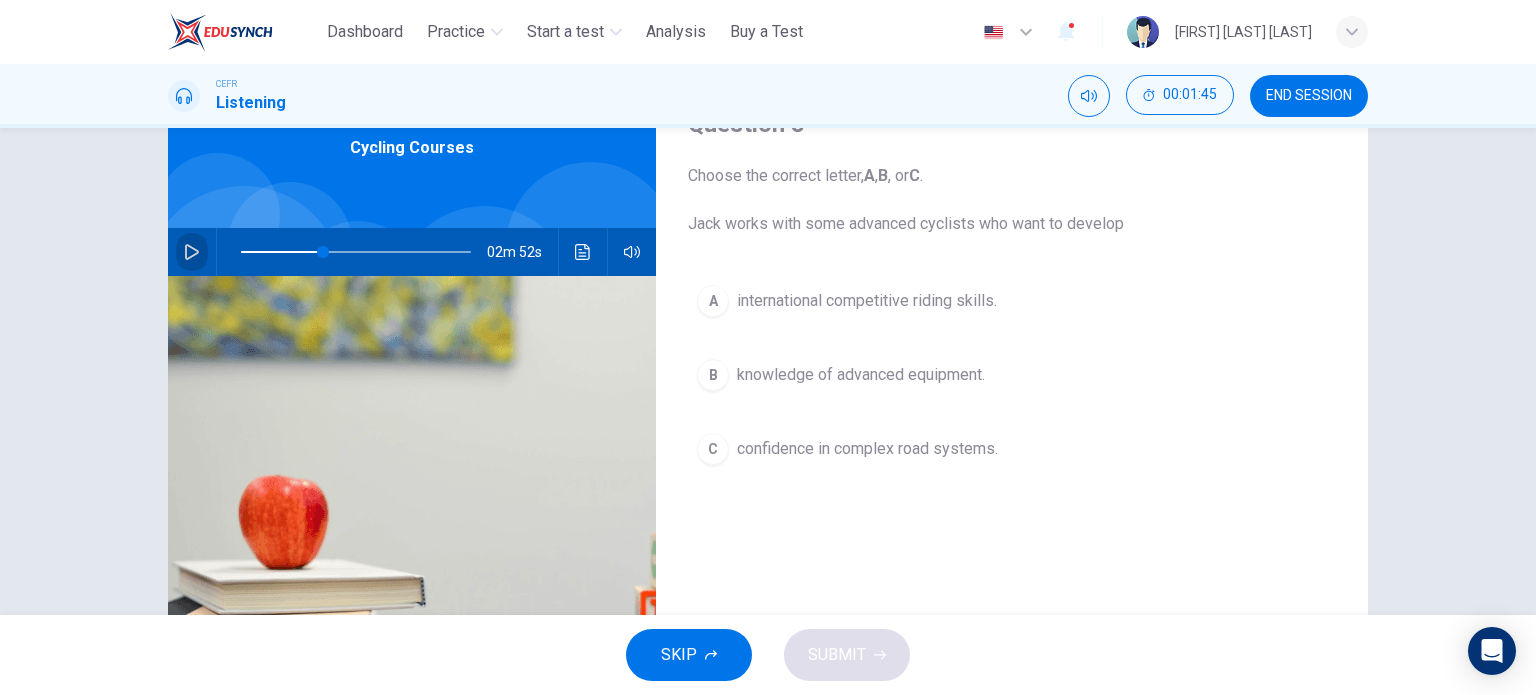 click at bounding box center [192, 252] 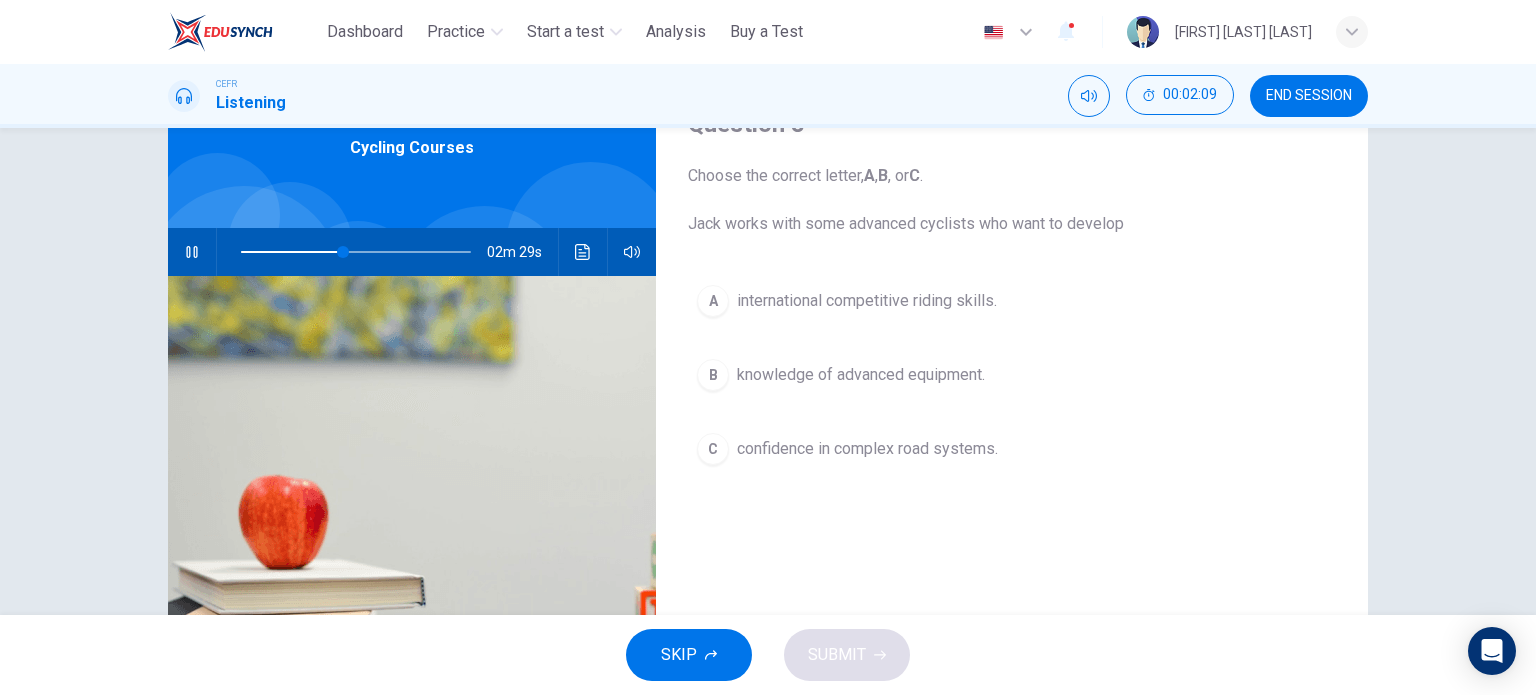 click at bounding box center (192, 252) 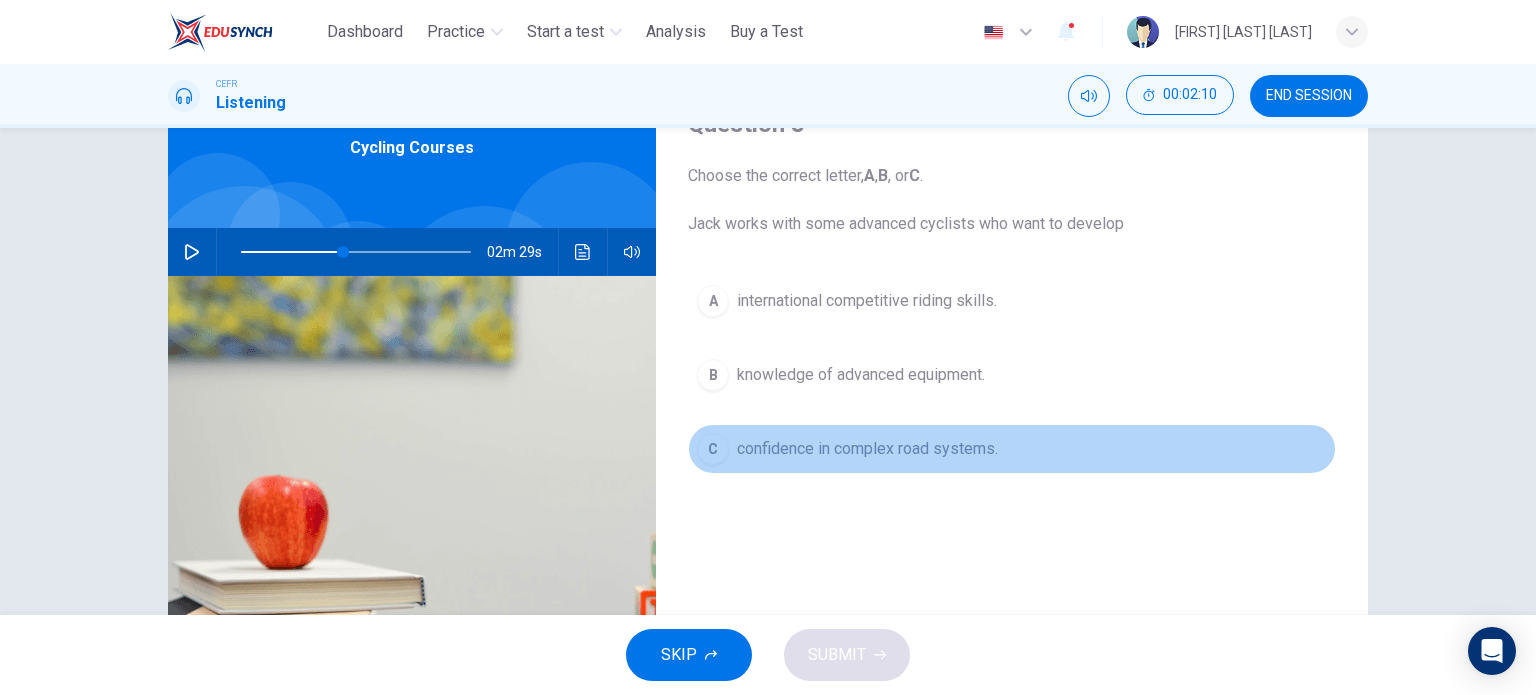 click on "C confidence in complex road systems." at bounding box center (1012, 449) 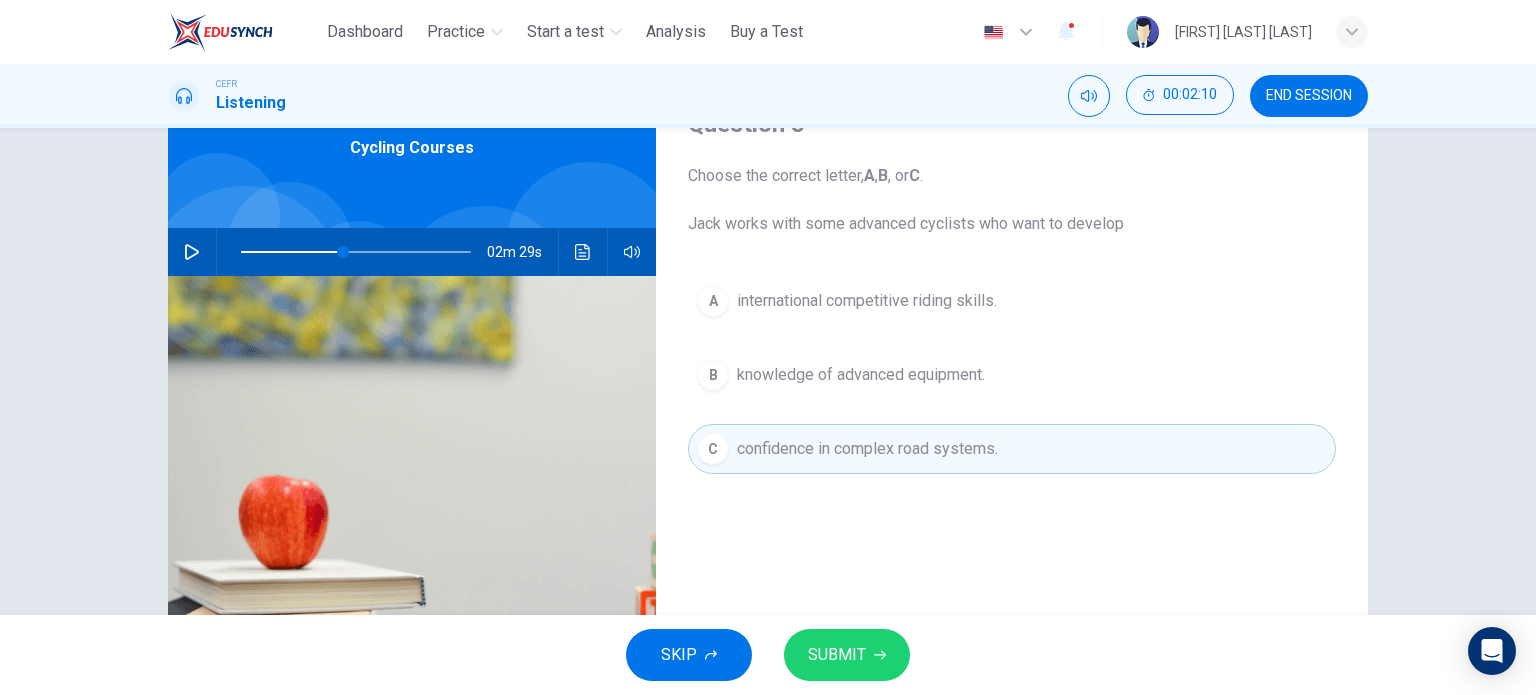 click on "SUBMIT" at bounding box center [847, 655] 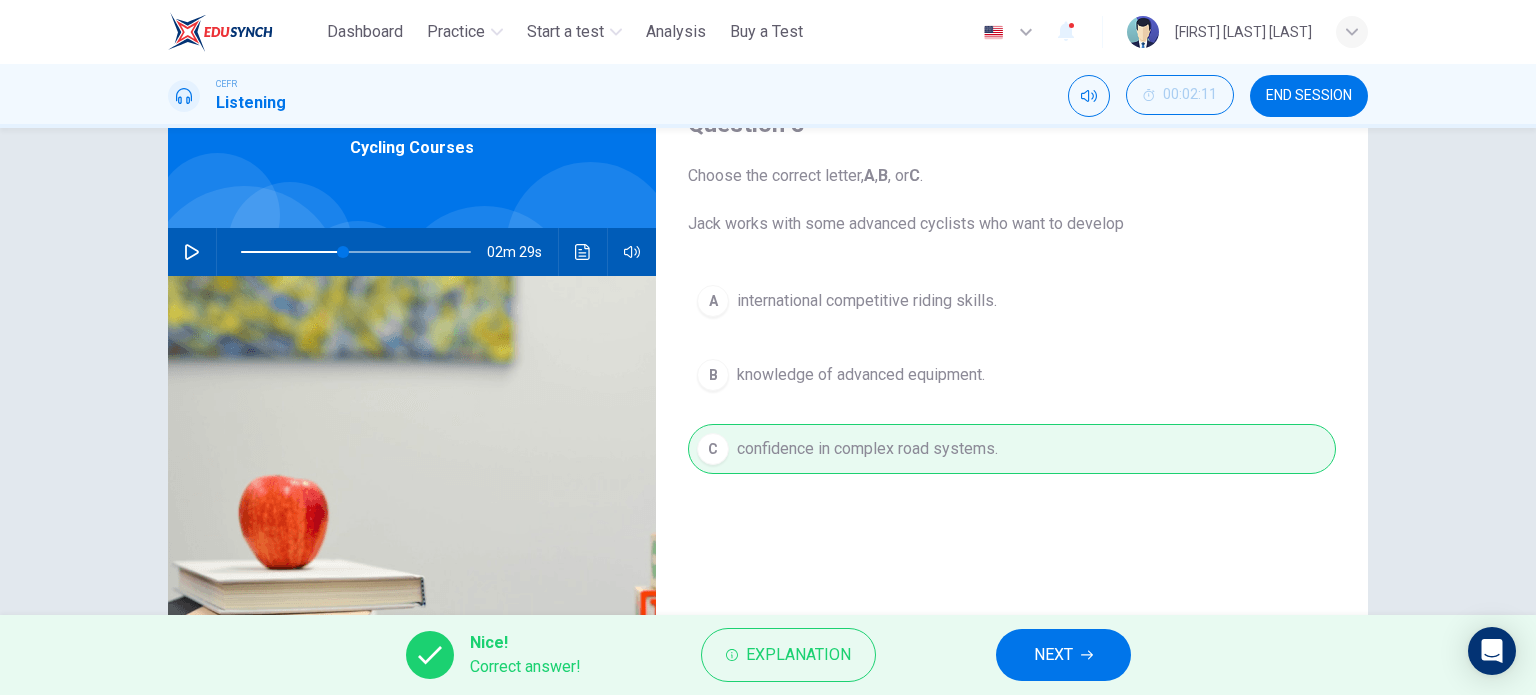 click on "NEXT" at bounding box center (1063, 655) 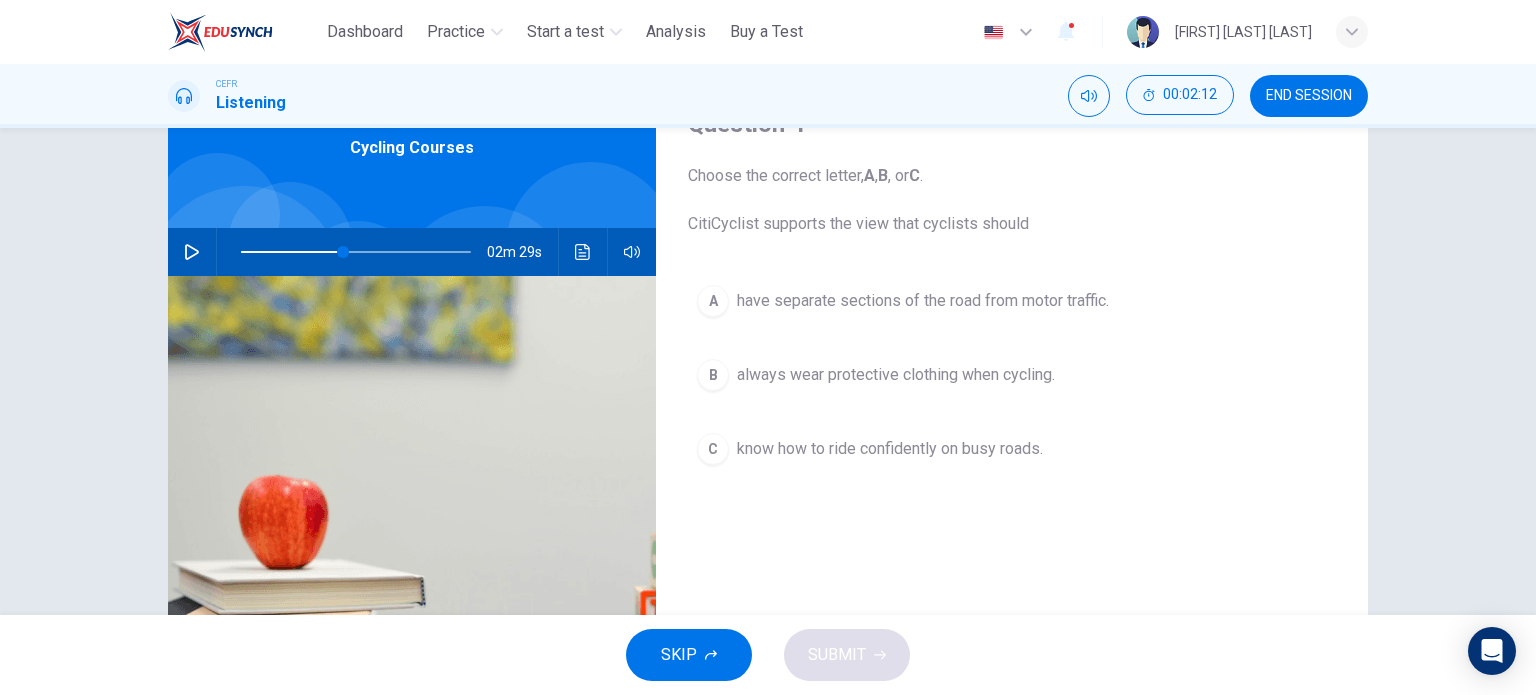 click at bounding box center (192, 252) 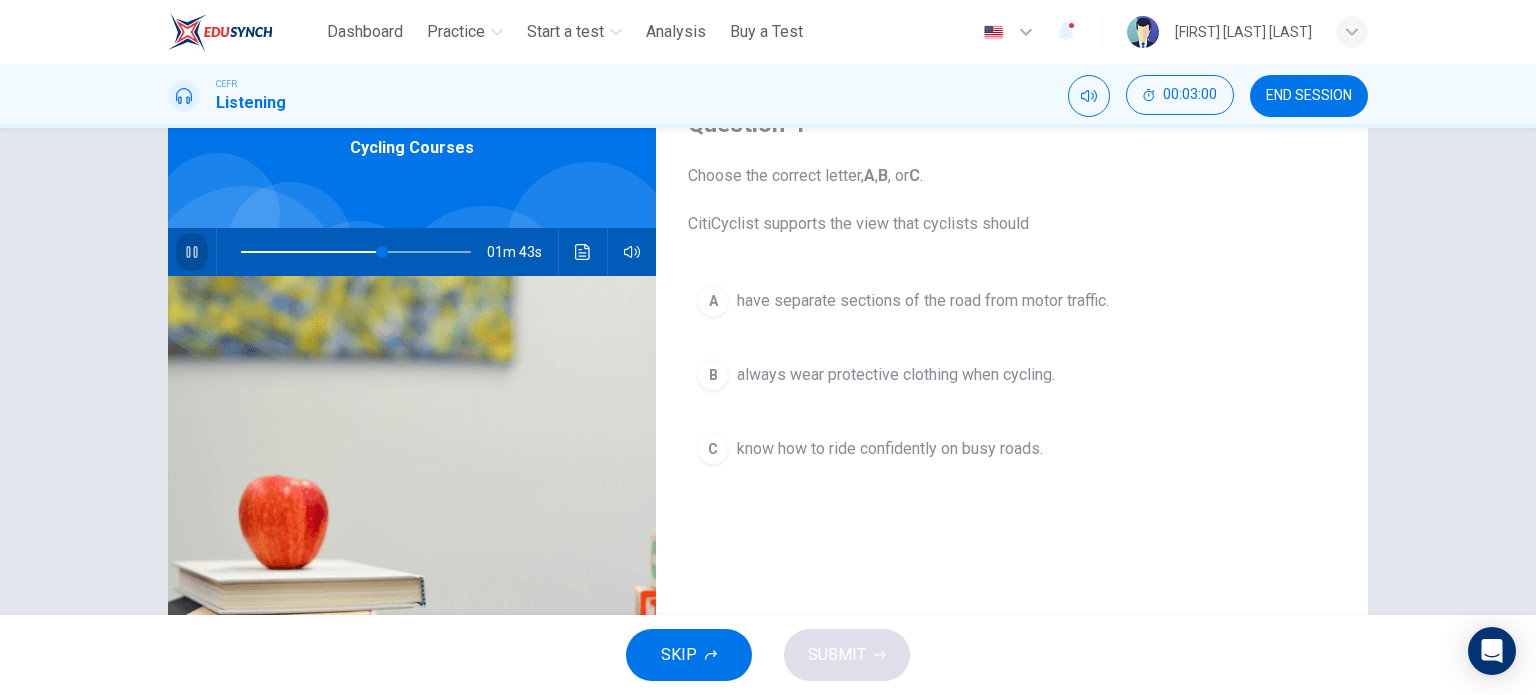 click at bounding box center (191, 252) 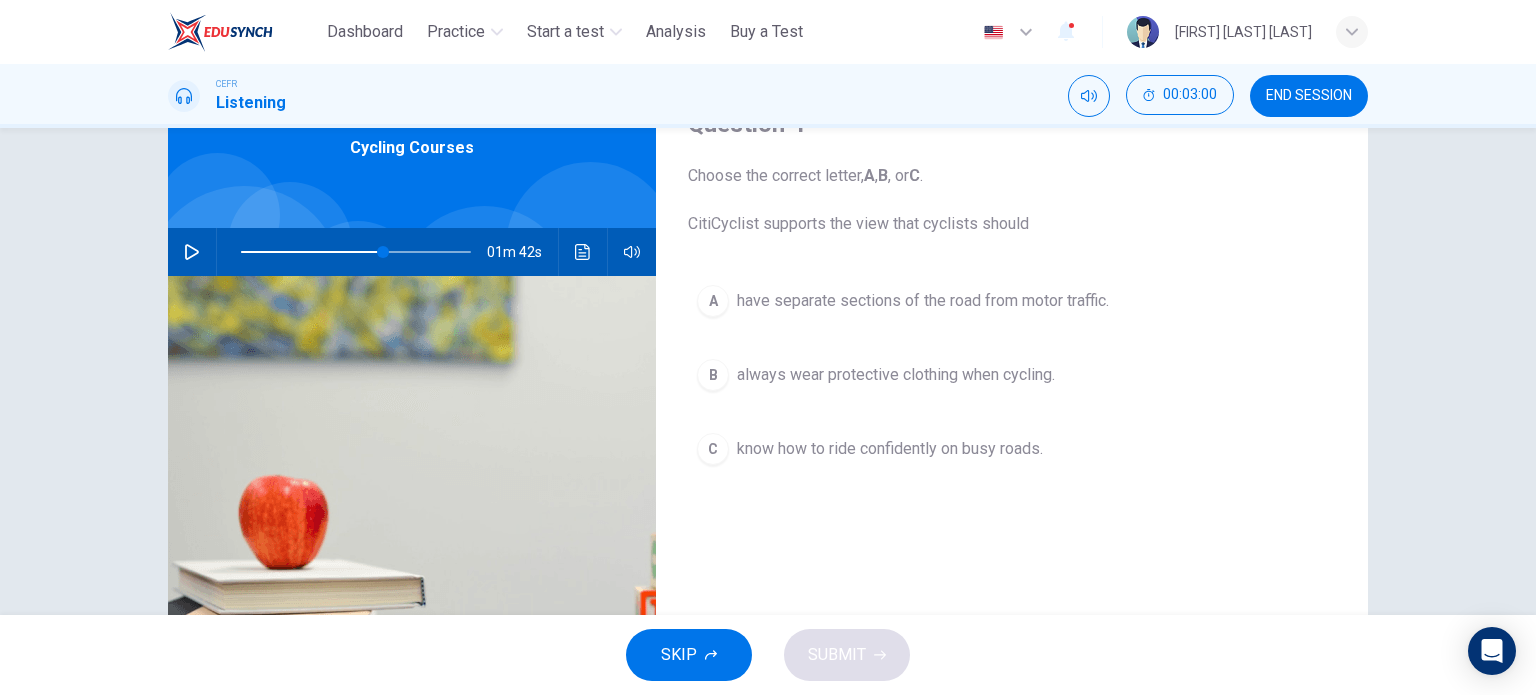 click on "C know how to ride confidently on busy roads." at bounding box center [1012, 449] 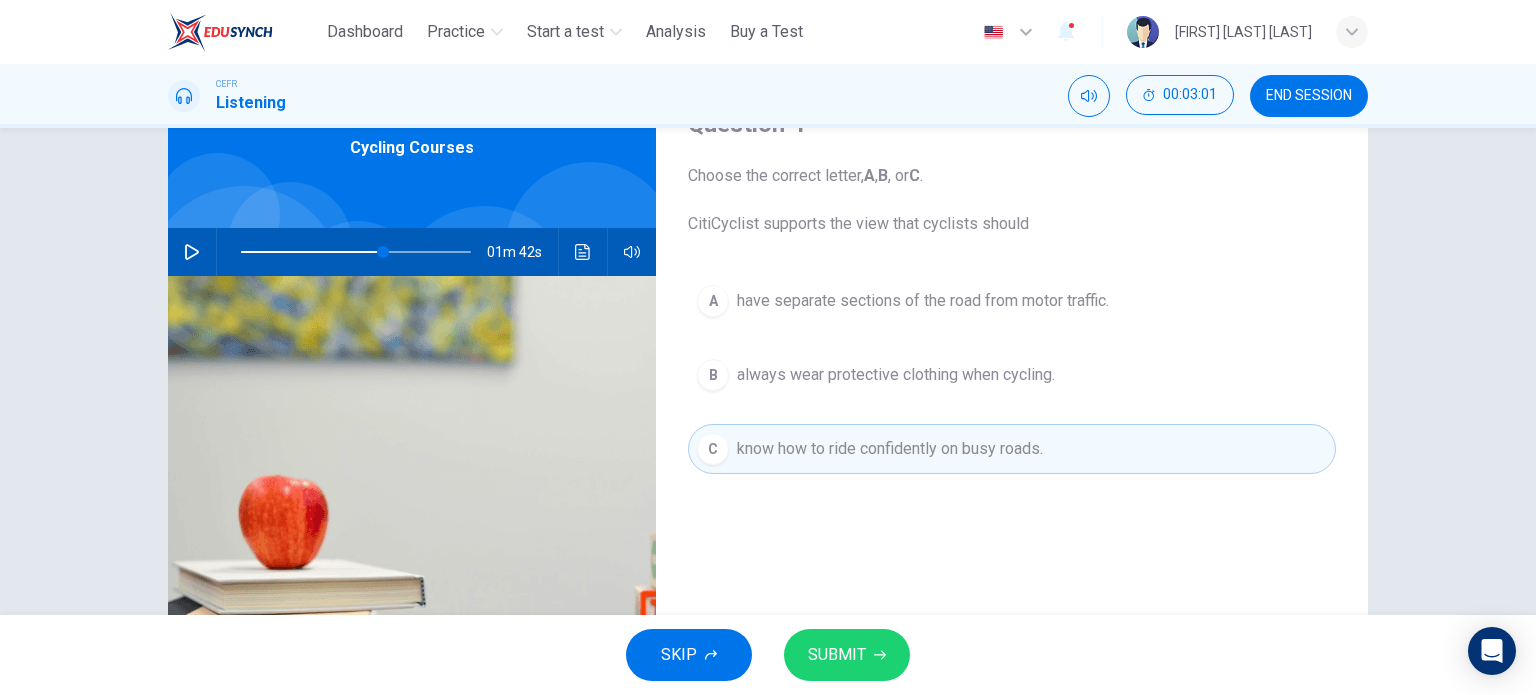 click on "SUBMIT" at bounding box center (847, 655) 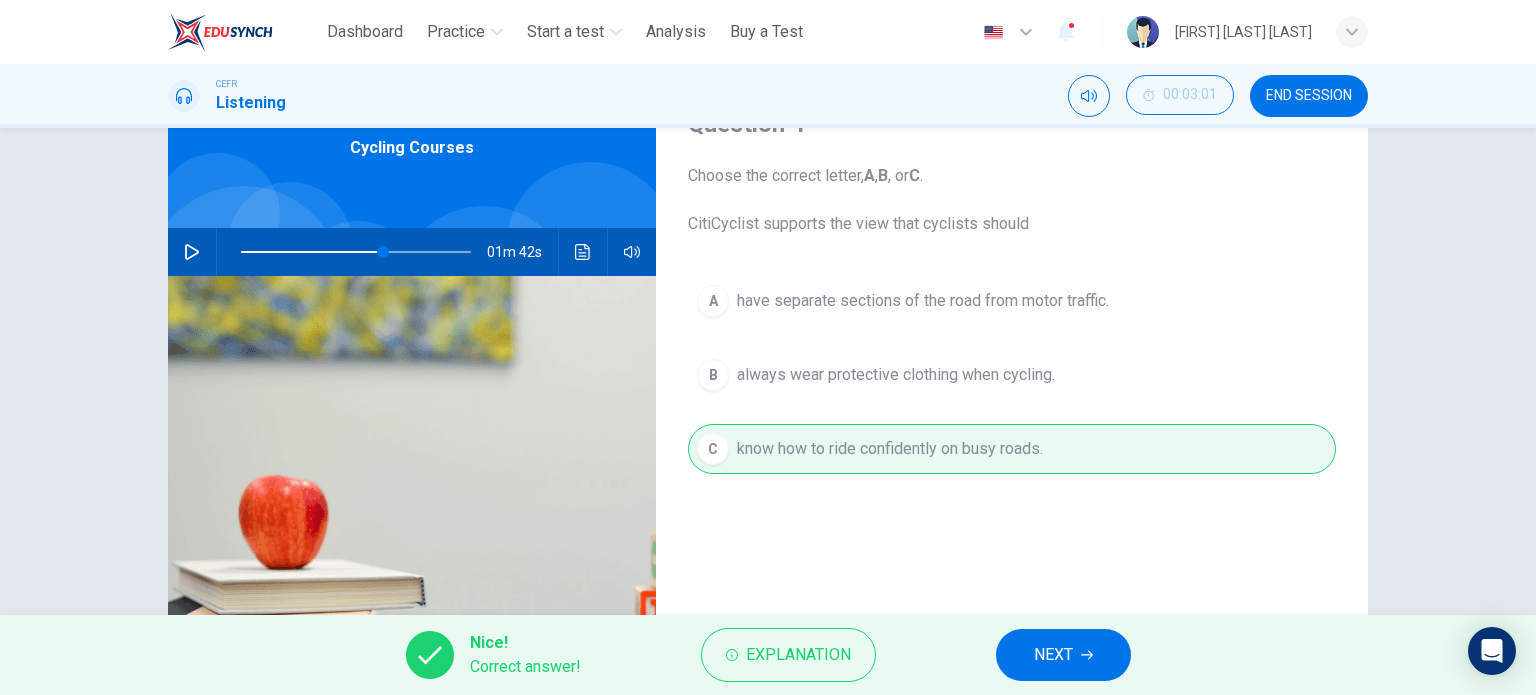 click on "NEXT" at bounding box center (1063, 655) 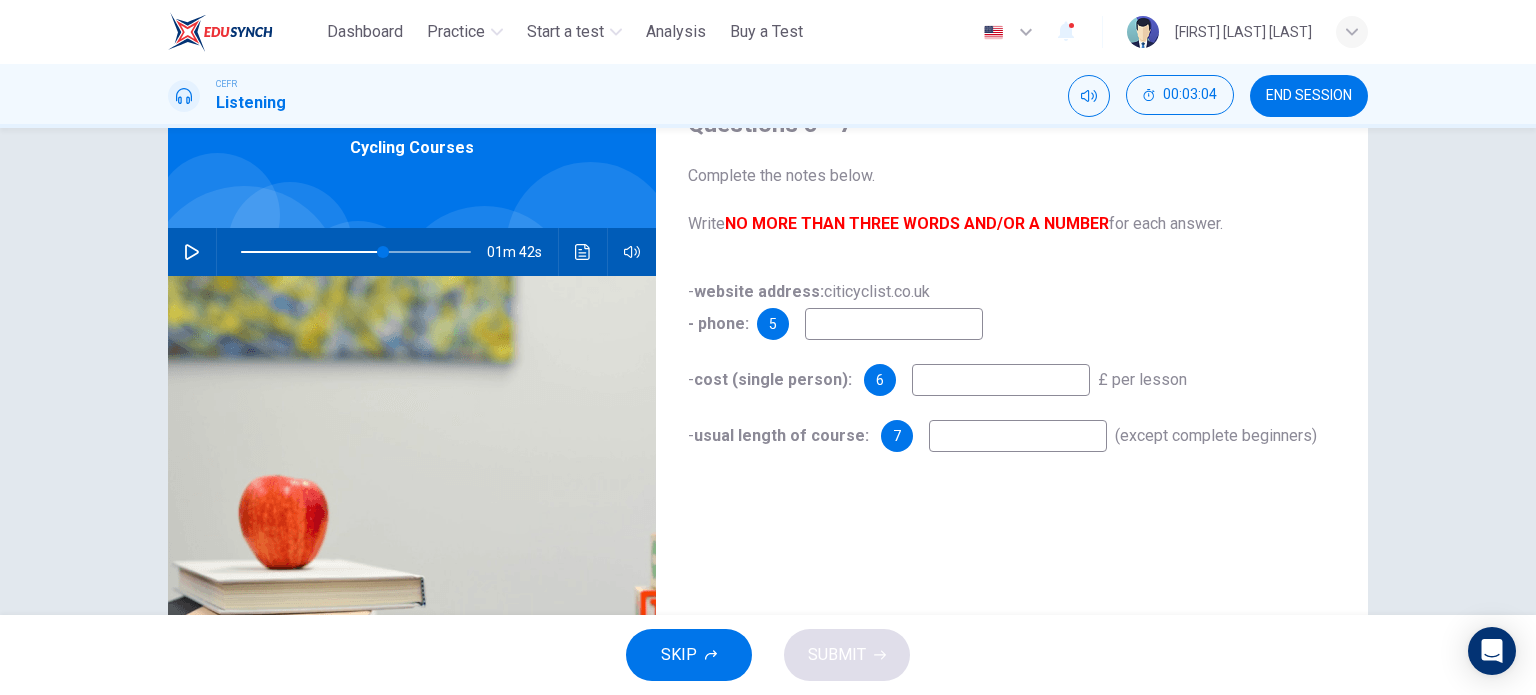 click at bounding box center [192, 252] 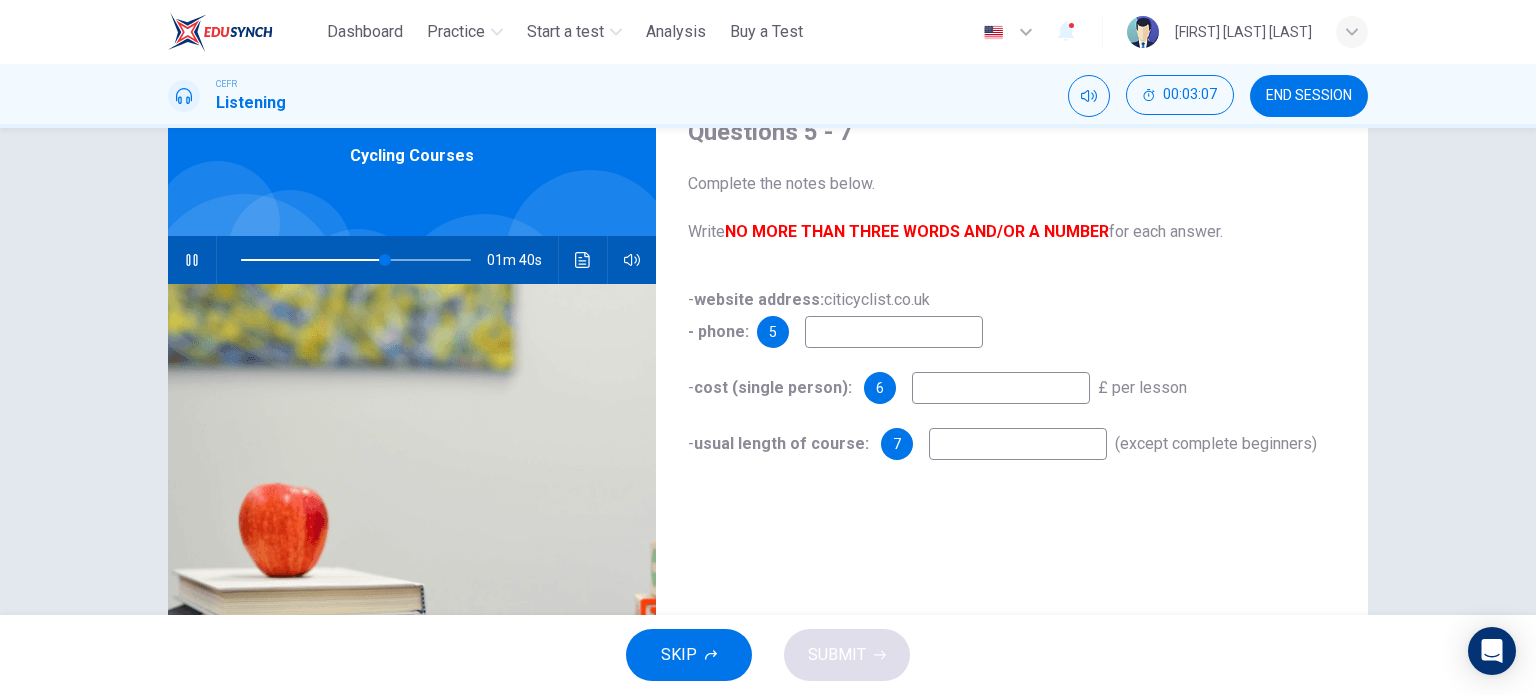scroll, scrollTop: 100, scrollLeft: 0, axis: vertical 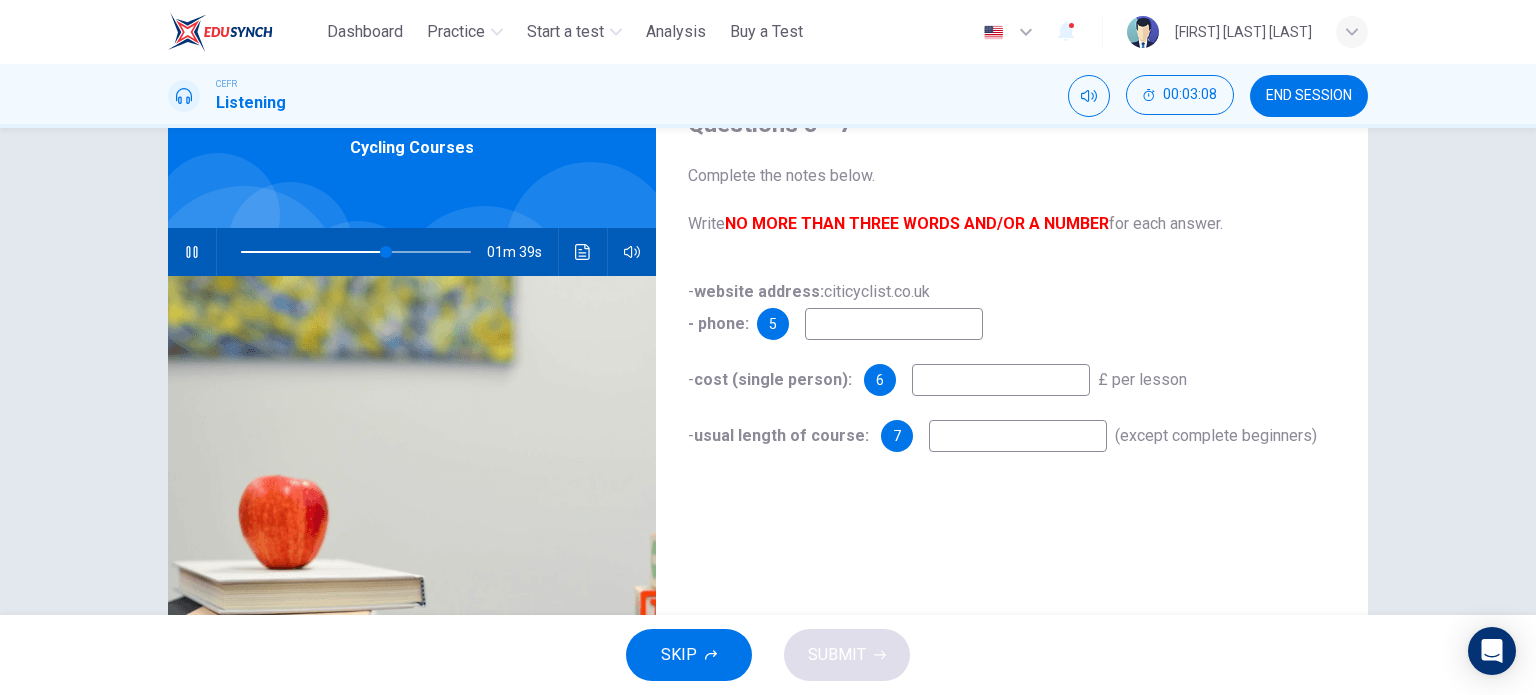 click at bounding box center [894, 324] 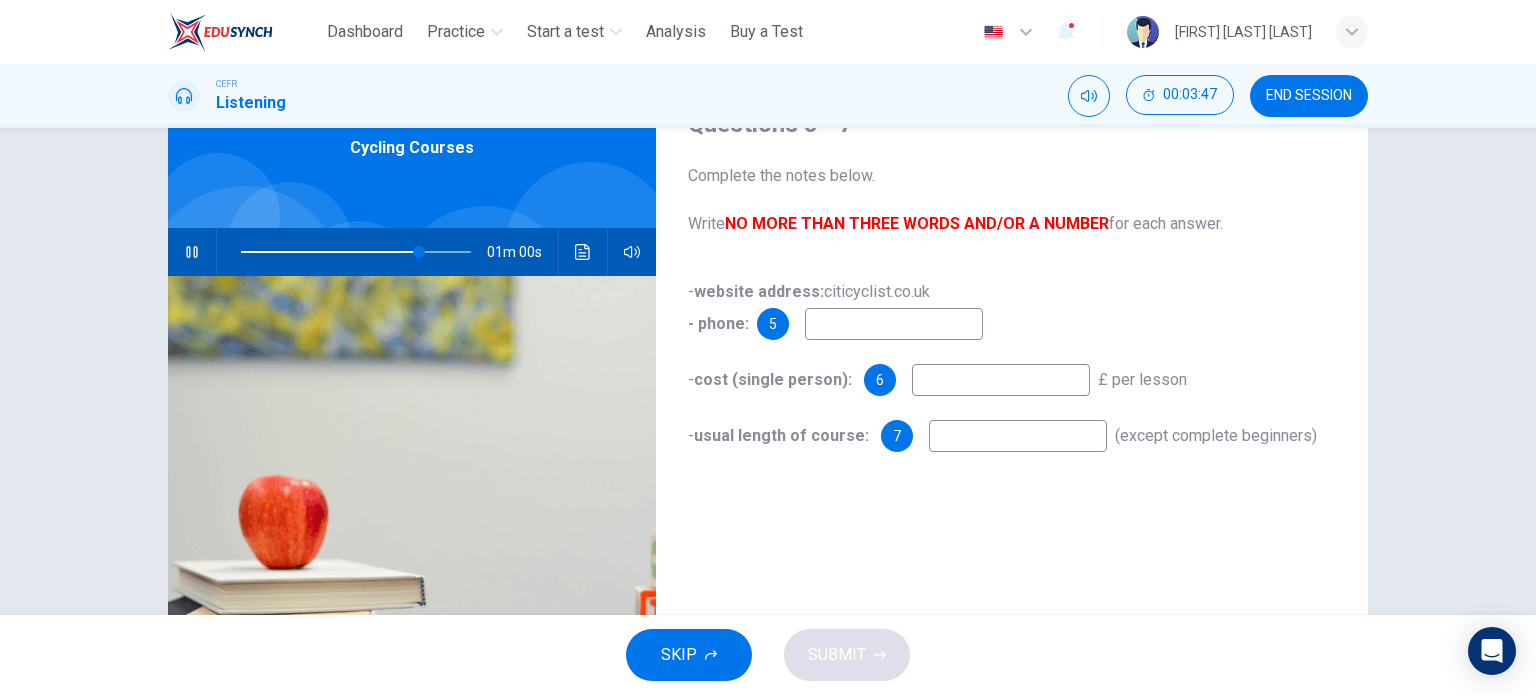 click at bounding box center (894, 324) 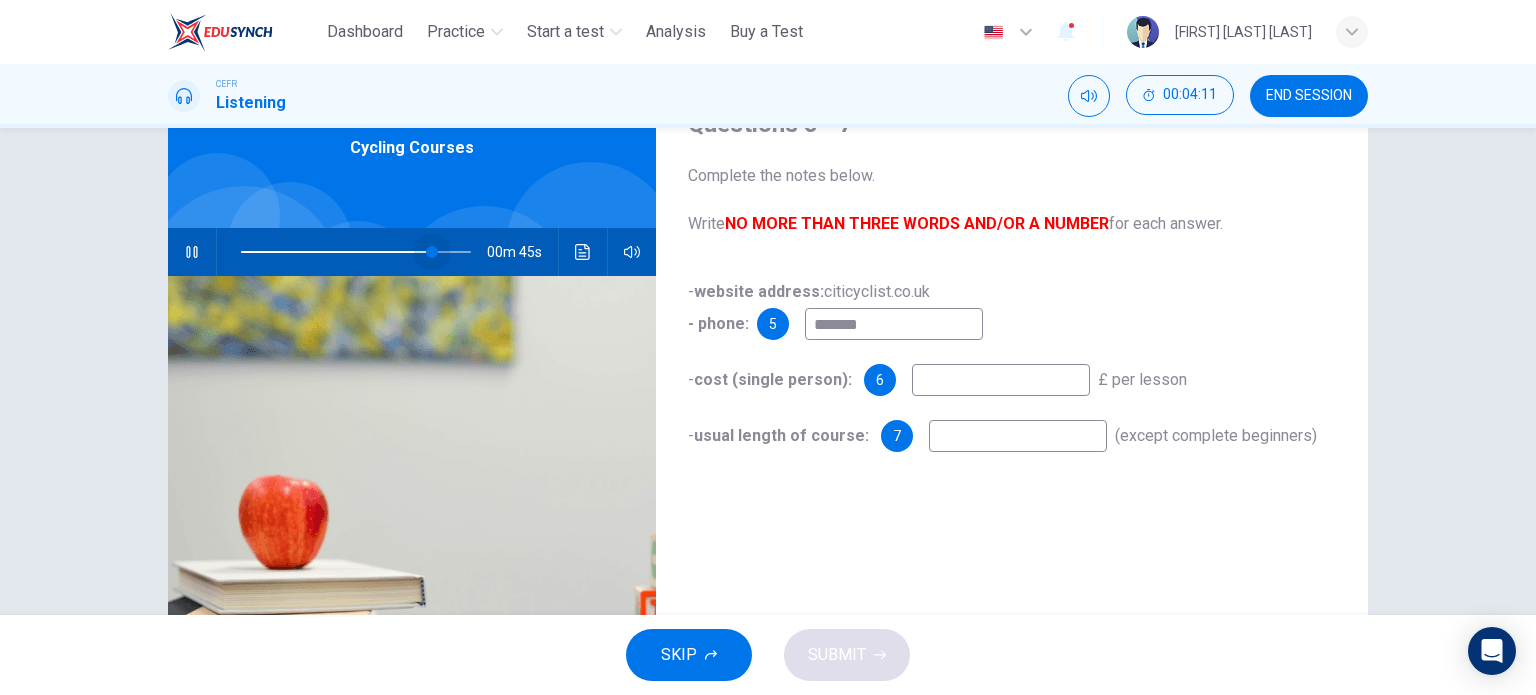 click at bounding box center (432, 252) 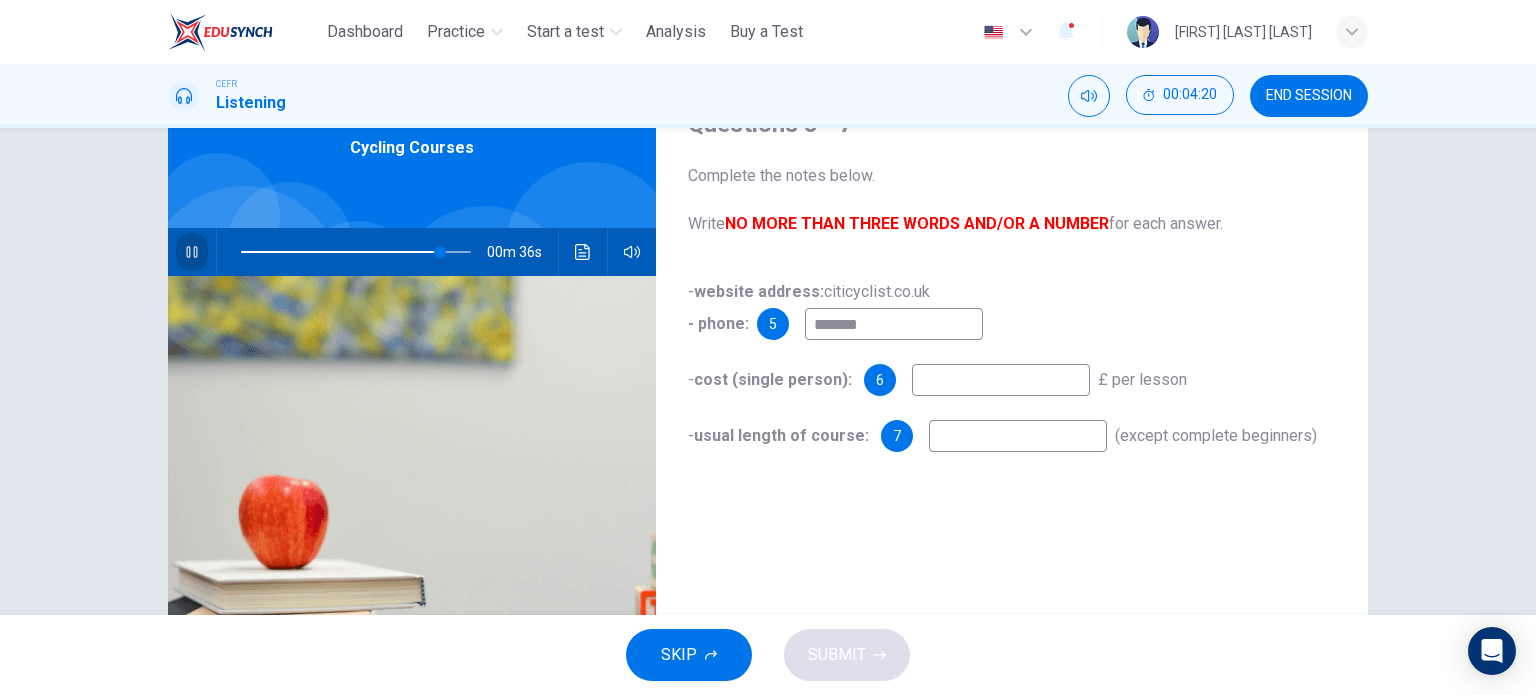 click at bounding box center (192, 252) 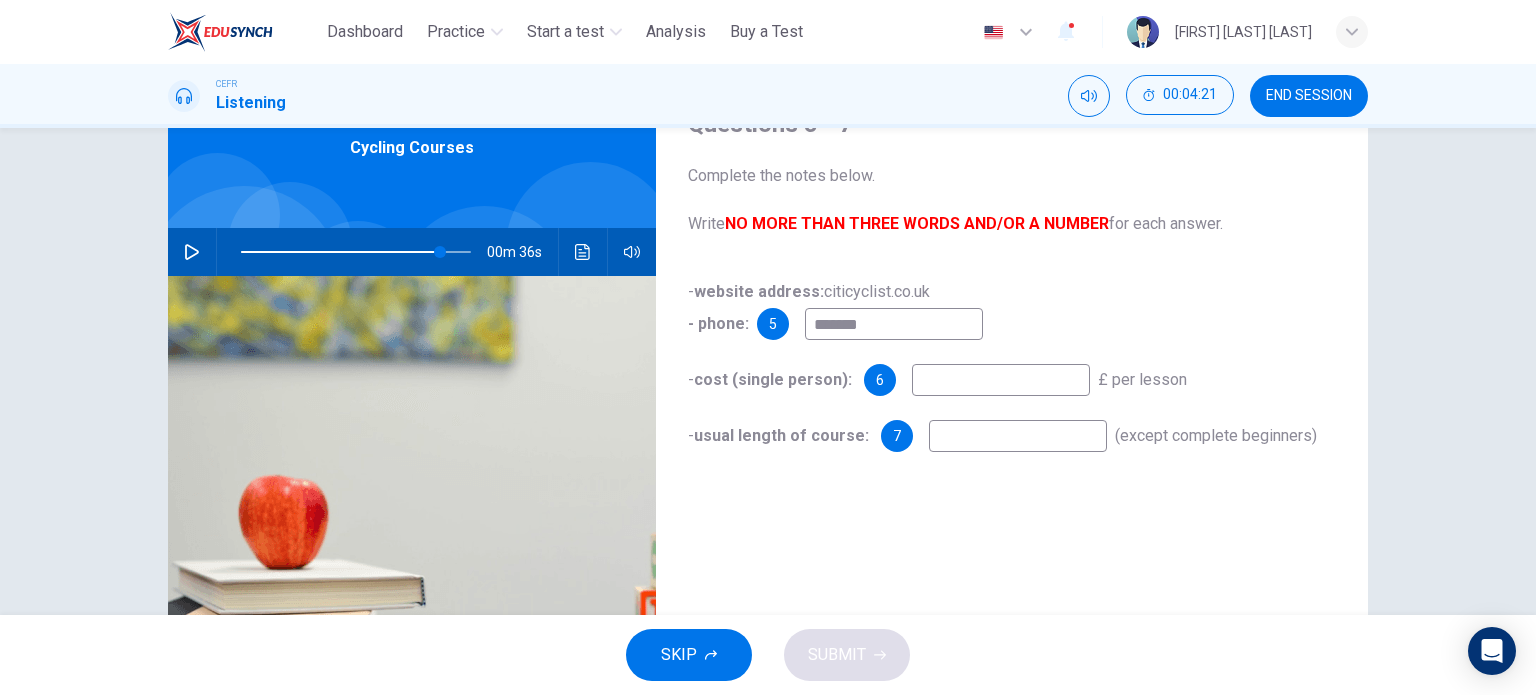 click on "*******" at bounding box center [894, 324] 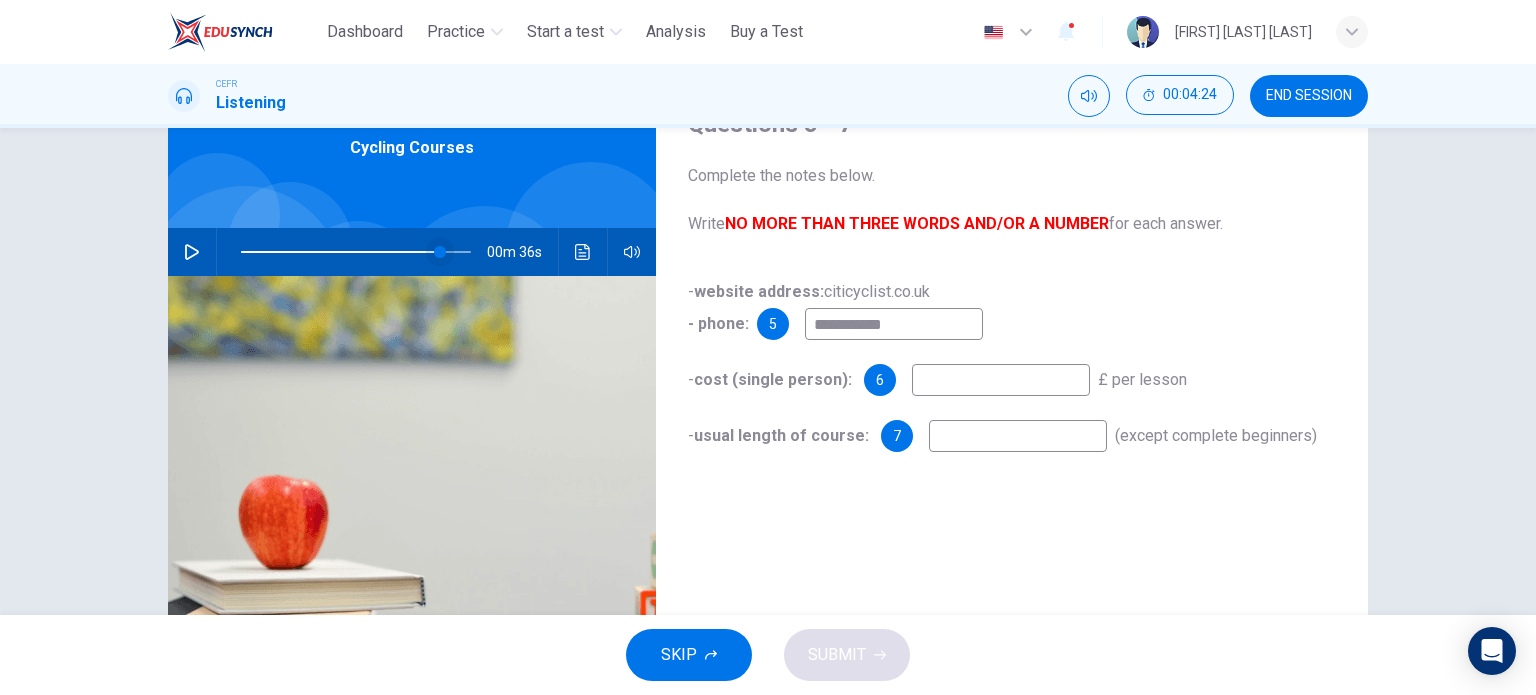 type on "**********" 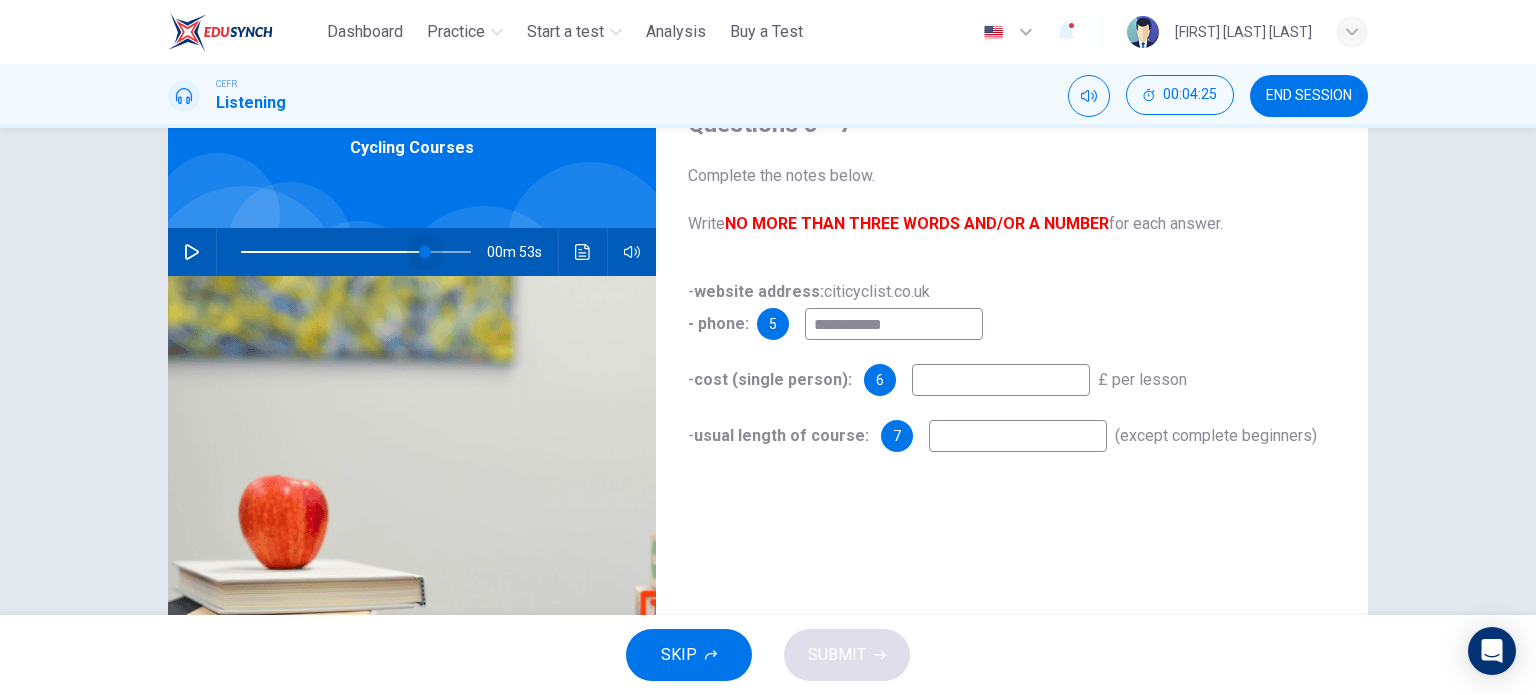 click at bounding box center [425, 252] 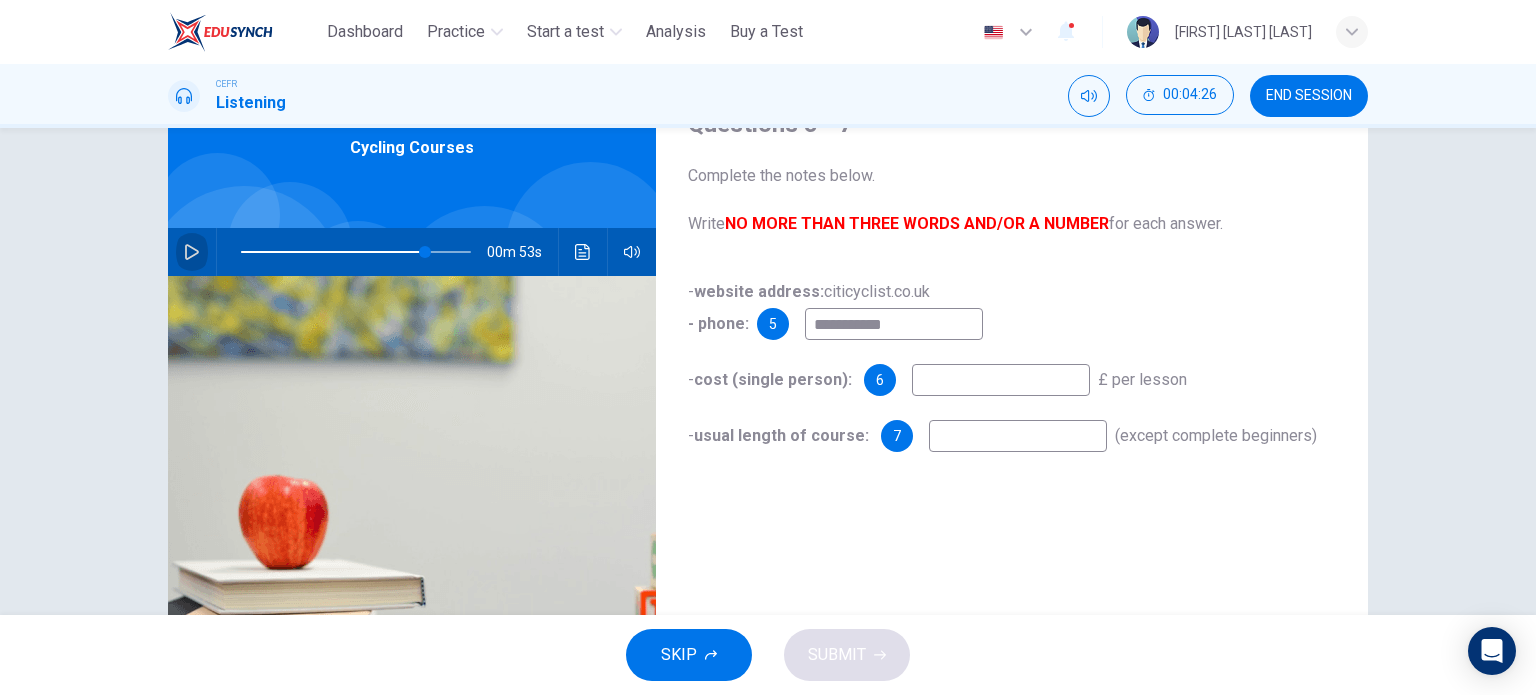 click at bounding box center (192, 252) 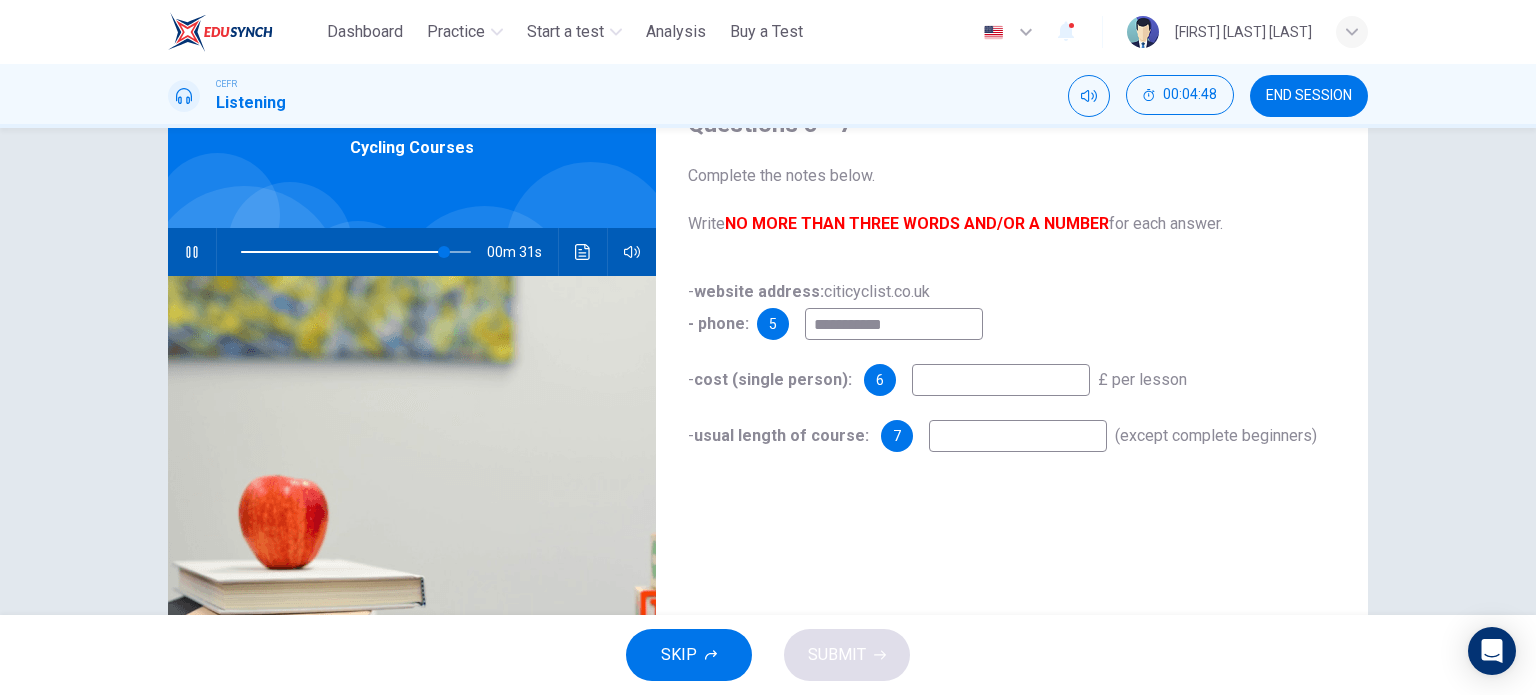 click on "00m 31s" at bounding box center [412, 252] 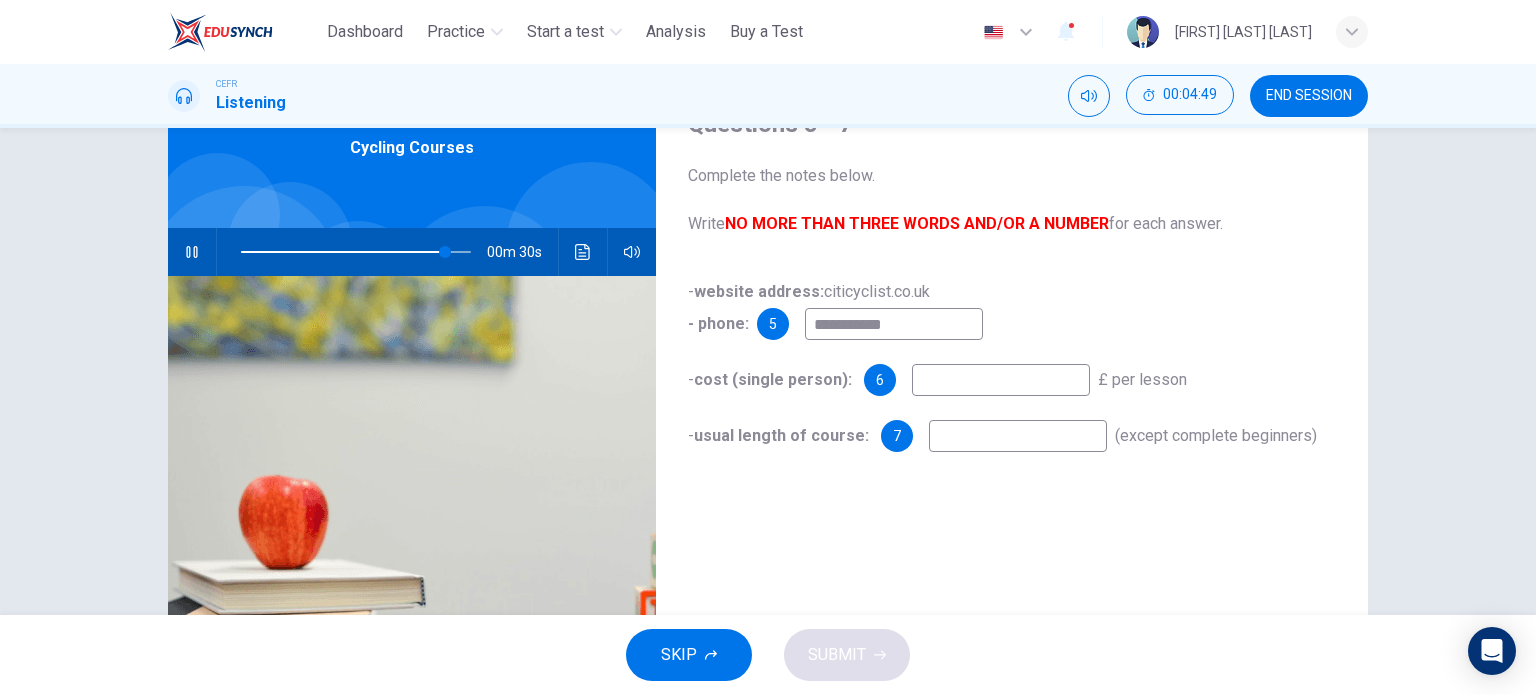 click at bounding box center [192, 252] 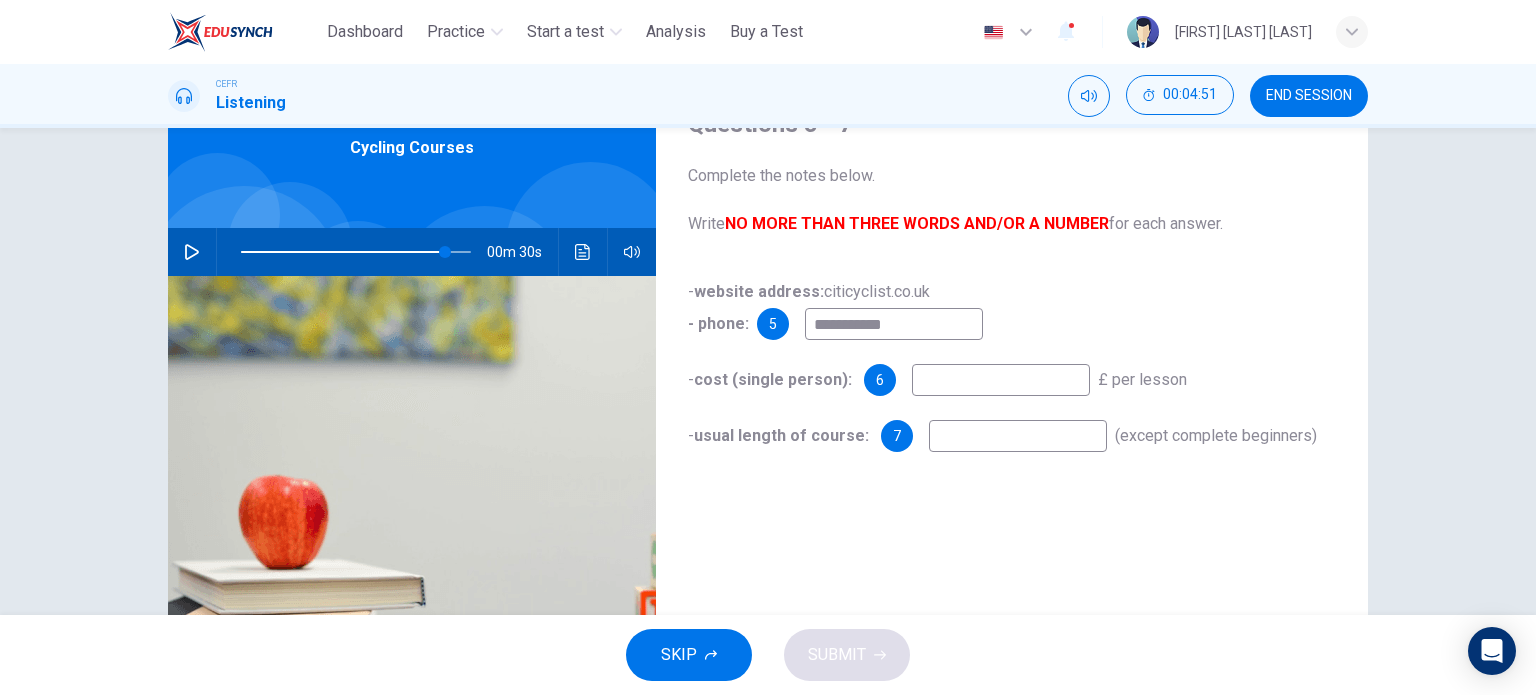 click at bounding box center (894, 324) 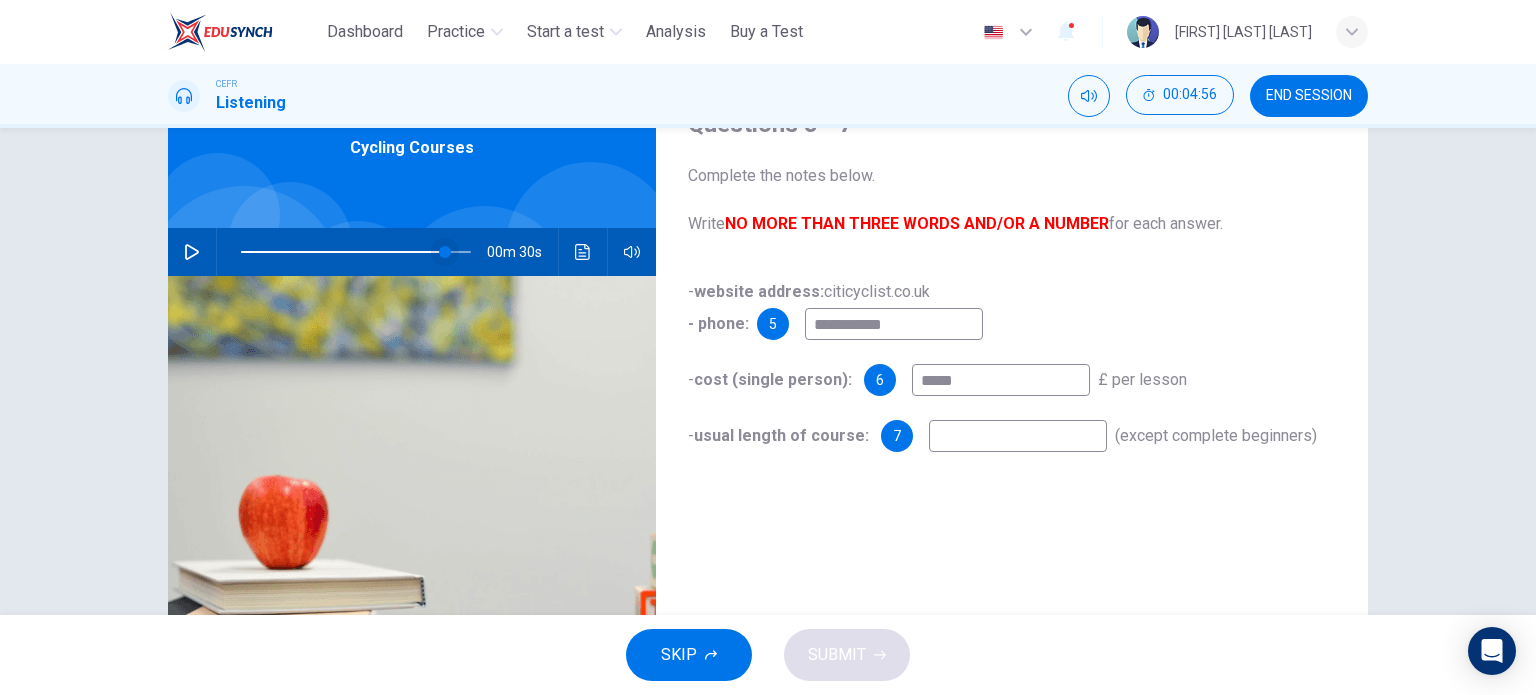 type on "*****" 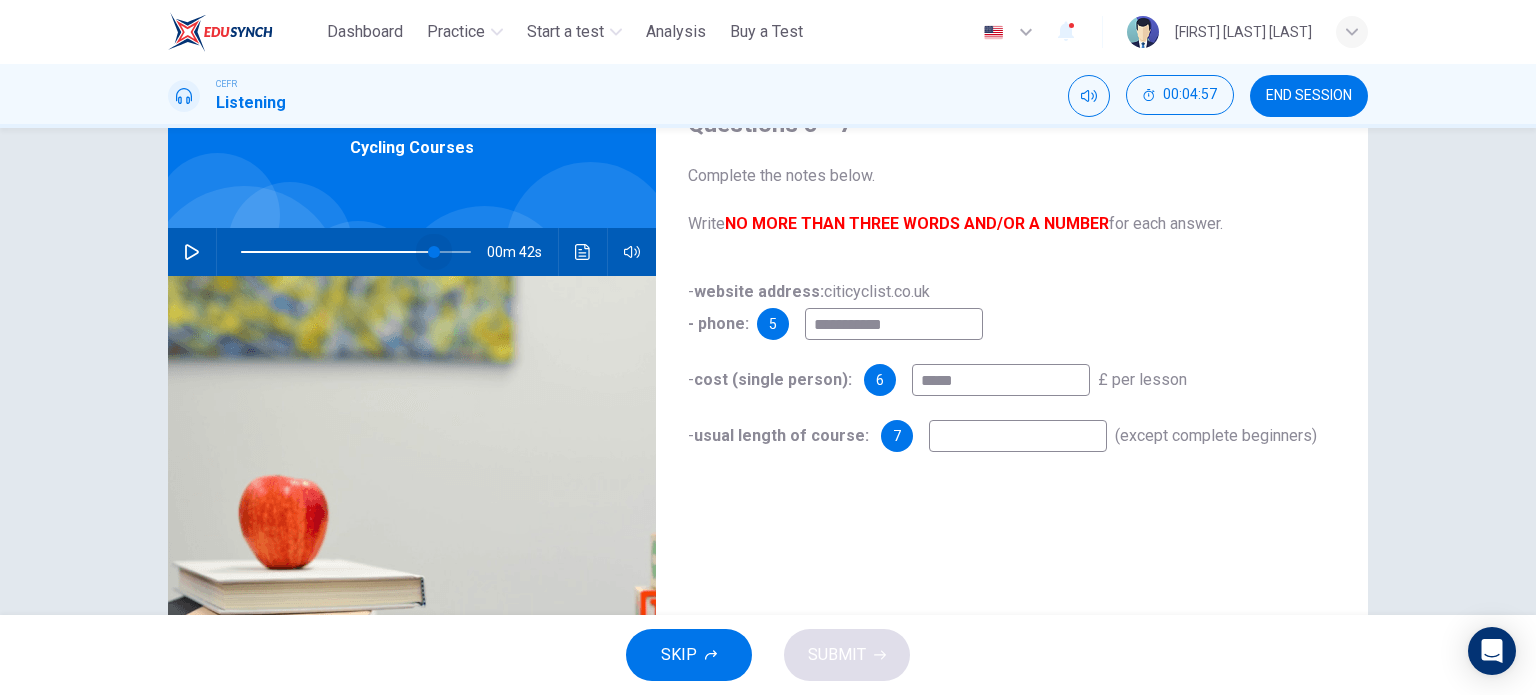 click at bounding box center (434, 252) 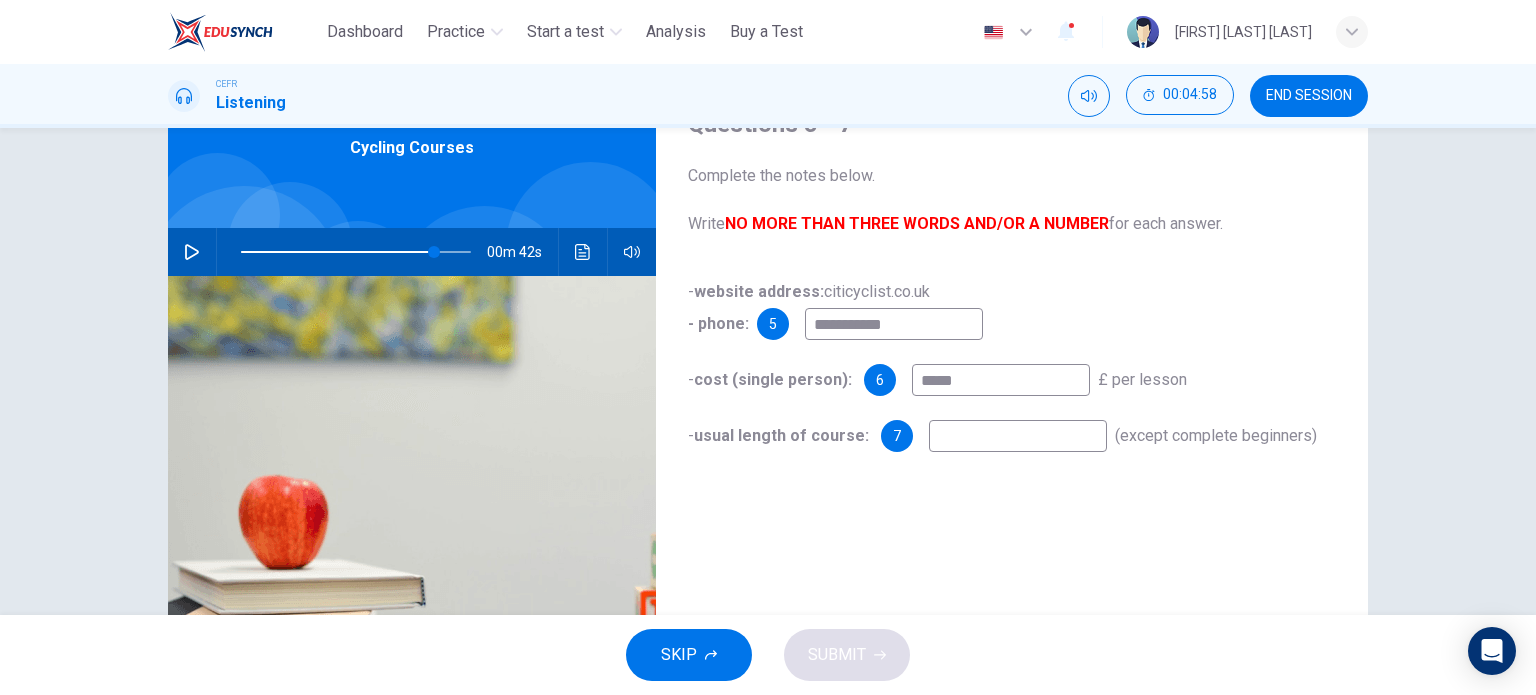 click at bounding box center (192, 252) 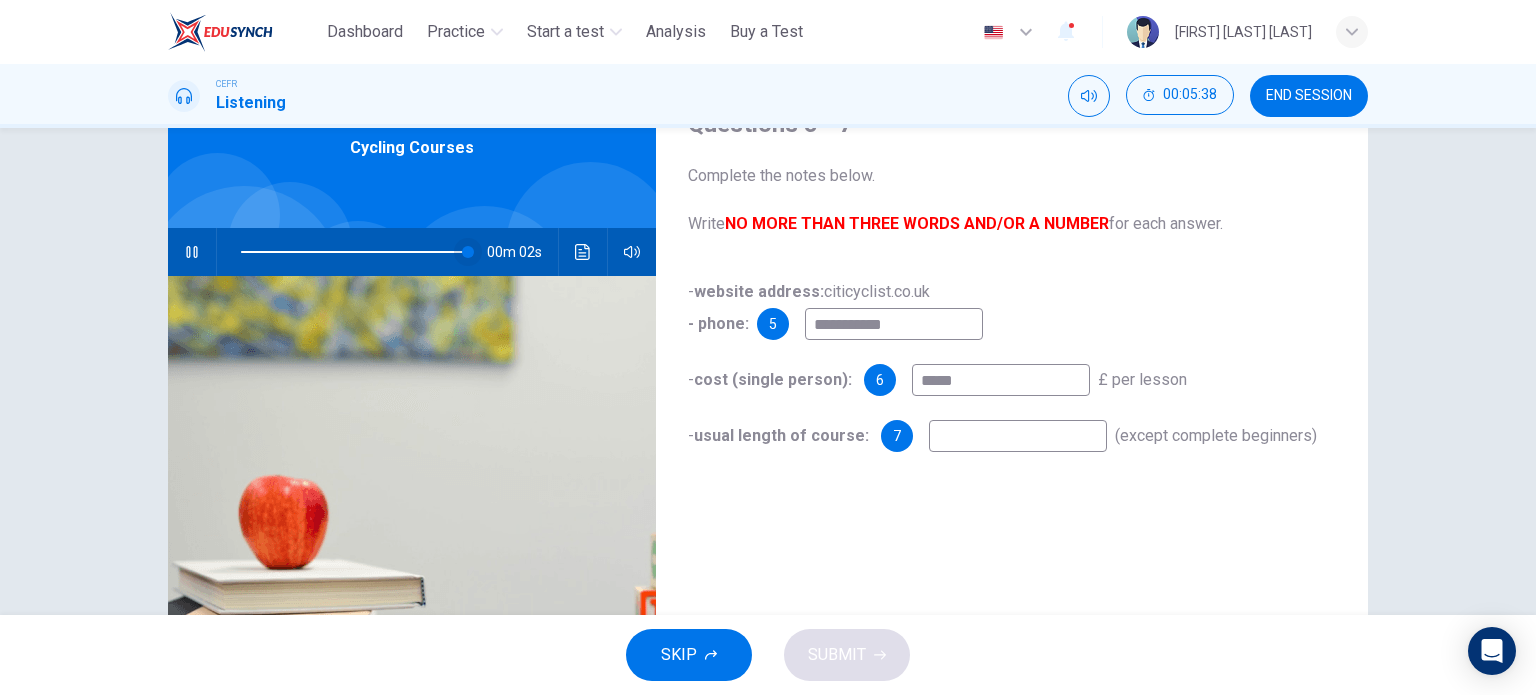 click at bounding box center (468, 252) 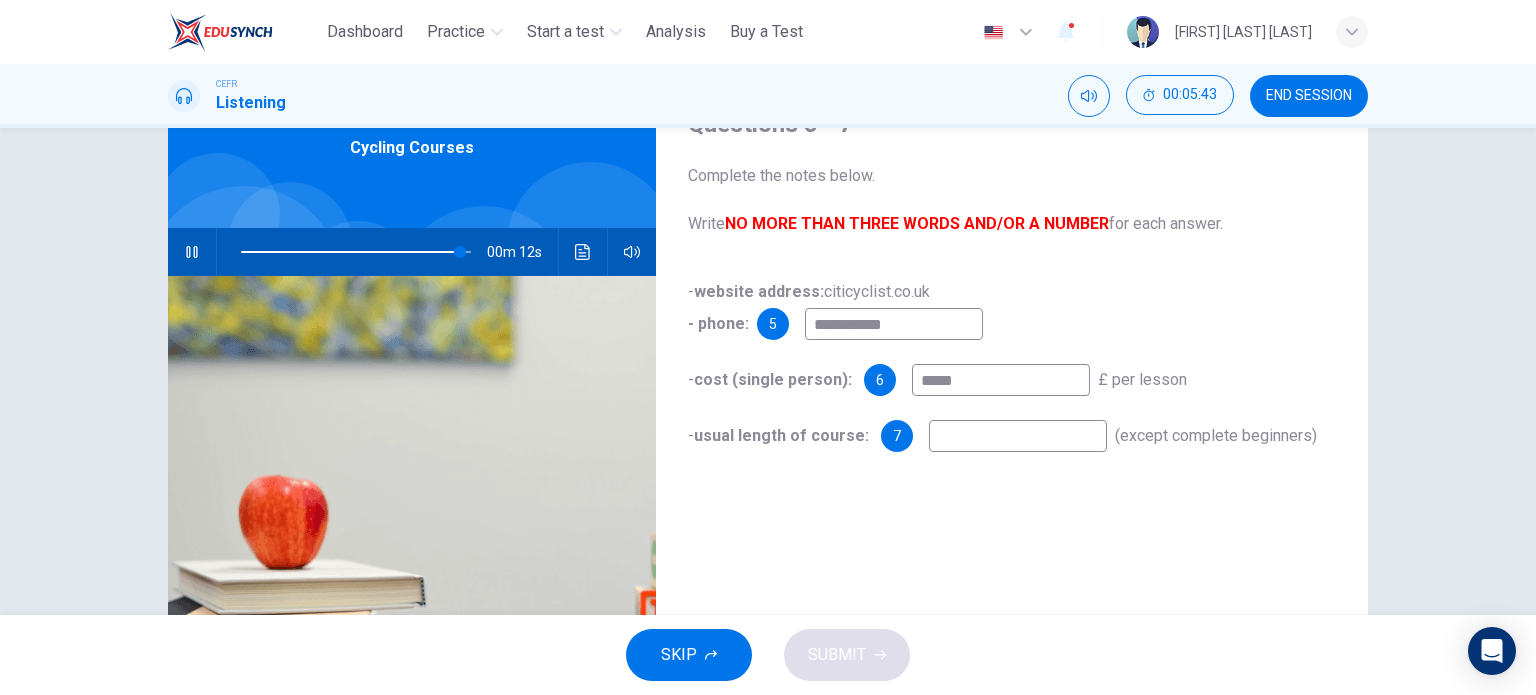 click at bounding box center (894, 324) 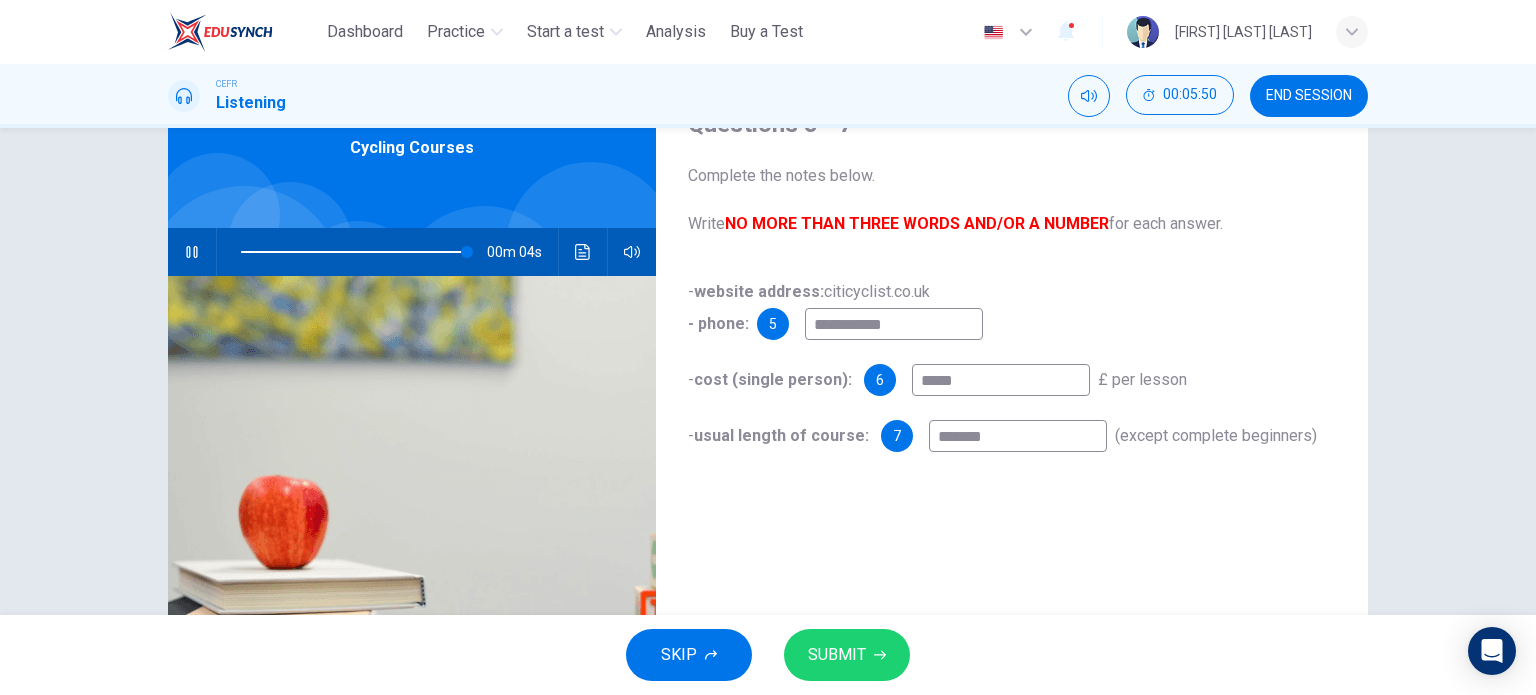 type on "*******" 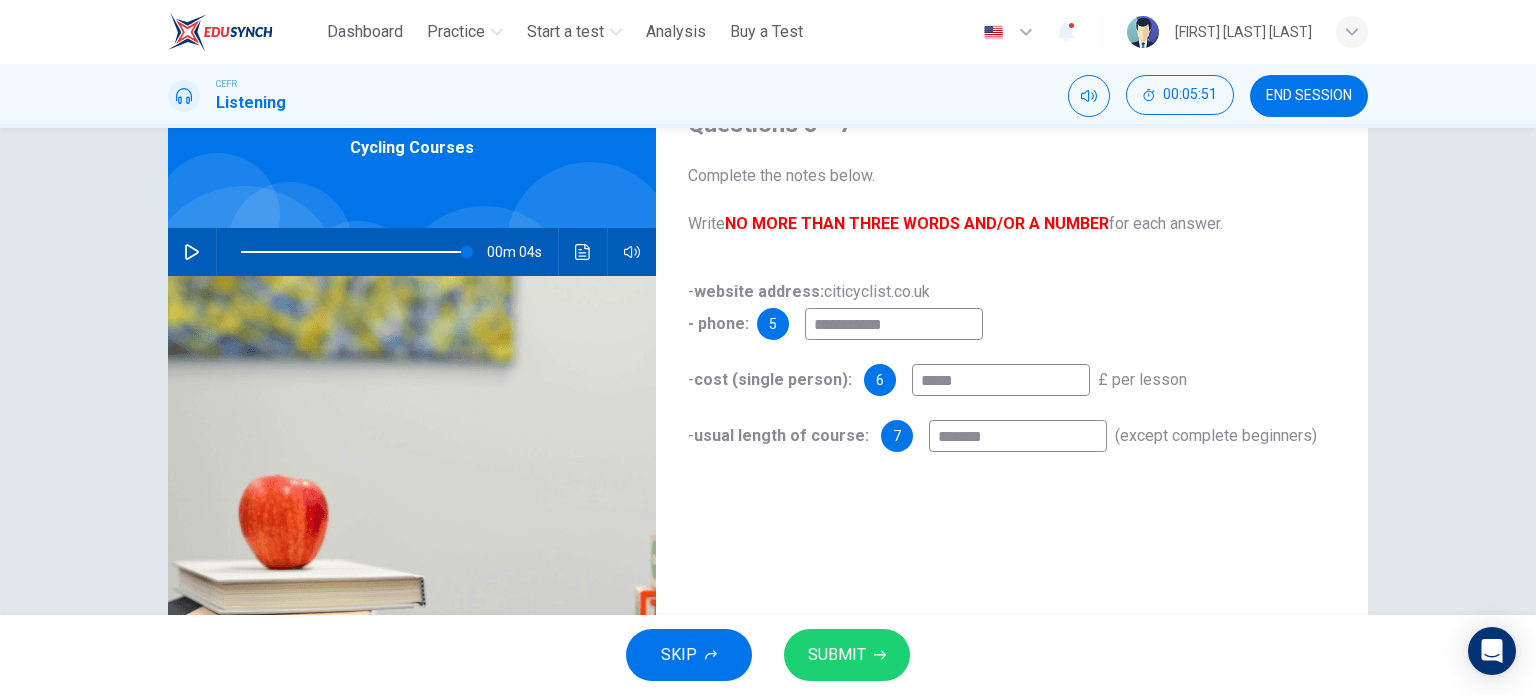 click on "SUBMIT" at bounding box center (837, 655) 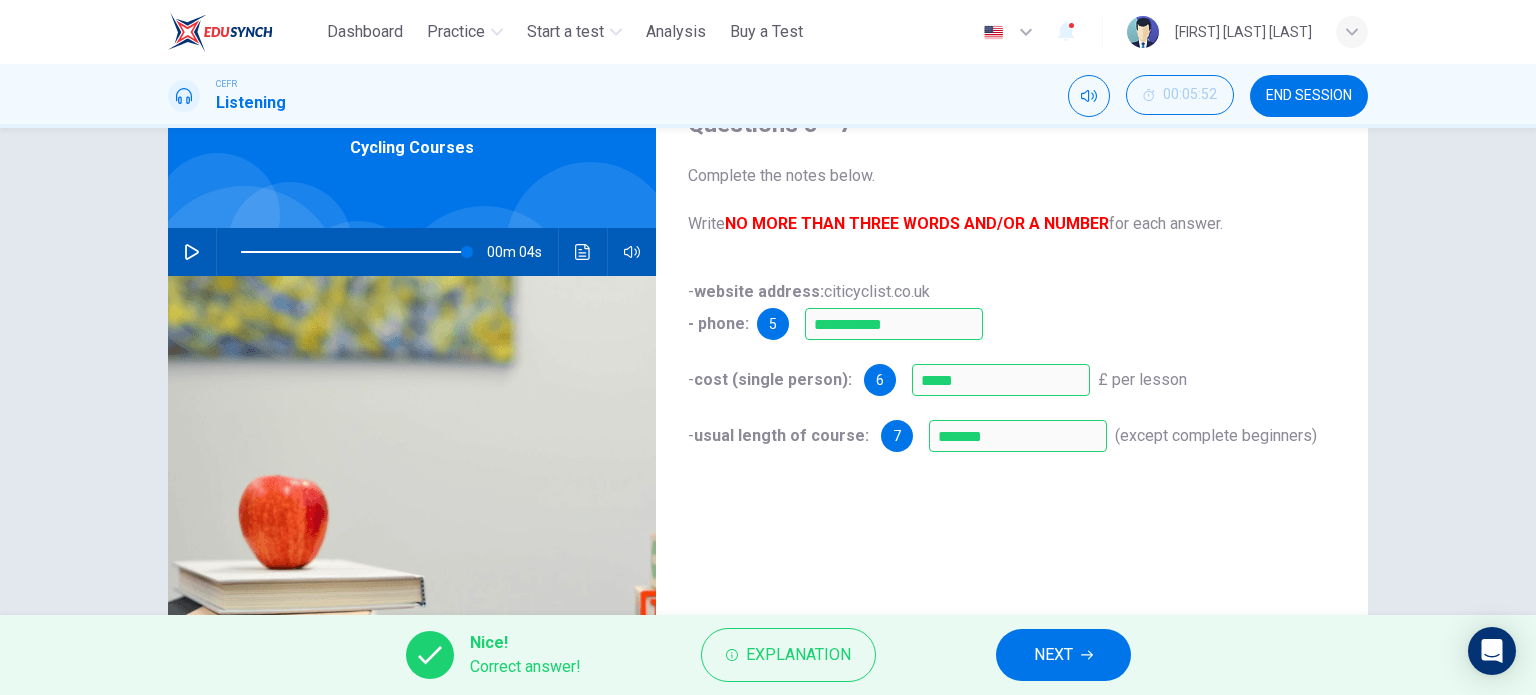 click on "NEXT" at bounding box center [1063, 655] 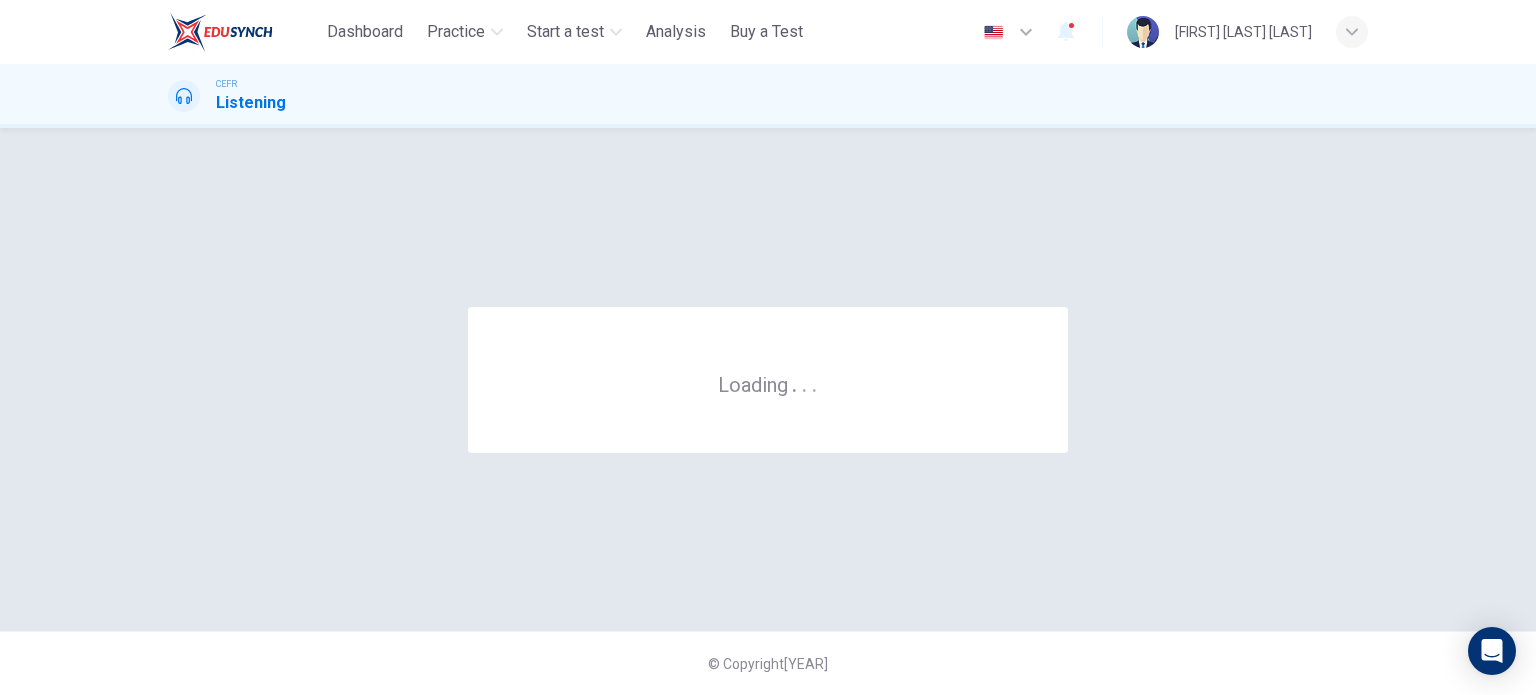 scroll, scrollTop: 0, scrollLeft: 0, axis: both 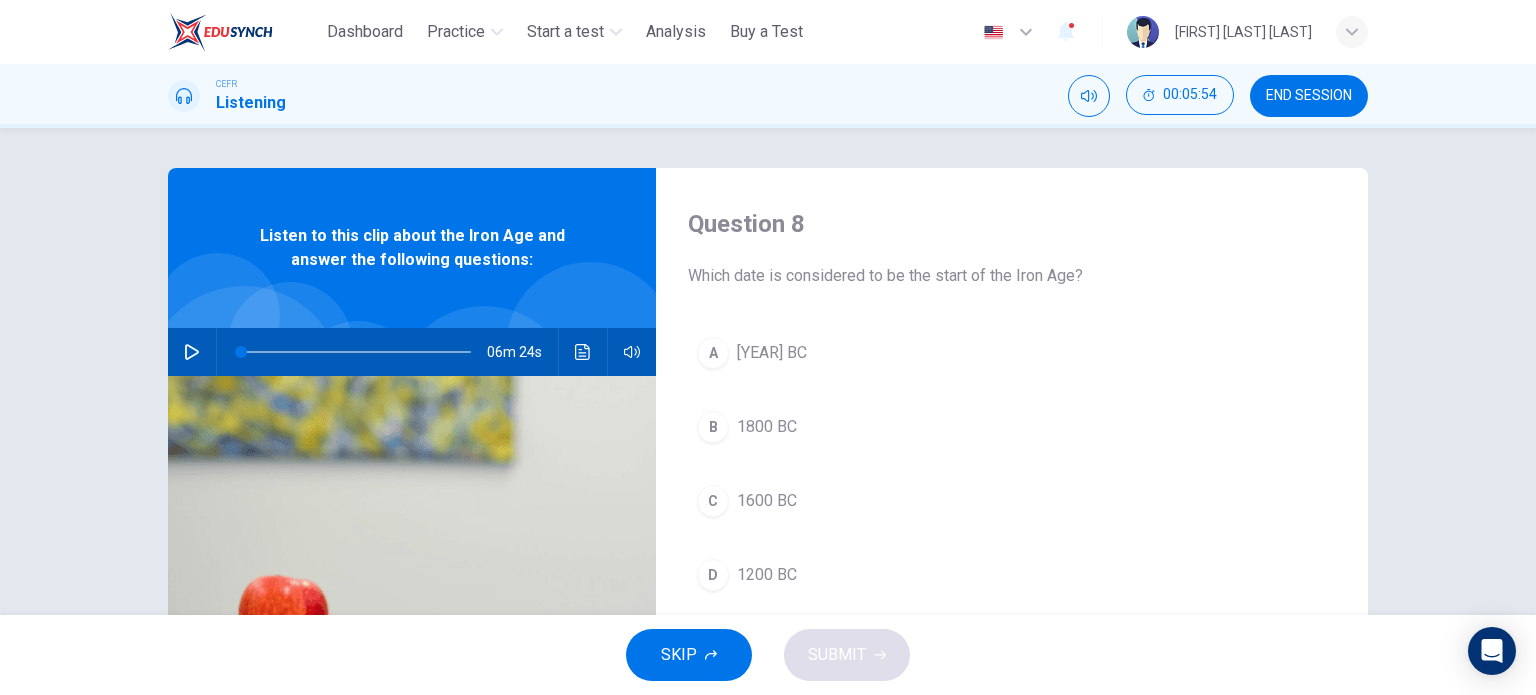 click on "END SESSION" at bounding box center (1309, 96) 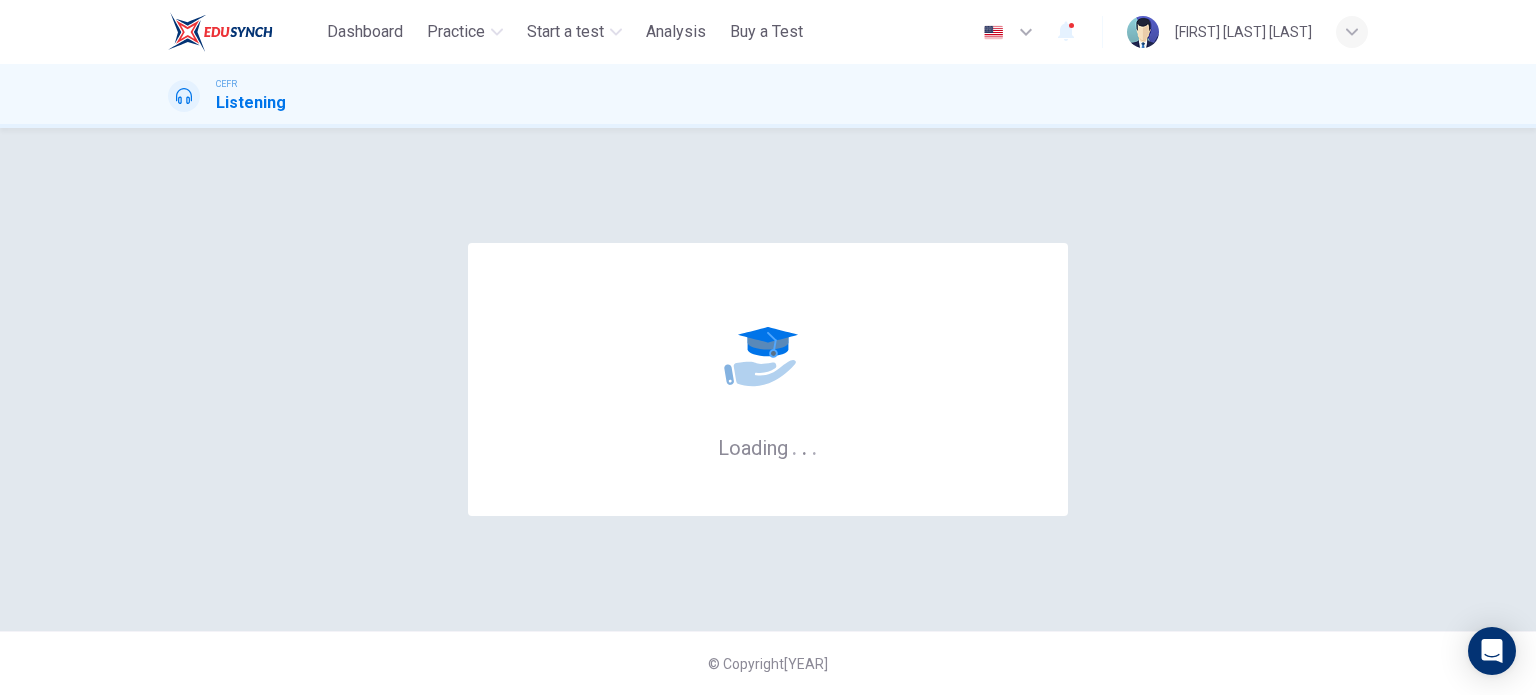 scroll, scrollTop: 0, scrollLeft: 0, axis: both 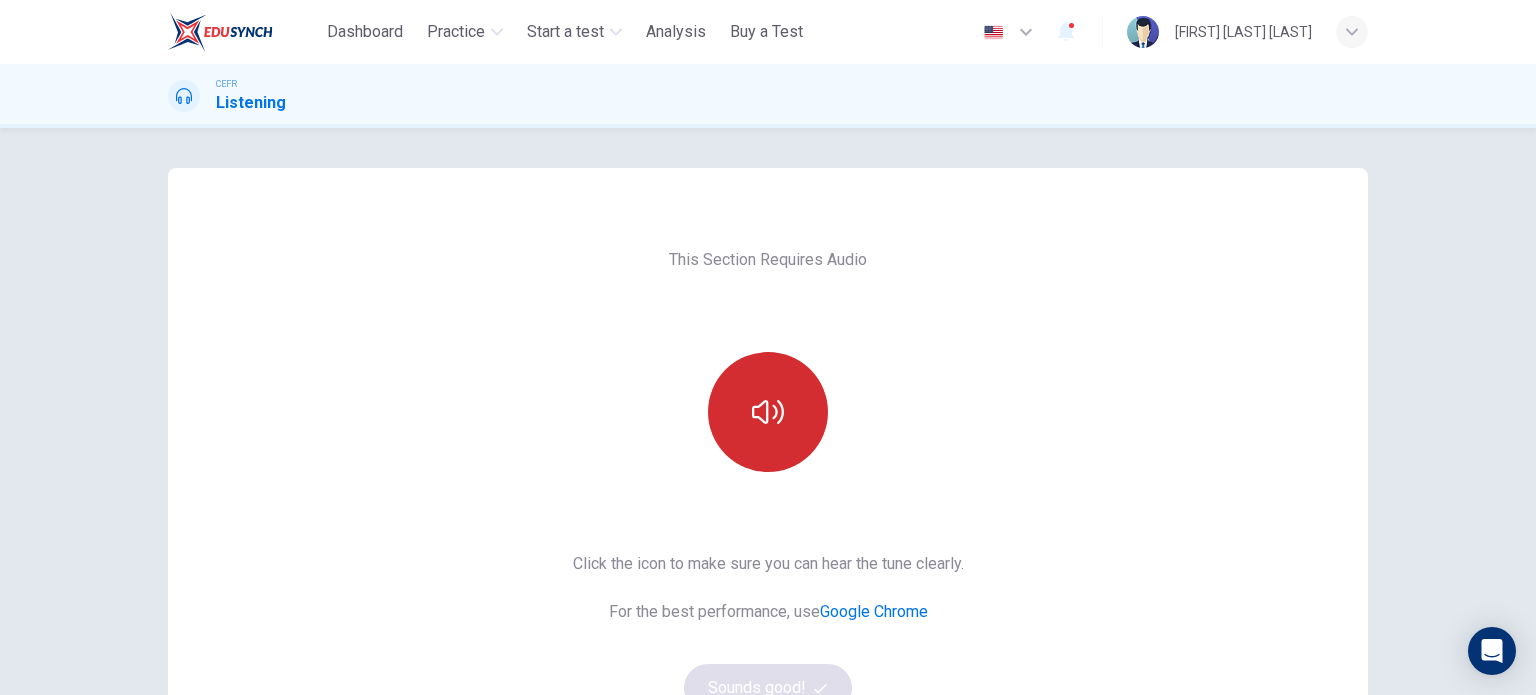 click at bounding box center (768, 412) 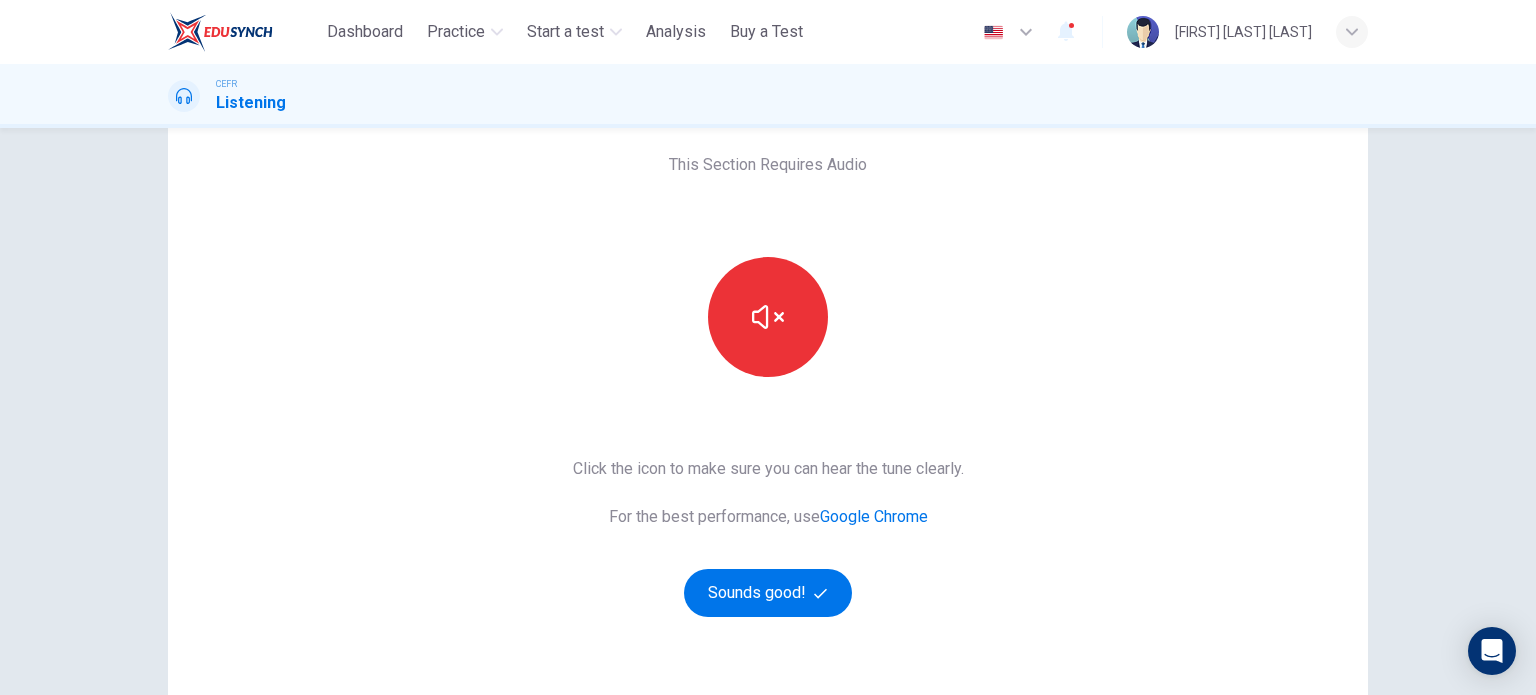 scroll, scrollTop: 100, scrollLeft: 0, axis: vertical 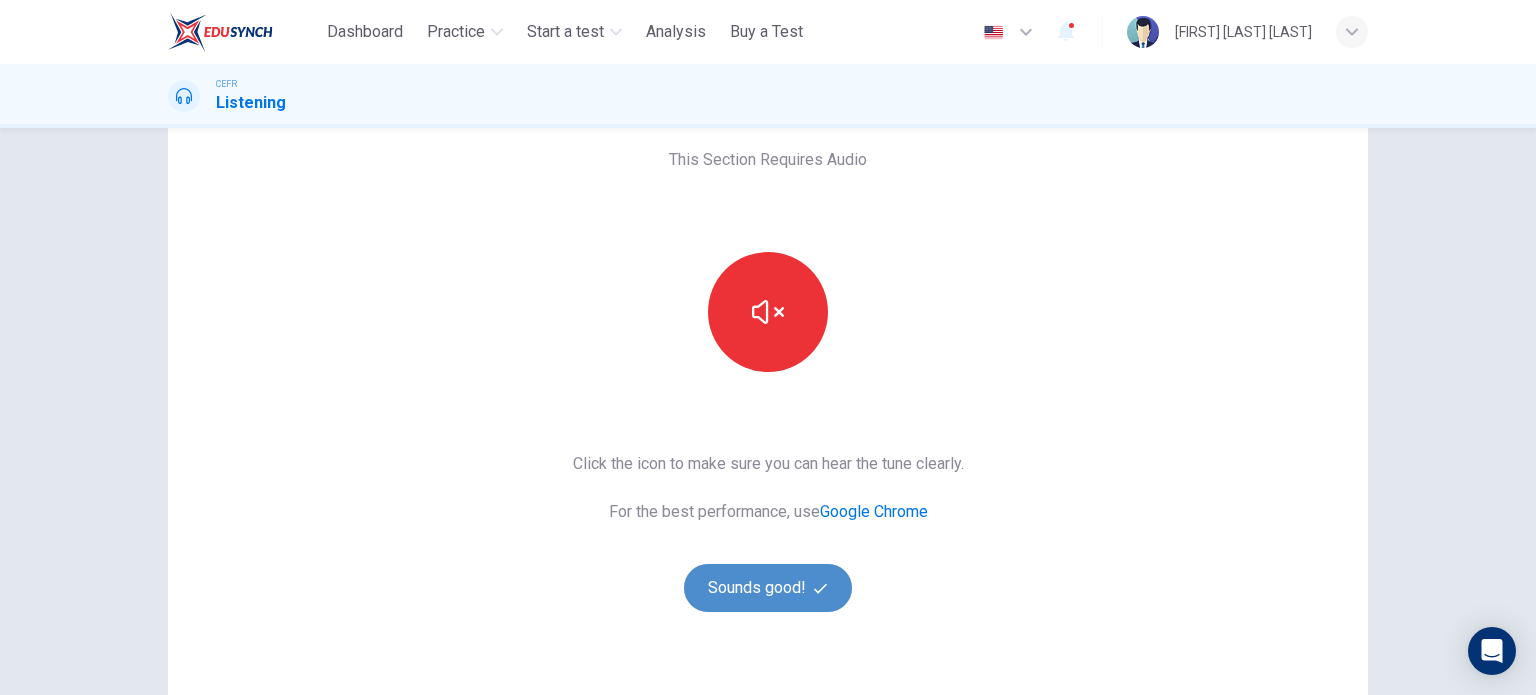 click on "Sounds good!" at bounding box center (768, 588) 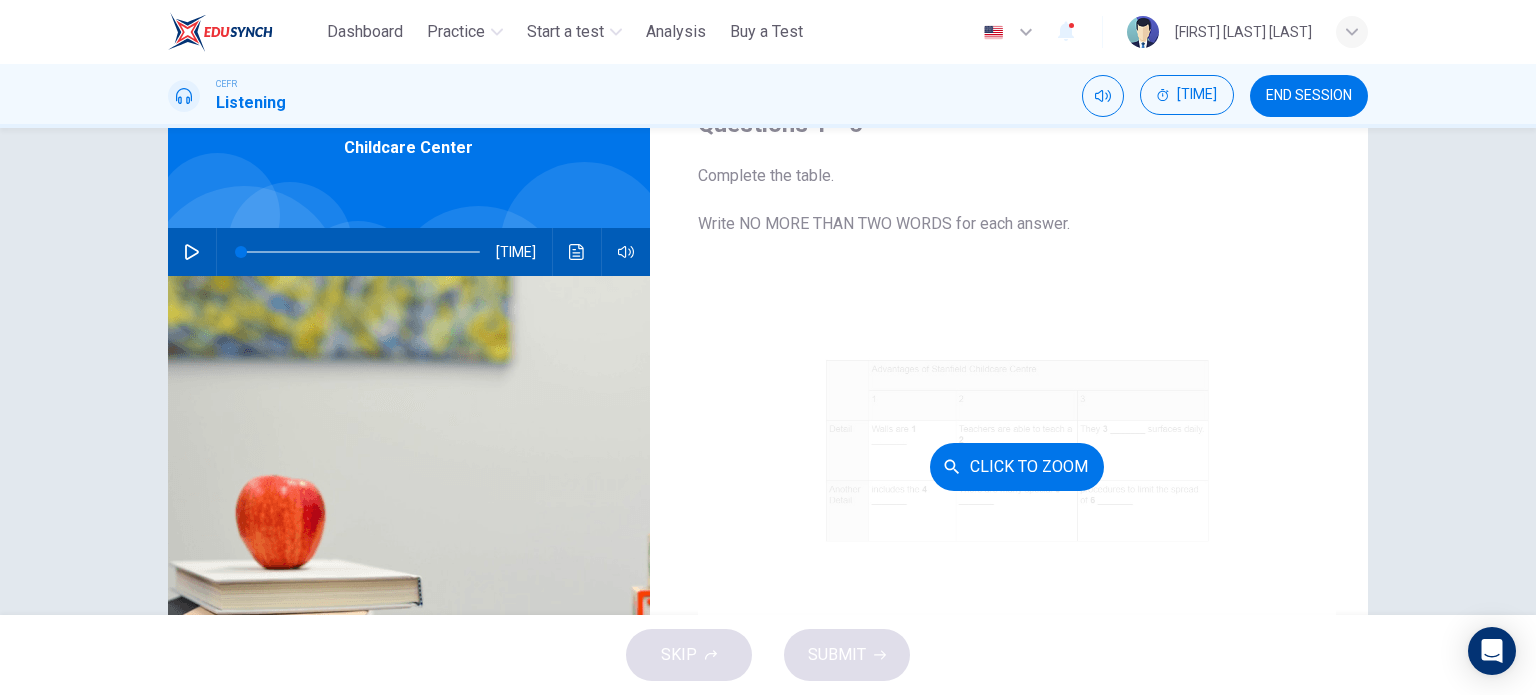 scroll, scrollTop: 285, scrollLeft: 0, axis: vertical 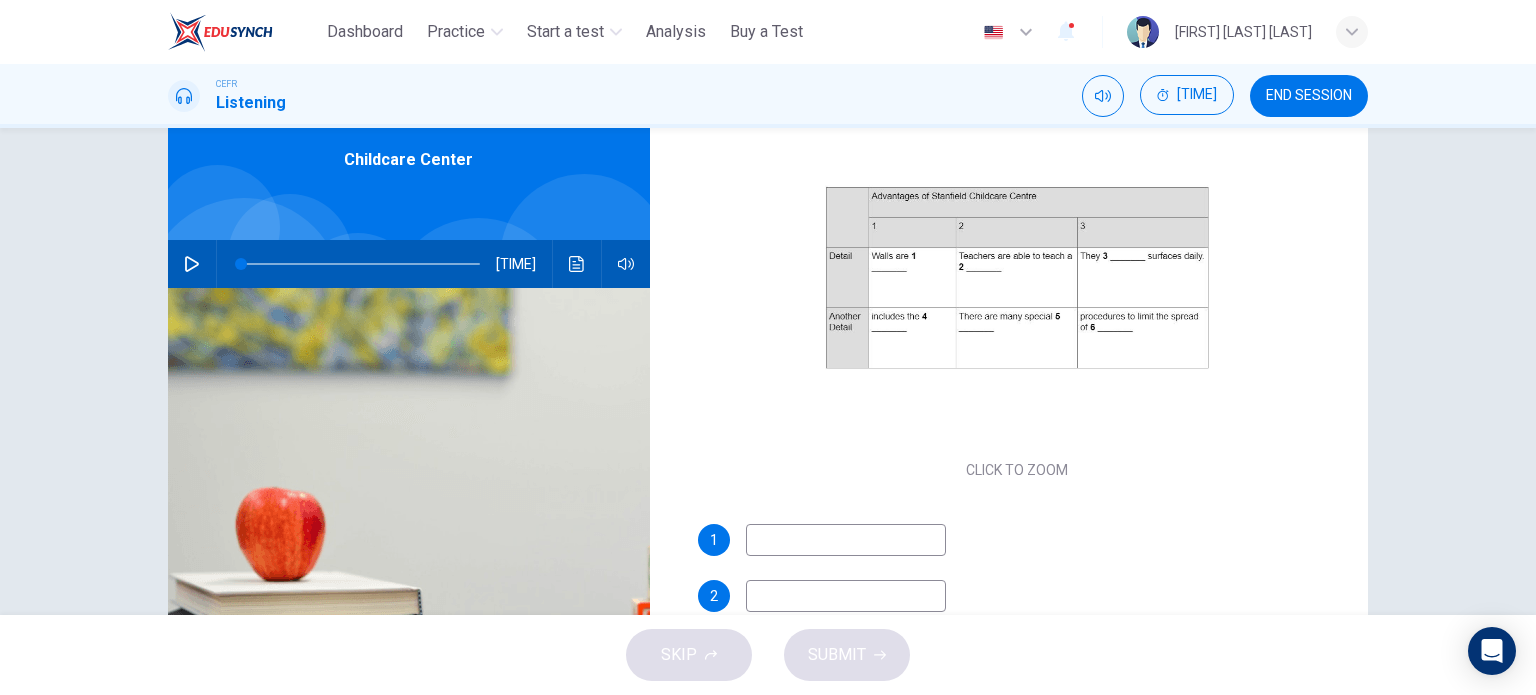 click on "END SESSION" at bounding box center (1309, 96) 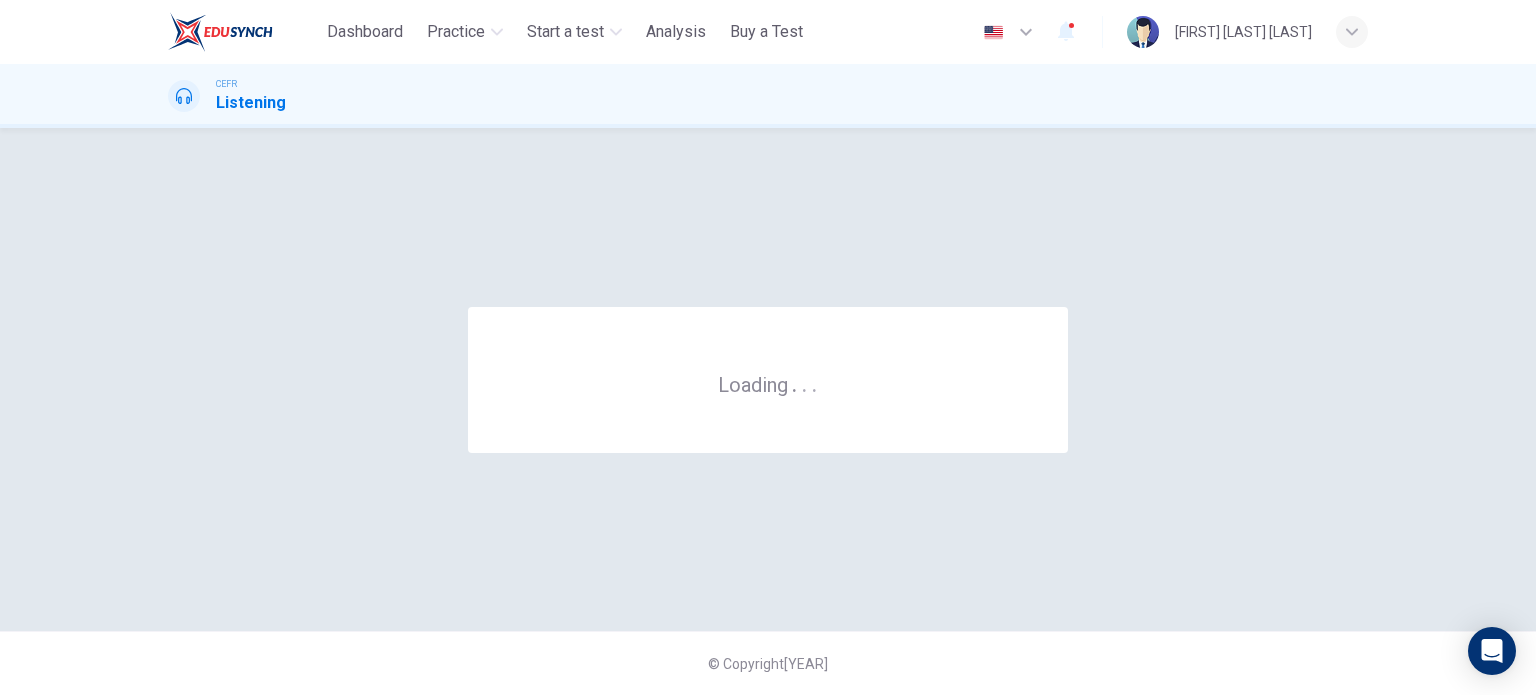 scroll, scrollTop: 0, scrollLeft: 0, axis: both 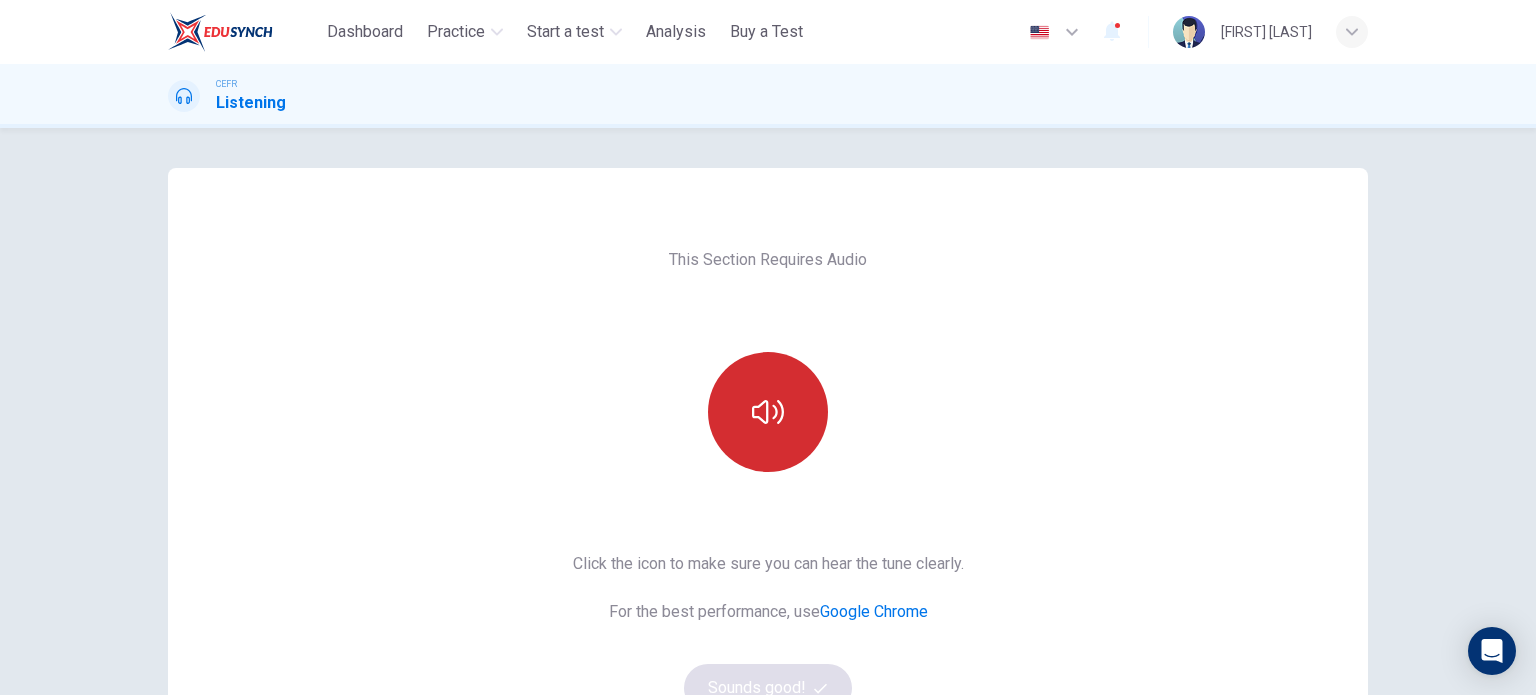 click at bounding box center [768, 412] 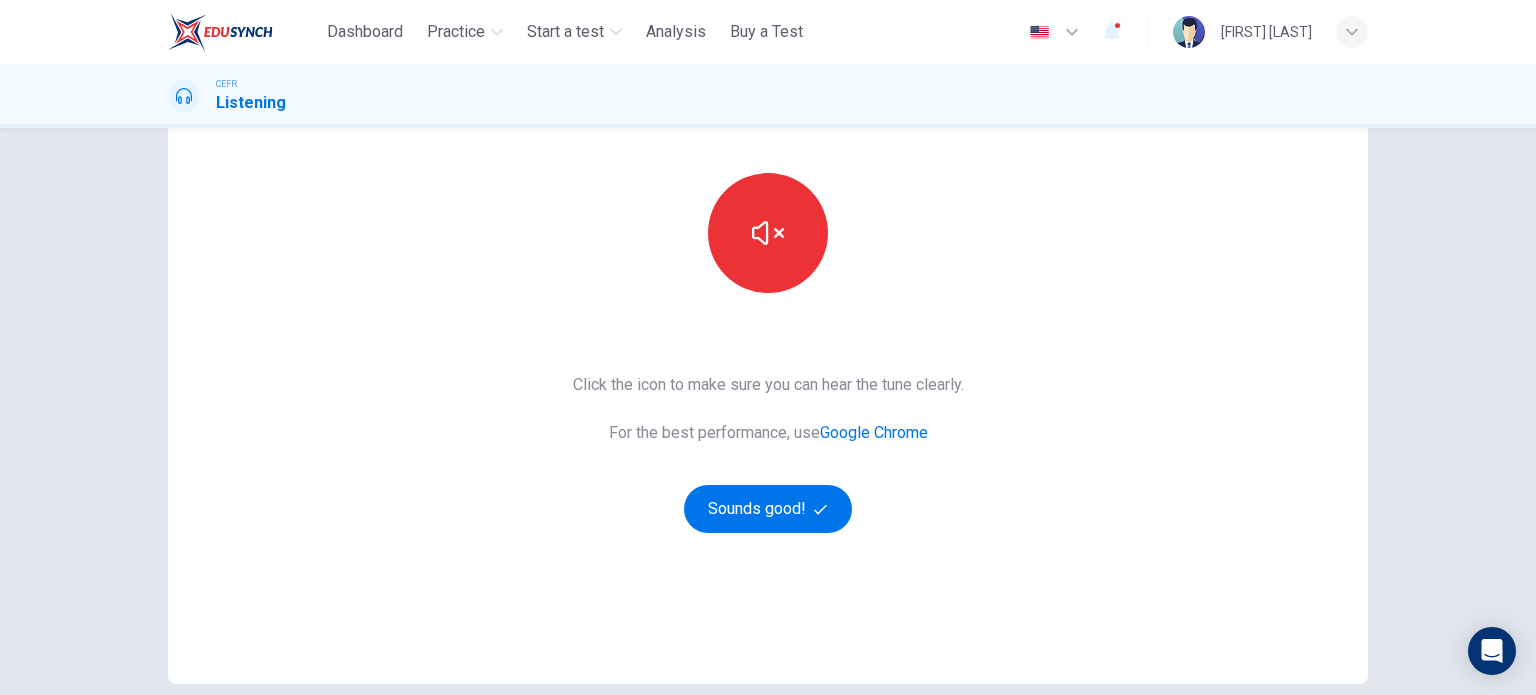 scroll, scrollTop: 200, scrollLeft: 0, axis: vertical 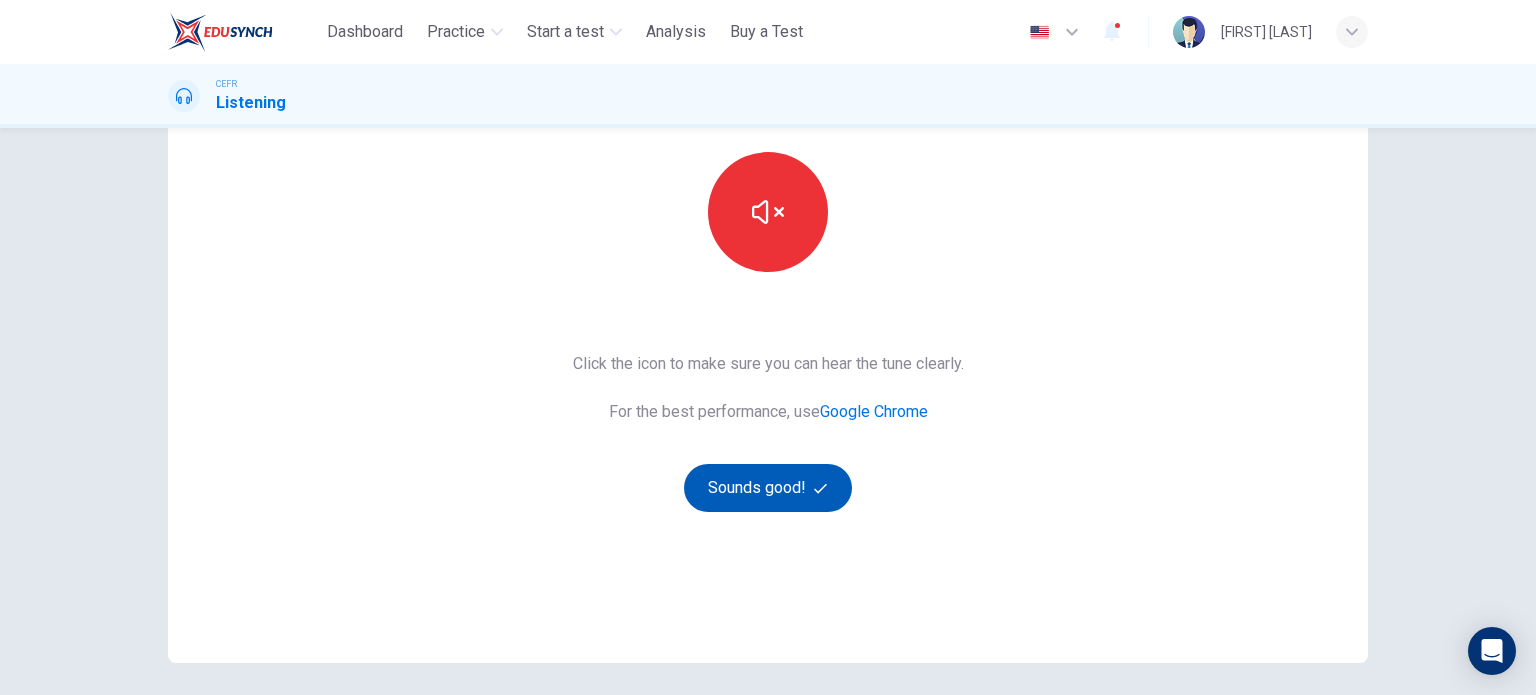 click on "Sounds good!" at bounding box center (768, 488) 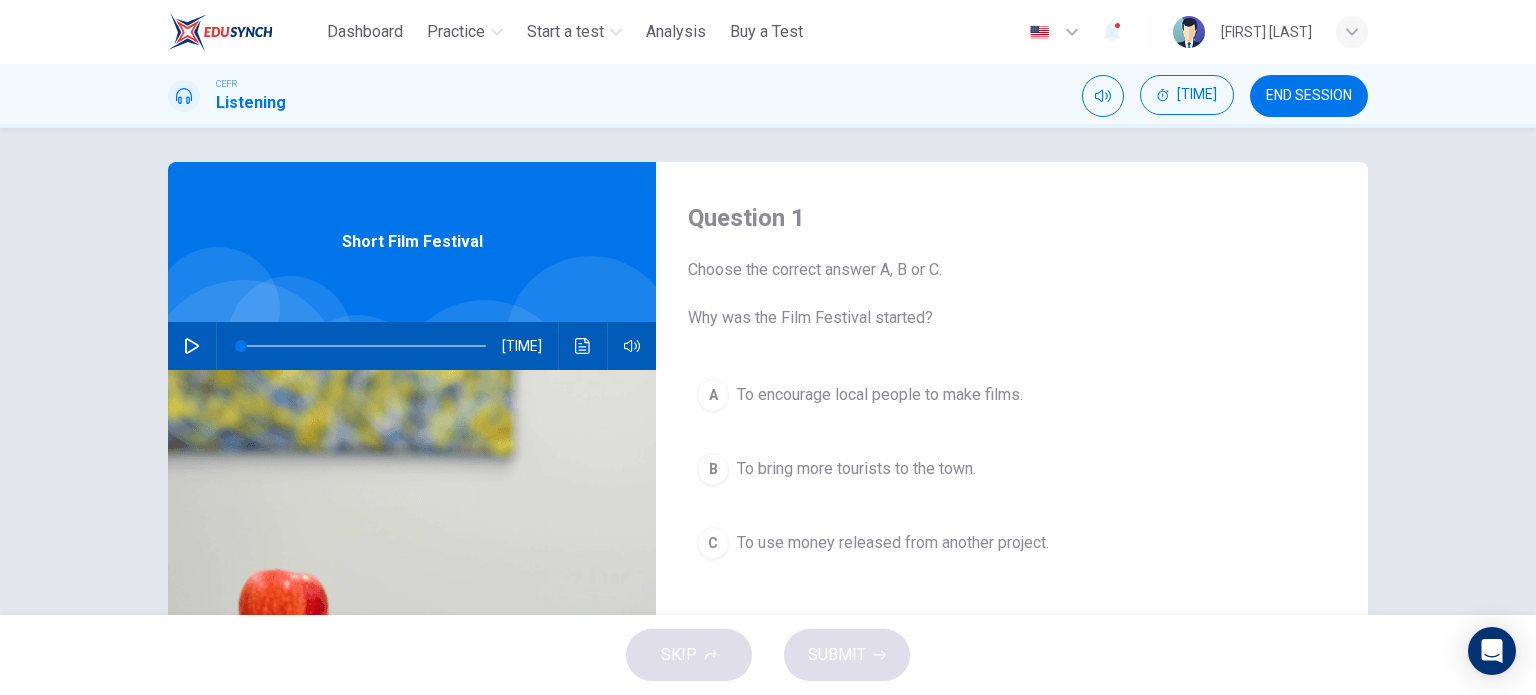 scroll, scrollTop: 0, scrollLeft: 0, axis: both 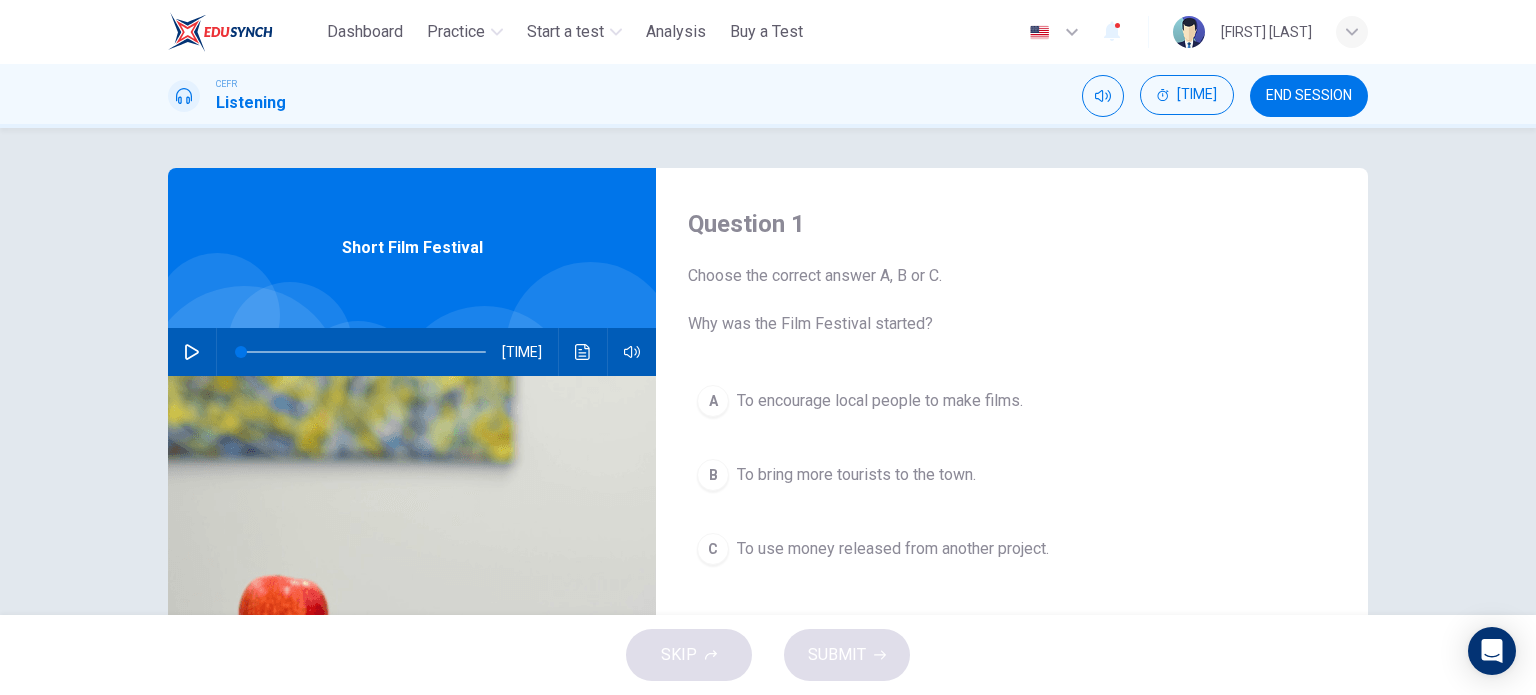 click on "END SESSION" at bounding box center (1309, 96) 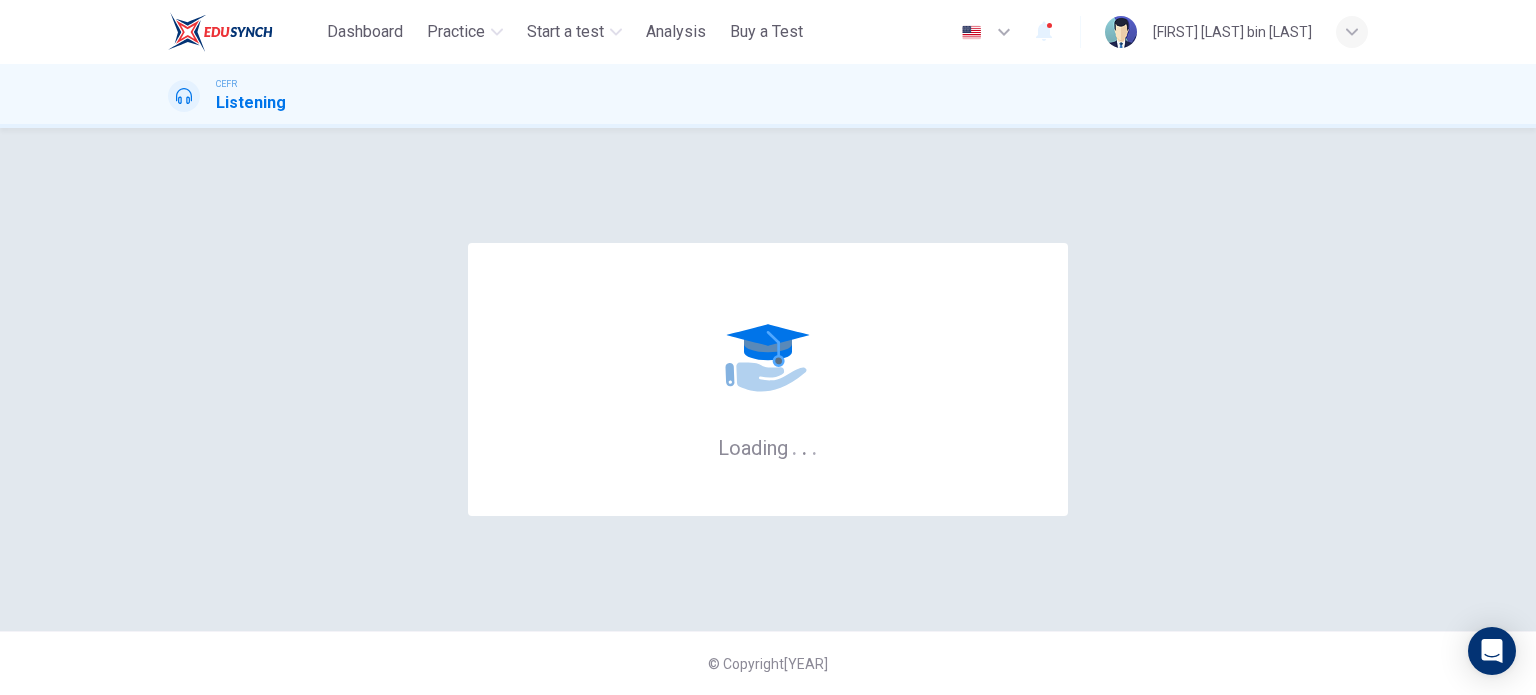 scroll, scrollTop: 0, scrollLeft: 0, axis: both 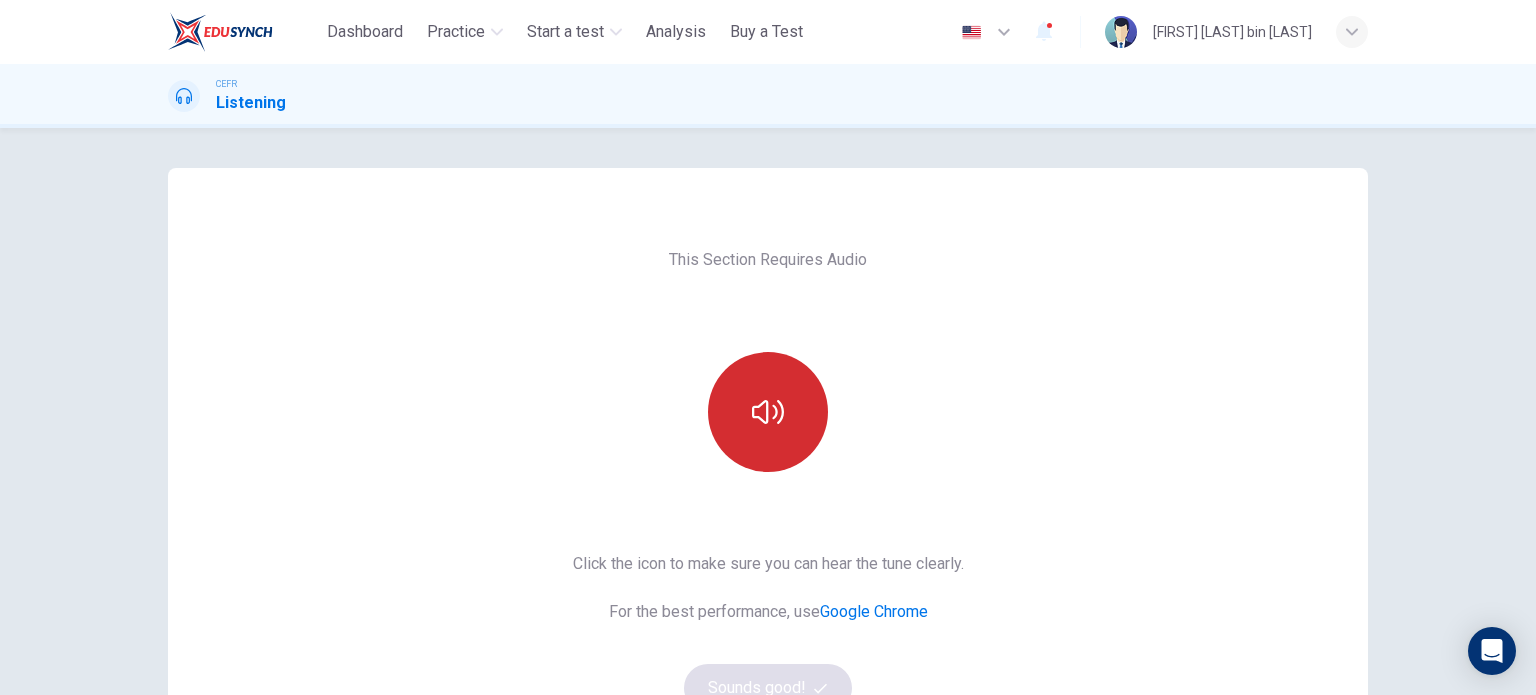click at bounding box center [768, 412] 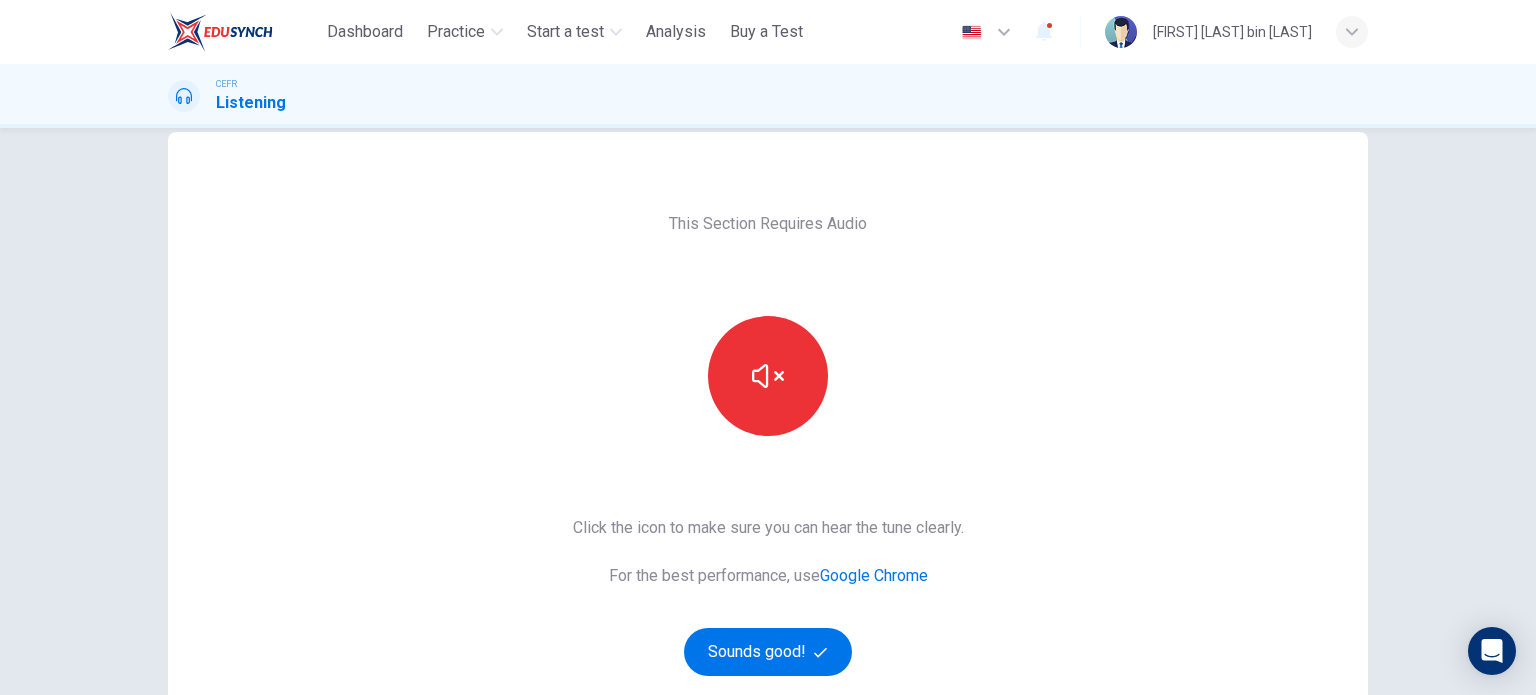 scroll, scrollTop: 100, scrollLeft: 0, axis: vertical 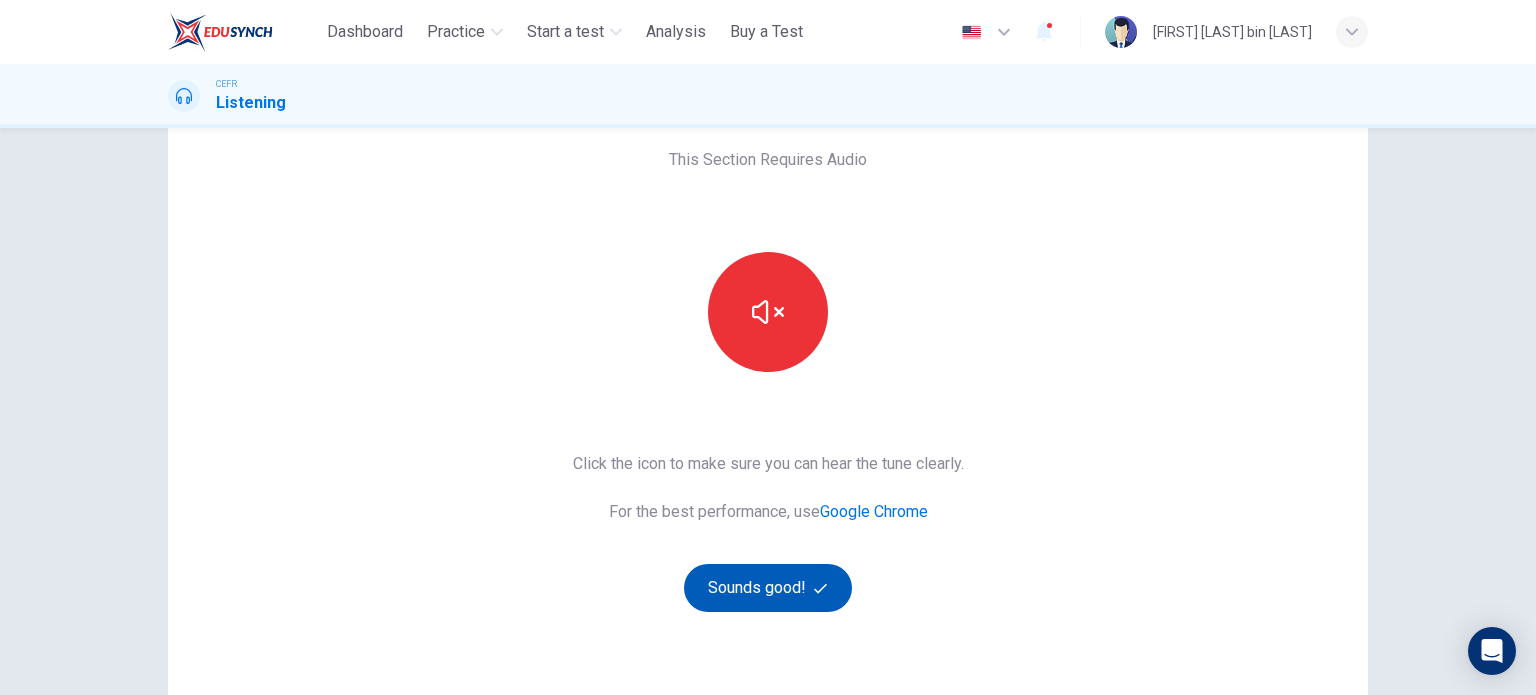 click on "Sounds good!" at bounding box center [768, 588] 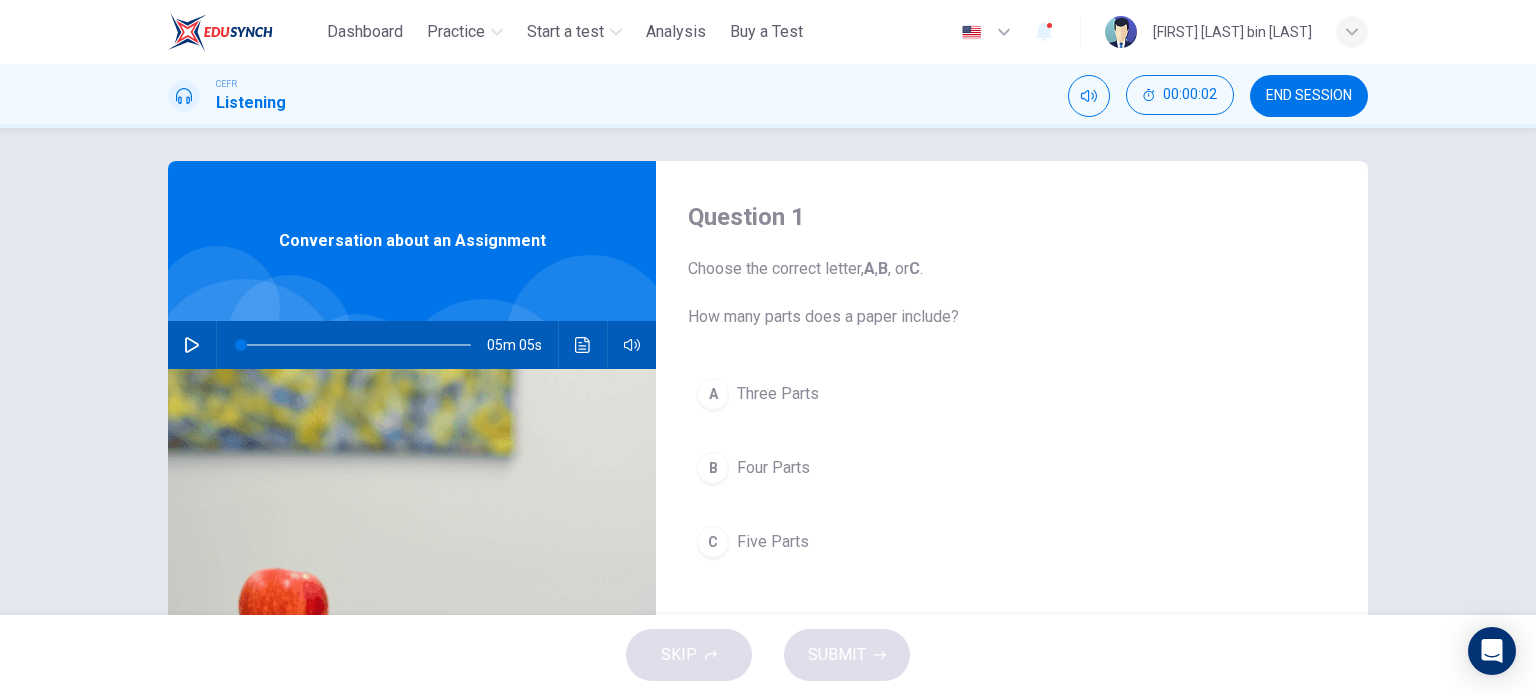 scroll, scrollTop: 0, scrollLeft: 0, axis: both 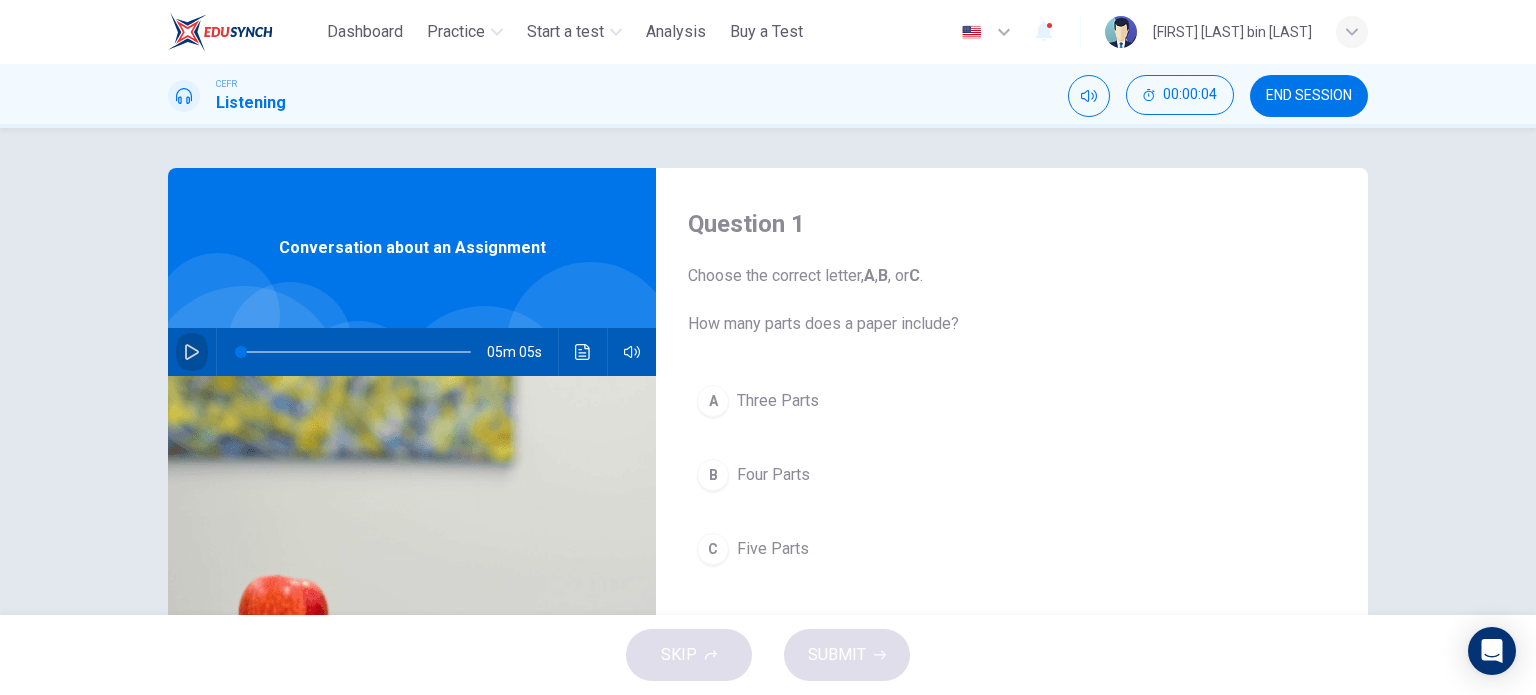 click at bounding box center [192, 352] 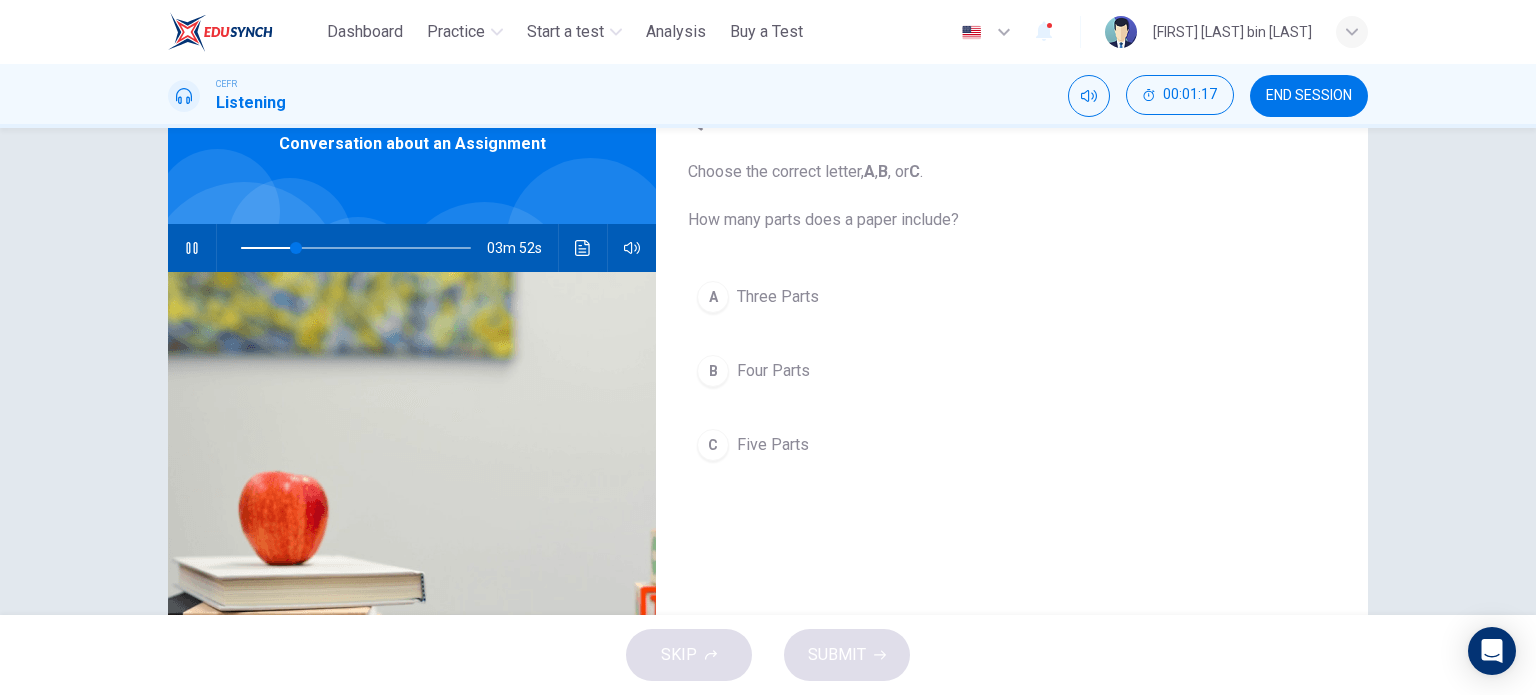 scroll, scrollTop: 100, scrollLeft: 0, axis: vertical 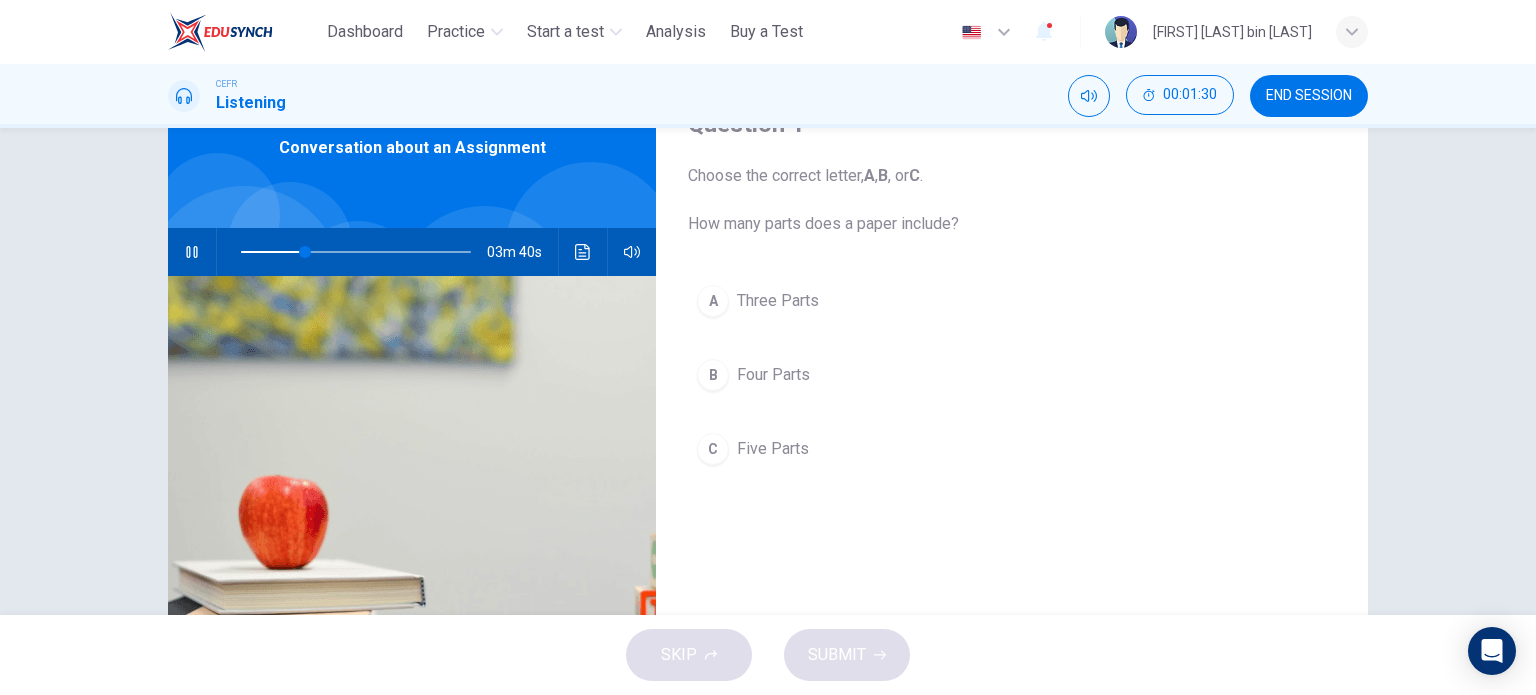 click at bounding box center [192, 252] 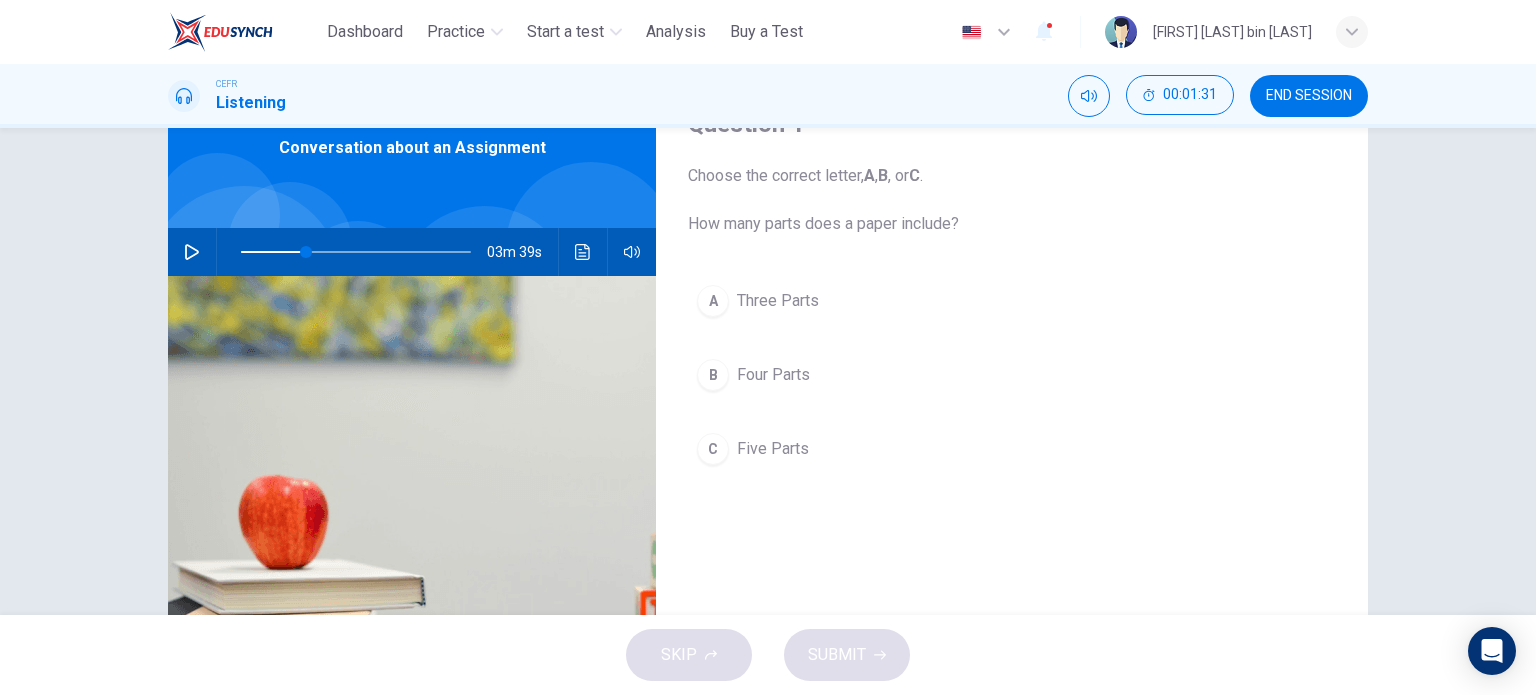 click on "Five Parts" at bounding box center (778, 301) 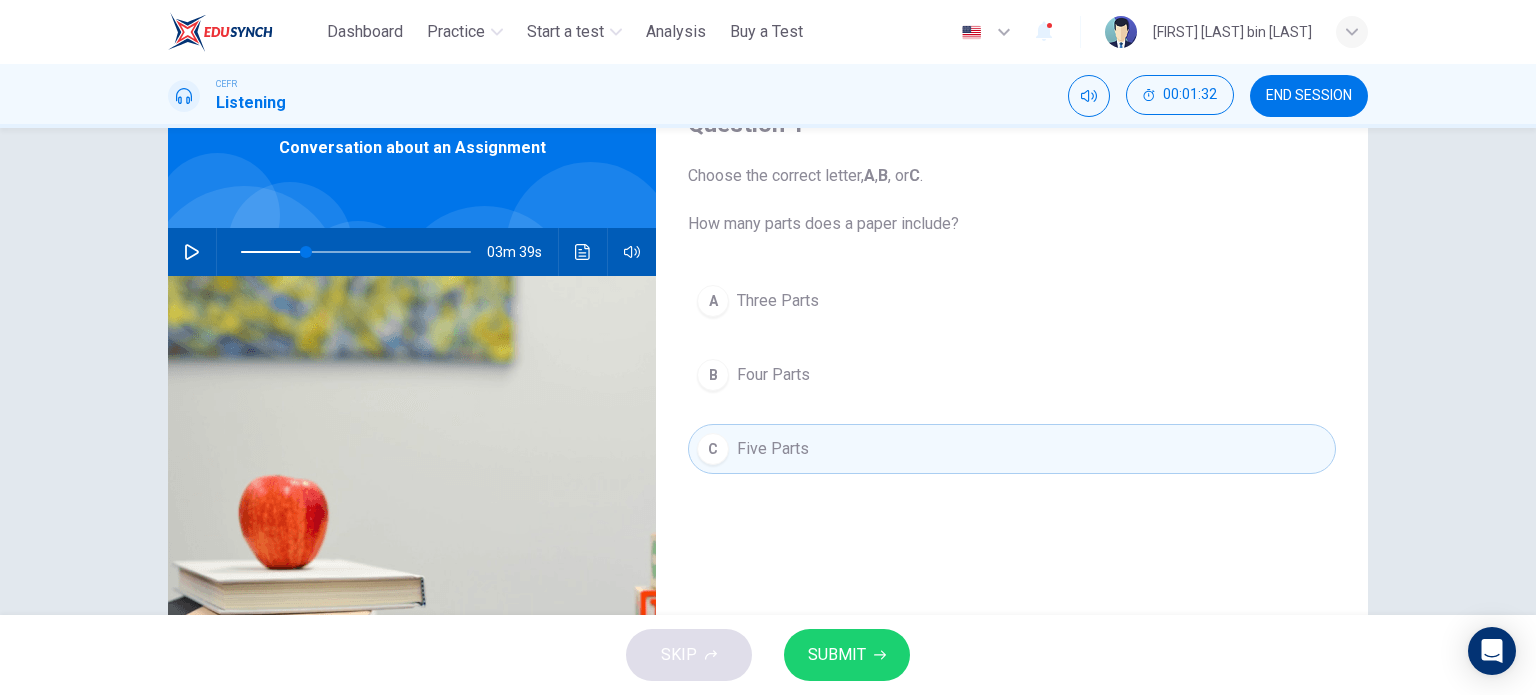 click on "SUBMIT" at bounding box center [837, 655] 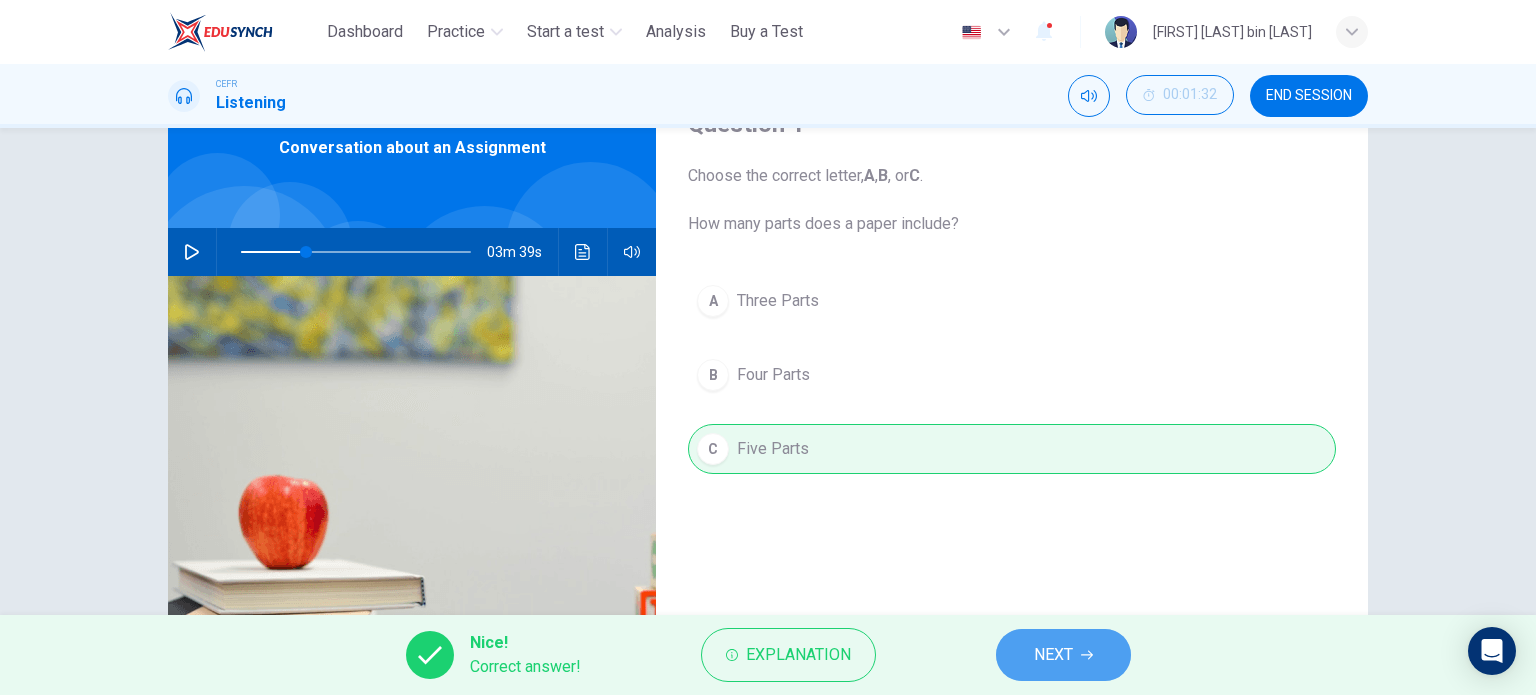 click on "NEXT" at bounding box center [1063, 655] 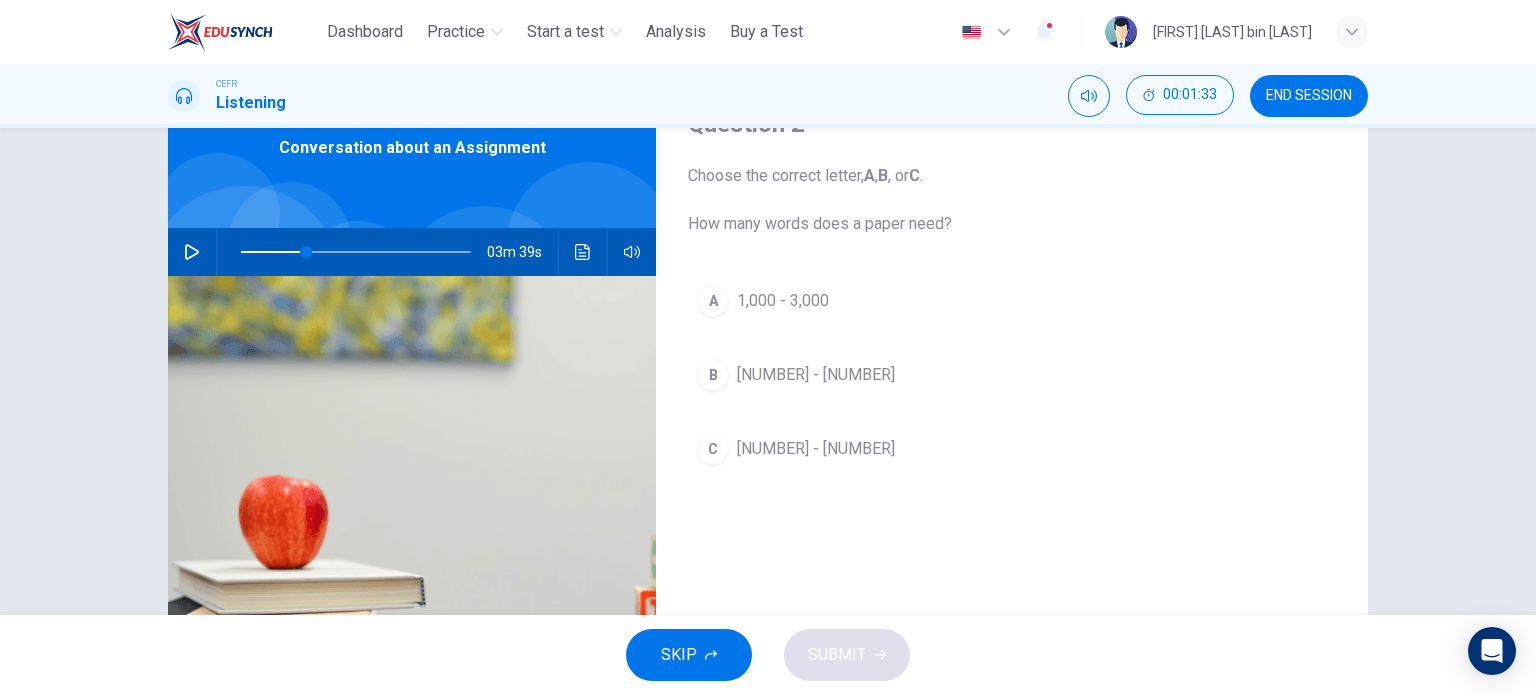 click at bounding box center [192, 252] 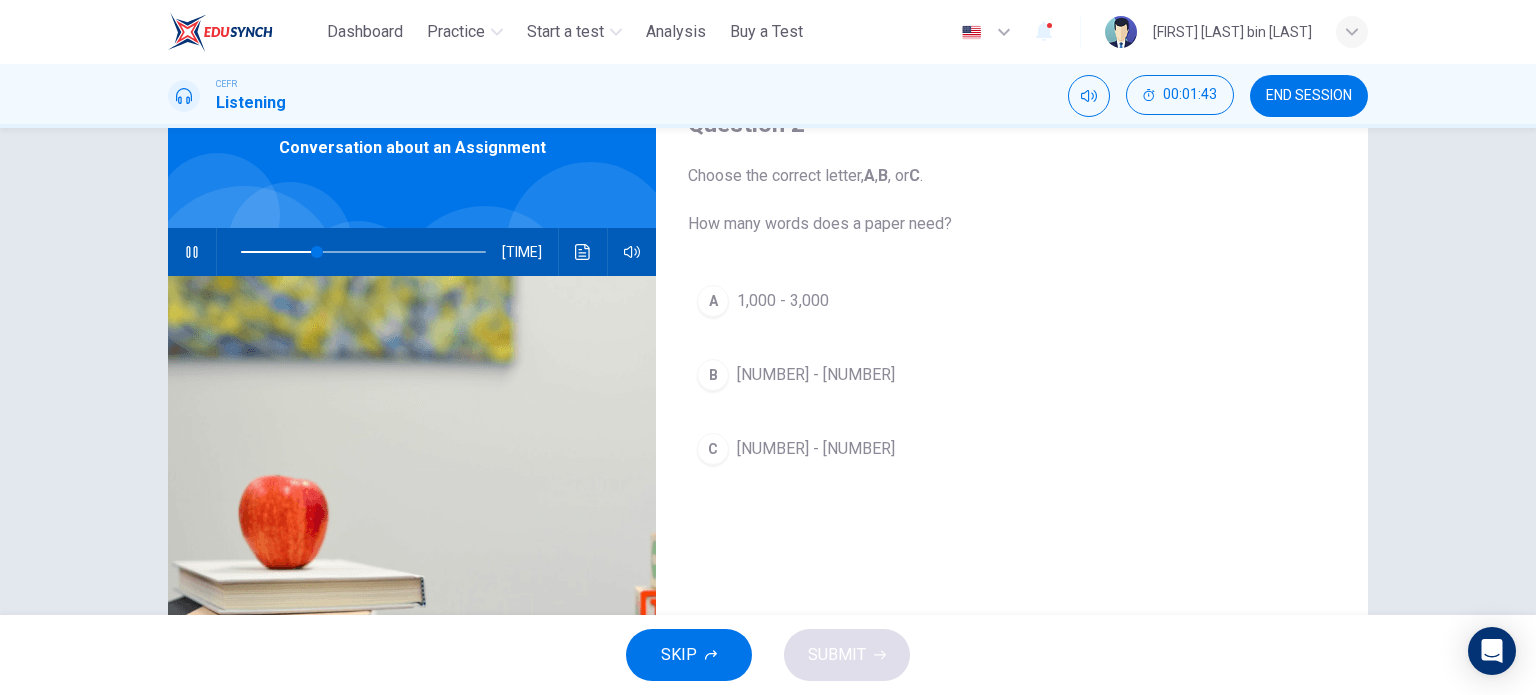click at bounding box center [192, 252] 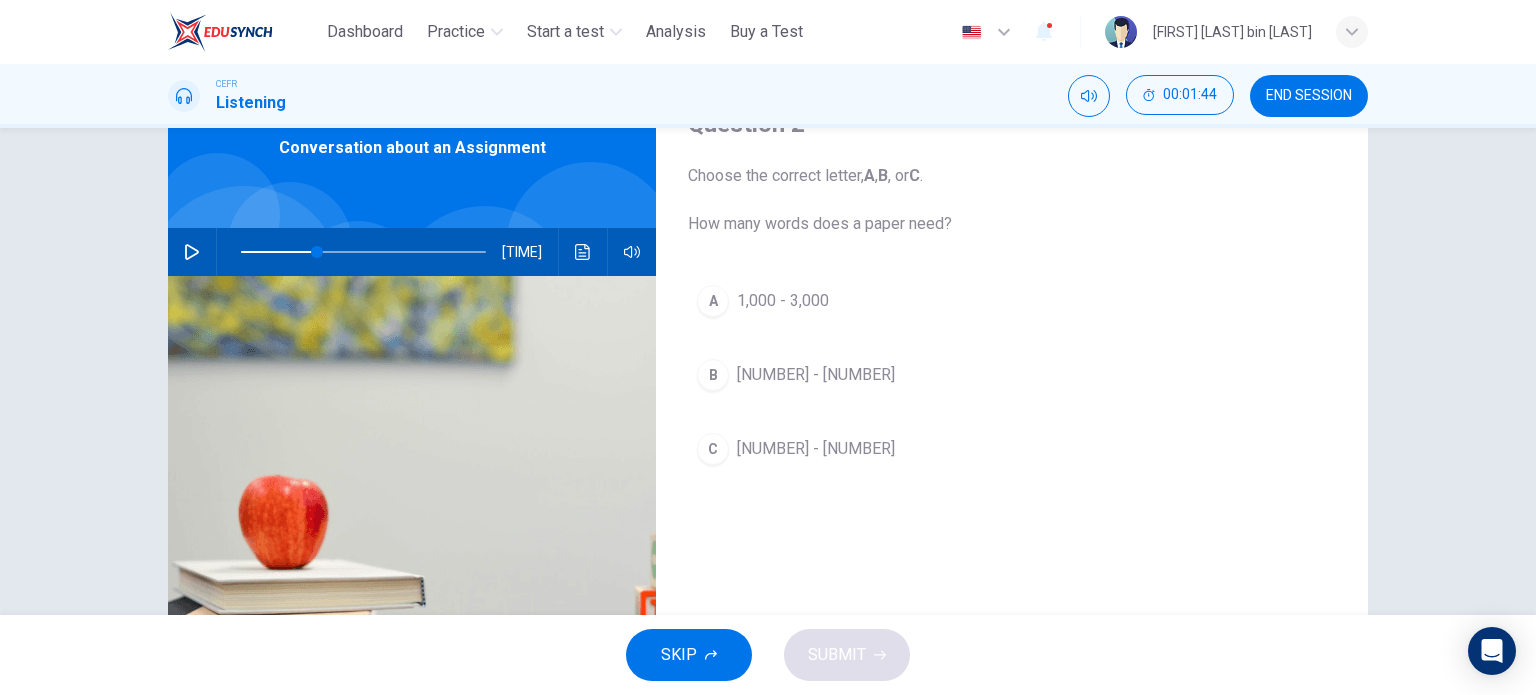 click at bounding box center [192, 252] 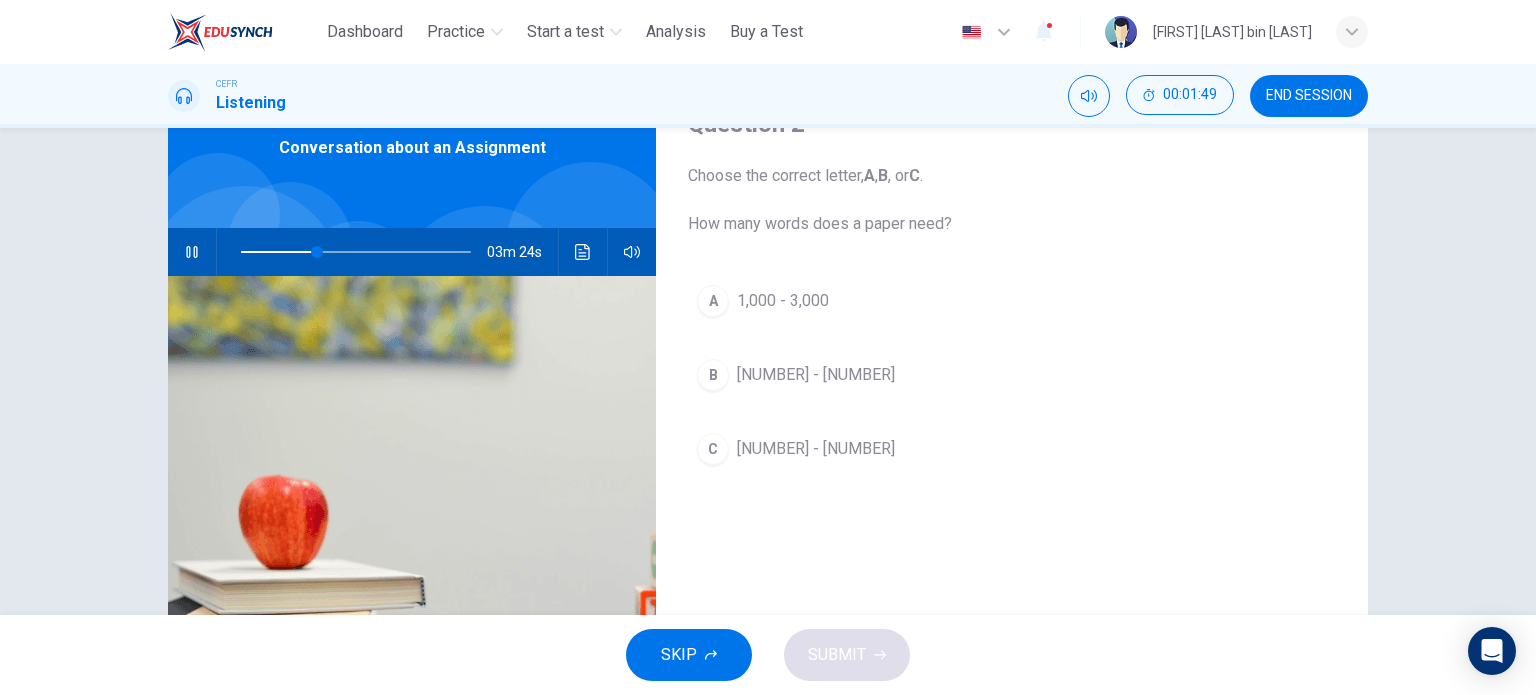 click at bounding box center [192, 252] 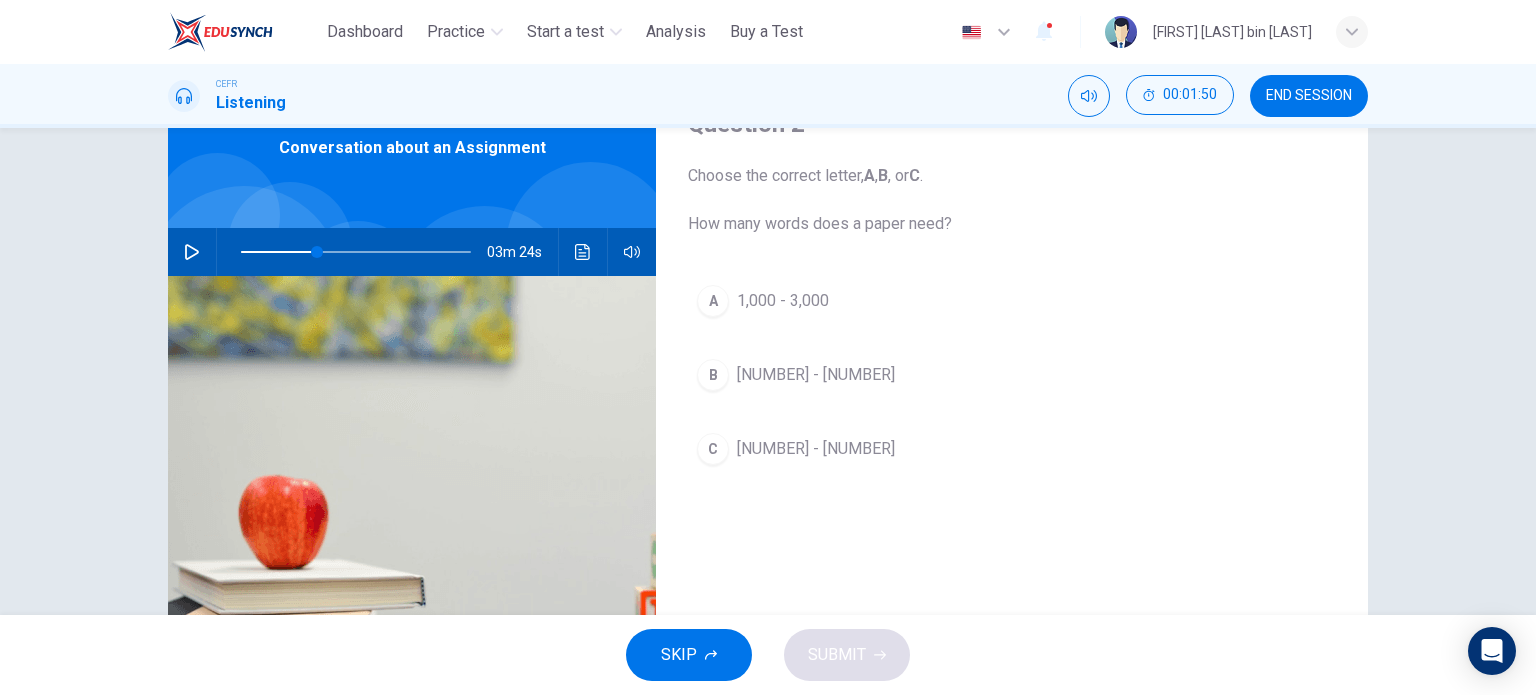 click on "C 3,000 - 5,000" at bounding box center [1012, 449] 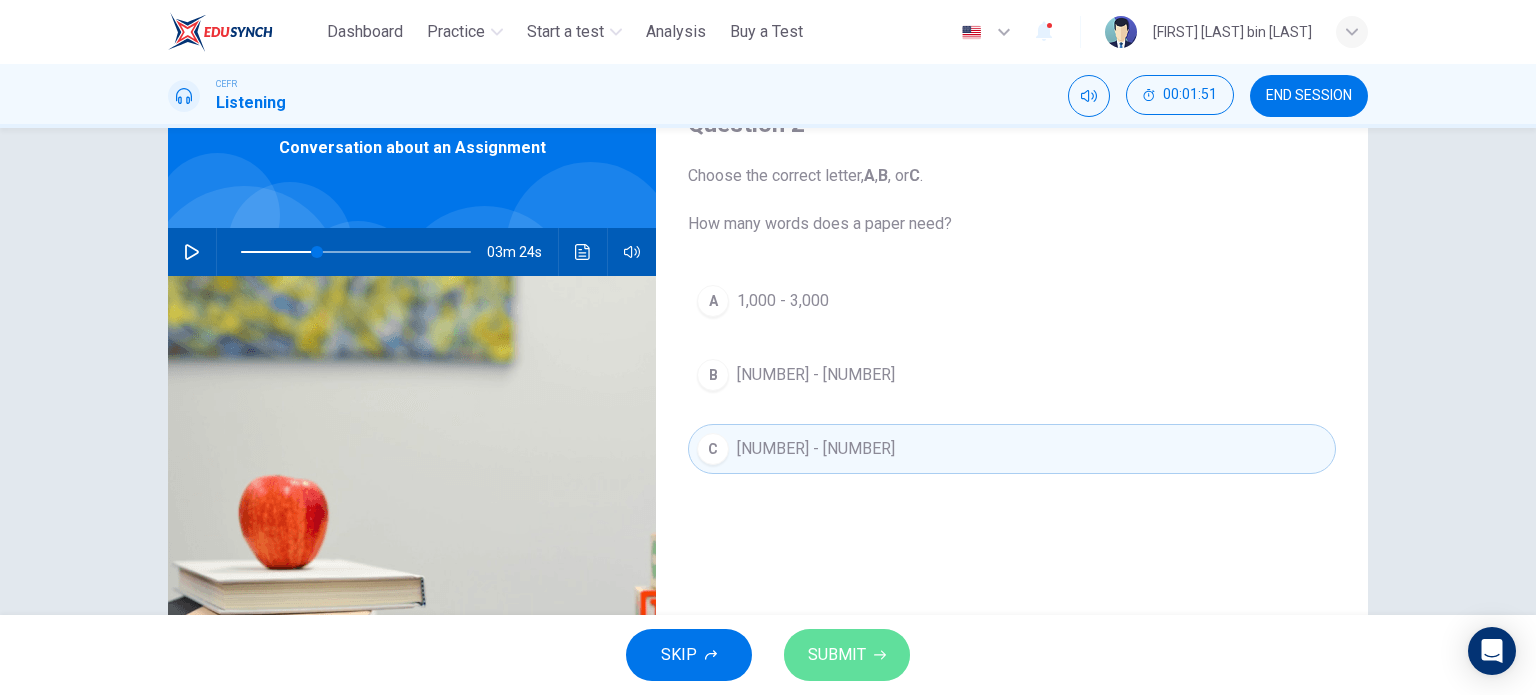 click on "SUBMIT" at bounding box center (837, 655) 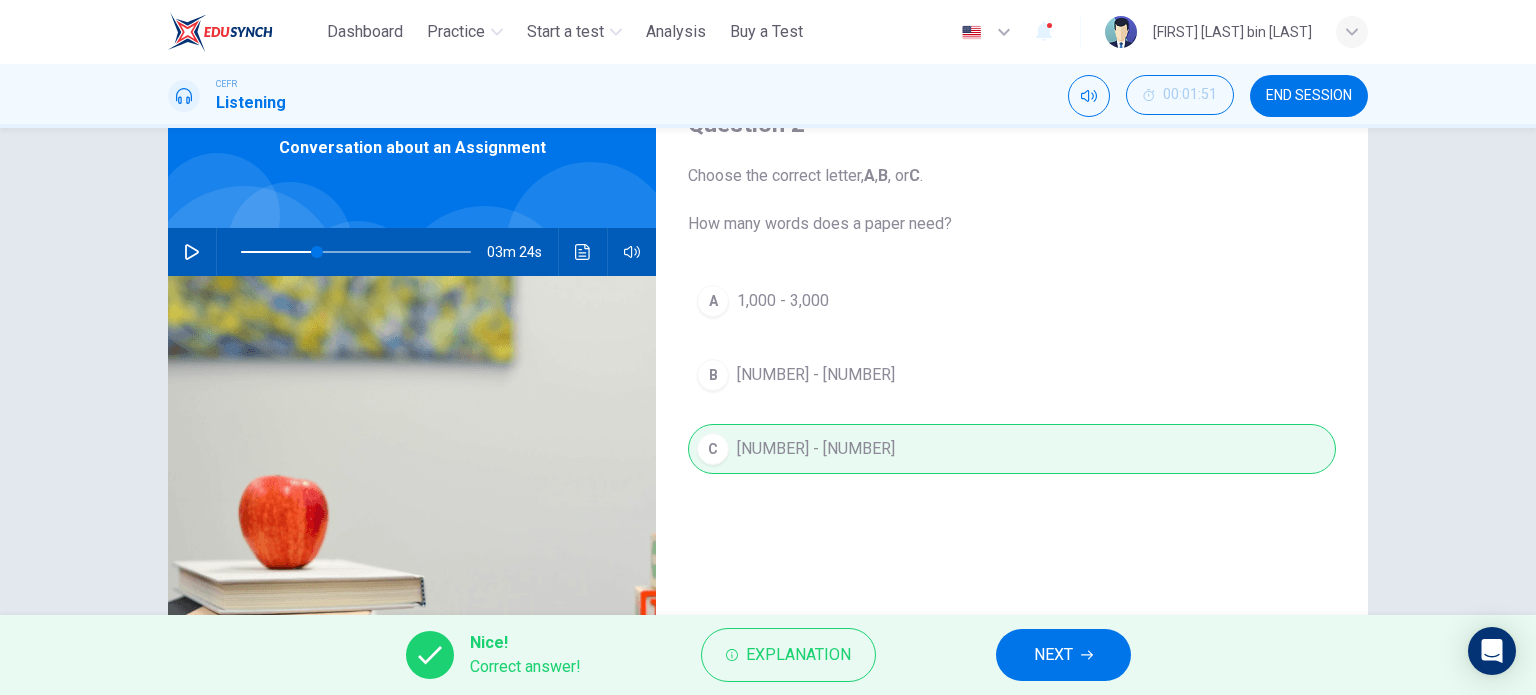 click on "NEXT" at bounding box center [1063, 655] 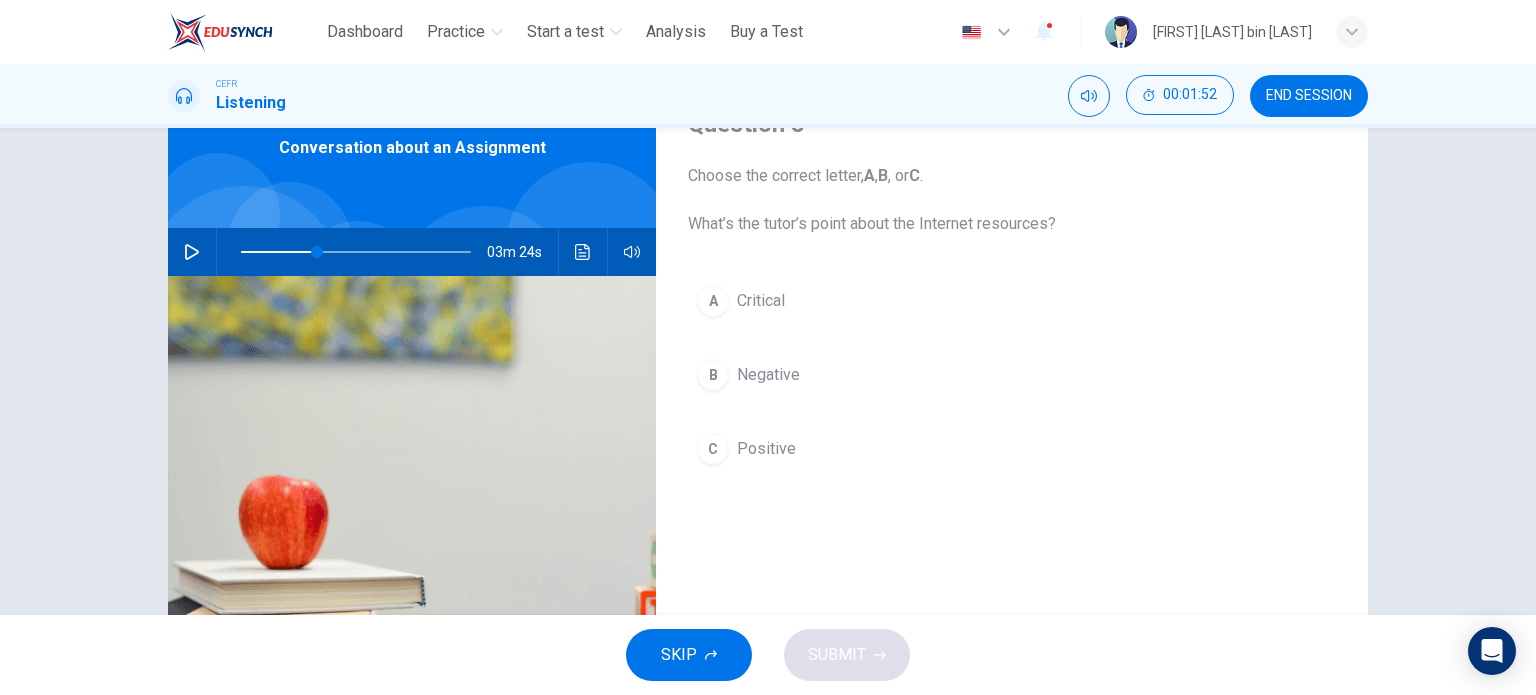 click at bounding box center (192, 252) 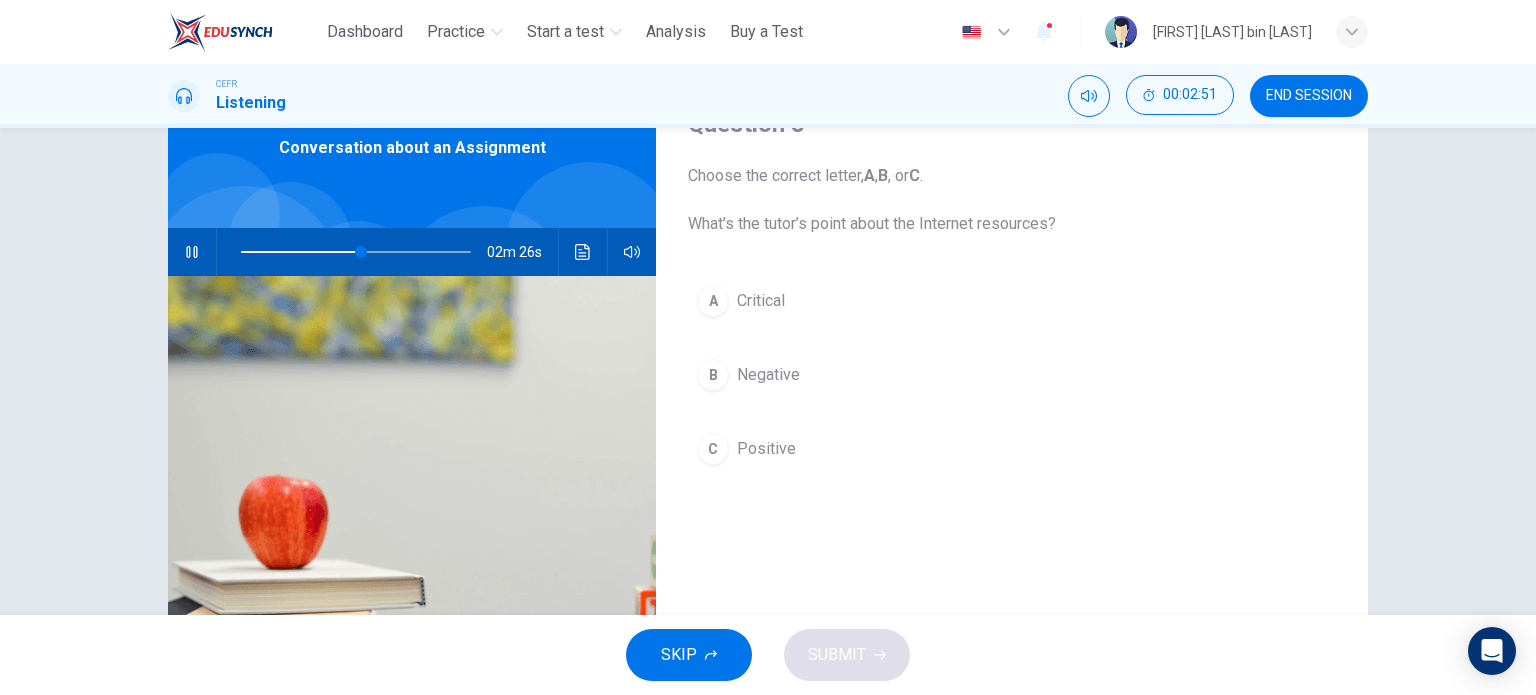 click at bounding box center (192, 252) 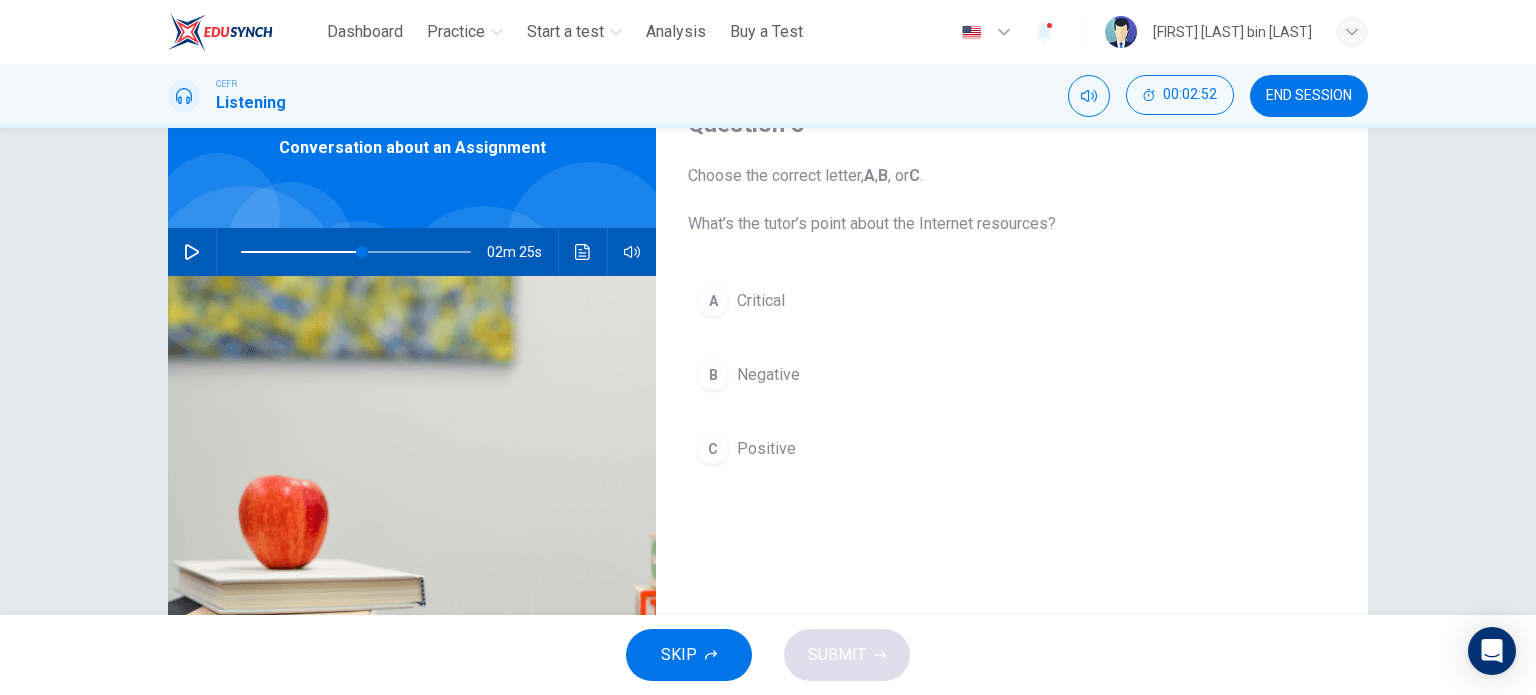 click on "A Critical" at bounding box center [1012, 301] 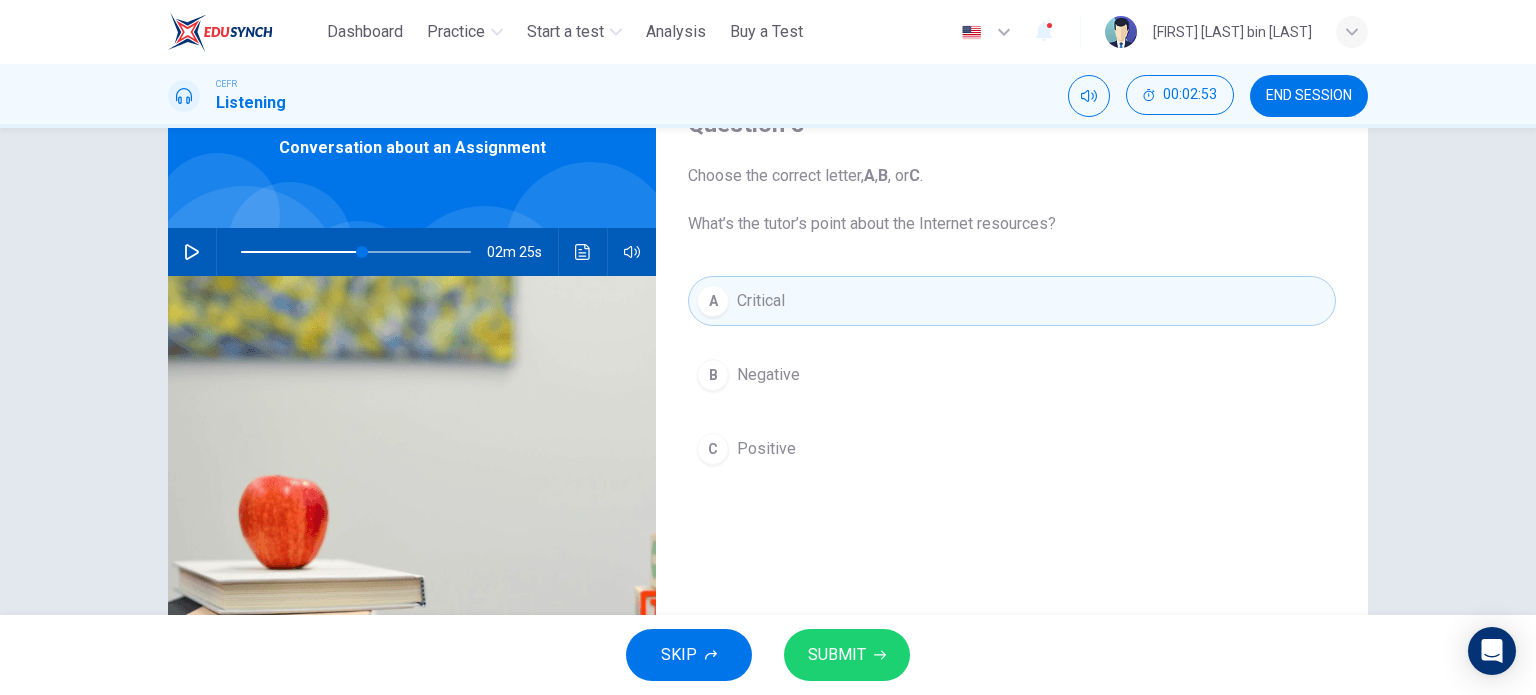 click on "SUBMIT" at bounding box center (837, 655) 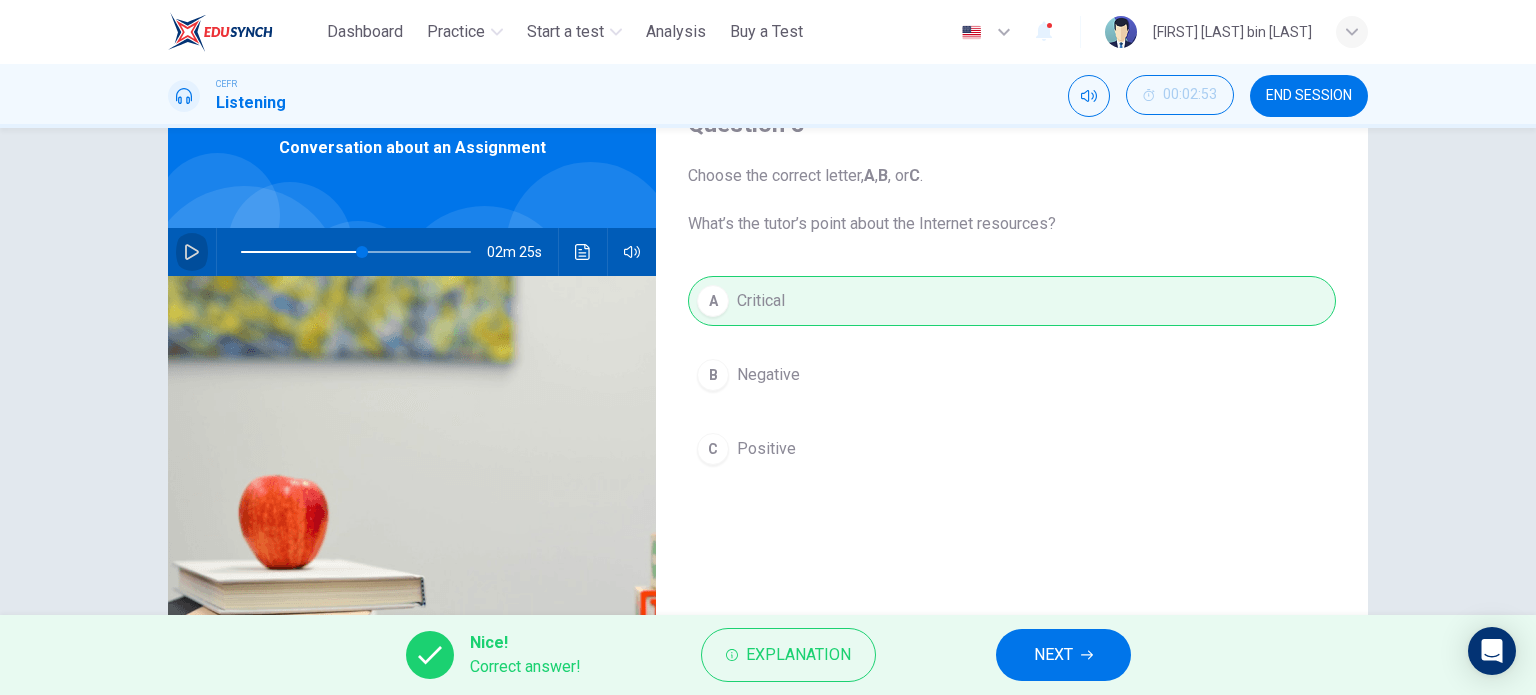 click at bounding box center [192, 252] 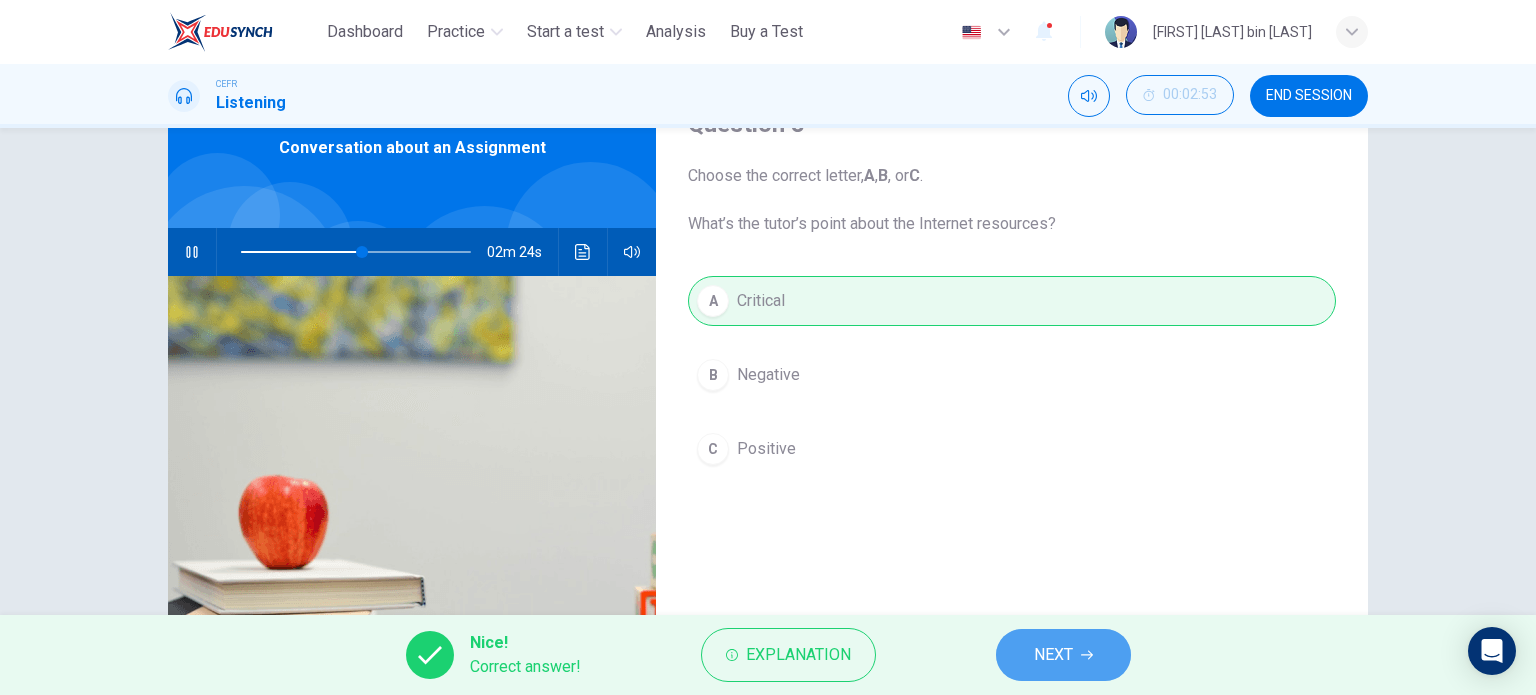 click on "NEXT" at bounding box center [1063, 655] 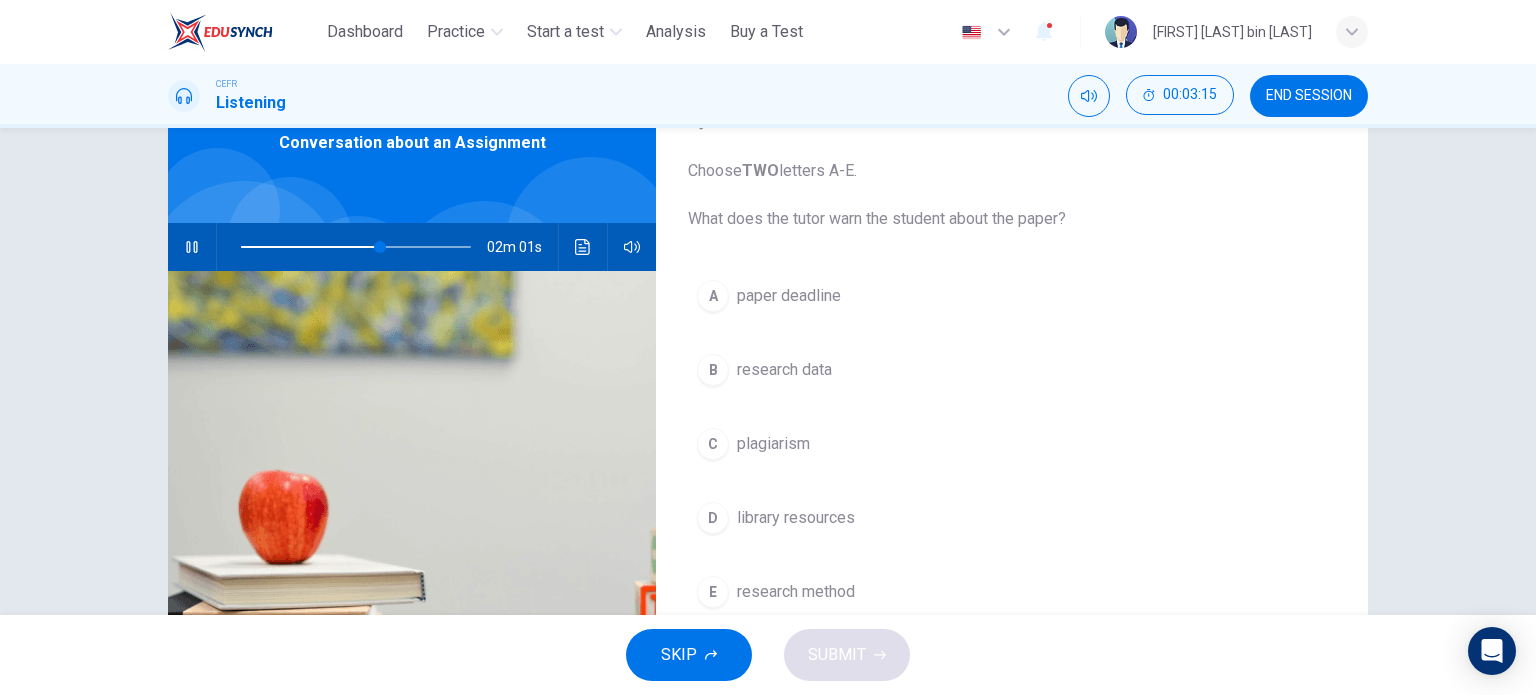 scroll, scrollTop: 100, scrollLeft: 0, axis: vertical 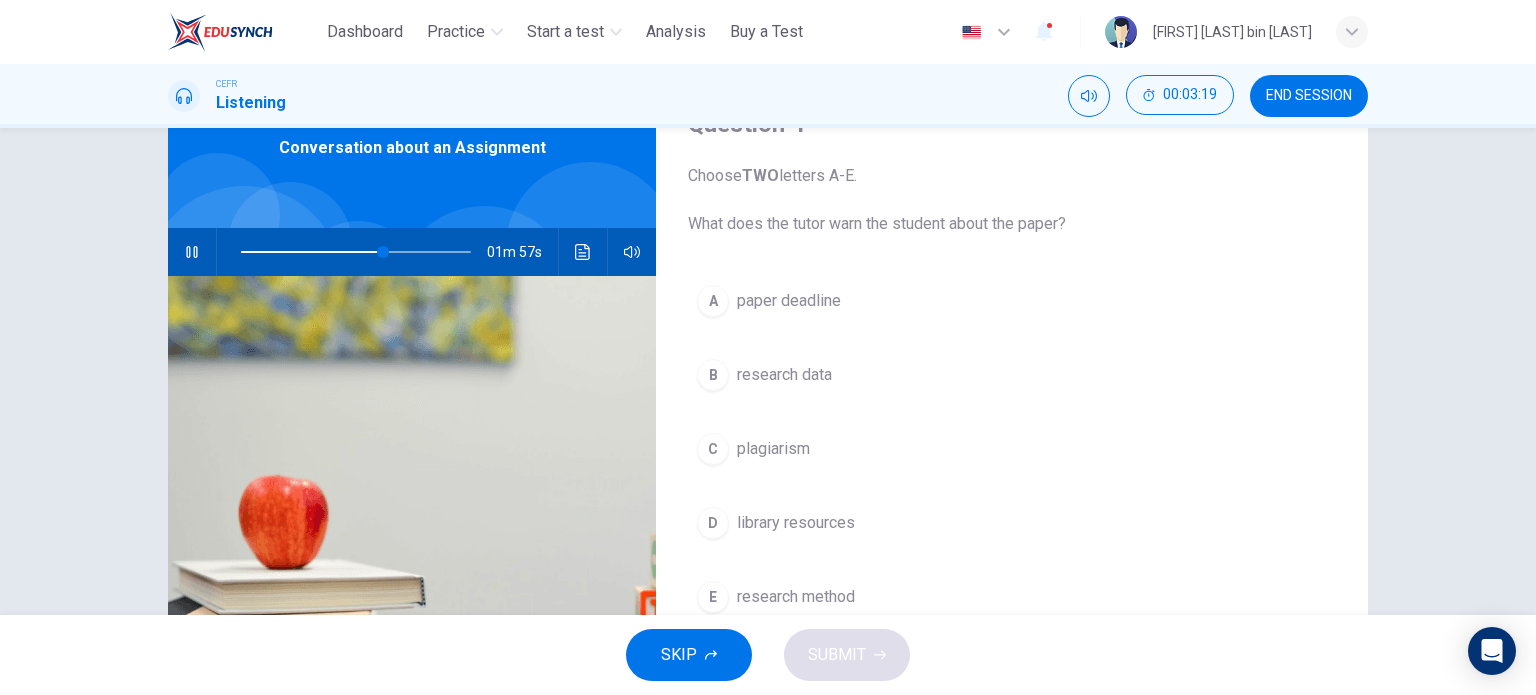 click on "C plagiarism" at bounding box center [1012, 449] 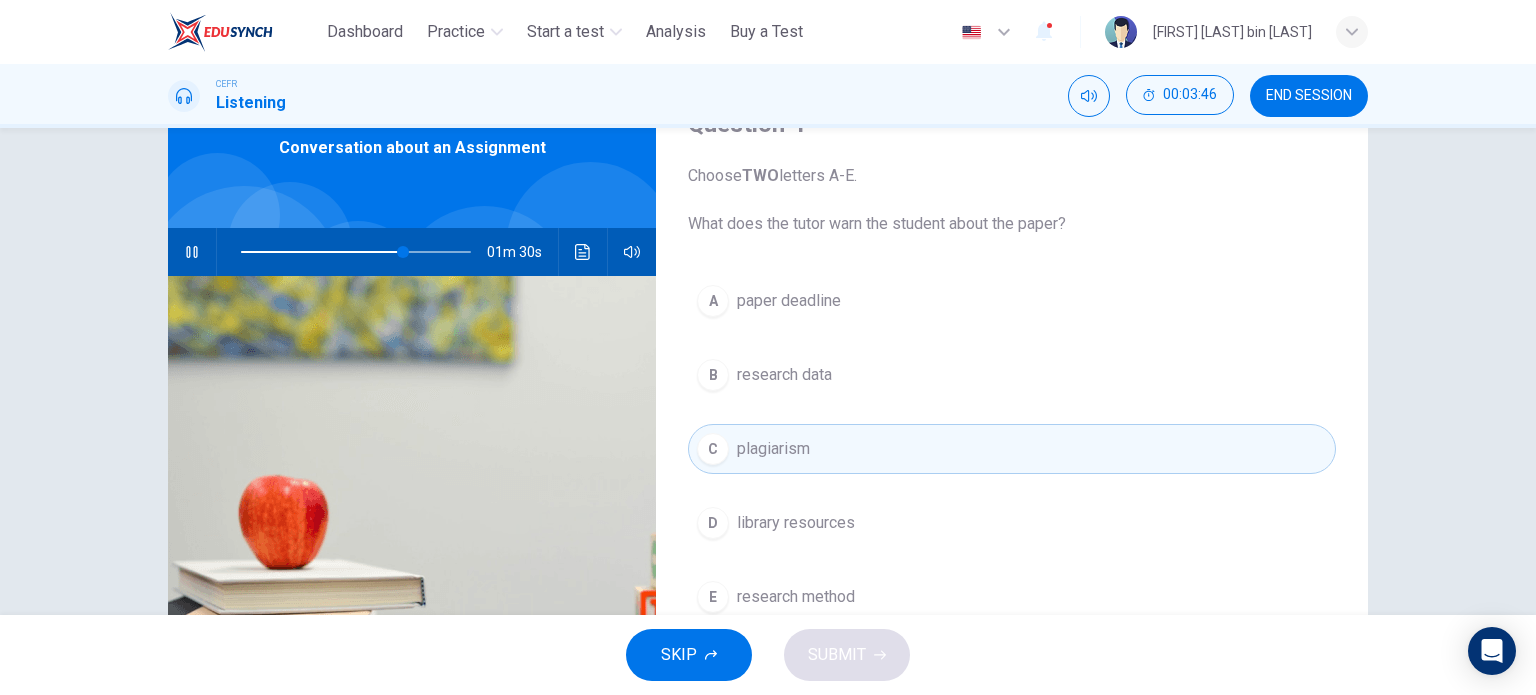 click on "B research data" at bounding box center [1012, 375] 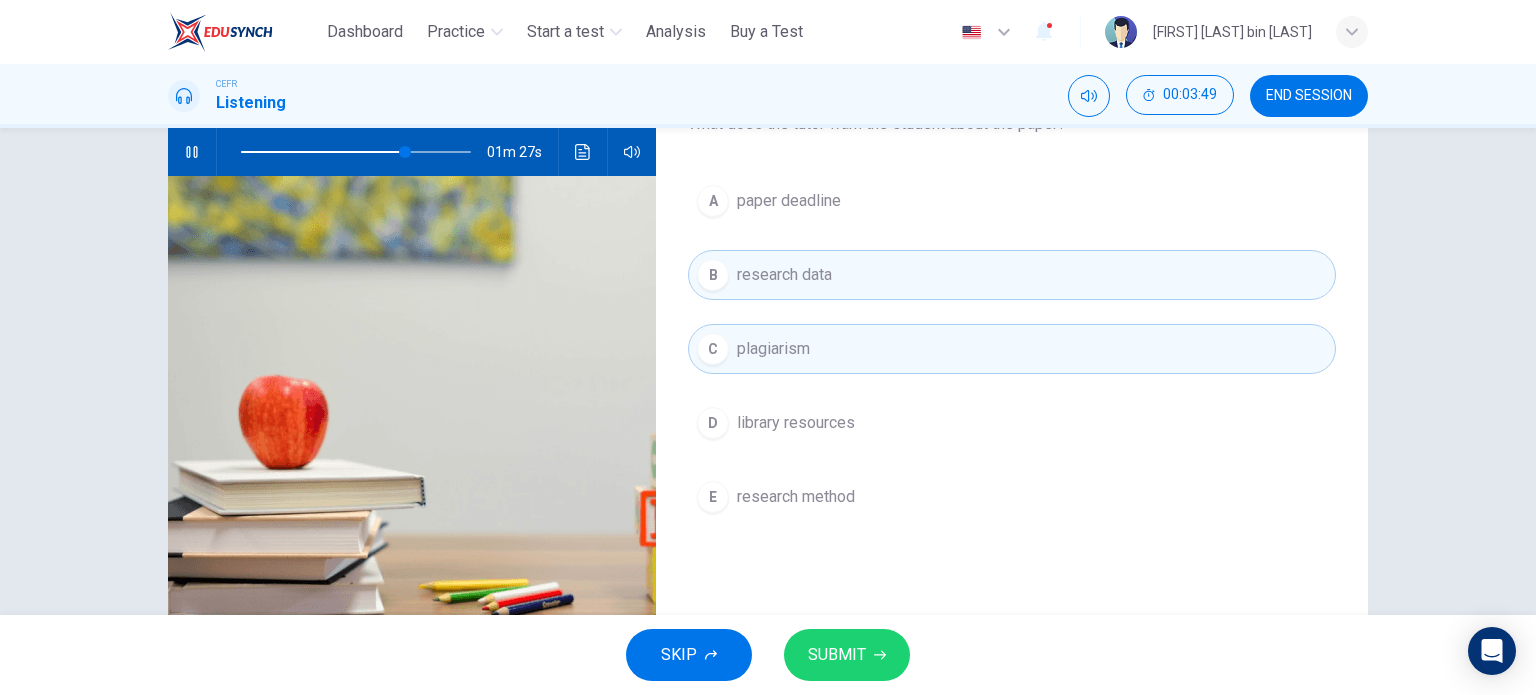 scroll, scrollTop: 100, scrollLeft: 0, axis: vertical 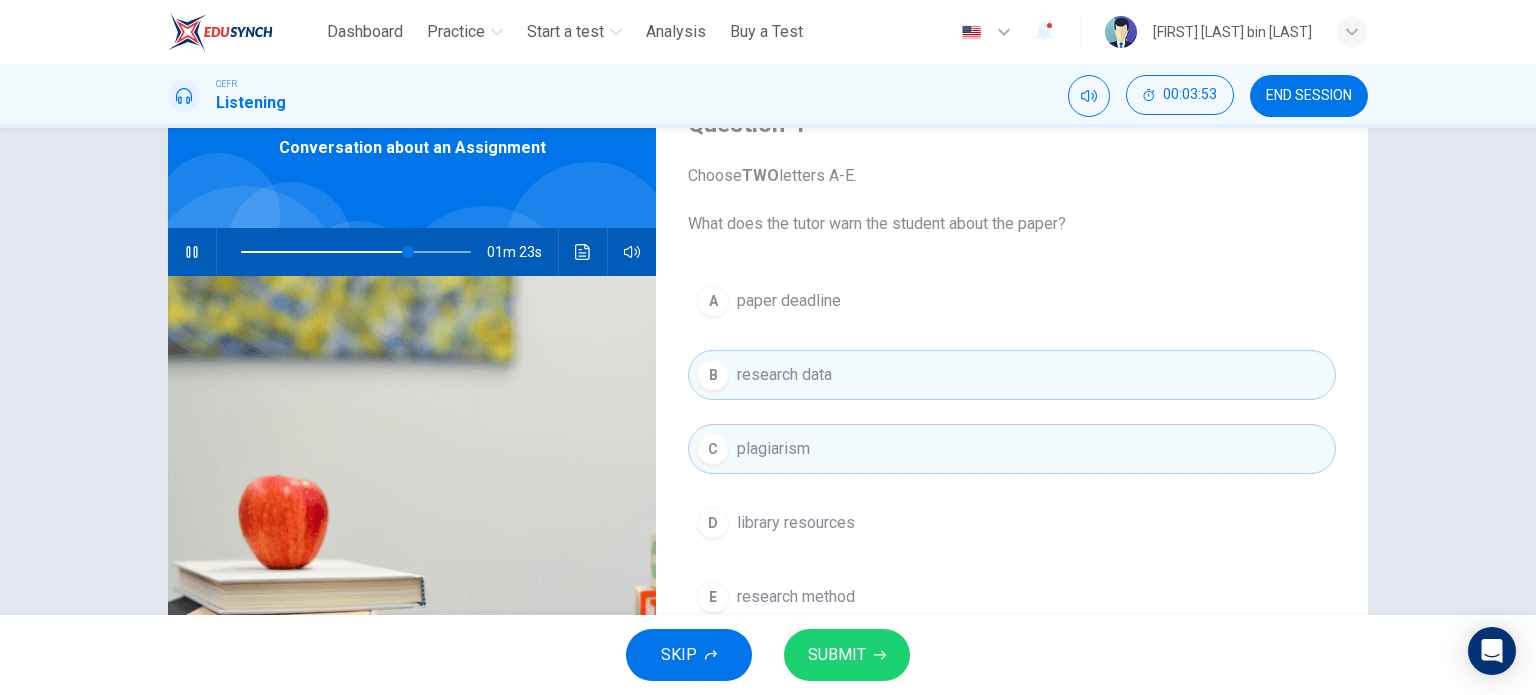 click at bounding box center [192, 252] 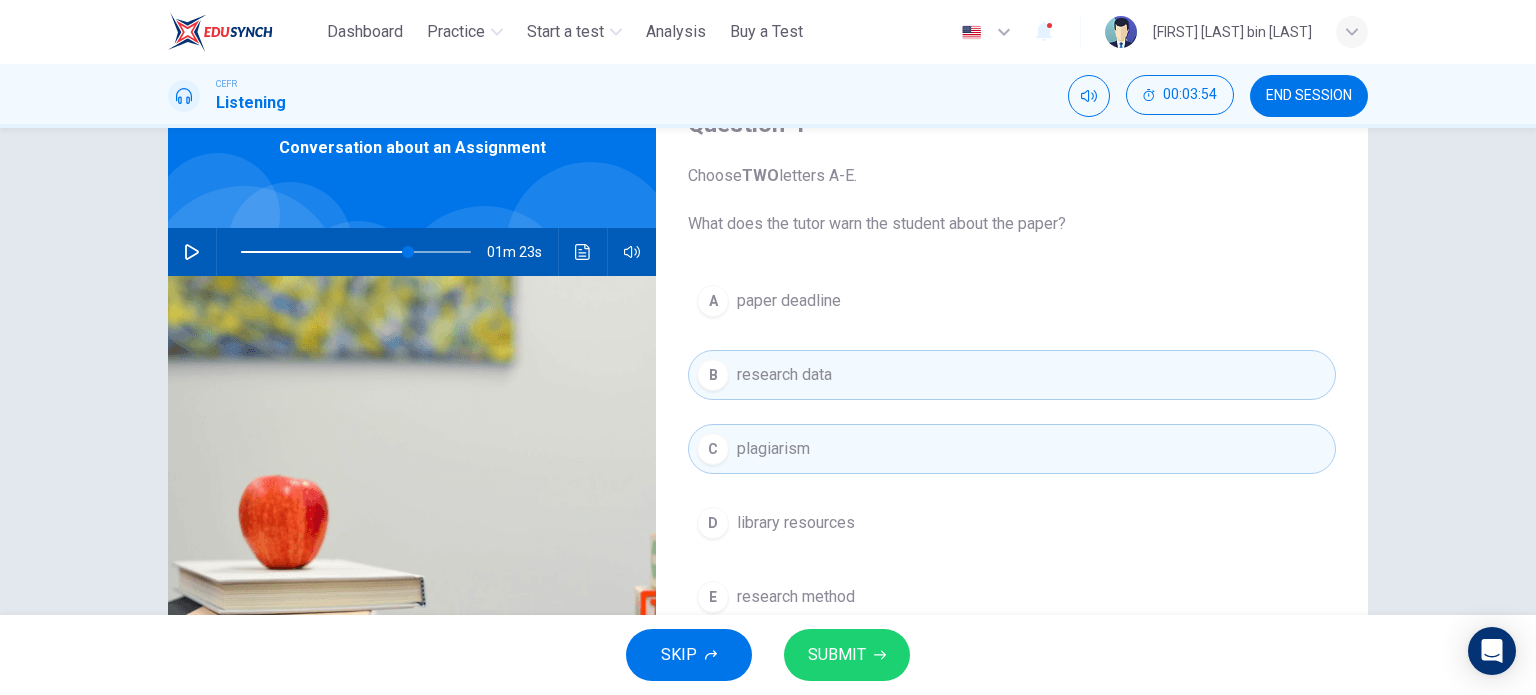 click on "SUBMIT" at bounding box center (847, 655) 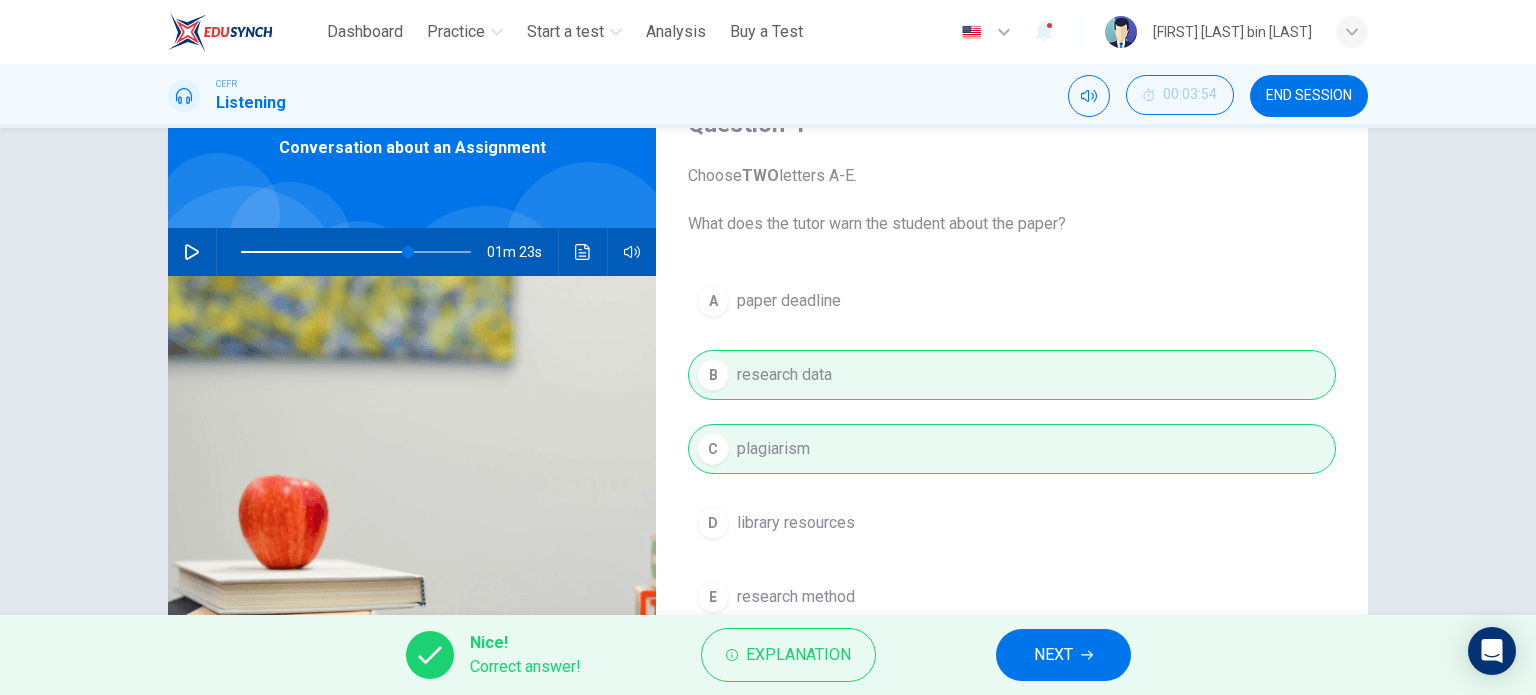 click on "NEXT" at bounding box center (1053, 655) 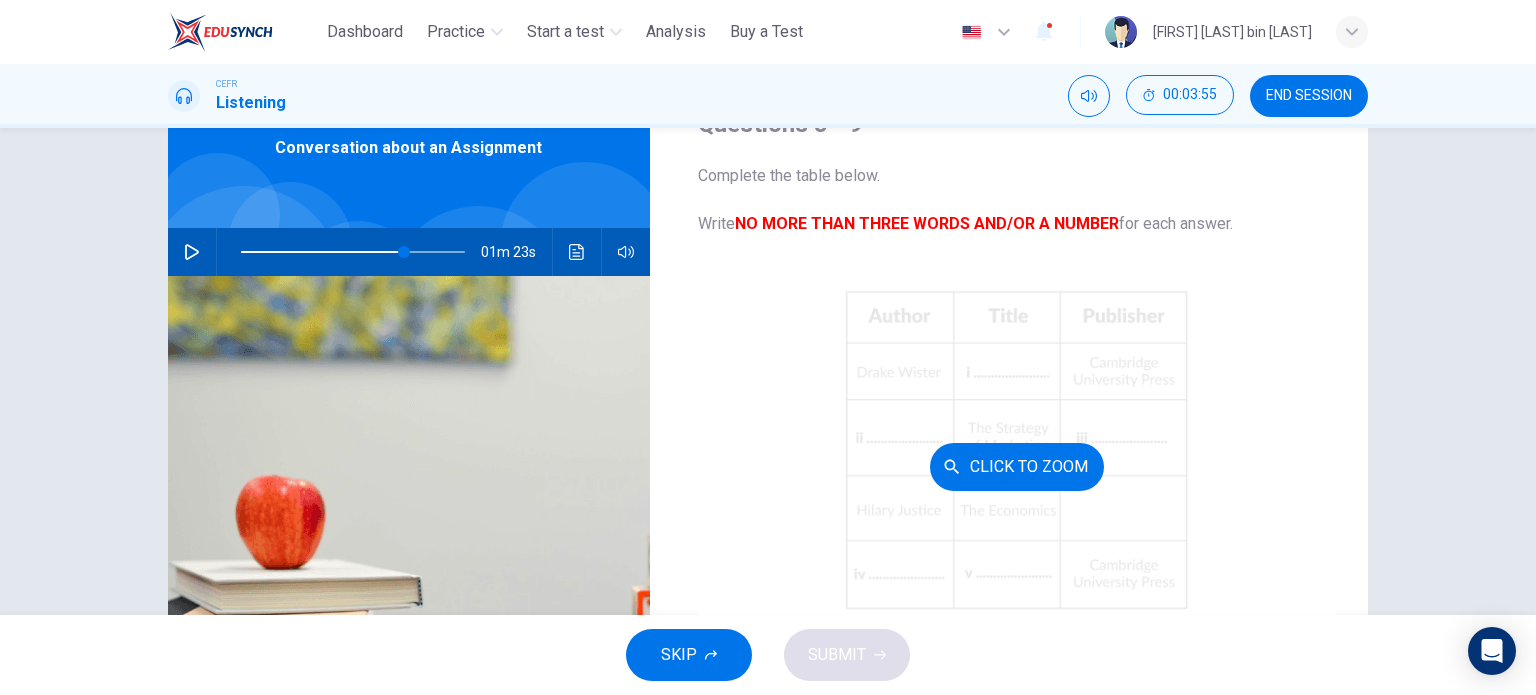 click on "Click to Zoom" at bounding box center [1017, 467] 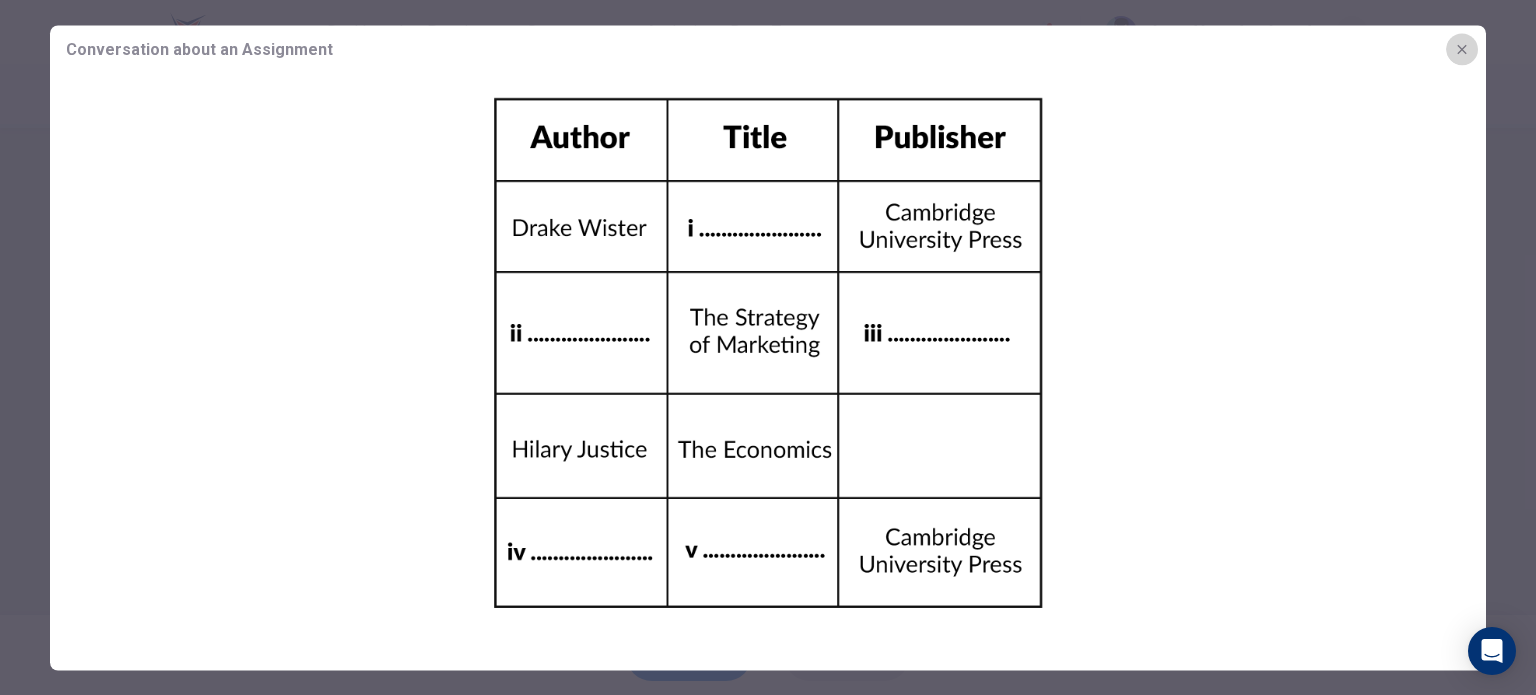click at bounding box center [1461, 48] 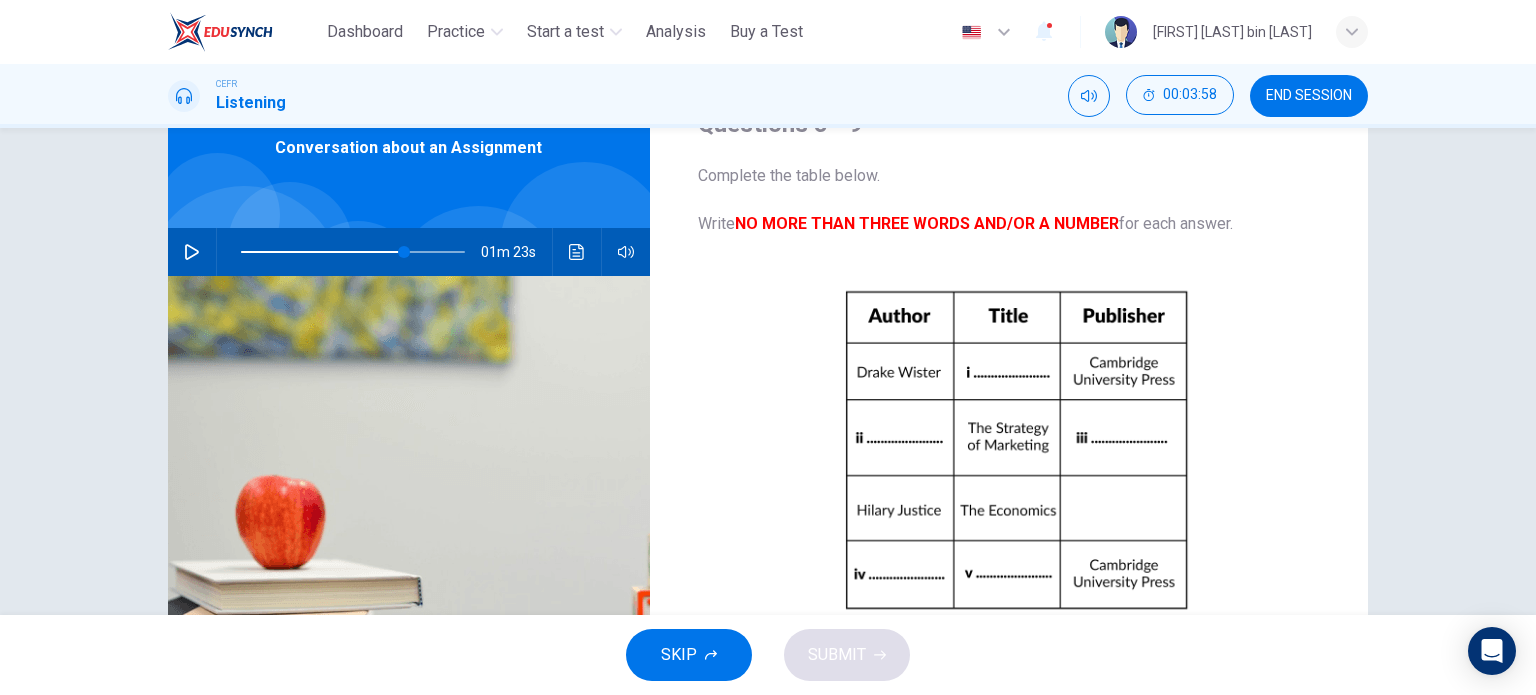 click at bounding box center (192, 252) 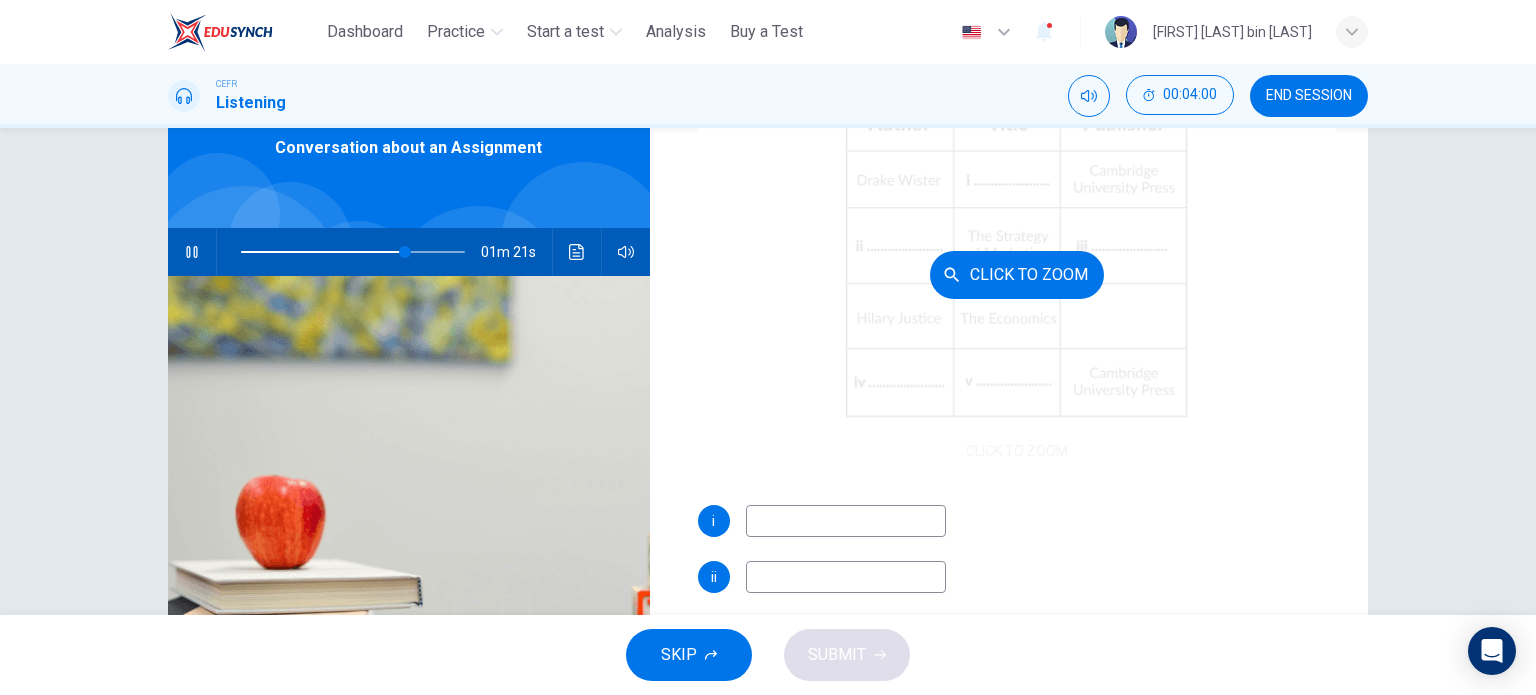 scroll, scrollTop: 200, scrollLeft: 0, axis: vertical 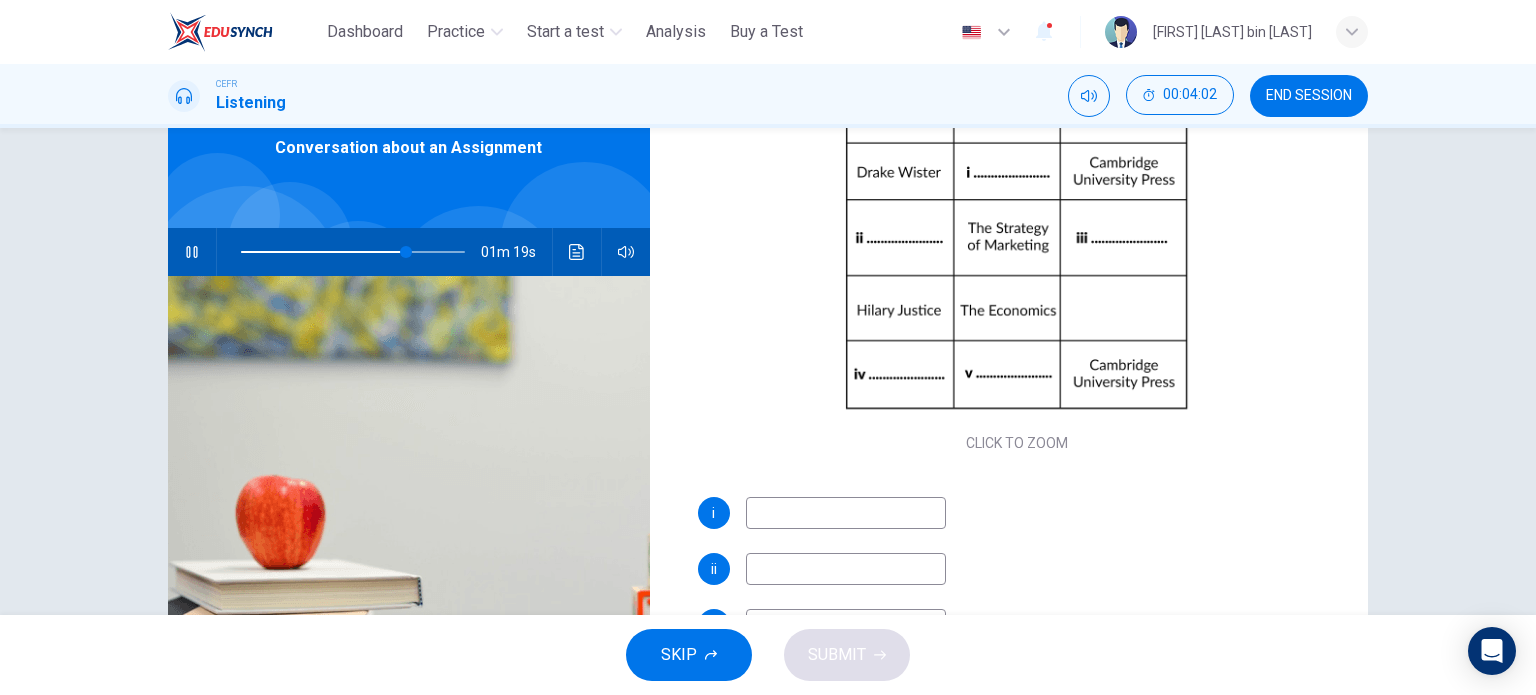 click at bounding box center [846, 513] 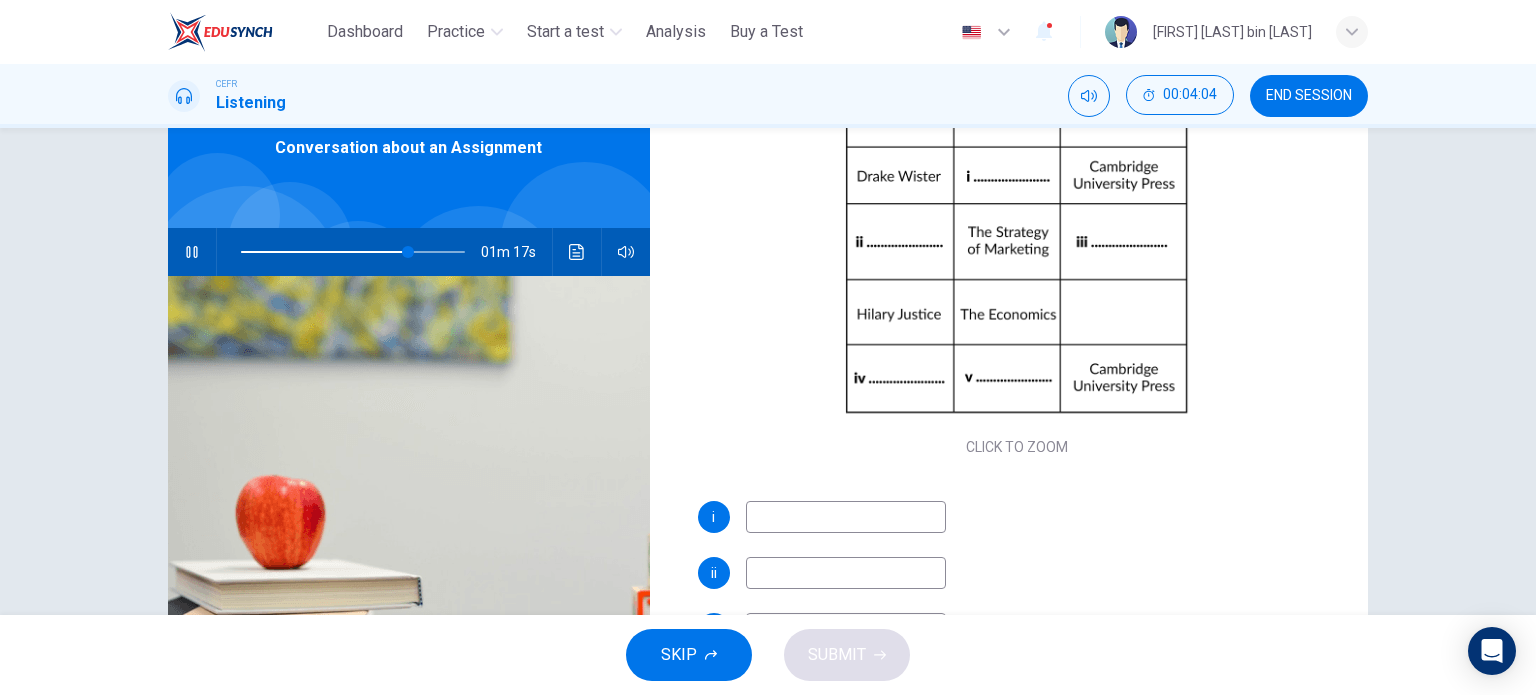 scroll, scrollTop: 200, scrollLeft: 0, axis: vertical 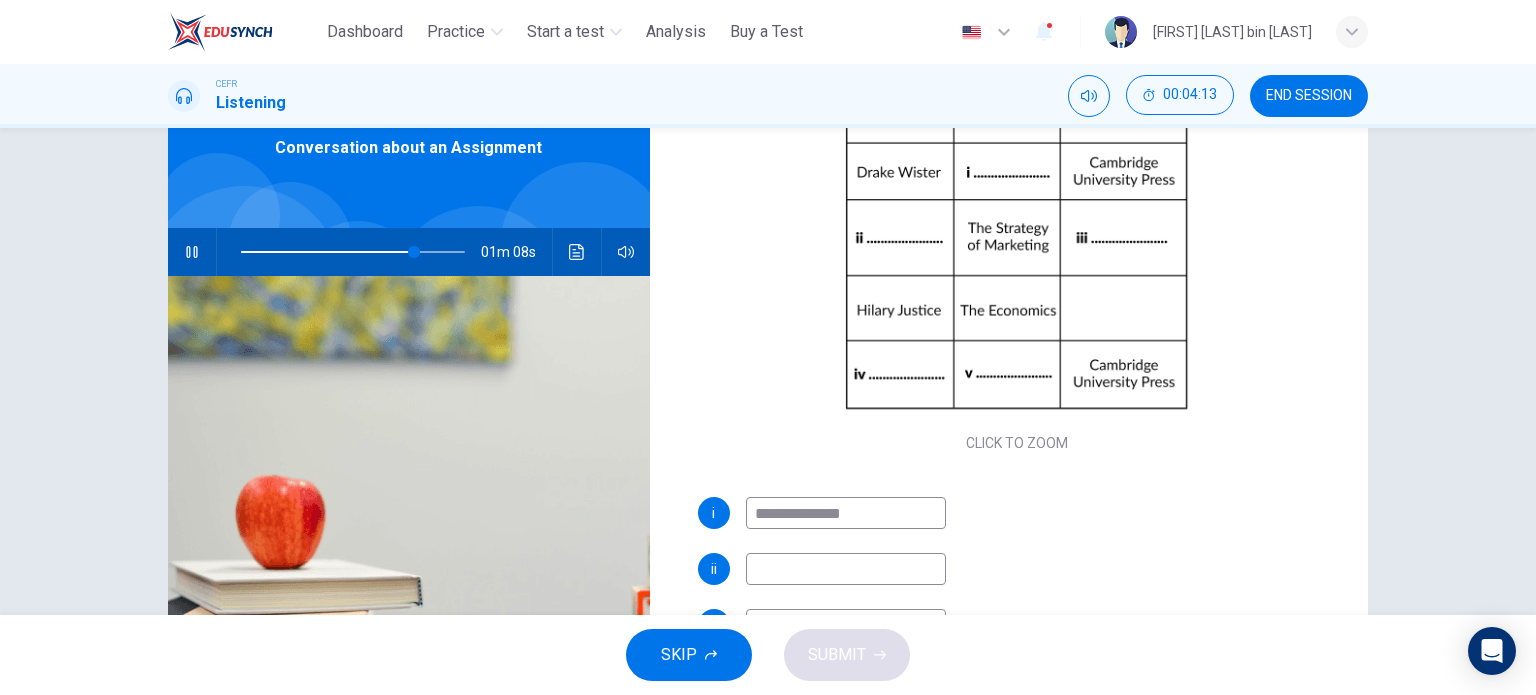 type on "**********" 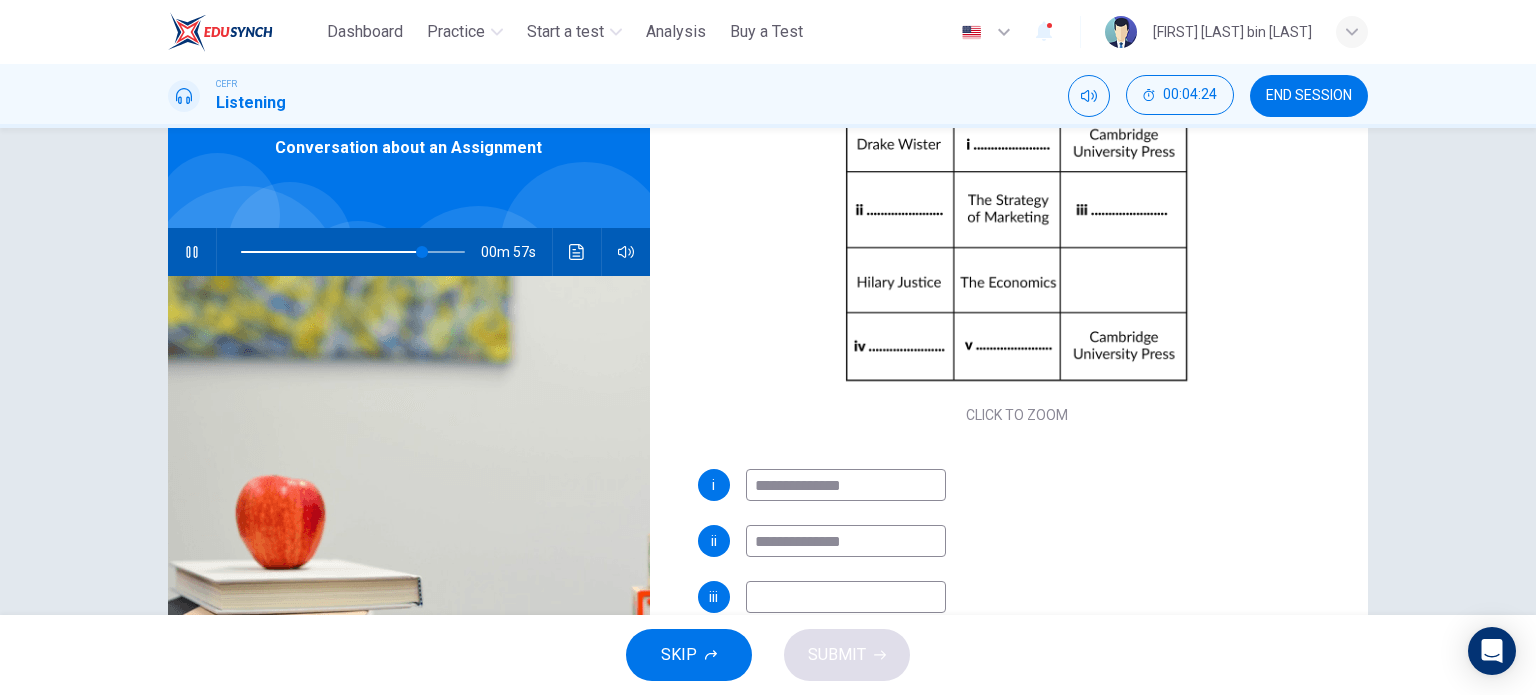 scroll, scrollTop: 229, scrollLeft: 0, axis: vertical 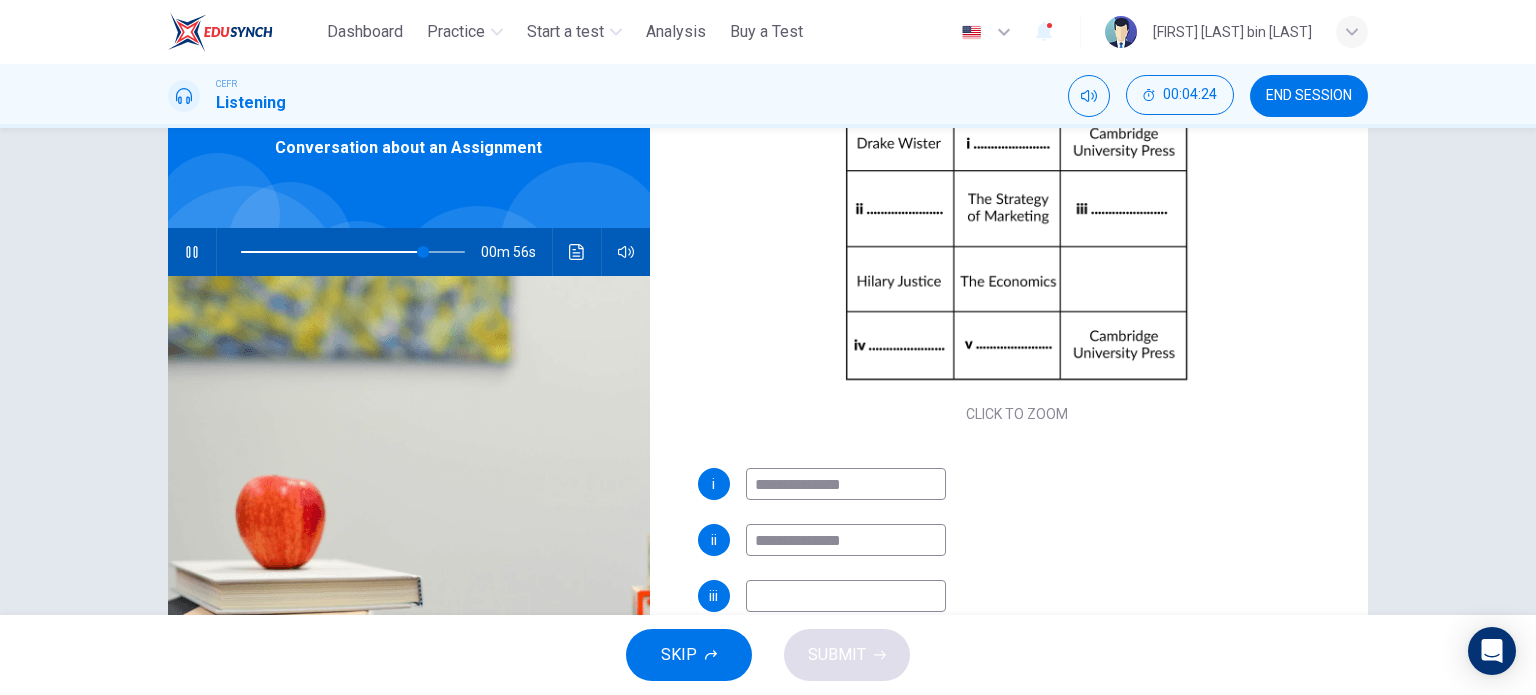 type on "**********" 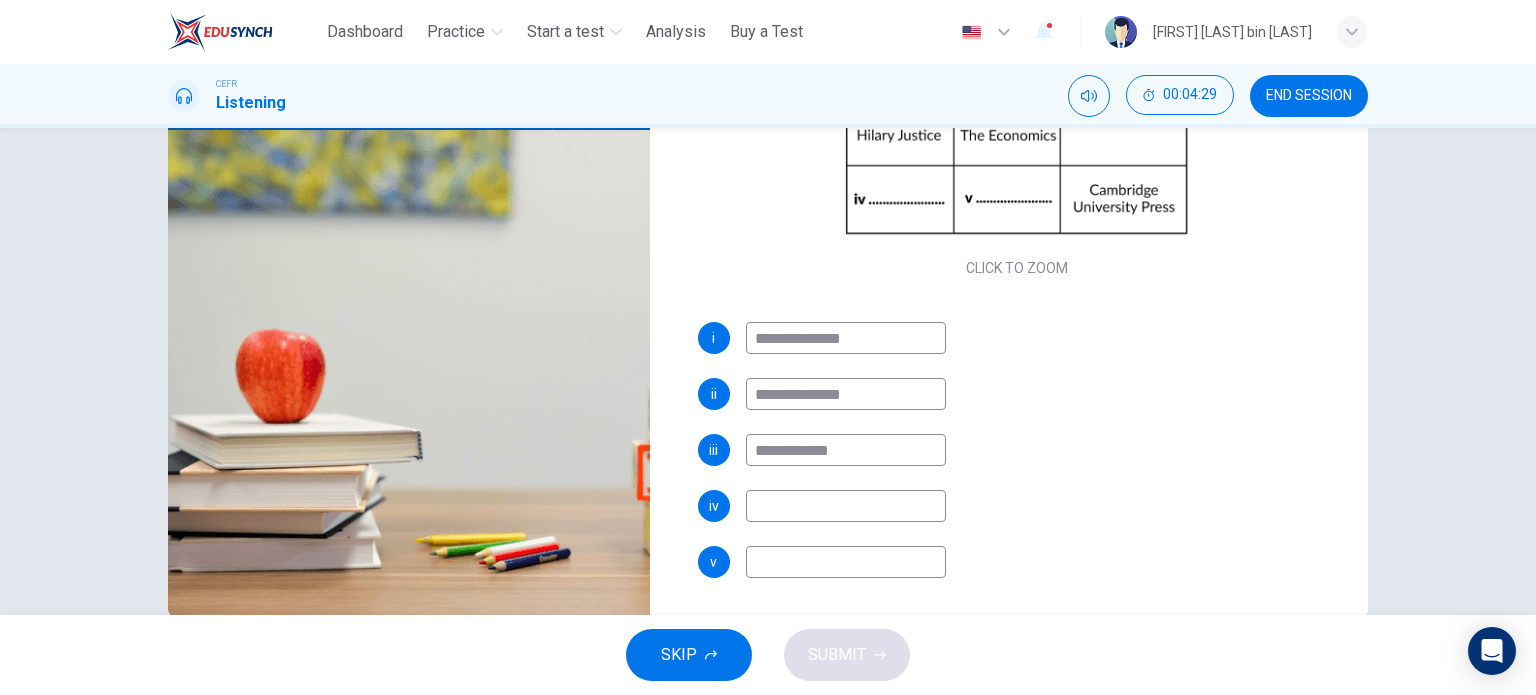 scroll, scrollTop: 288, scrollLeft: 0, axis: vertical 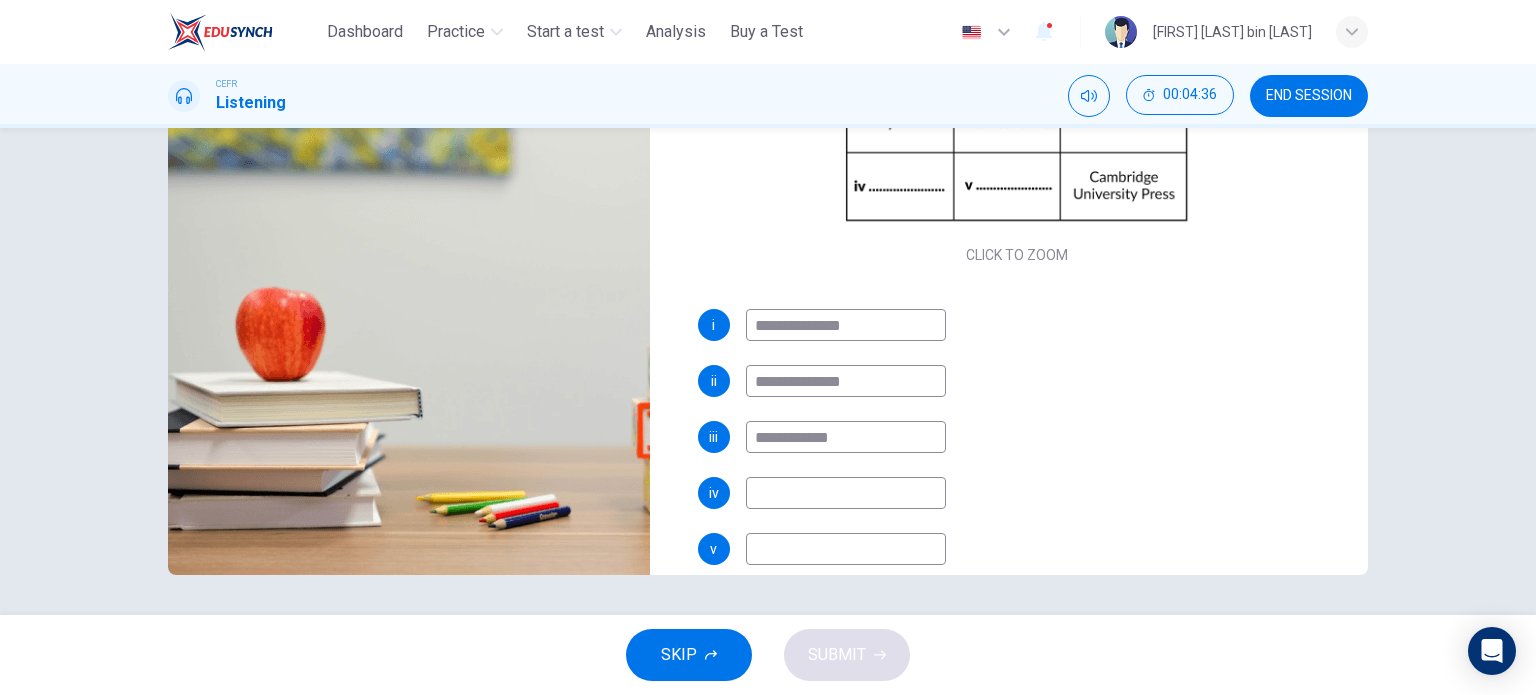 type on "**********" 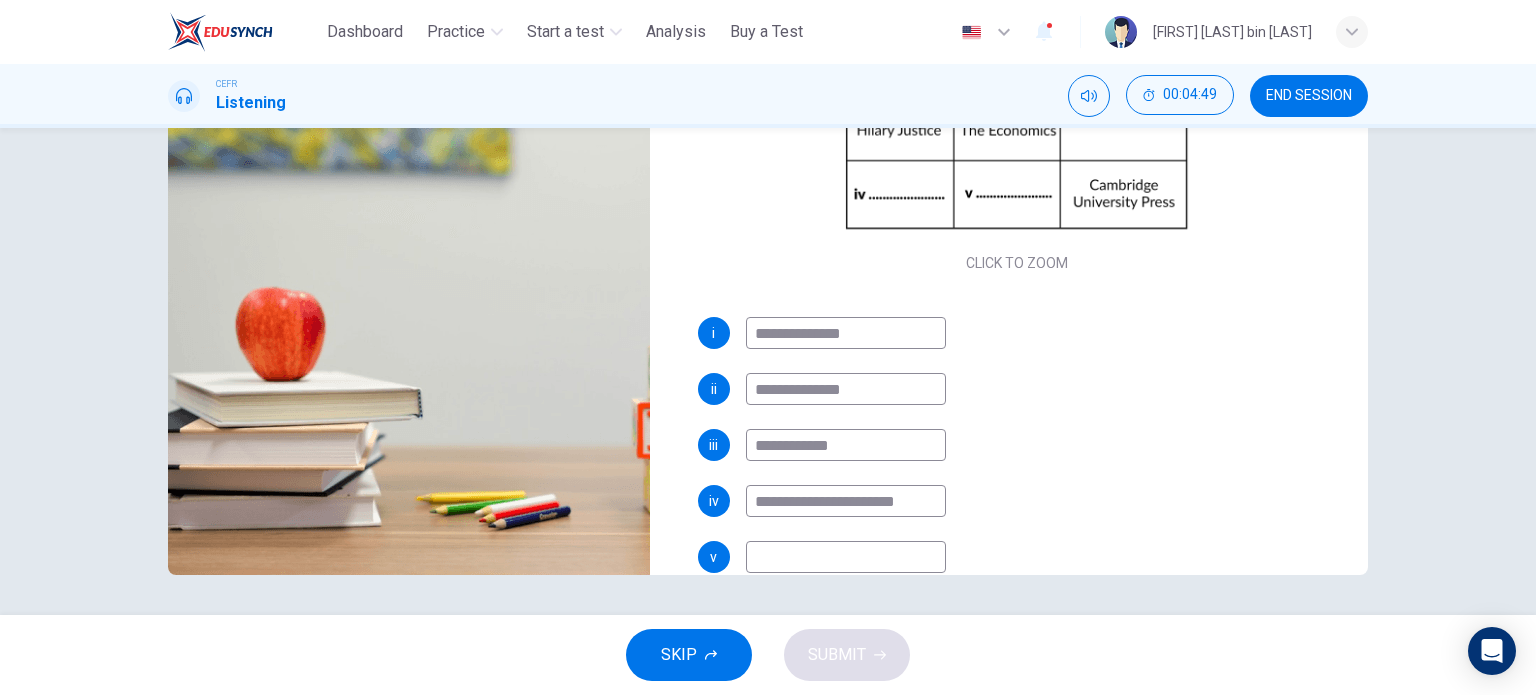 scroll, scrollTop: 200, scrollLeft: 0, axis: vertical 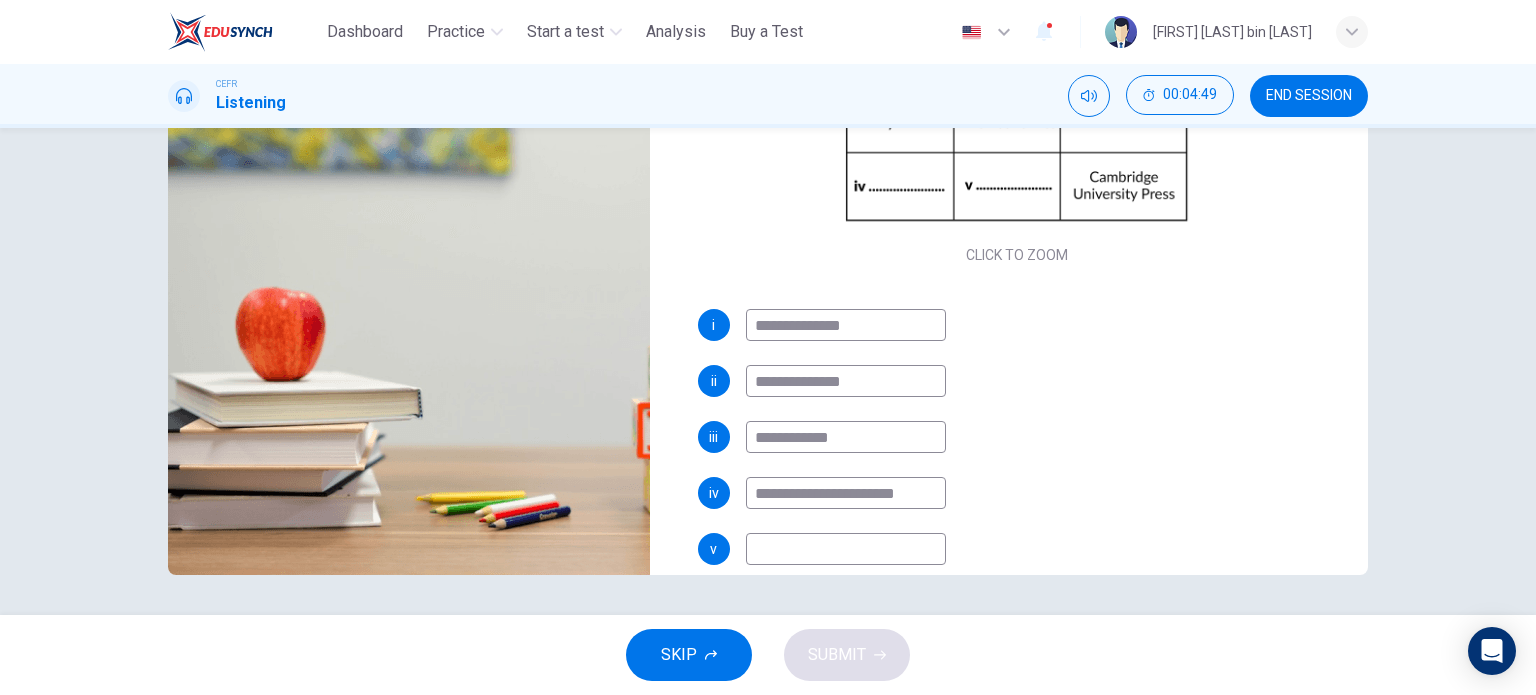 type on "**********" 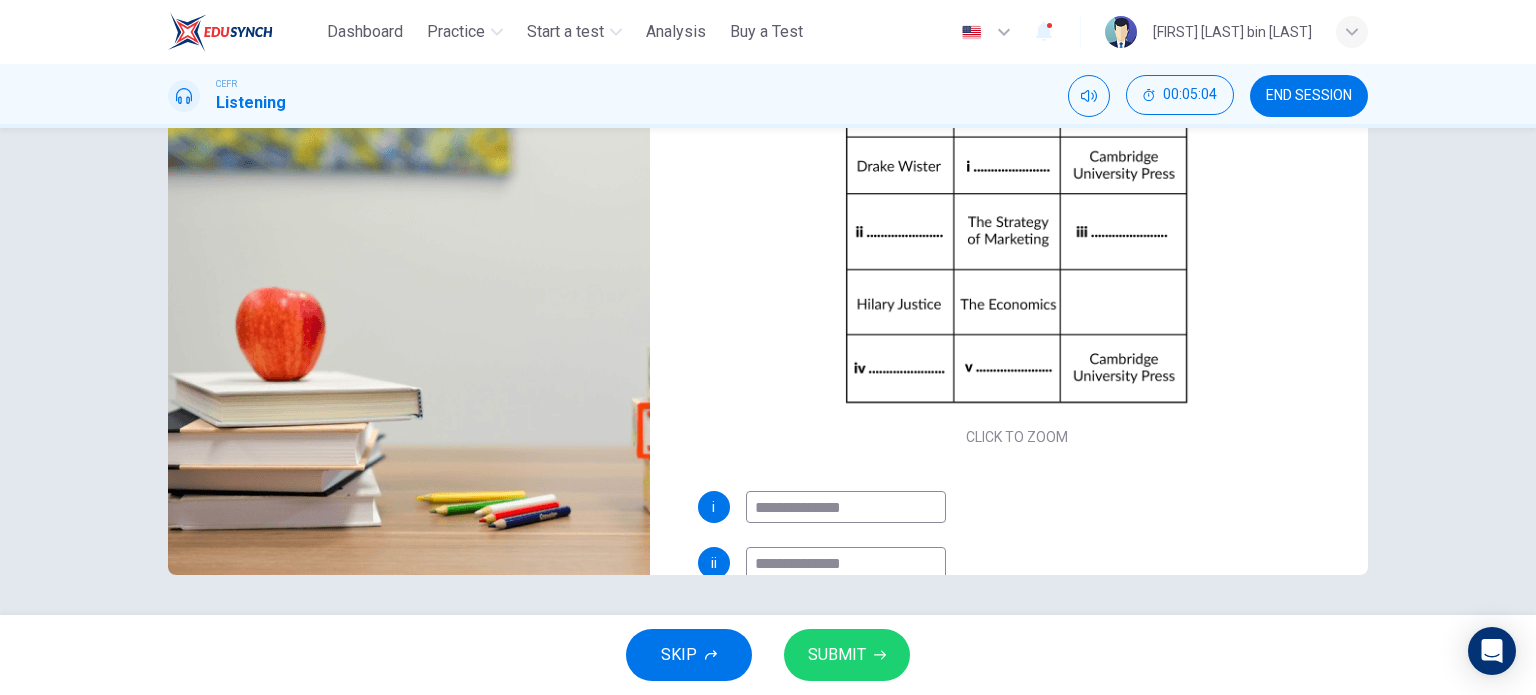 scroll, scrollTop: 0, scrollLeft: 0, axis: both 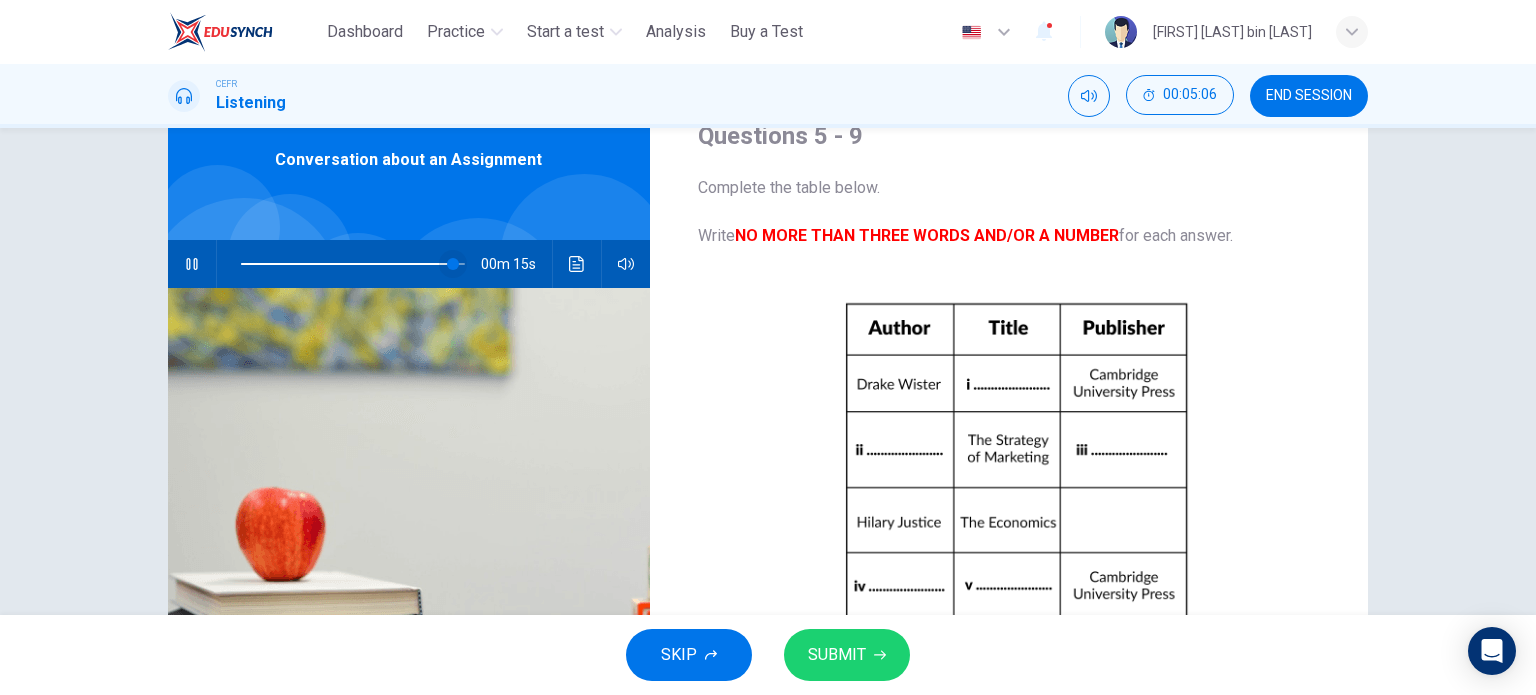 type on "**********" 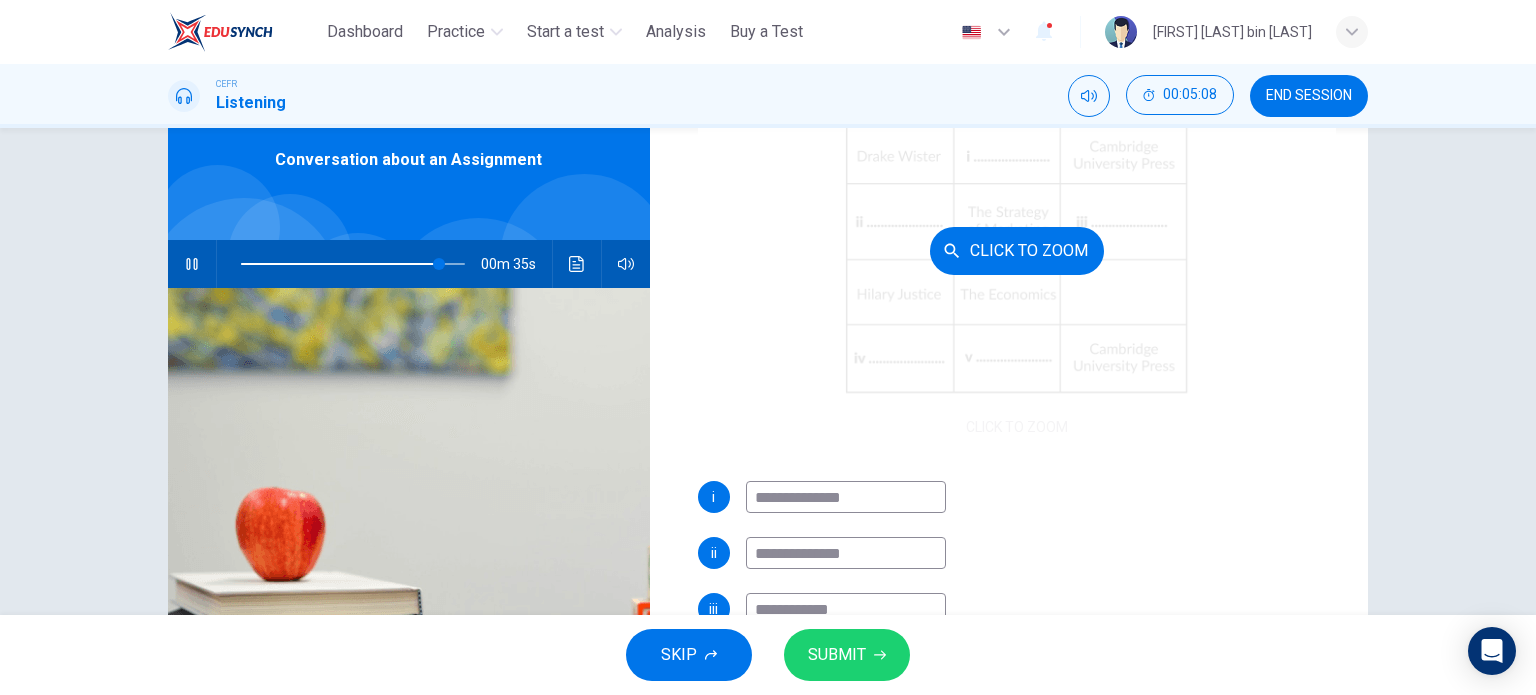 scroll, scrollTop: 229, scrollLeft: 0, axis: vertical 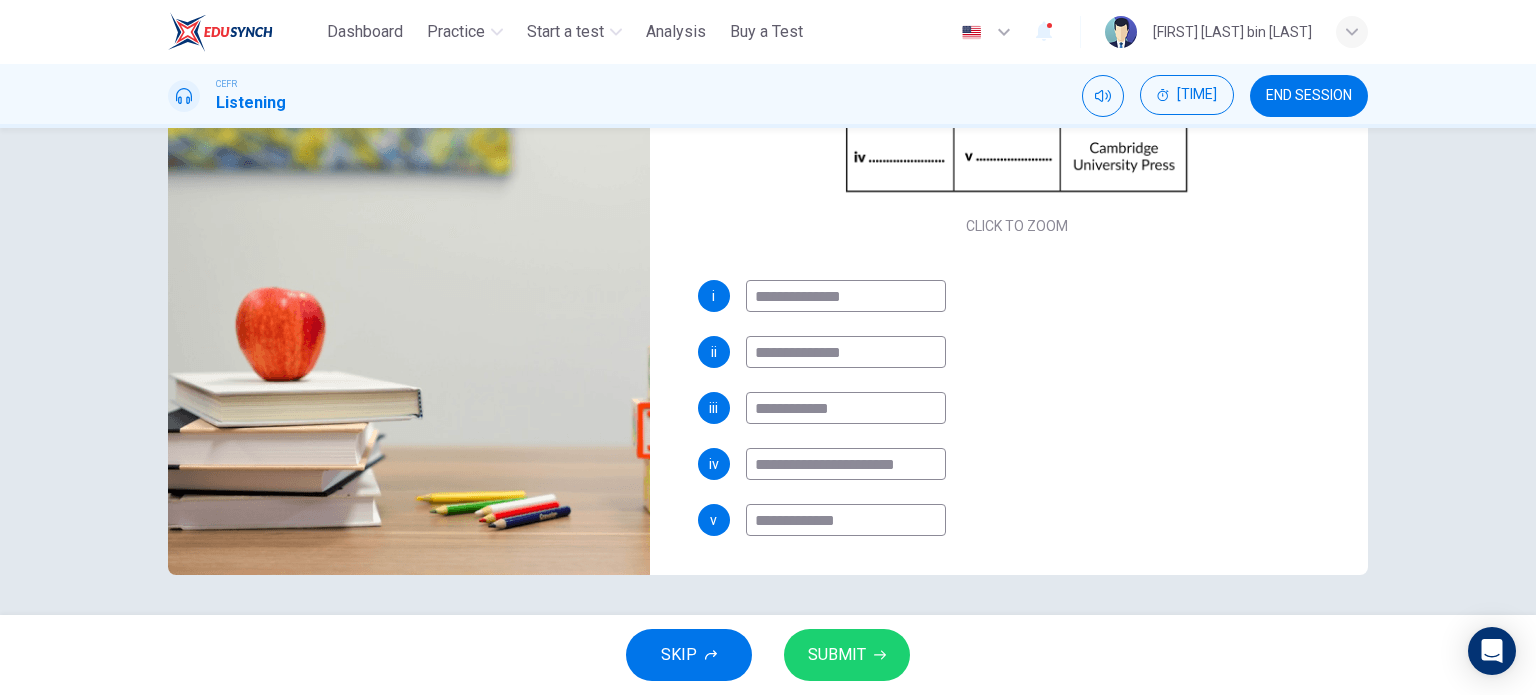 click on "**********" at bounding box center (846, 296) 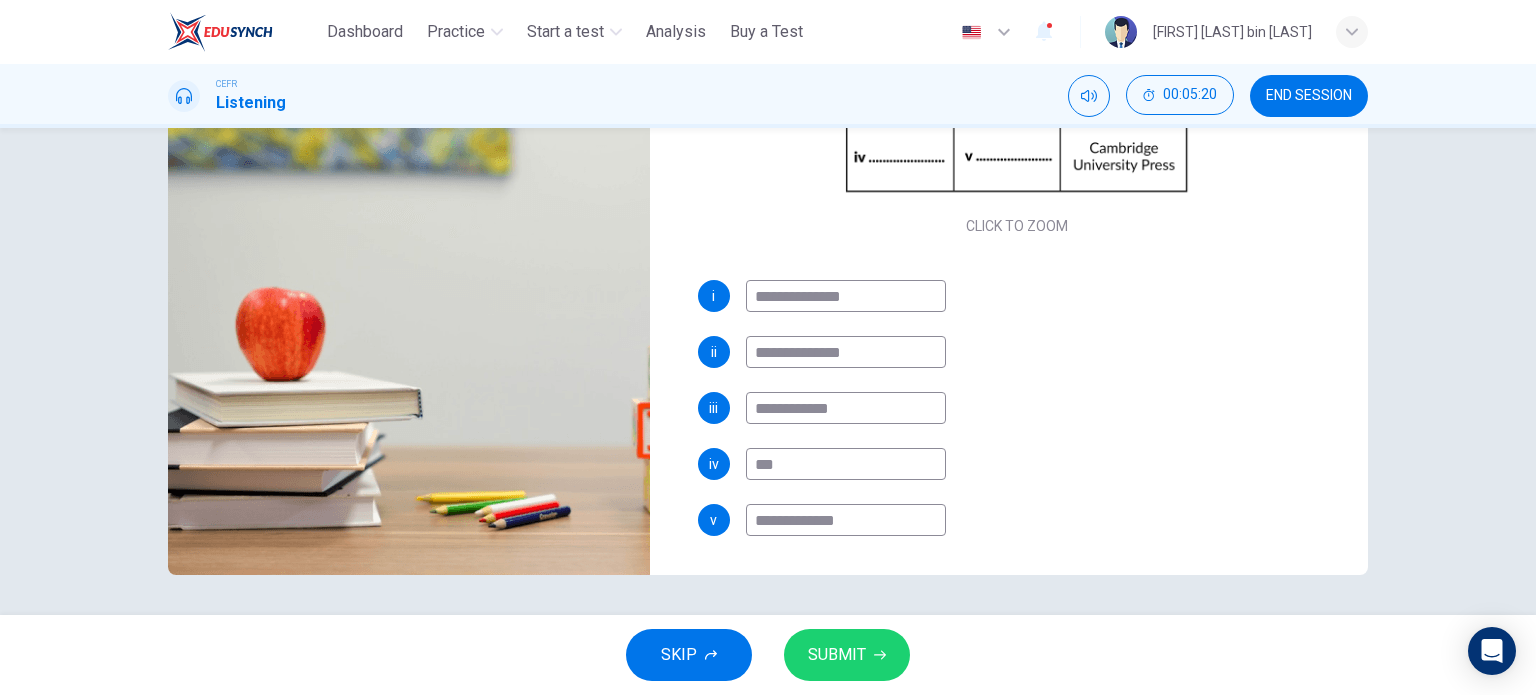 type on "**" 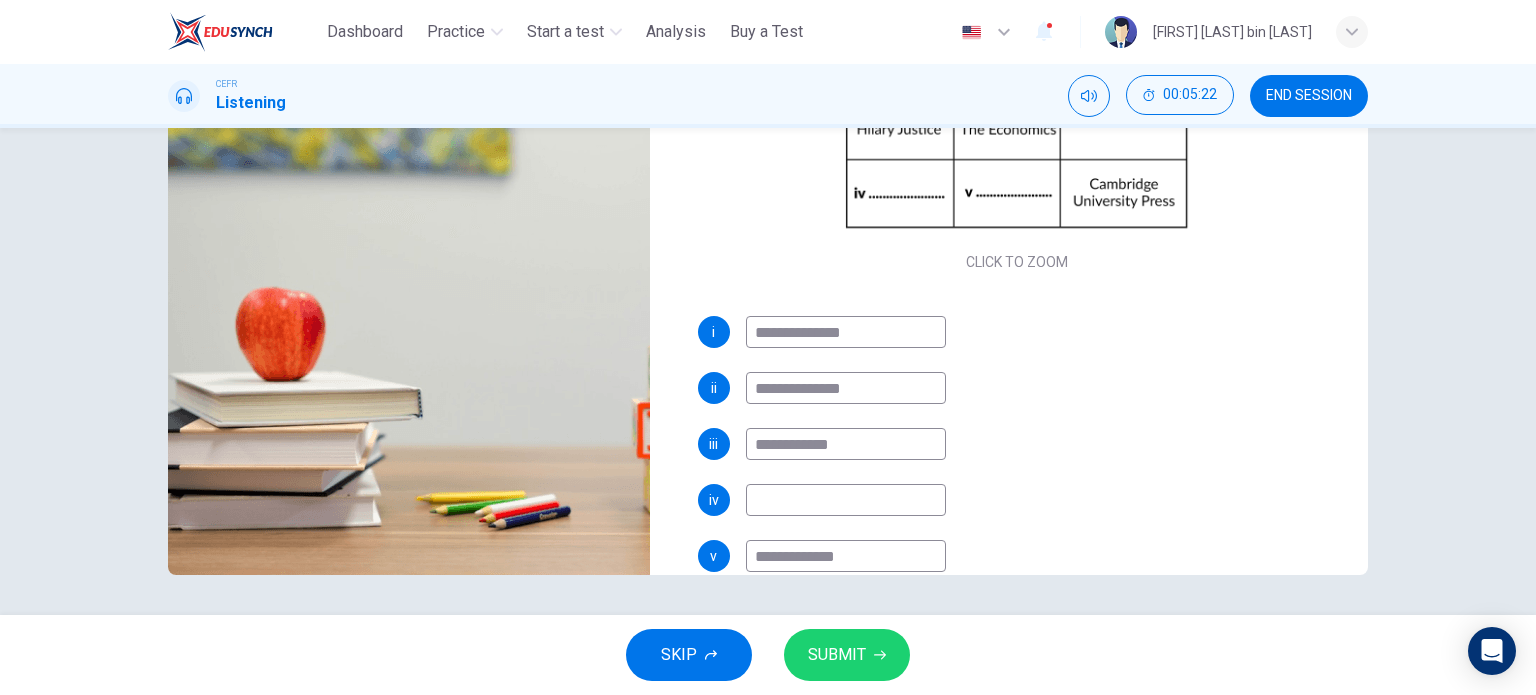 scroll, scrollTop: 229, scrollLeft: 0, axis: vertical 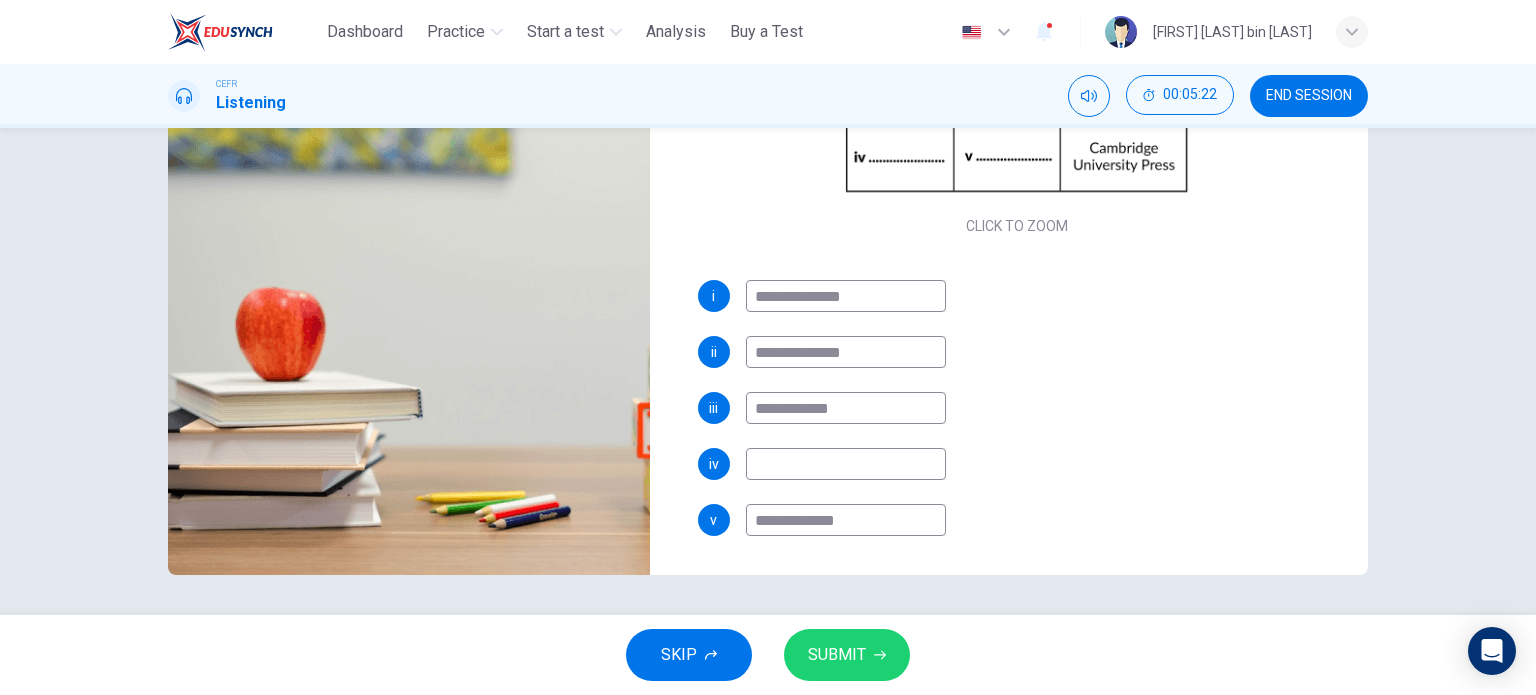 type 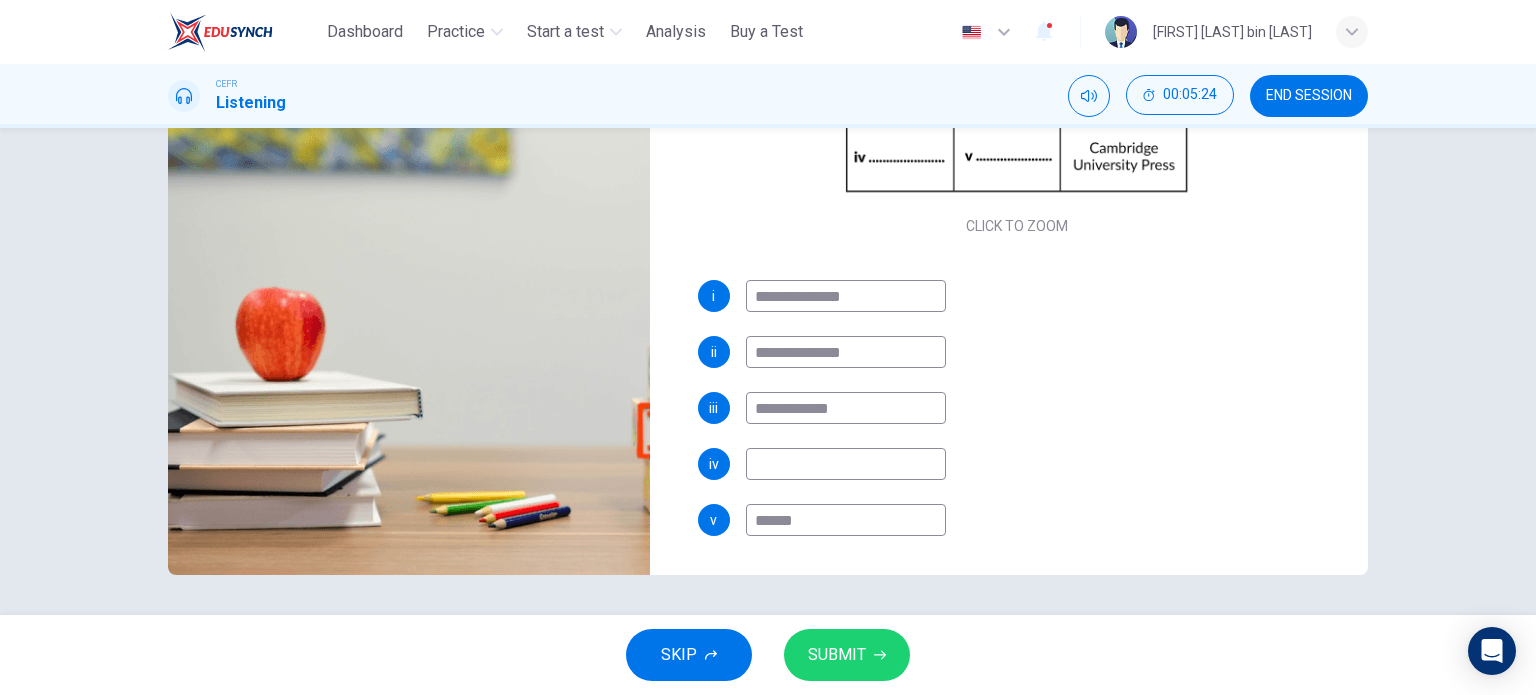 type on "*****" 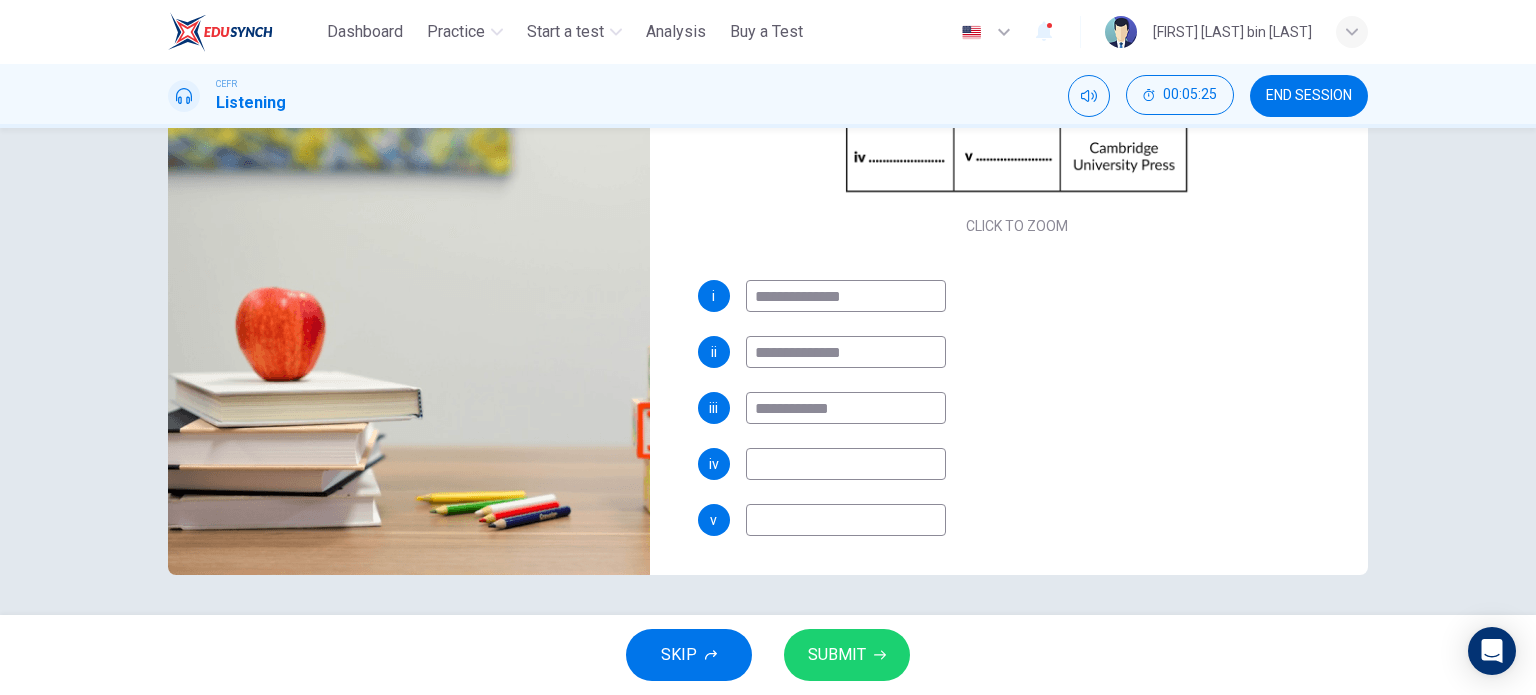 type 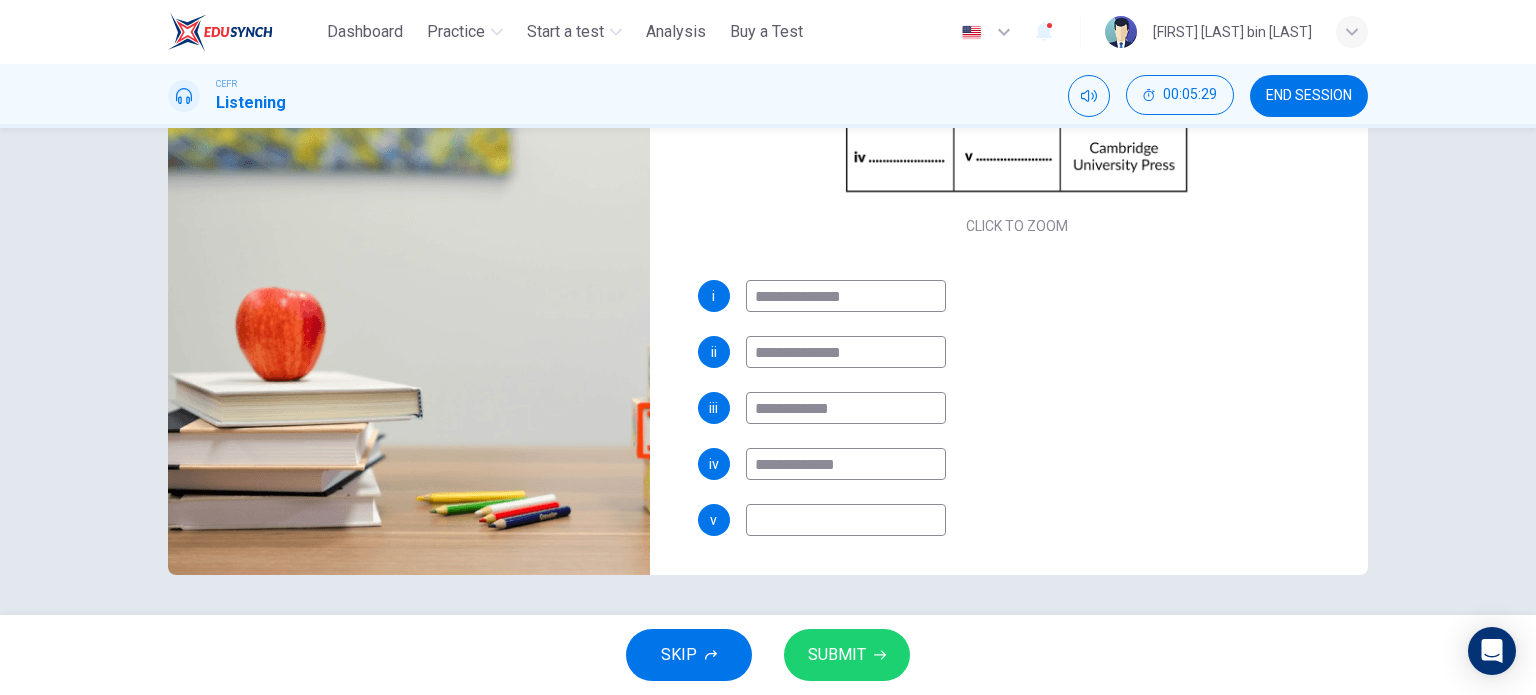 type on "**********" 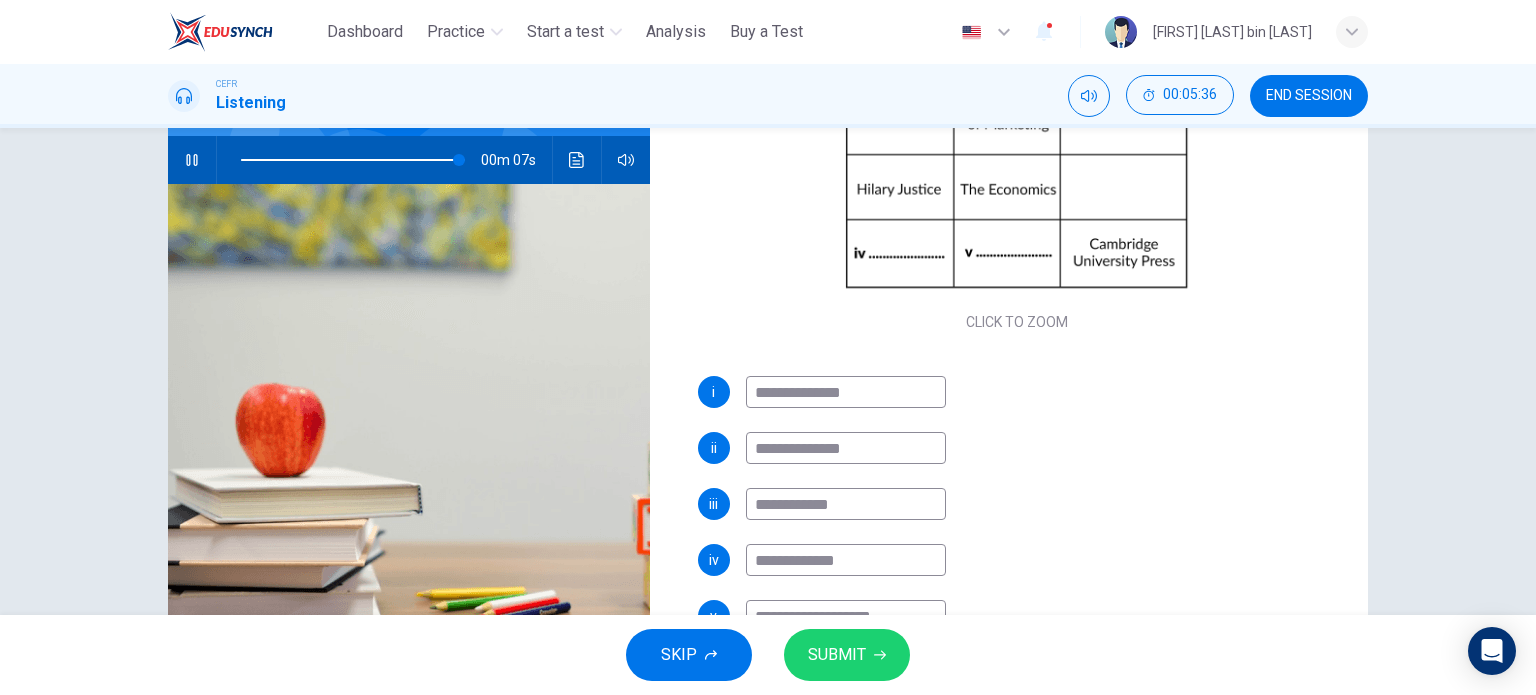 scroll, scrollTop: 188, scrollLeft: 0, axis: vertical 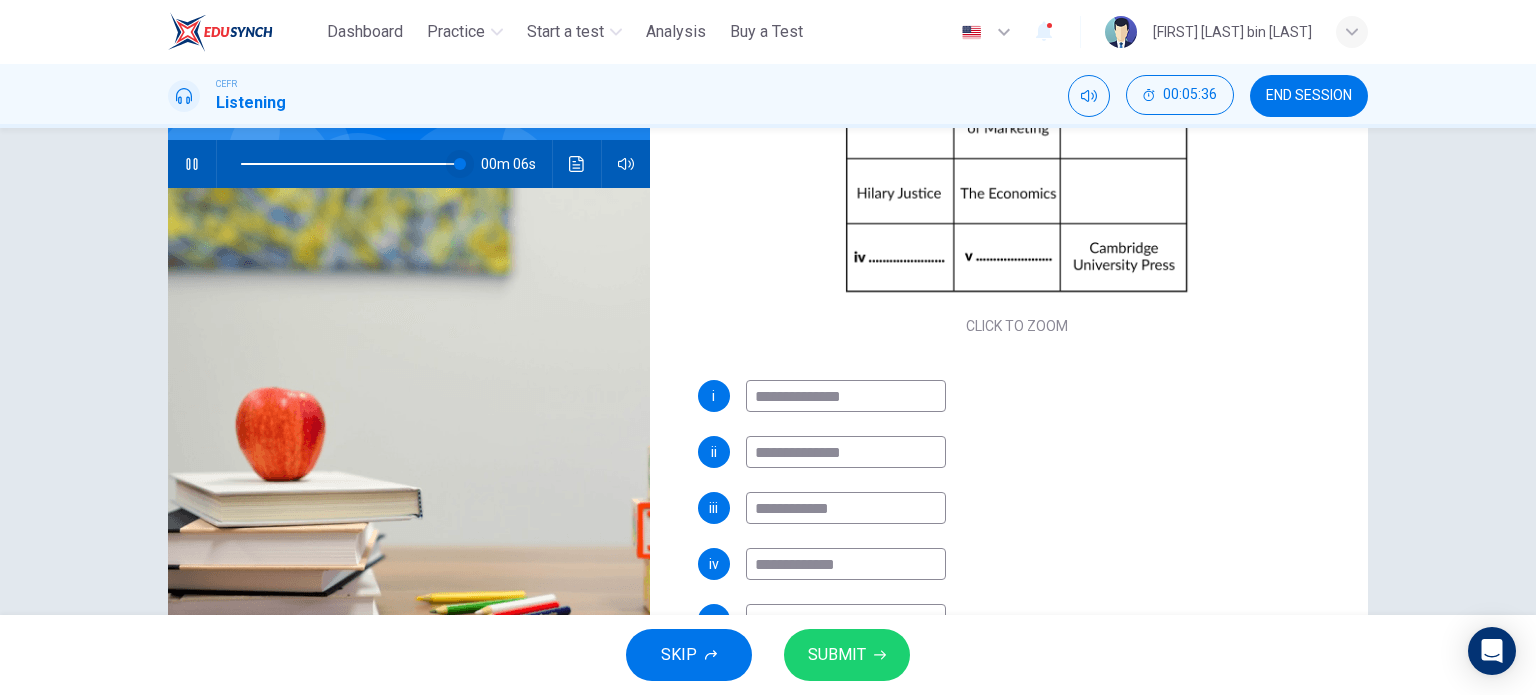 type on "**********" 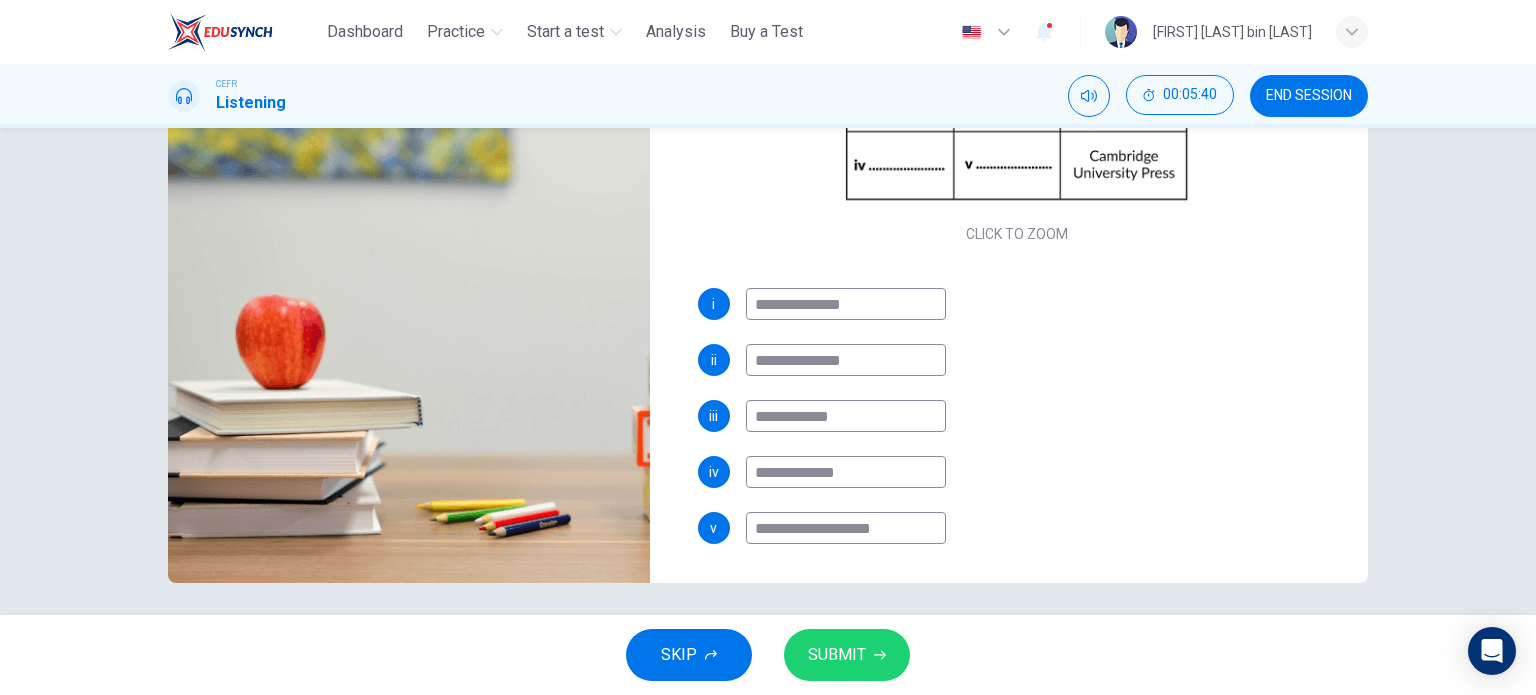 scroll, scrollTop: 288, scrollLeft: 0, axis: vertical 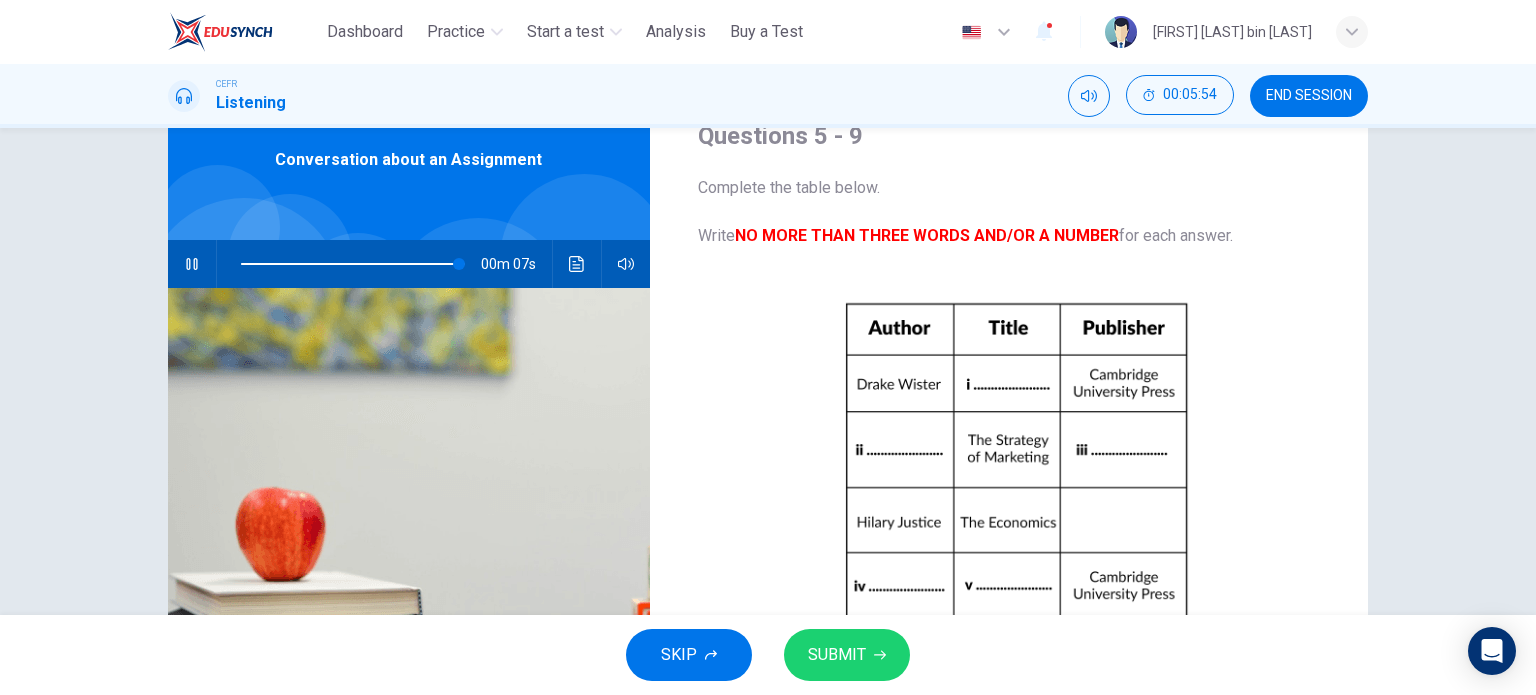 click at bounding box center (192, 264) 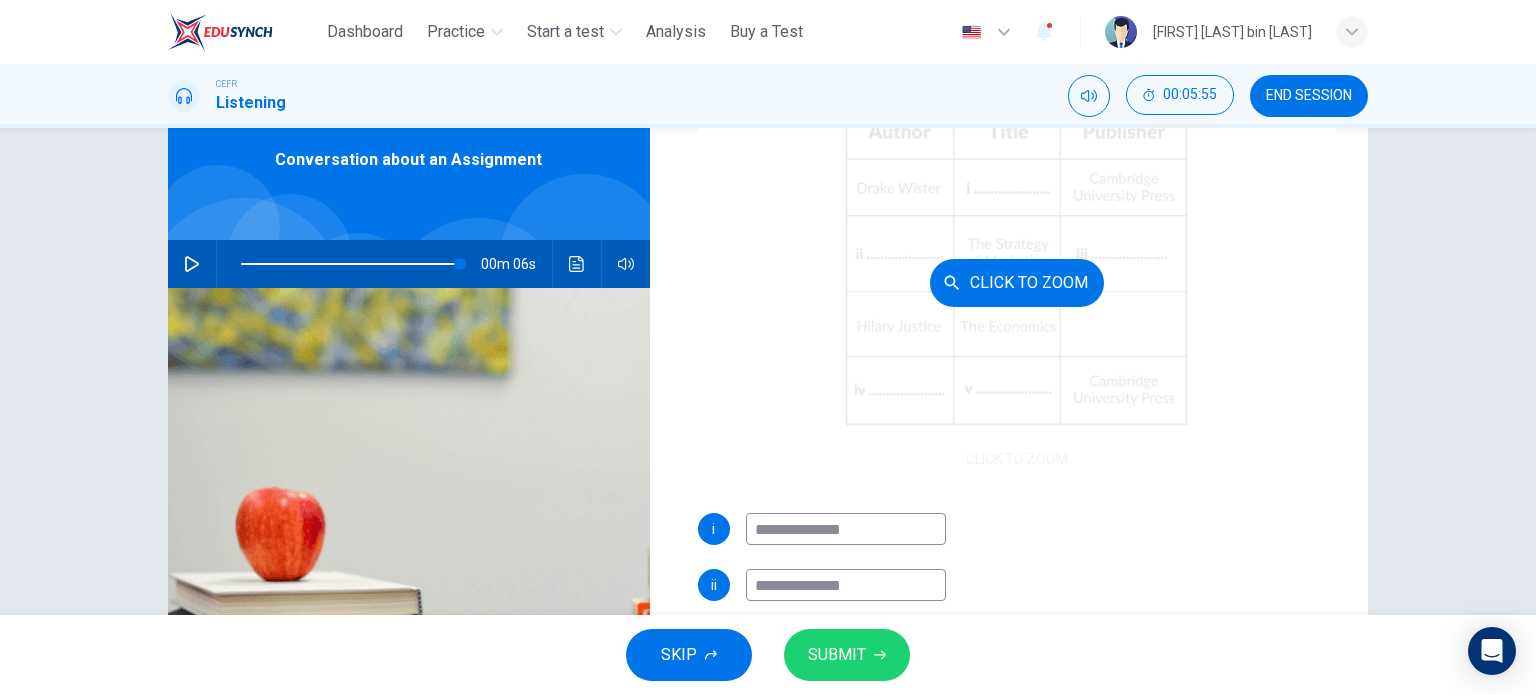 scroll, scrollTop: 229, scrollLeft: 0, axis: vertical 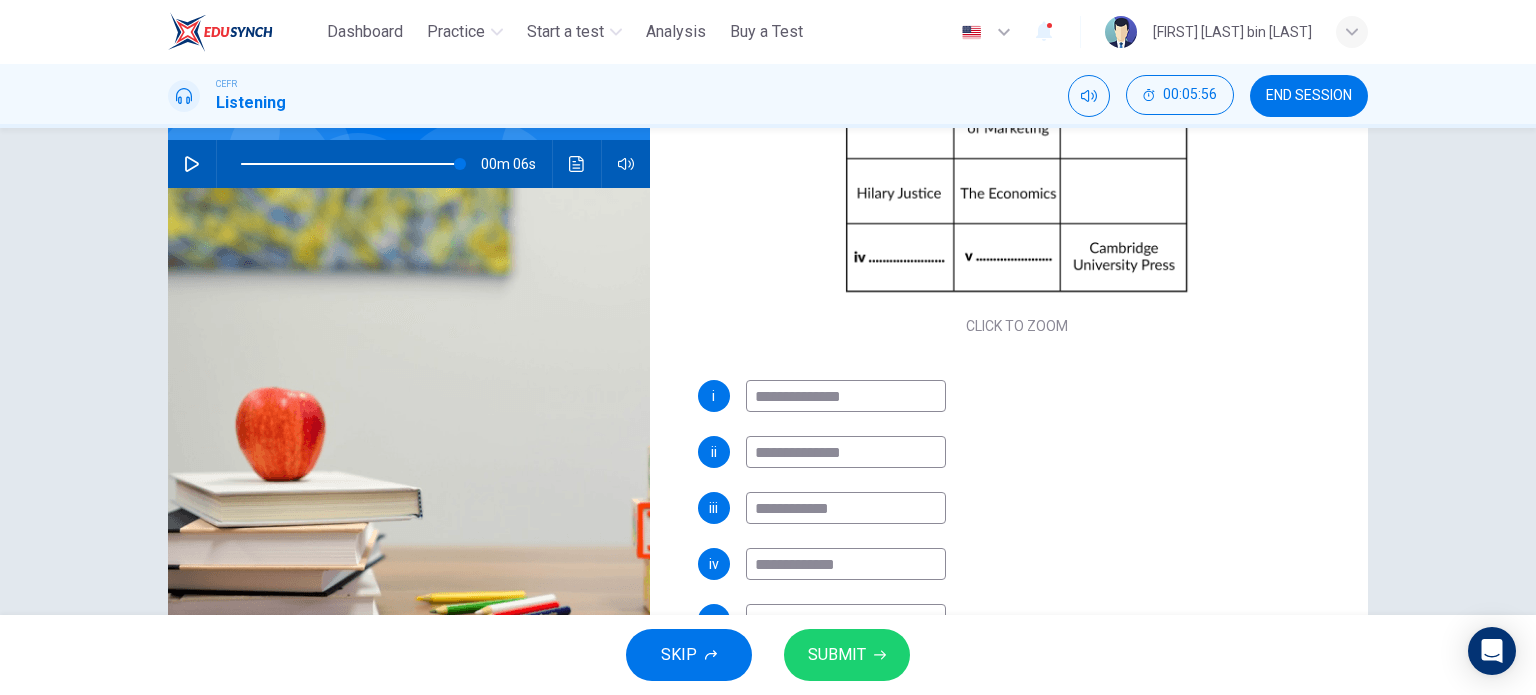 click on "SUBMIT" at bounding box center [837, 655] 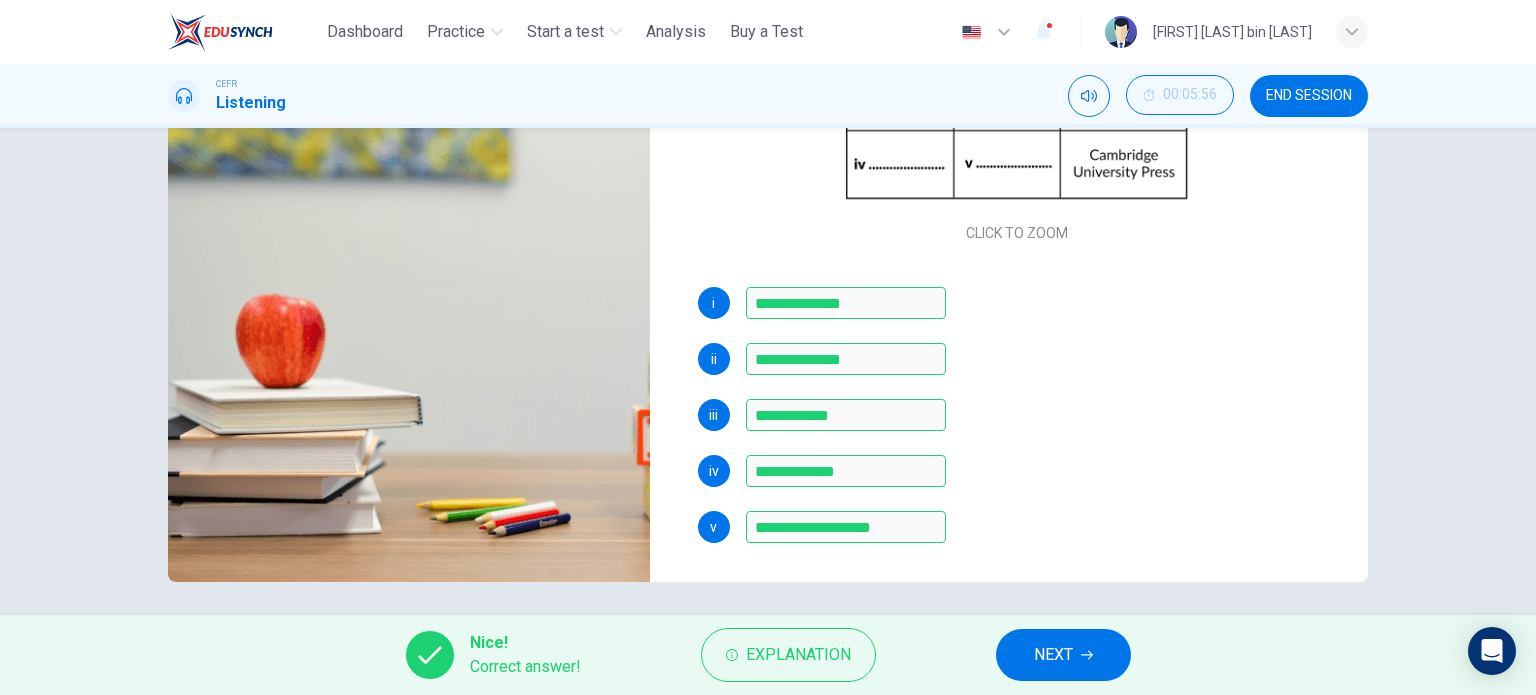 scroll, scrollTop: 288, scrollLeft: 0, axis: vertical 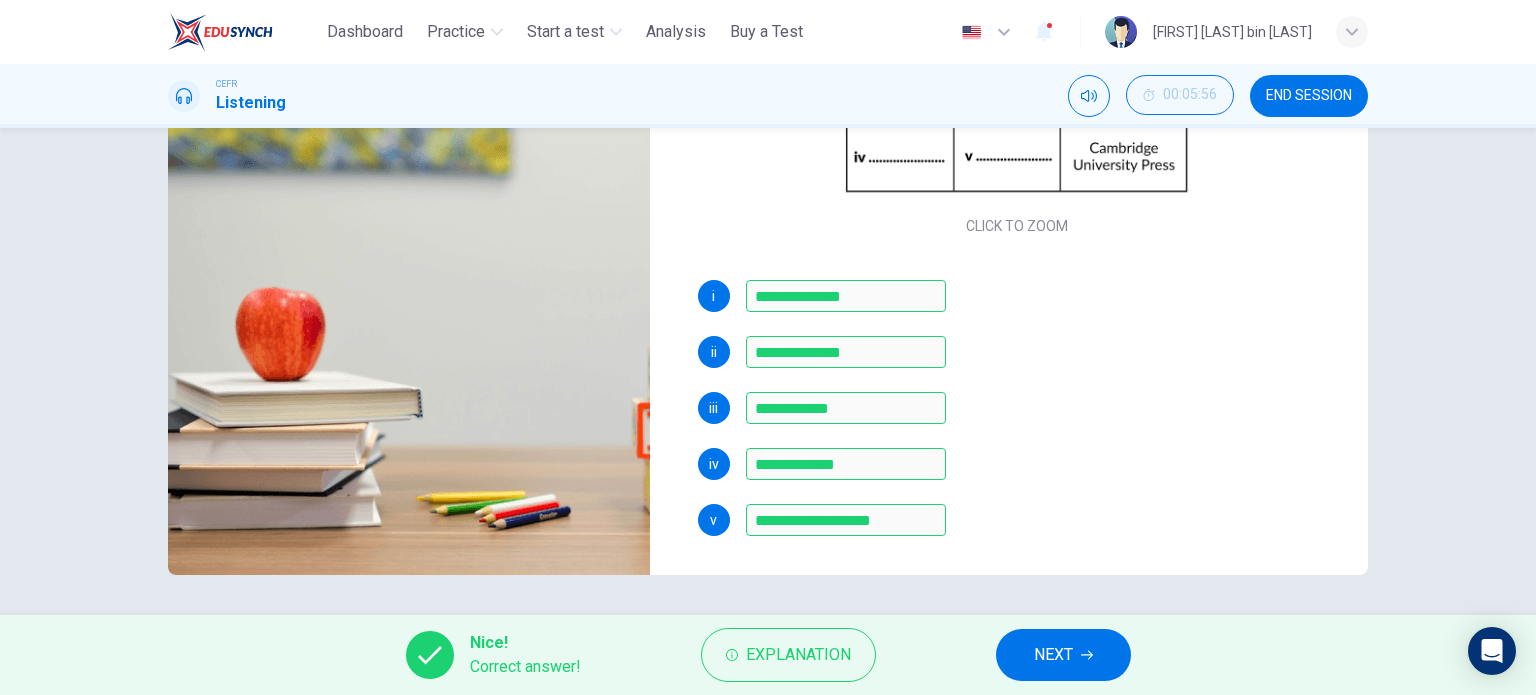 click on "NEXT" at bounding box center (1063, 655) 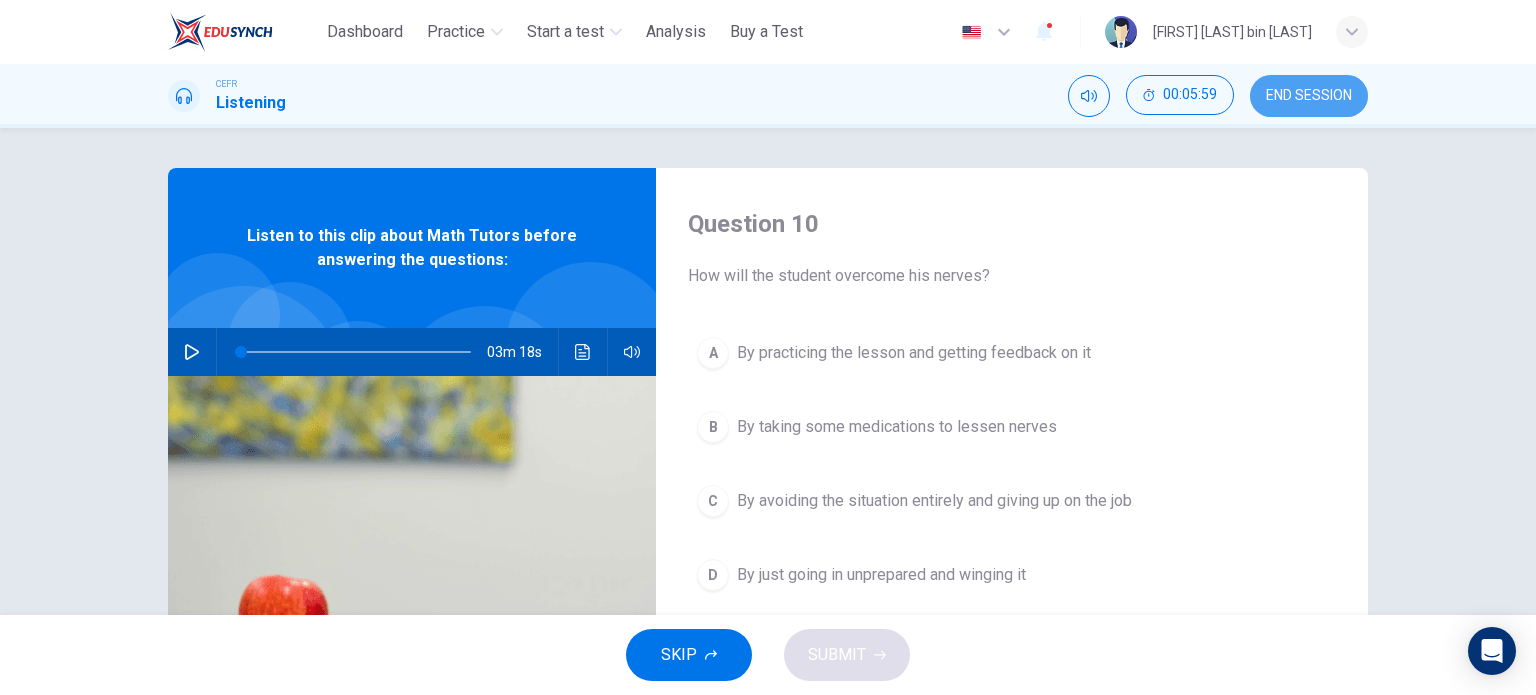 click on "END SESSION" at bounding box center (1309, 96) 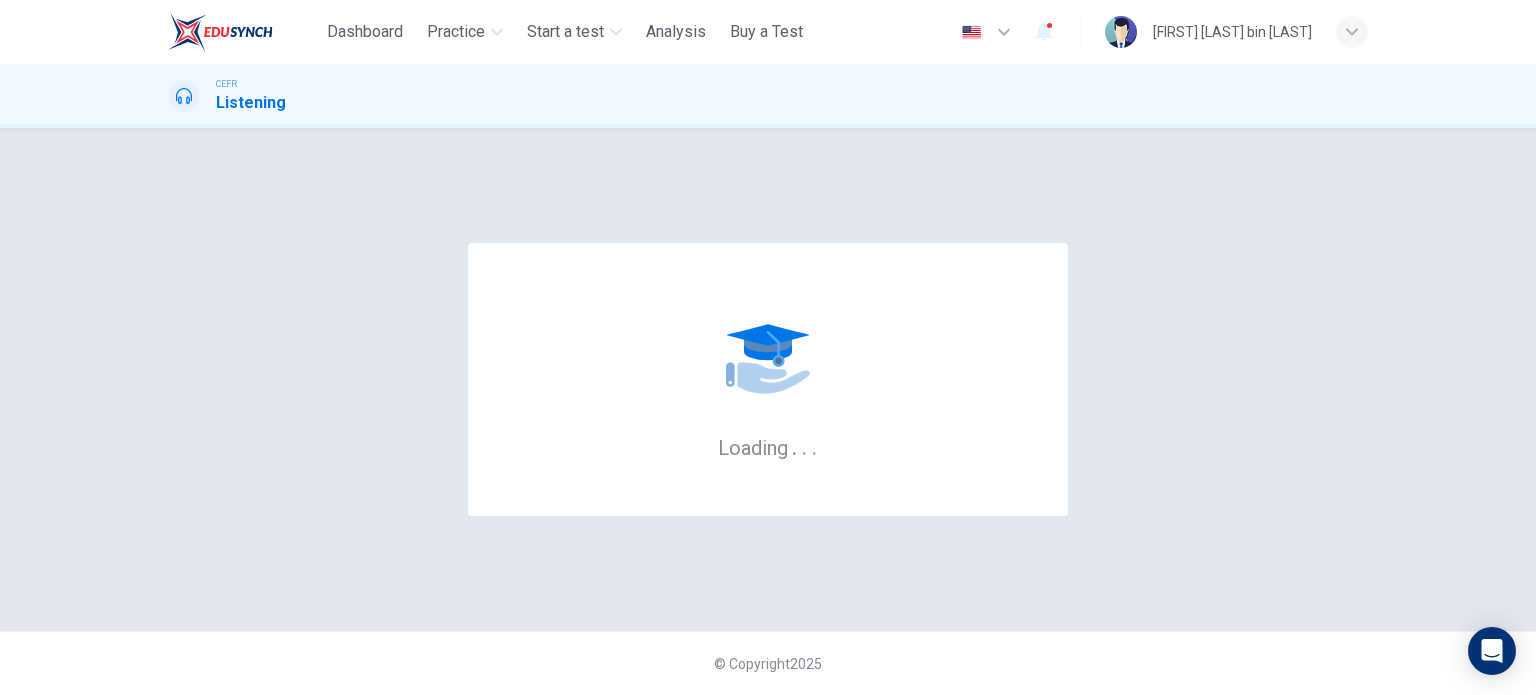 scroll, scrollTop: 0, scrollLeft: 0, axis: both 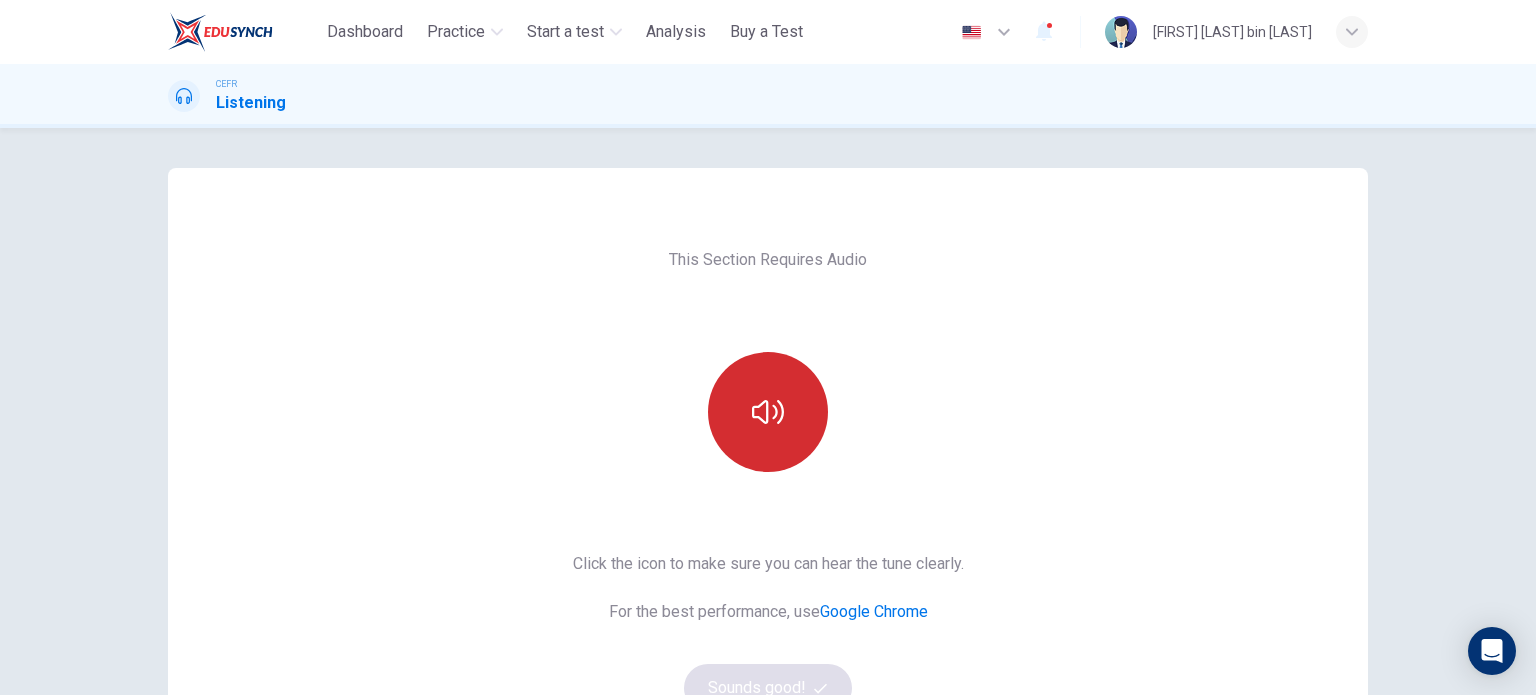click at bounding box center (768, 412) 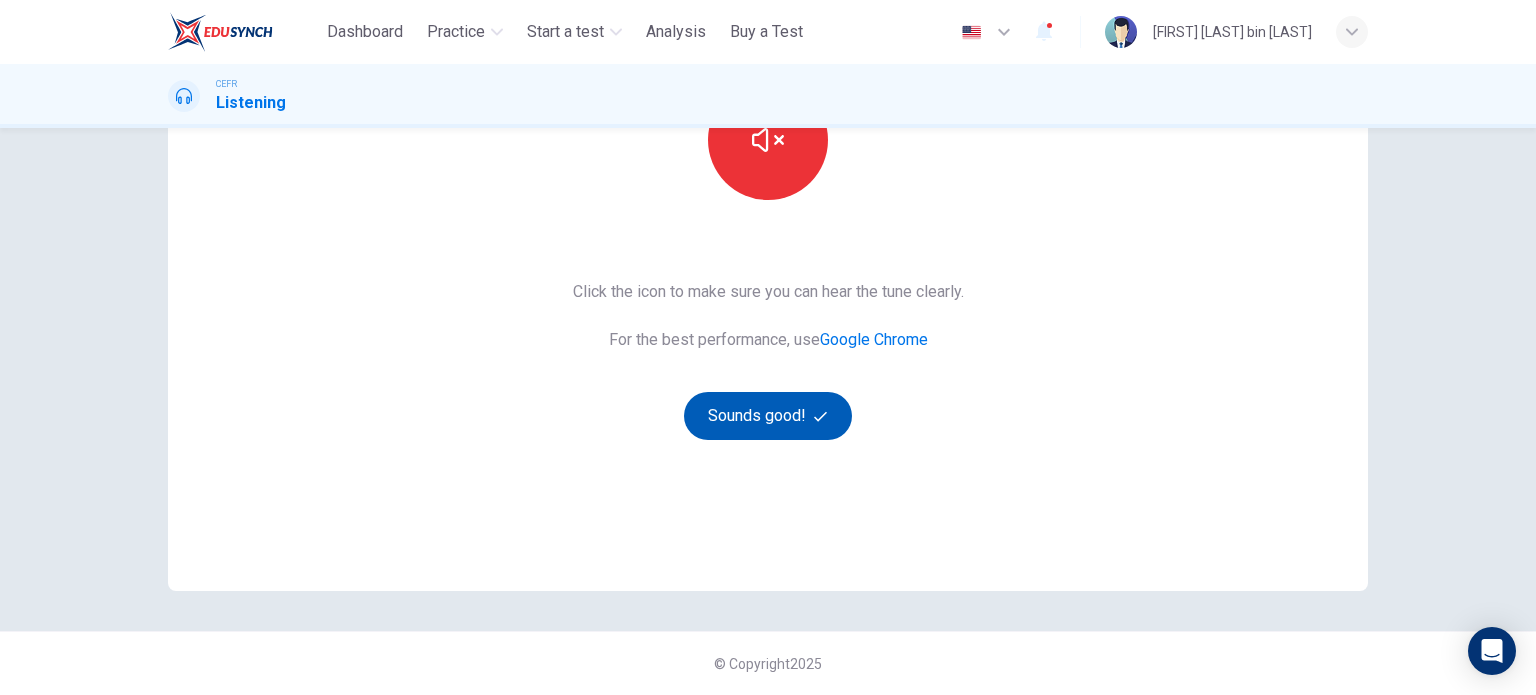 click on "Sounds good!" at bounding box center [768, 416] 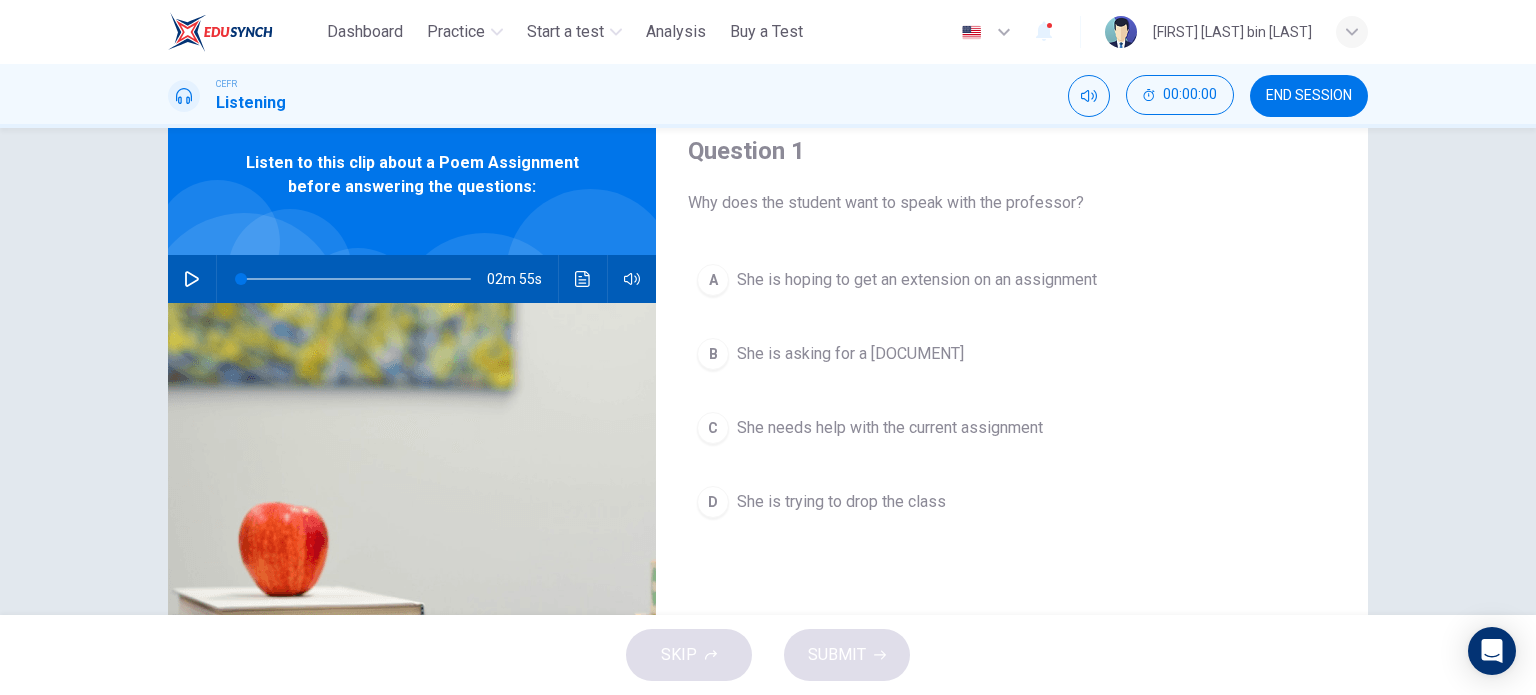 scroll, scrollTop: 0, scrollLeft: 0, axis: both 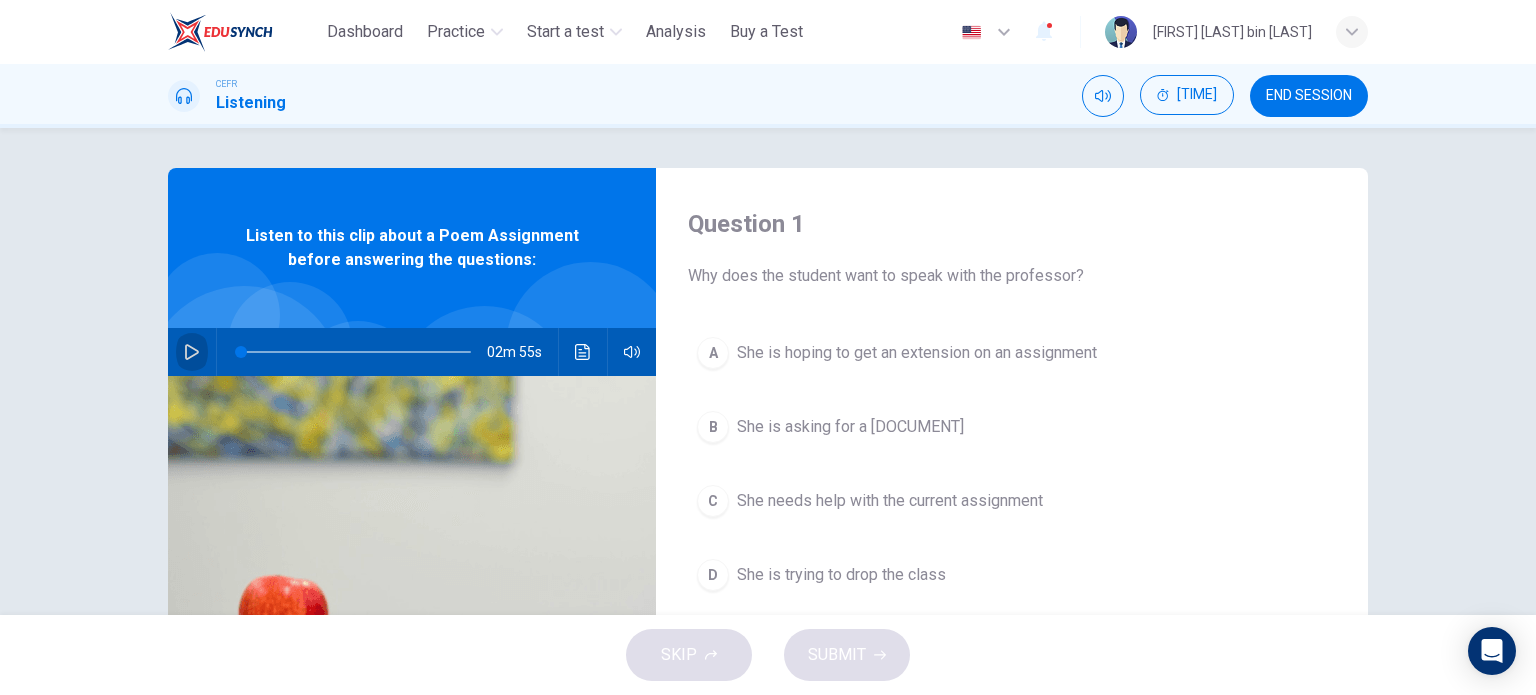 click at bounding box center (192, 352) 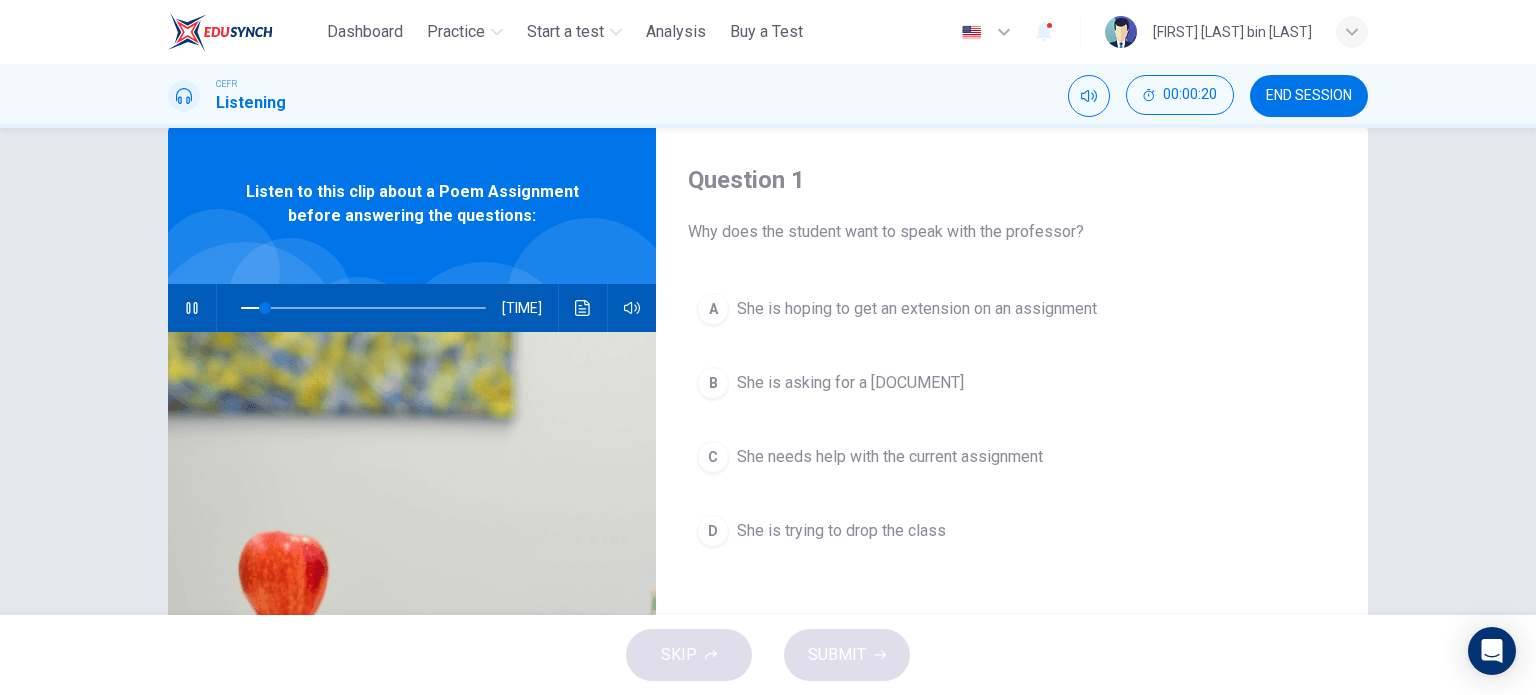 scroll, scrollTop: 0, scrollLeft: 0, axis: both 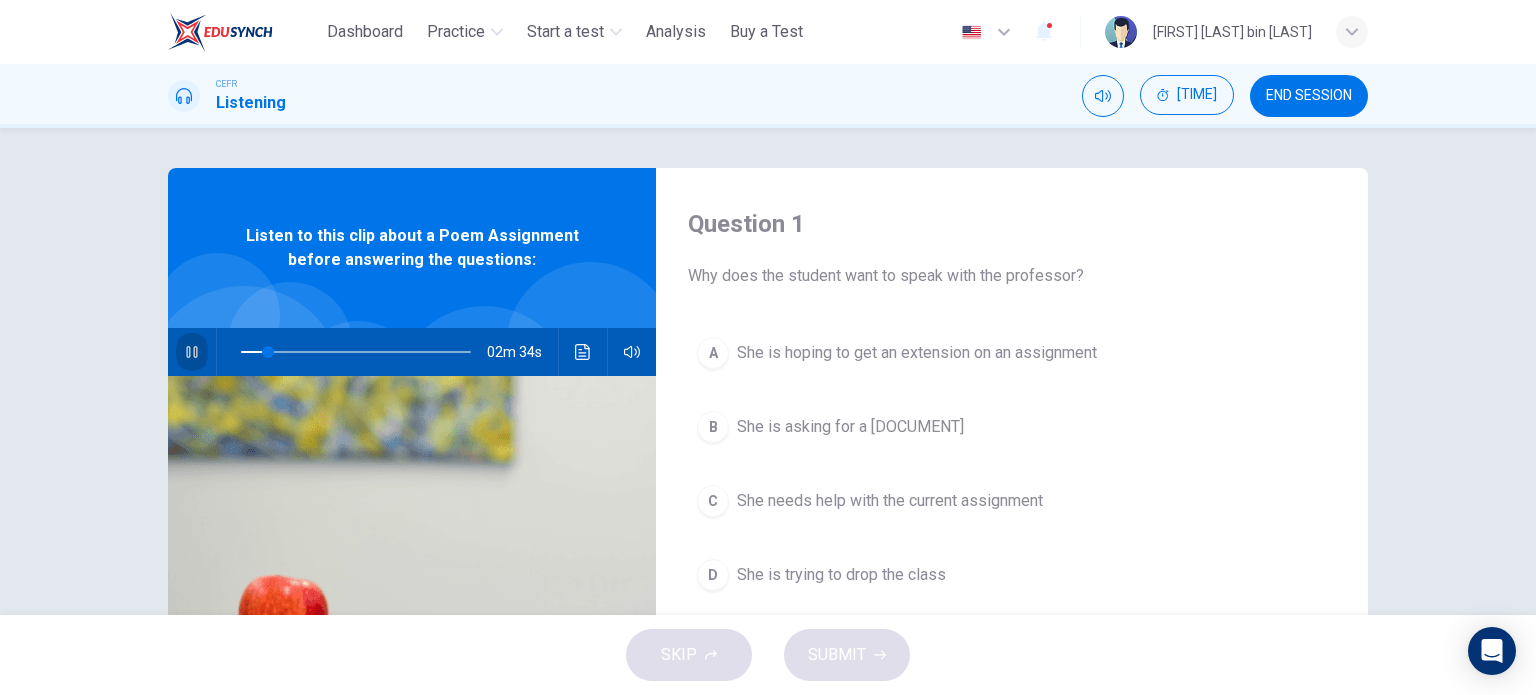 click at bounding box center (192, 352) 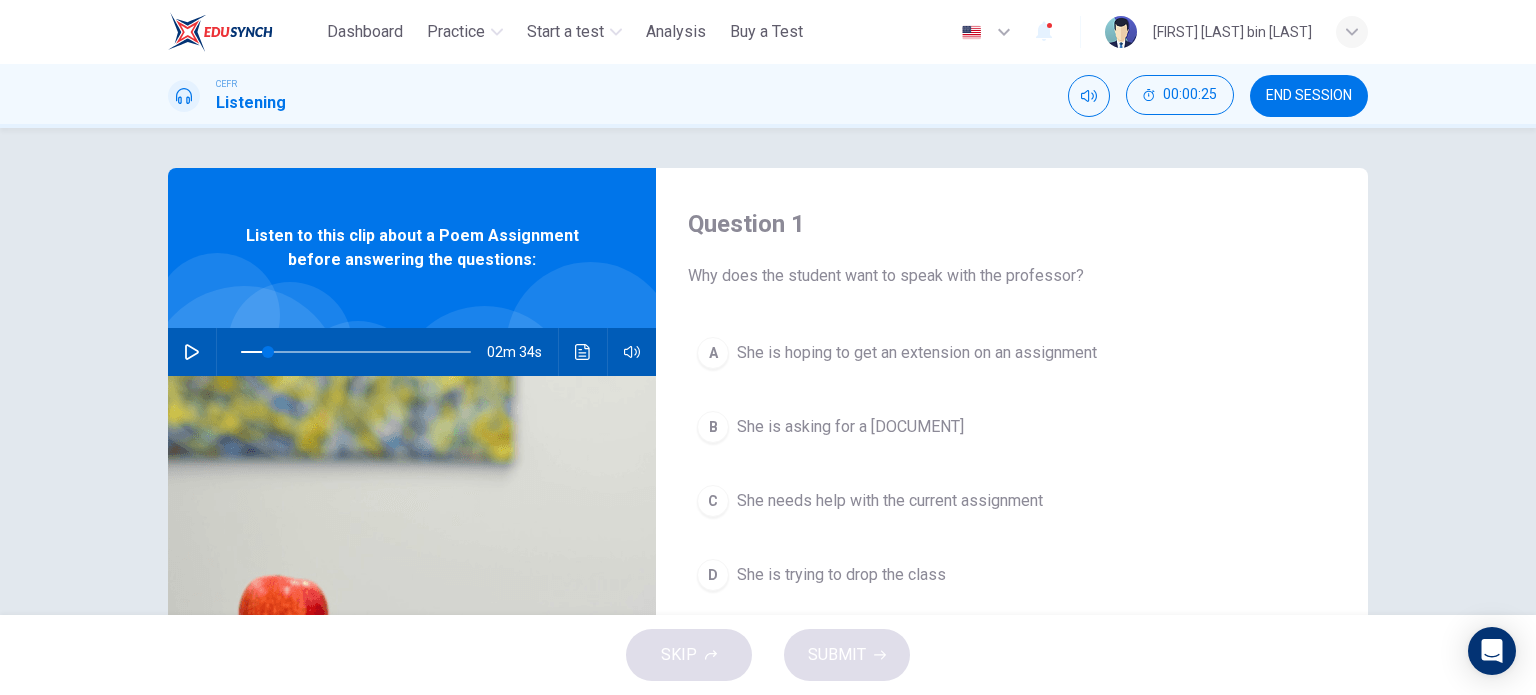 click on "She needs help with the current assignment" at bounding box center [917, 353] 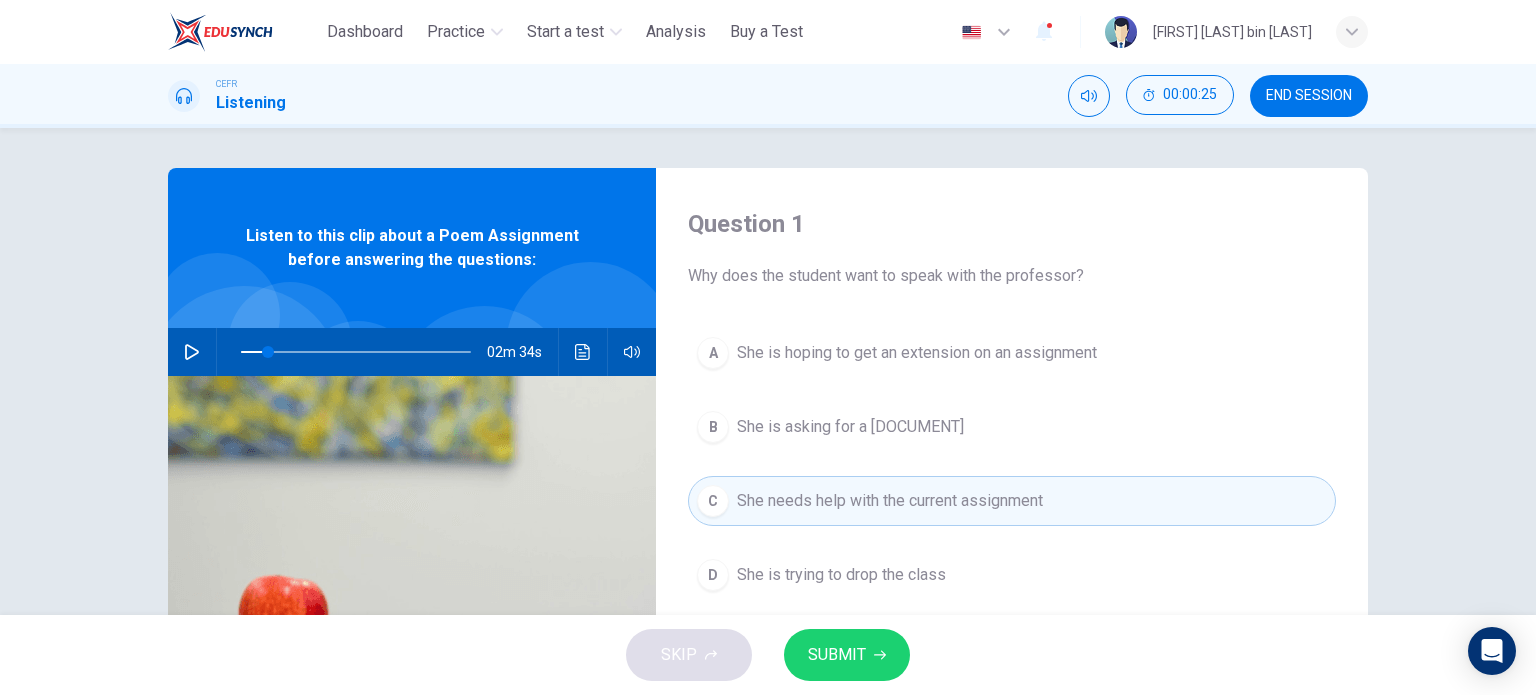 click on "SKIP SUBMIT" at bounding box center (768, 655) 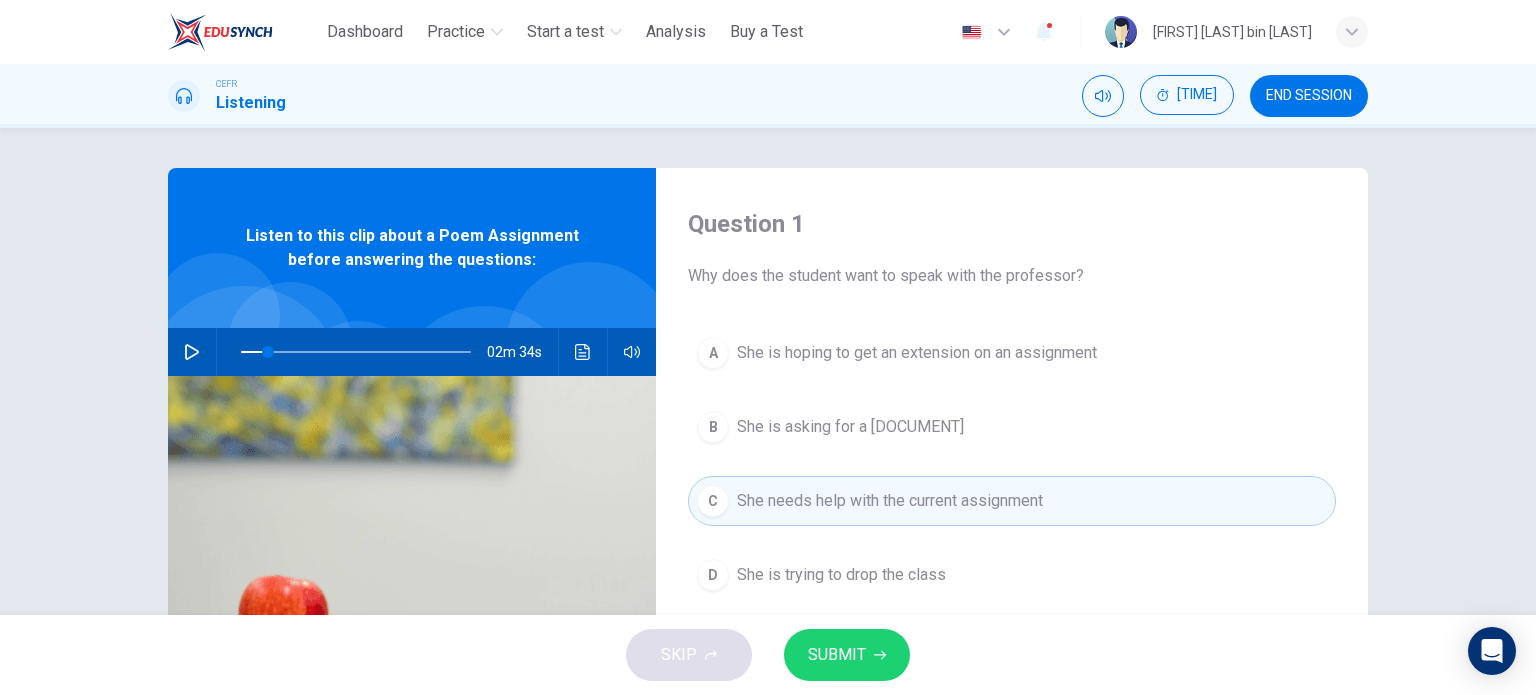 click on "SUBMIT" at bounding box center [847, 655] 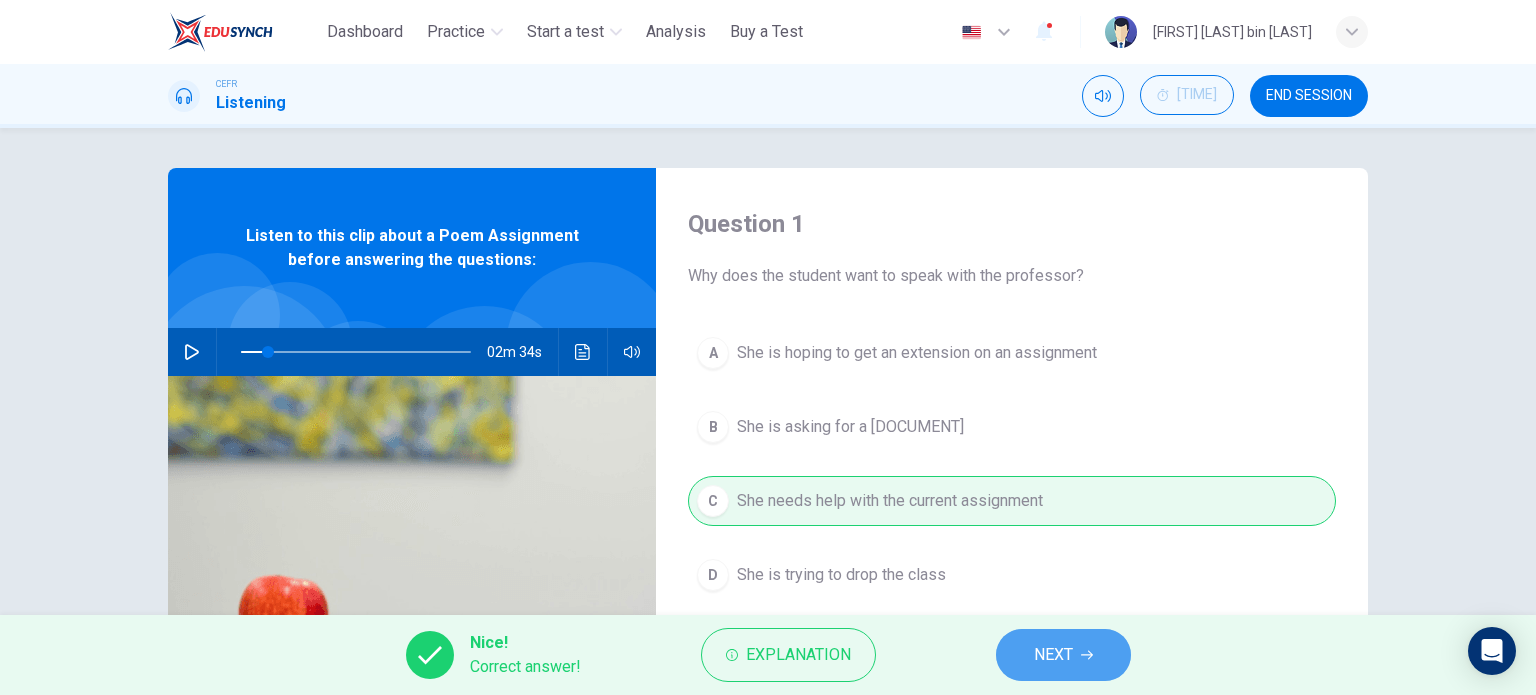 click on "NEXT" at bounding box center (1063, 655) 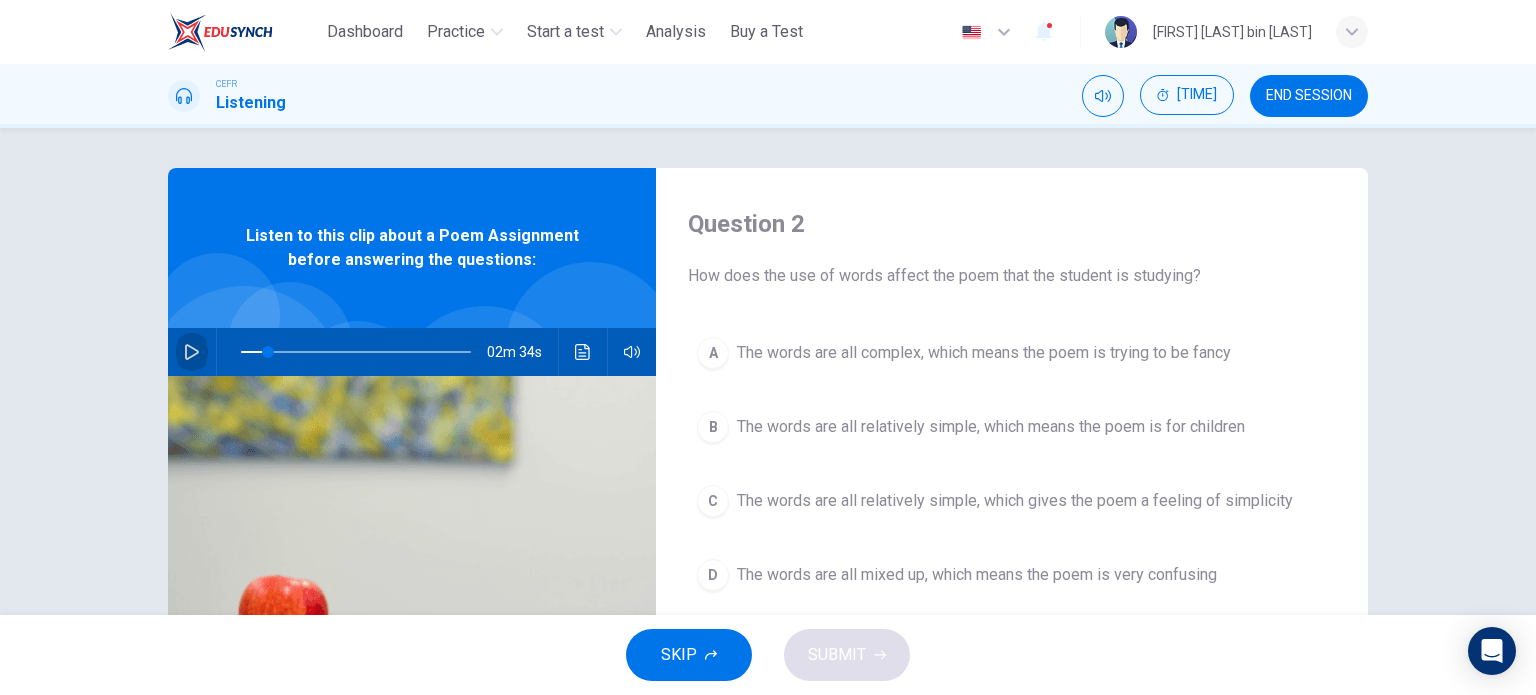 click at bounding box center (192, 352) 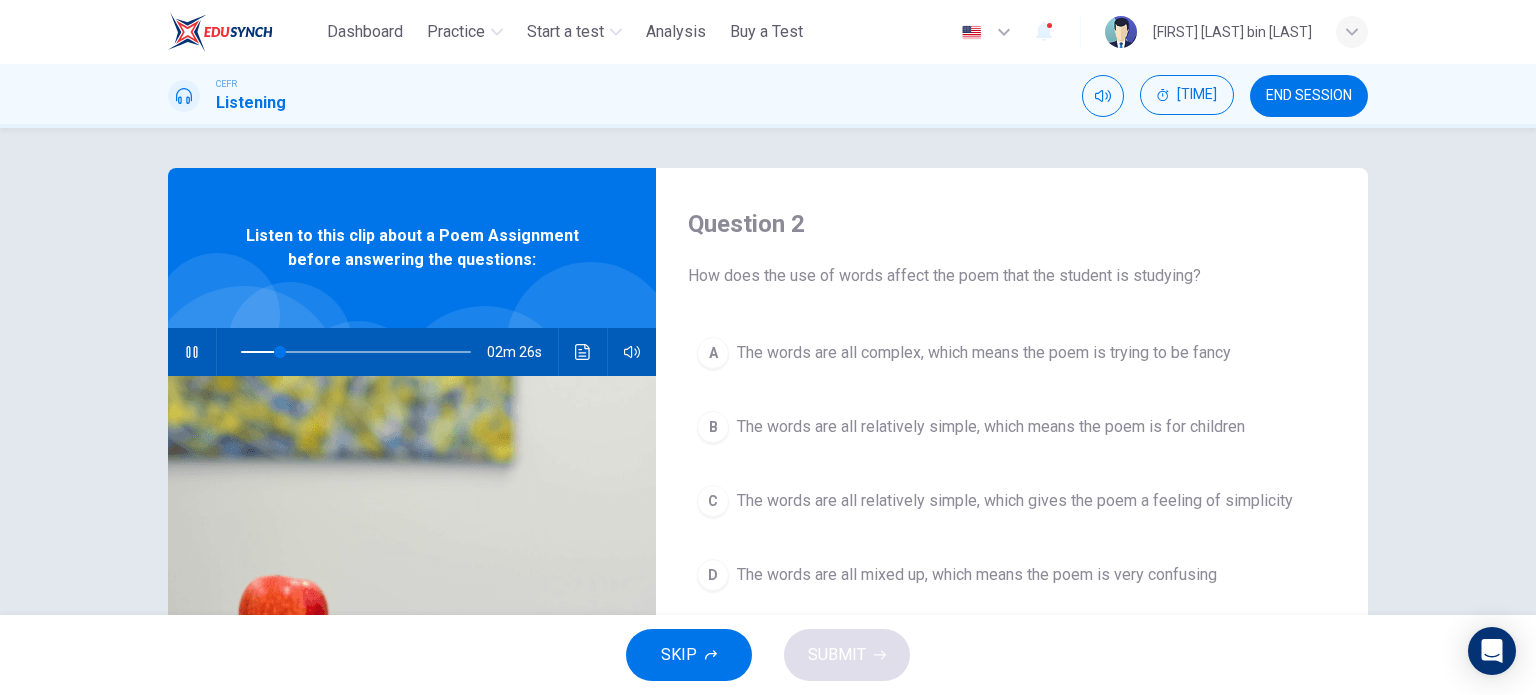 click at bounding box center [192, 352] 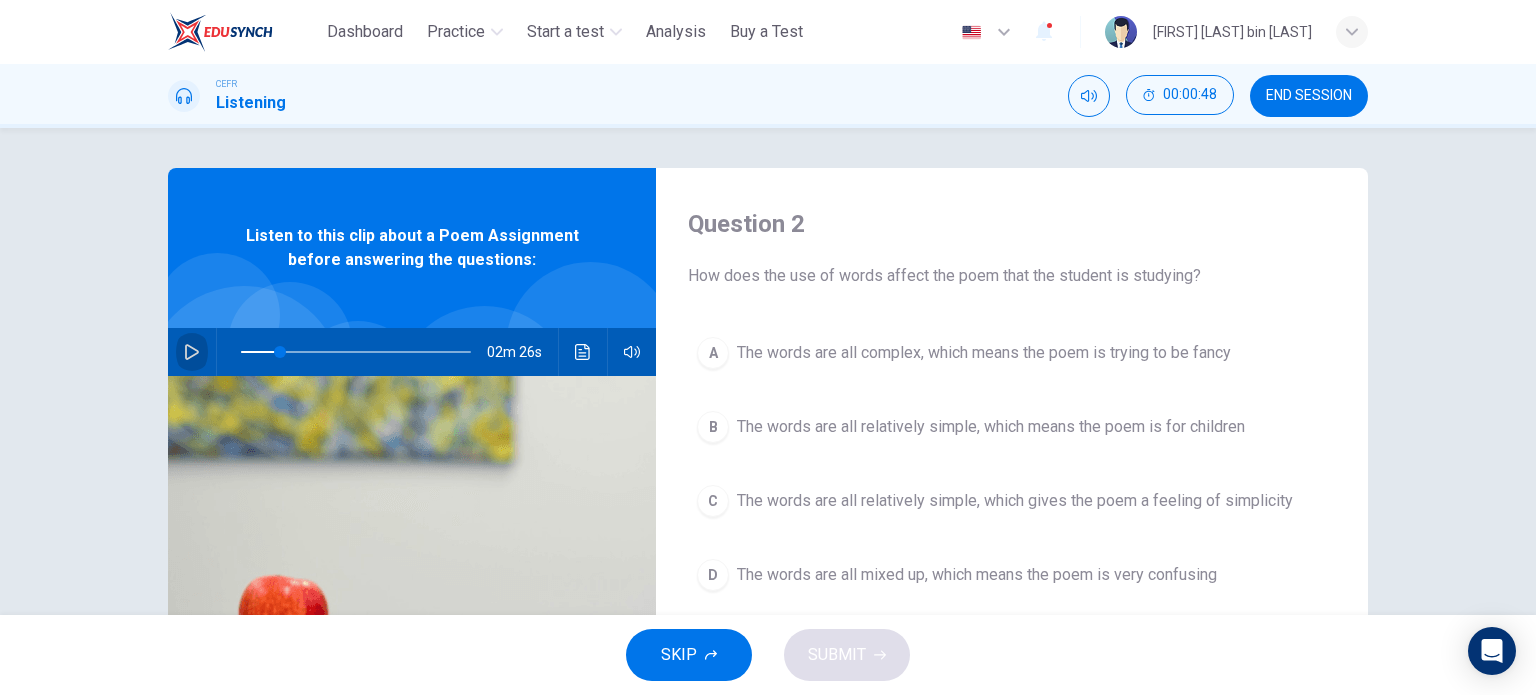 click at bounding box center [192, 352] 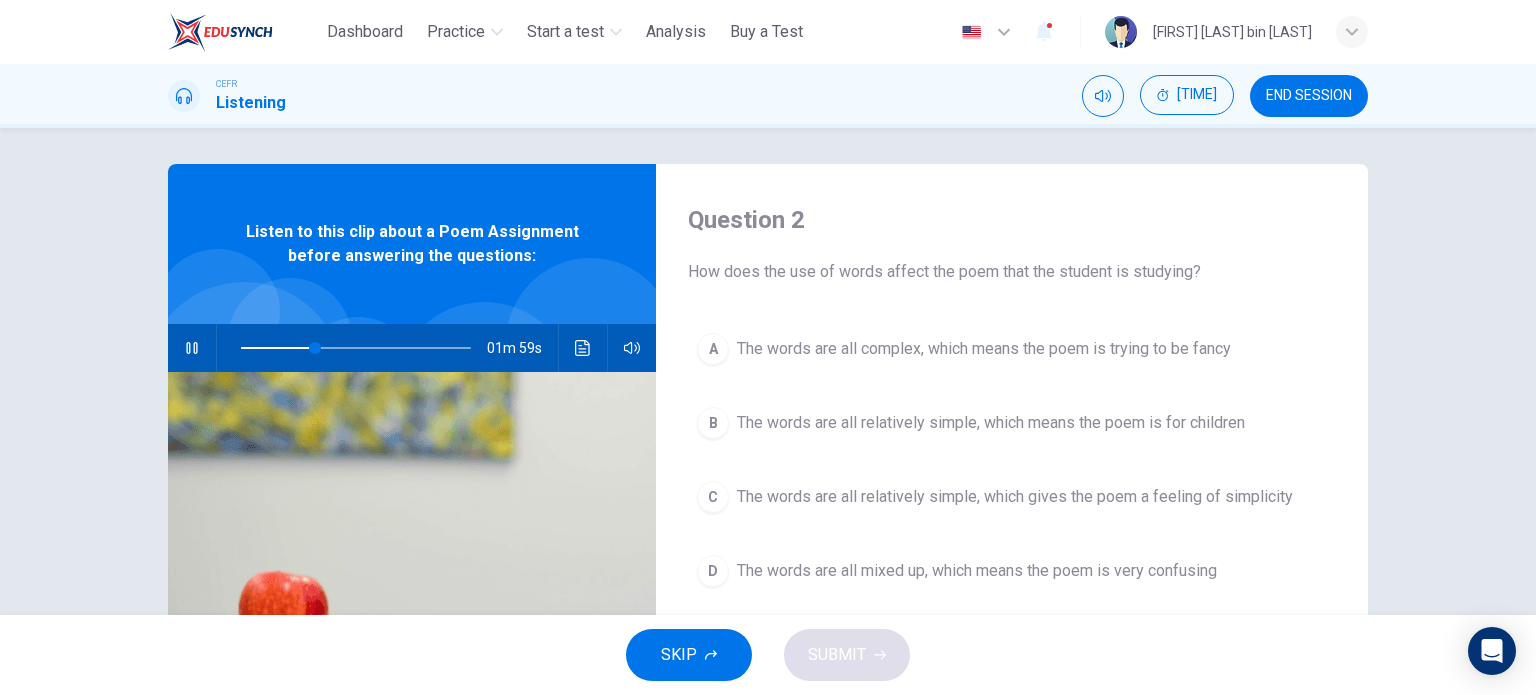 scroll, scrollTop: 0, scrollLeft: 0, axis: both 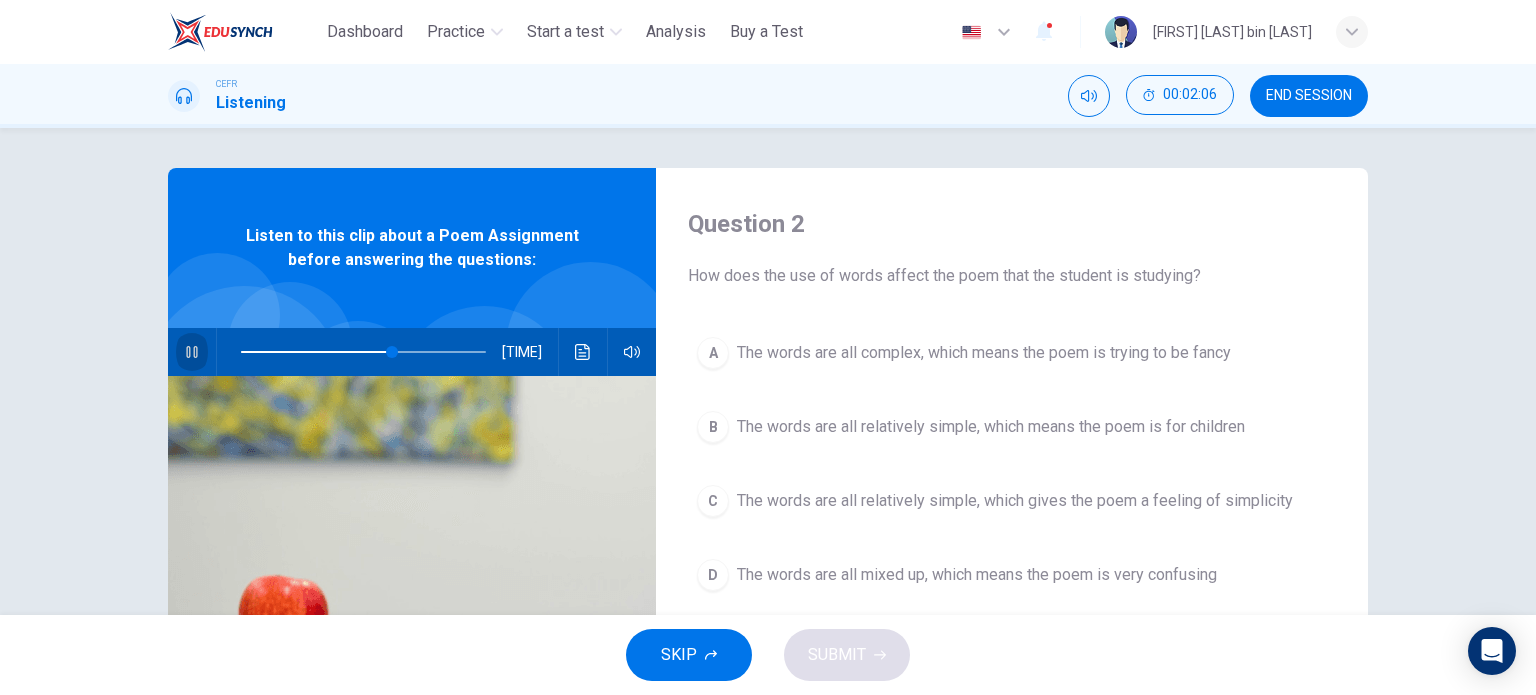 click at bounding box center (192, 352) 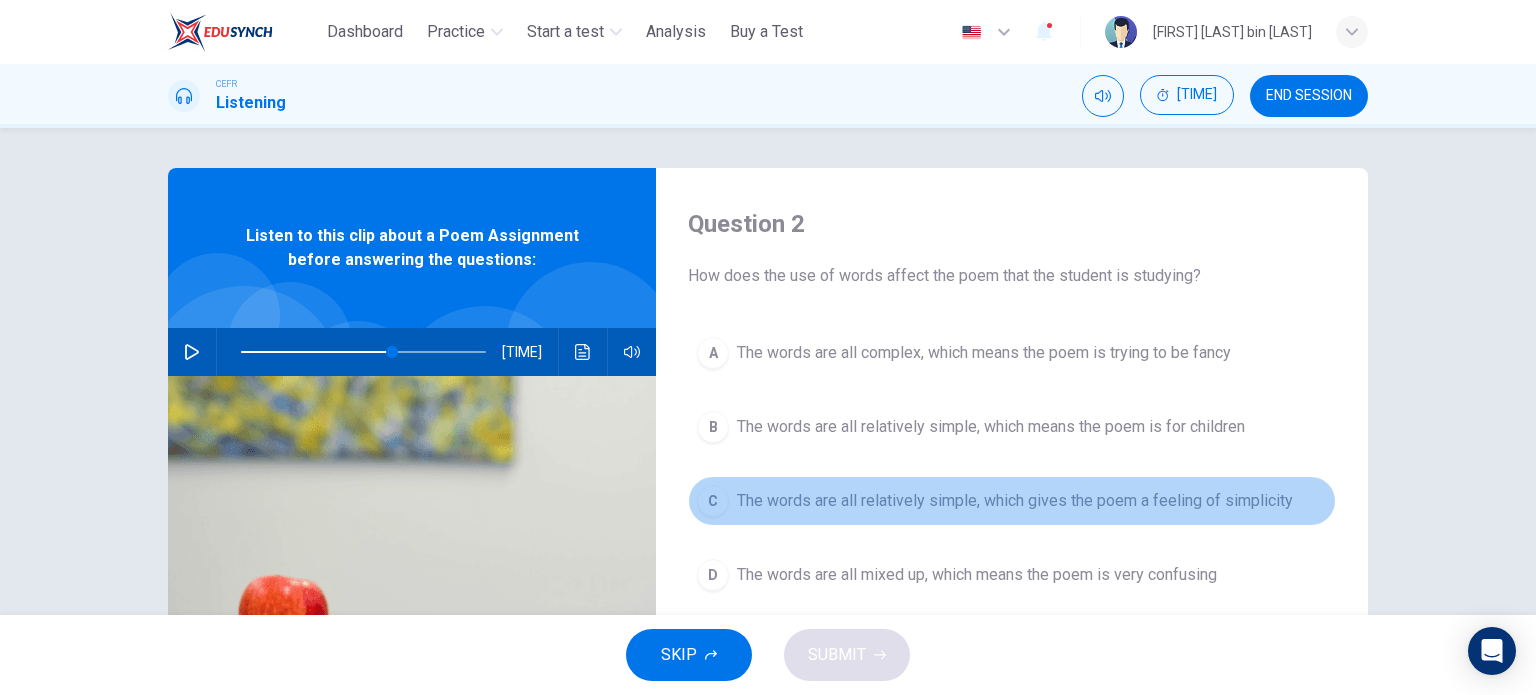 click on "The words are all relatively simple, which gives the poem a feeling of simplicity" at bounding box center (984, 353) 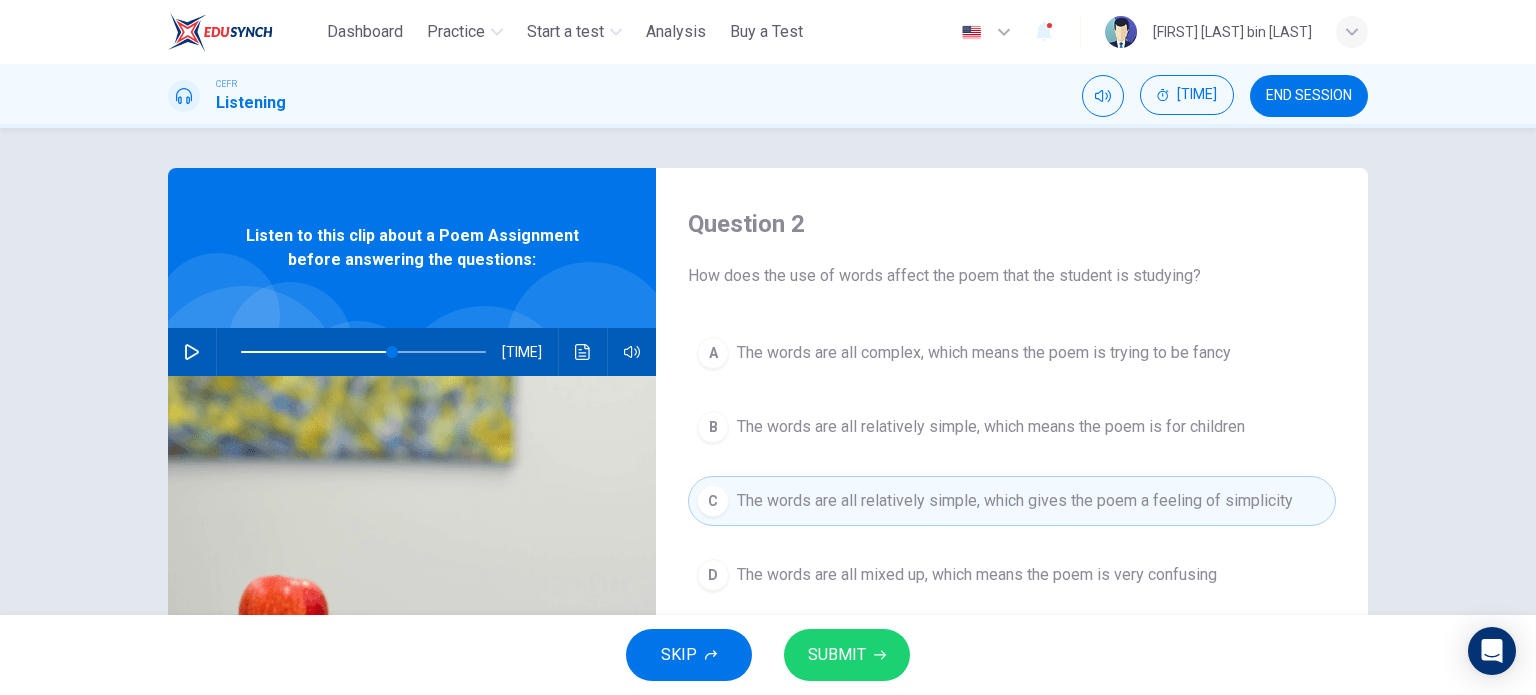 click on "SUBMIT" at bounding box center [847, 655] 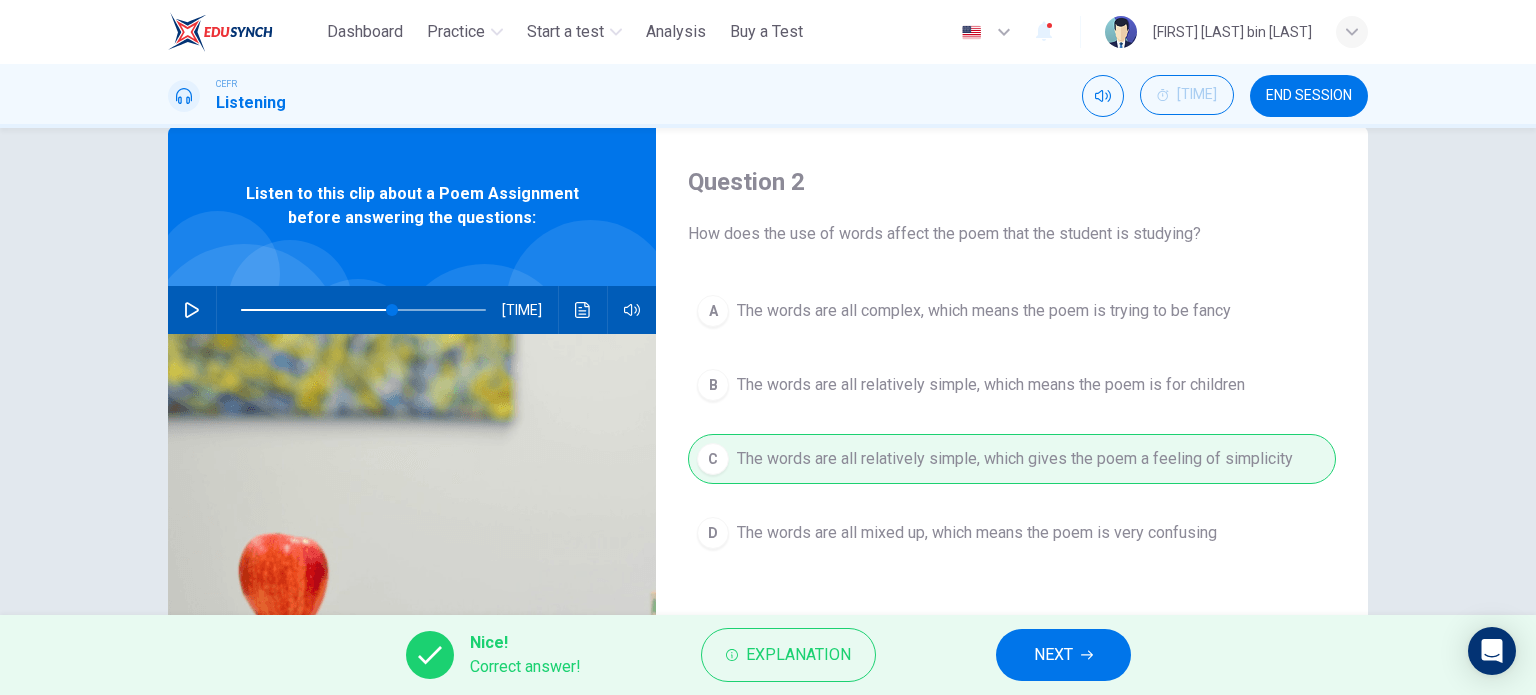 scroll, scrollTop: 100, scrollLeft: 0, axis: vertical 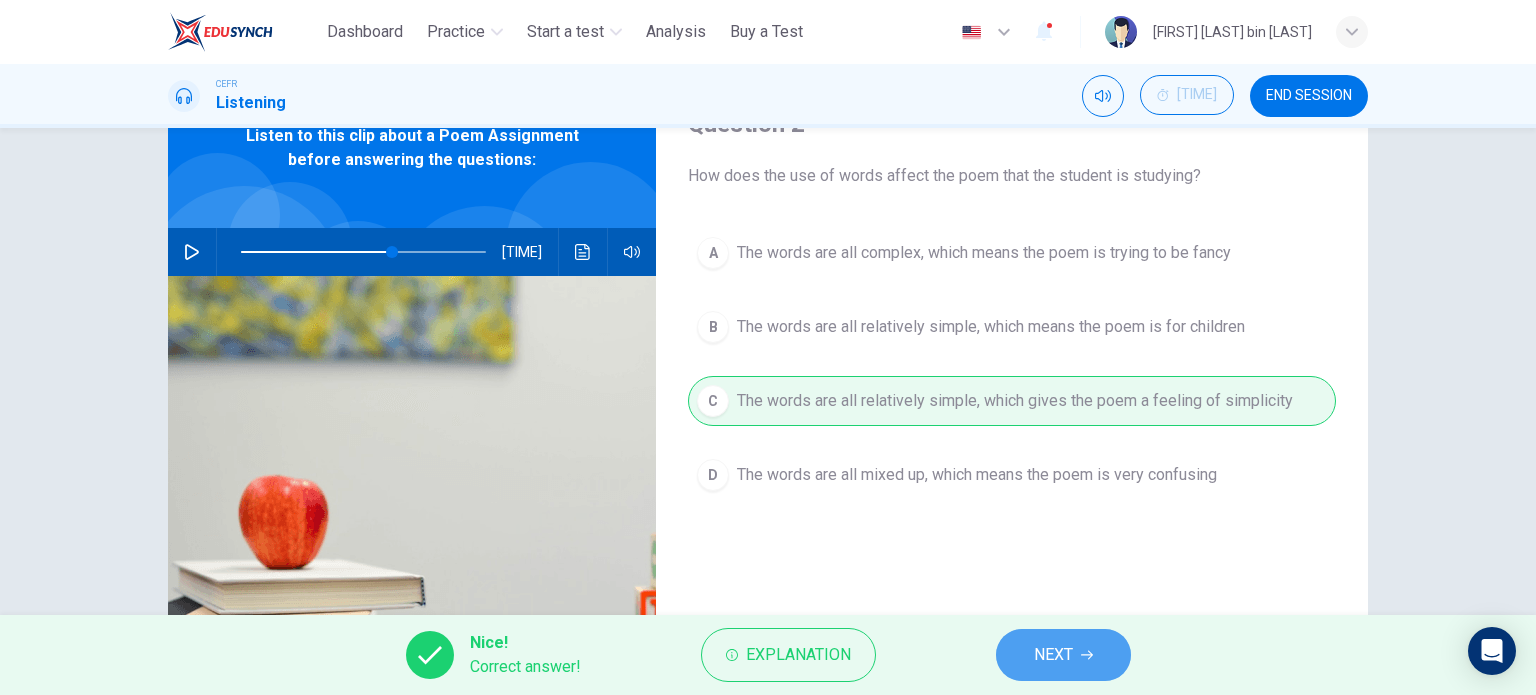 click on "NEXT" at bounding box center [1053, 655] 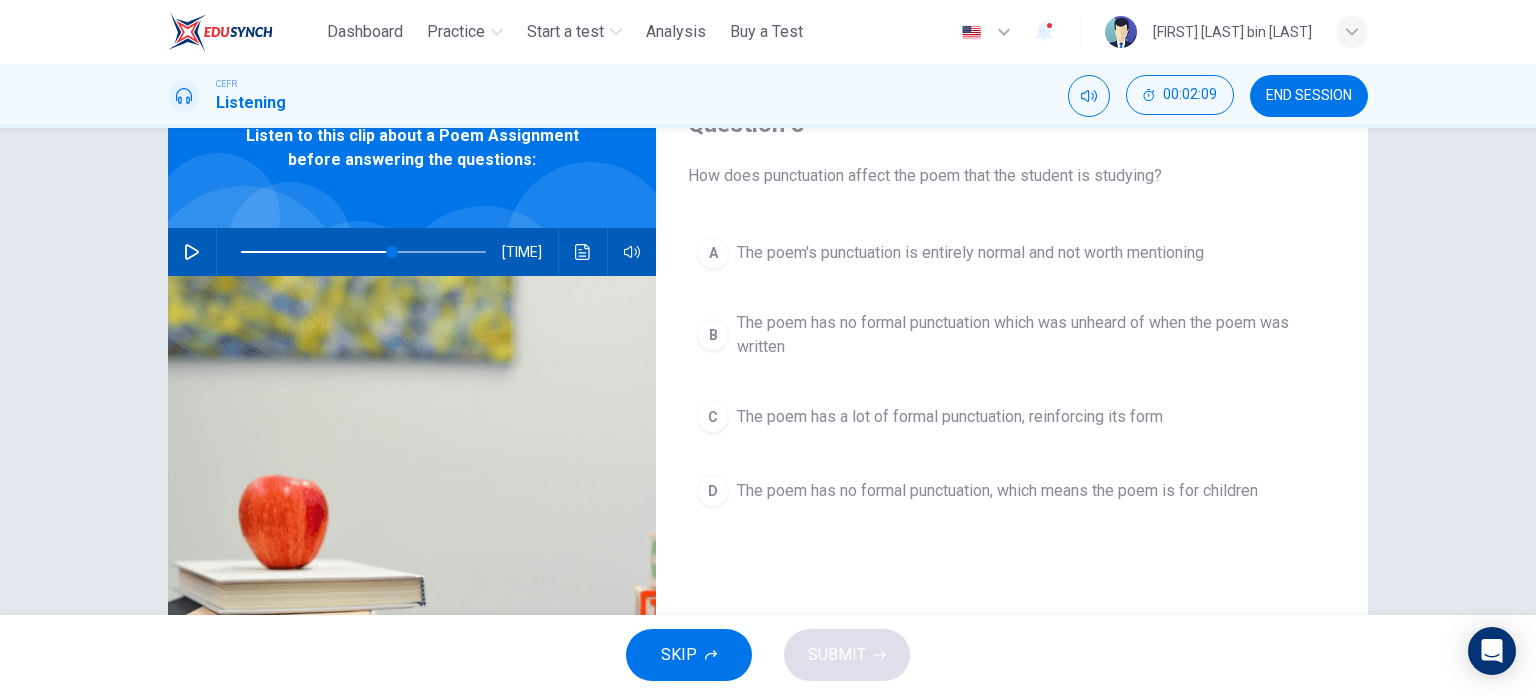 click at bounding box center (192, 252) 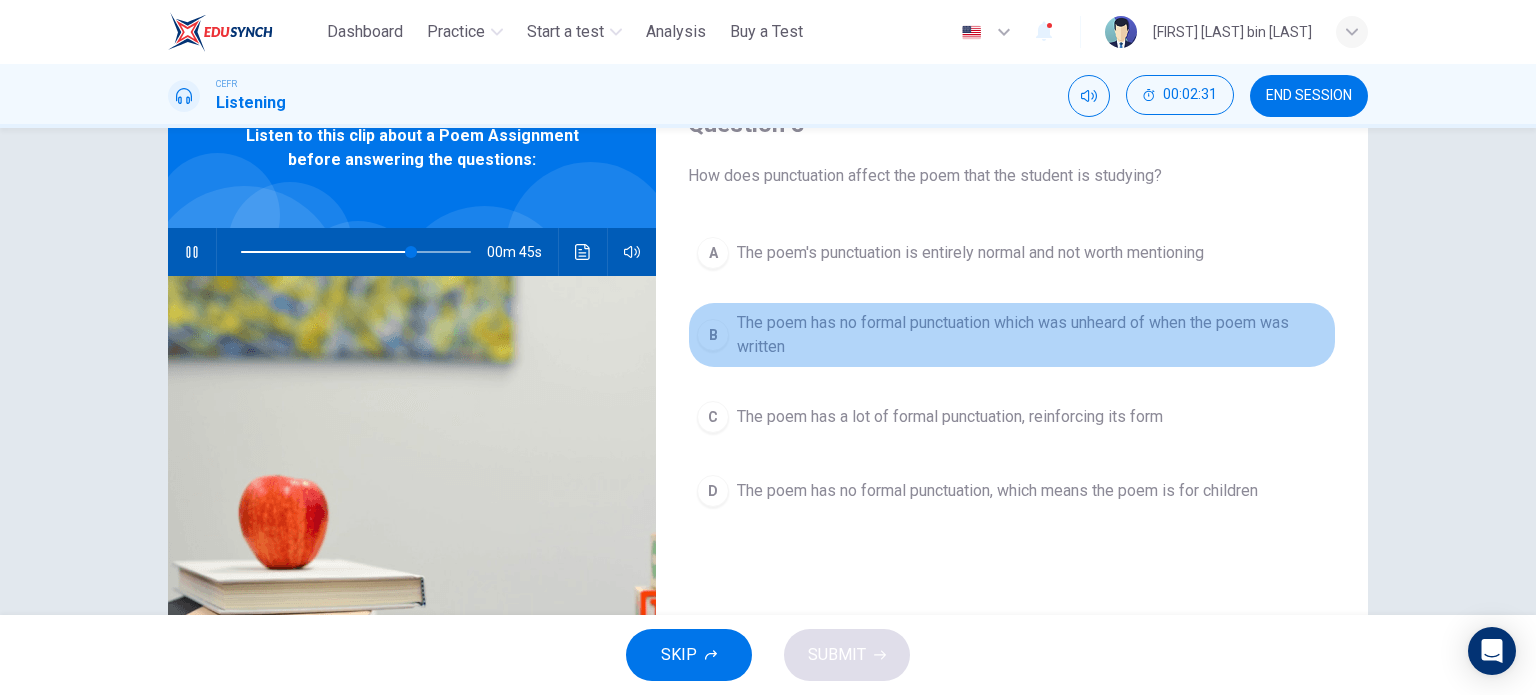click on "The poem has no formal punctuation which was unheard of when the poem was written" at bounding box center [970, 253] 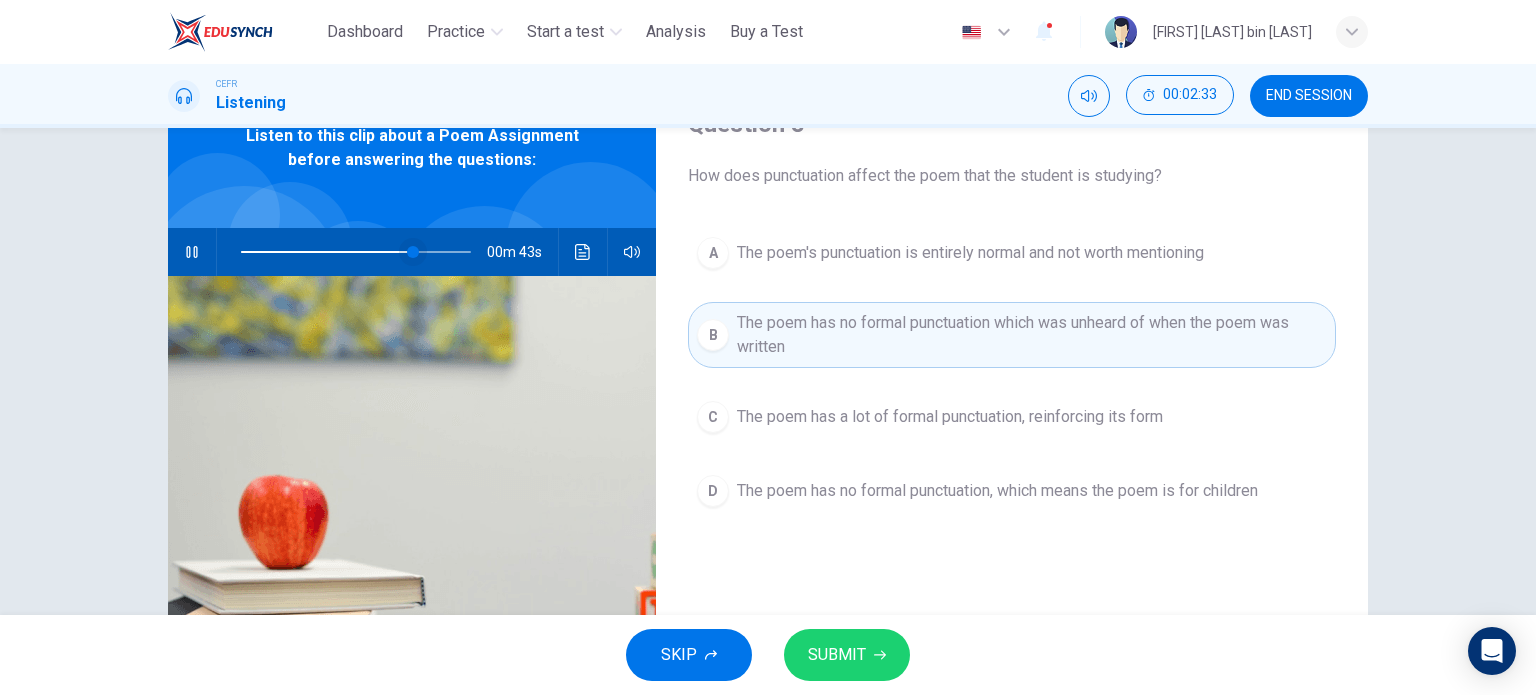 click at bounding box center (413, 252) 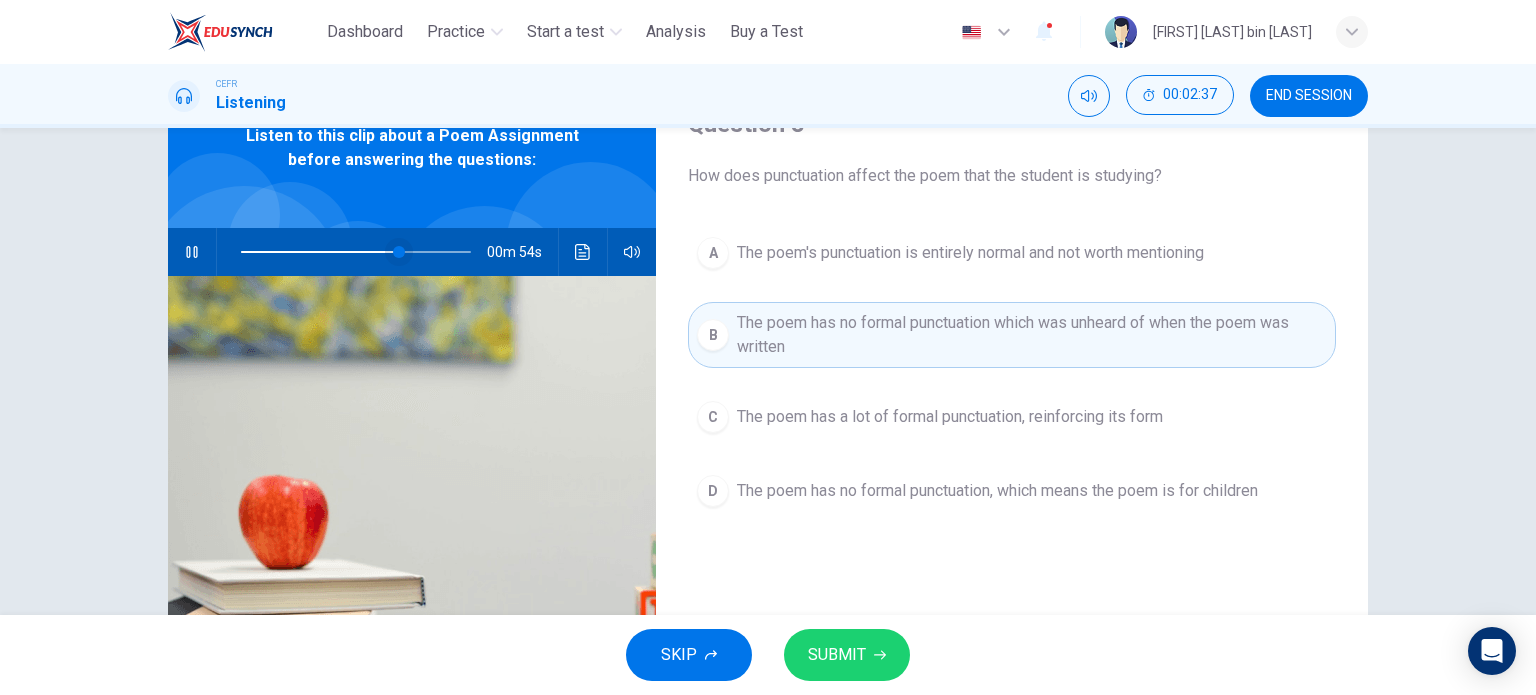 click at bounding box center (399, 252) 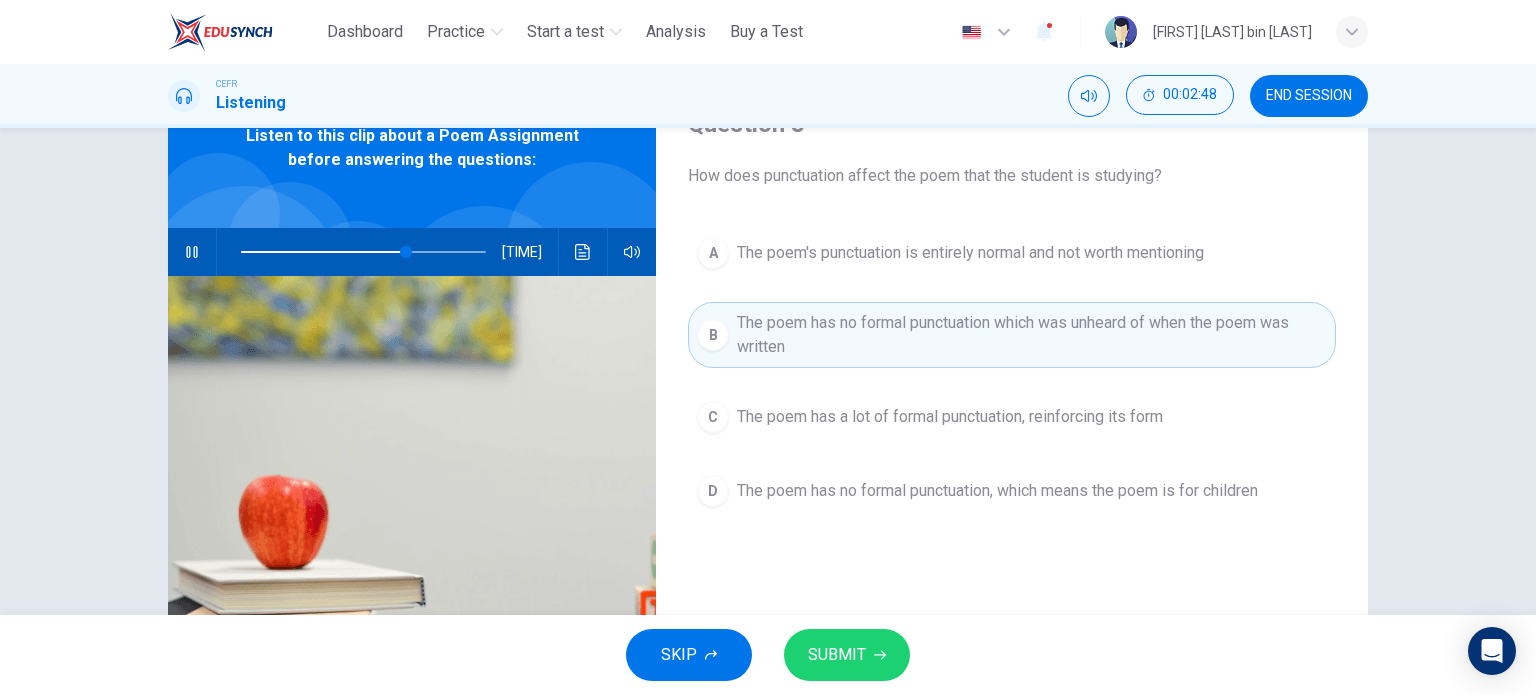 click at bounding box center (192, 252) 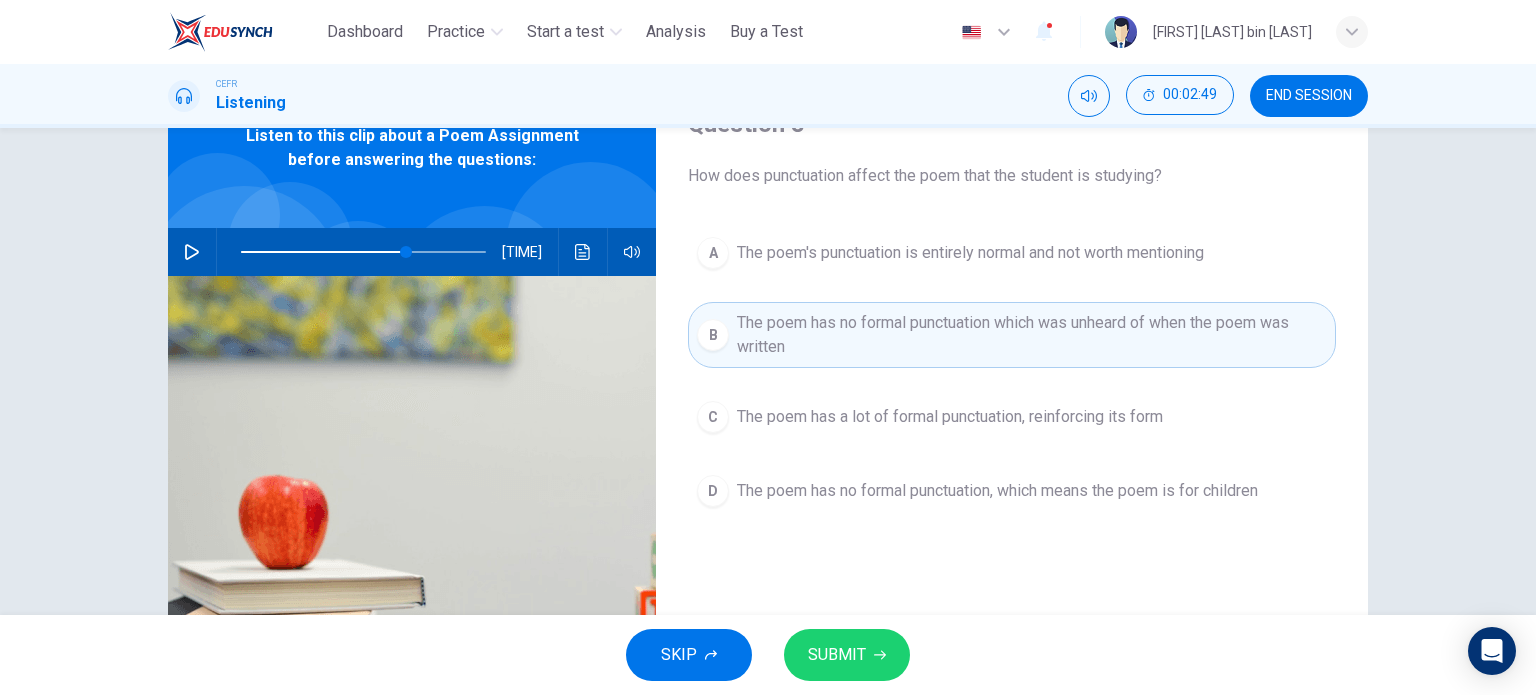 click on "SUBMIT" at bounding box center (837, 655) 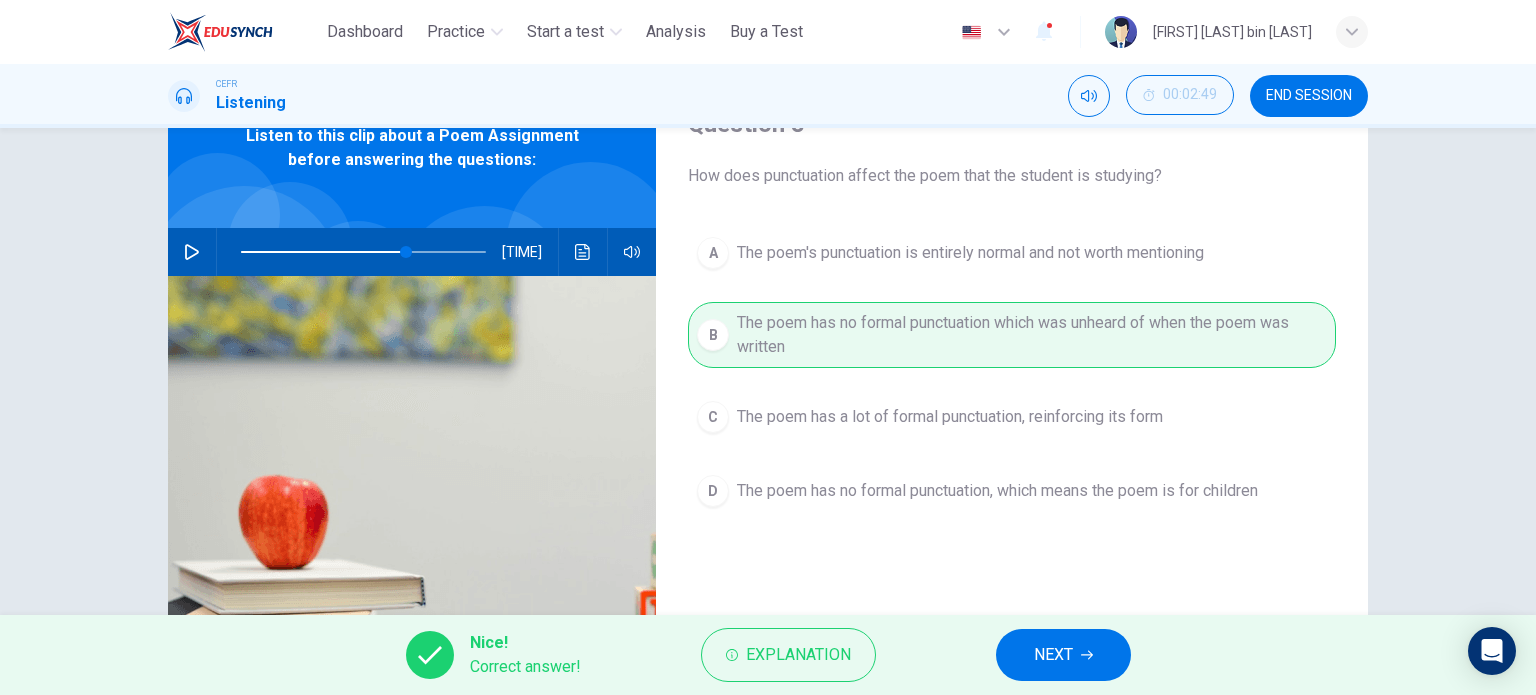 click on "NEXT" at bounding box center [1063, 655] 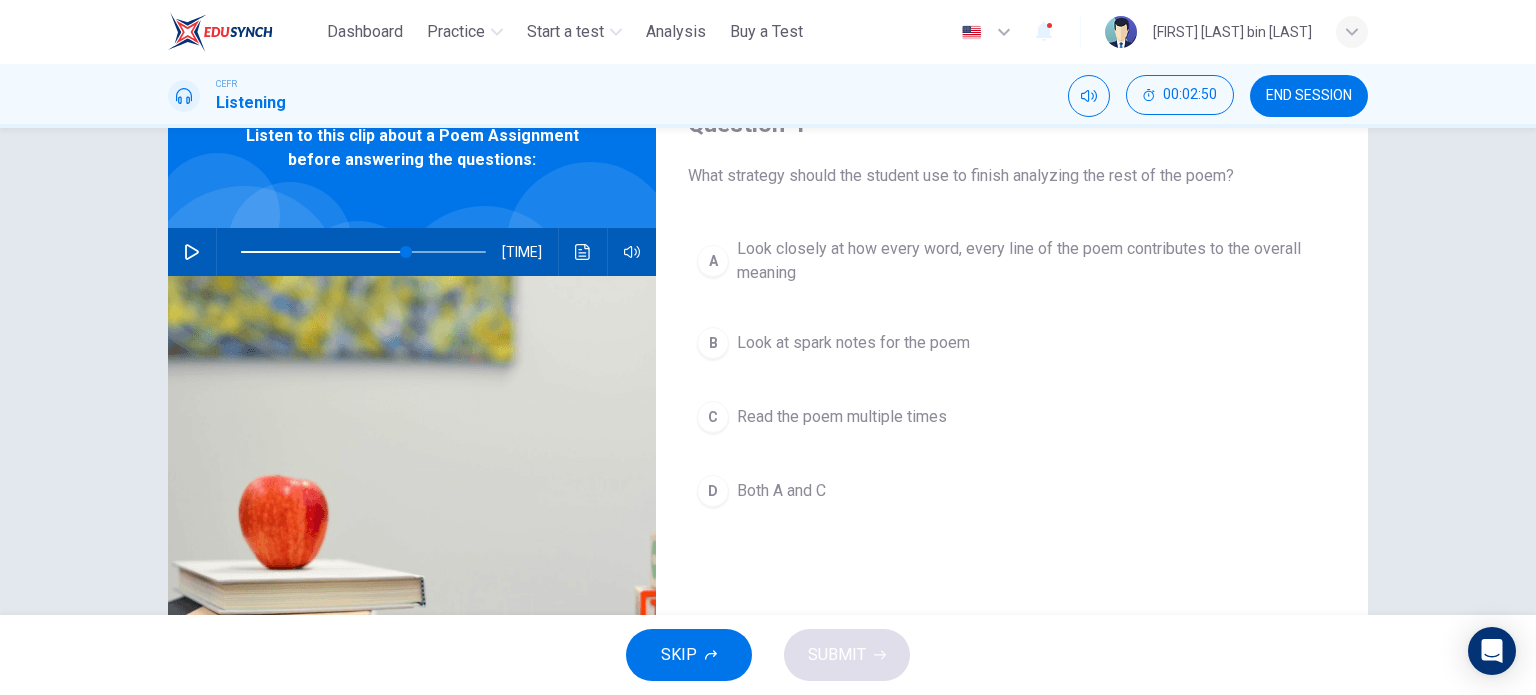 click at bounding box center (192, 252) 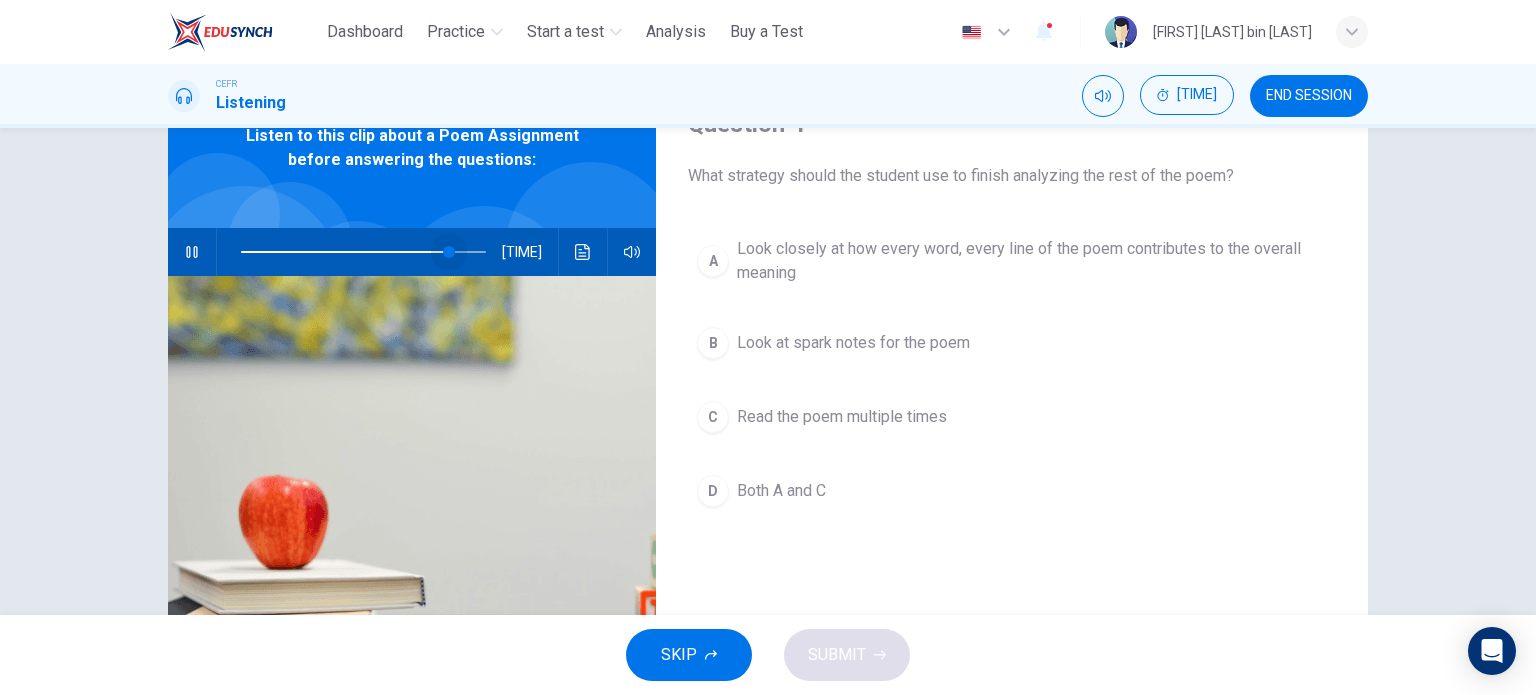 click at bounding box center (363, 252) 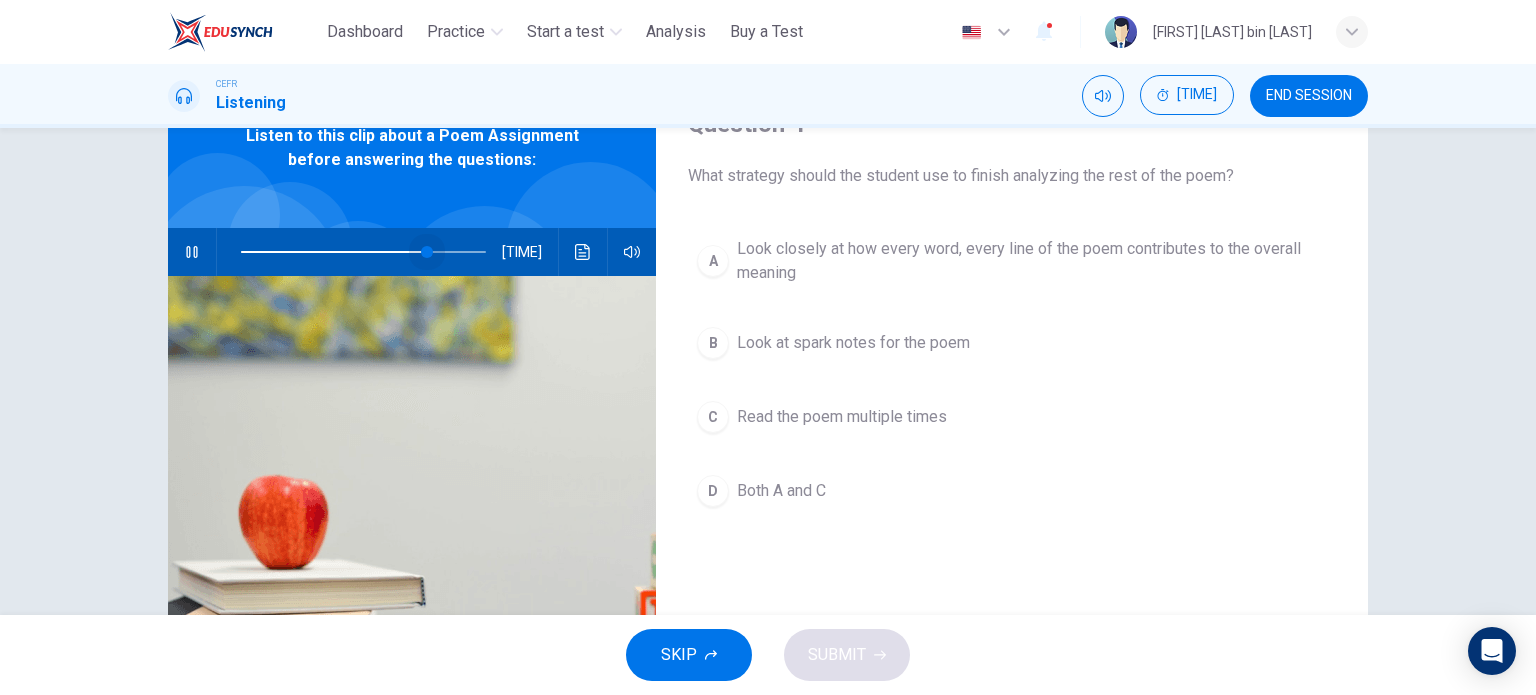 click at bounding box center (363, 252) 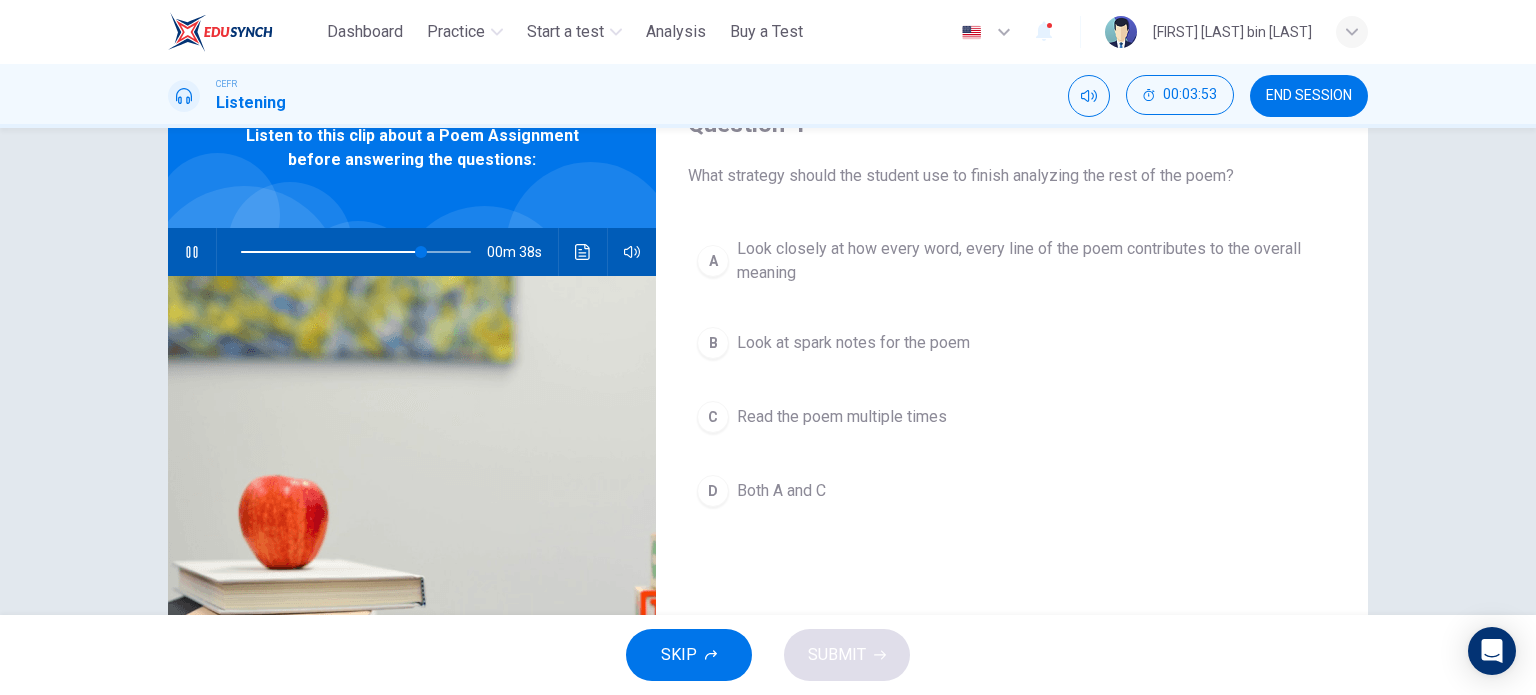 click at bounding box center [356, 252] 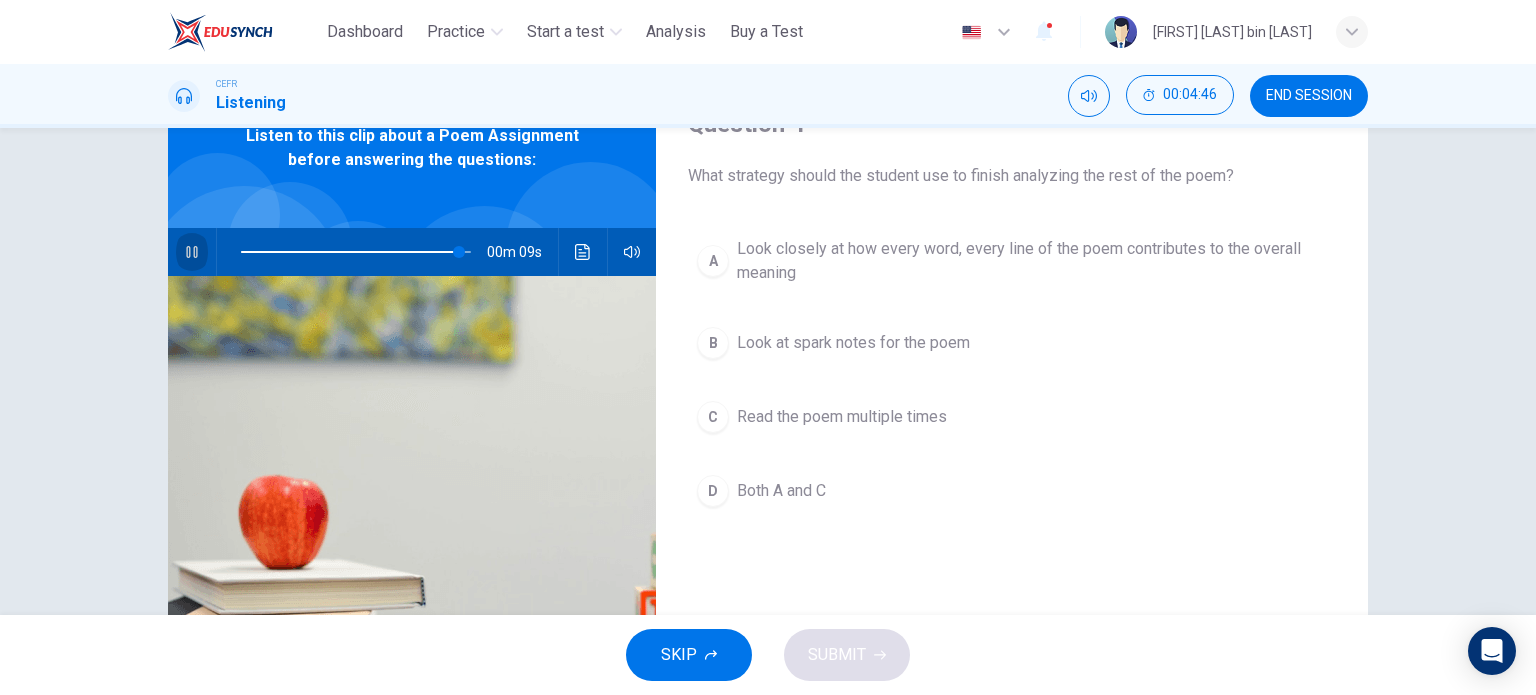 click at bounding box center (192, 252) 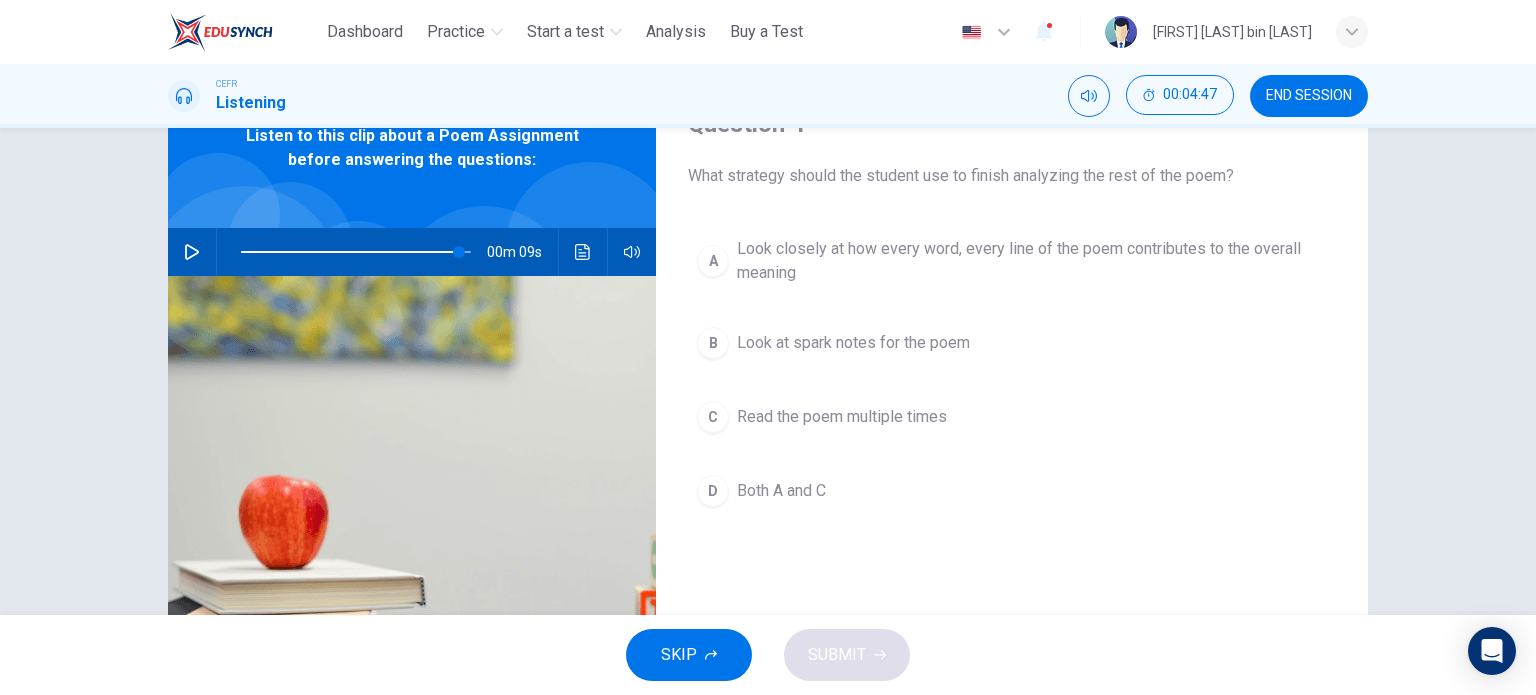 click on "A Look closely at how every word, every line of the poem contributes to the overall meaning" at bounding box center (1012, 261) 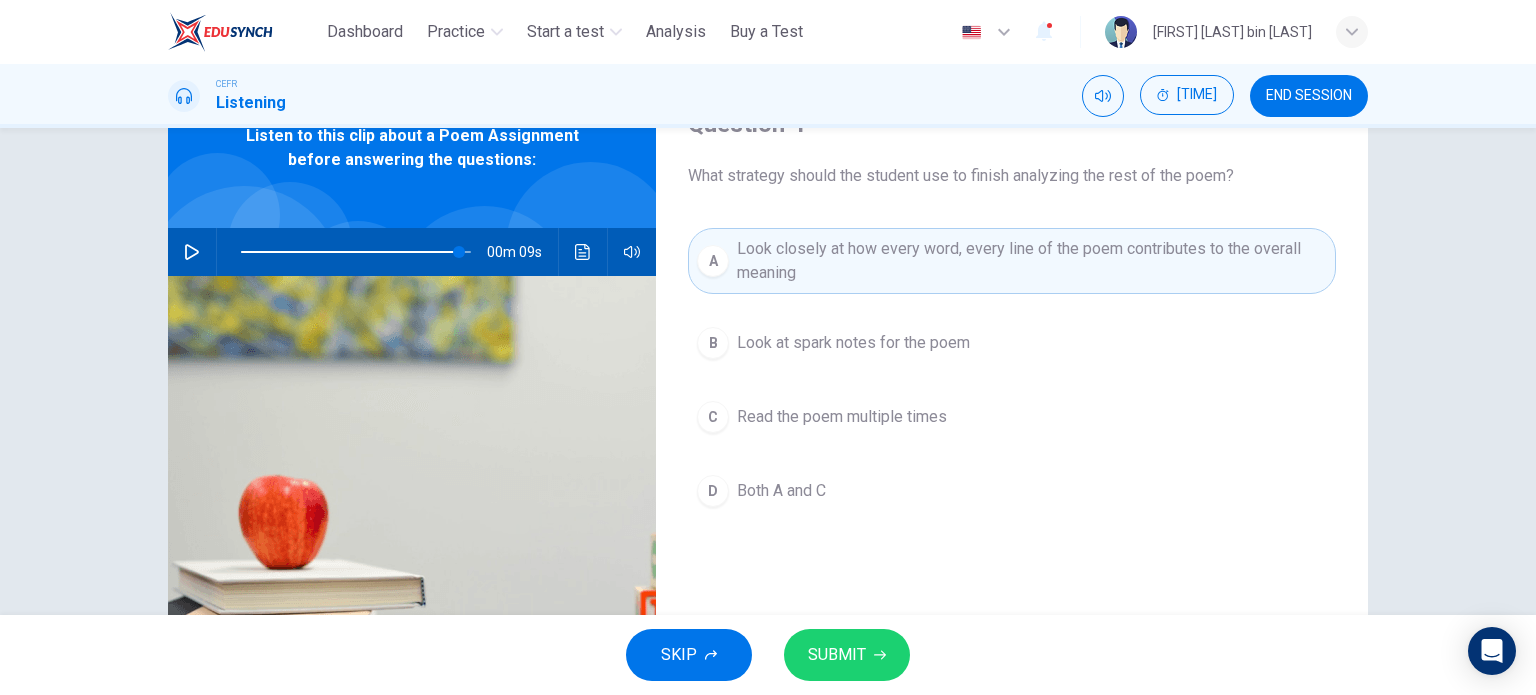 click on "SUBMIT" at bounding box center (837, 655) 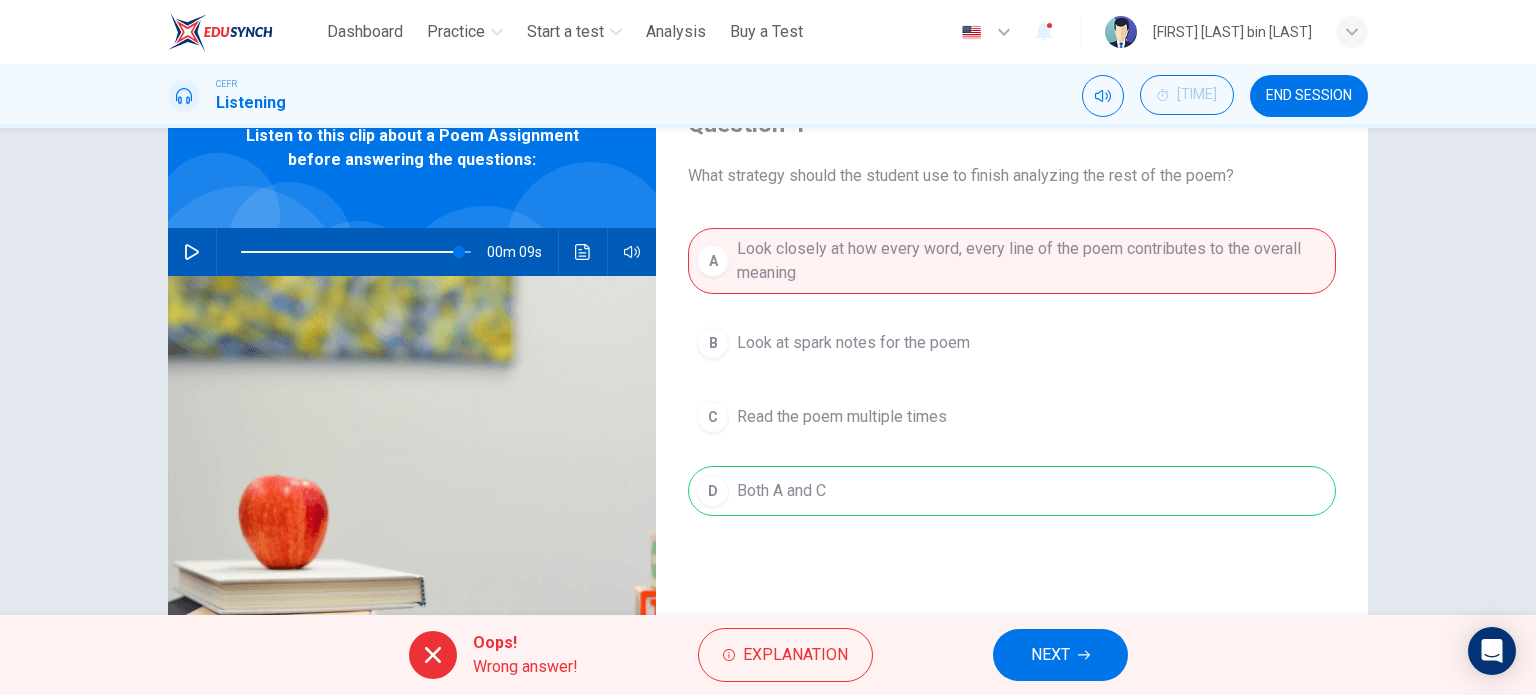 click on "NEXT" at bounding box center (1050, 655) 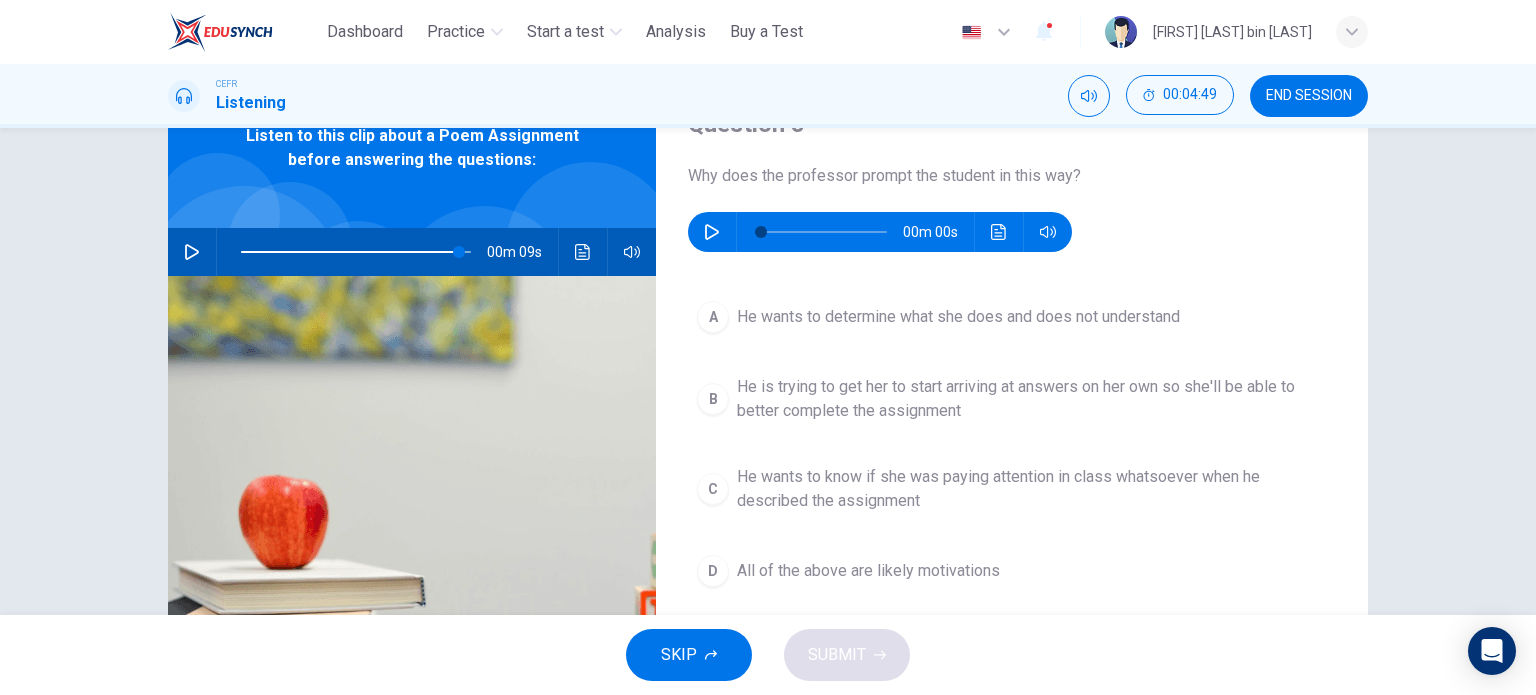 click at bounding box center [712, 232] 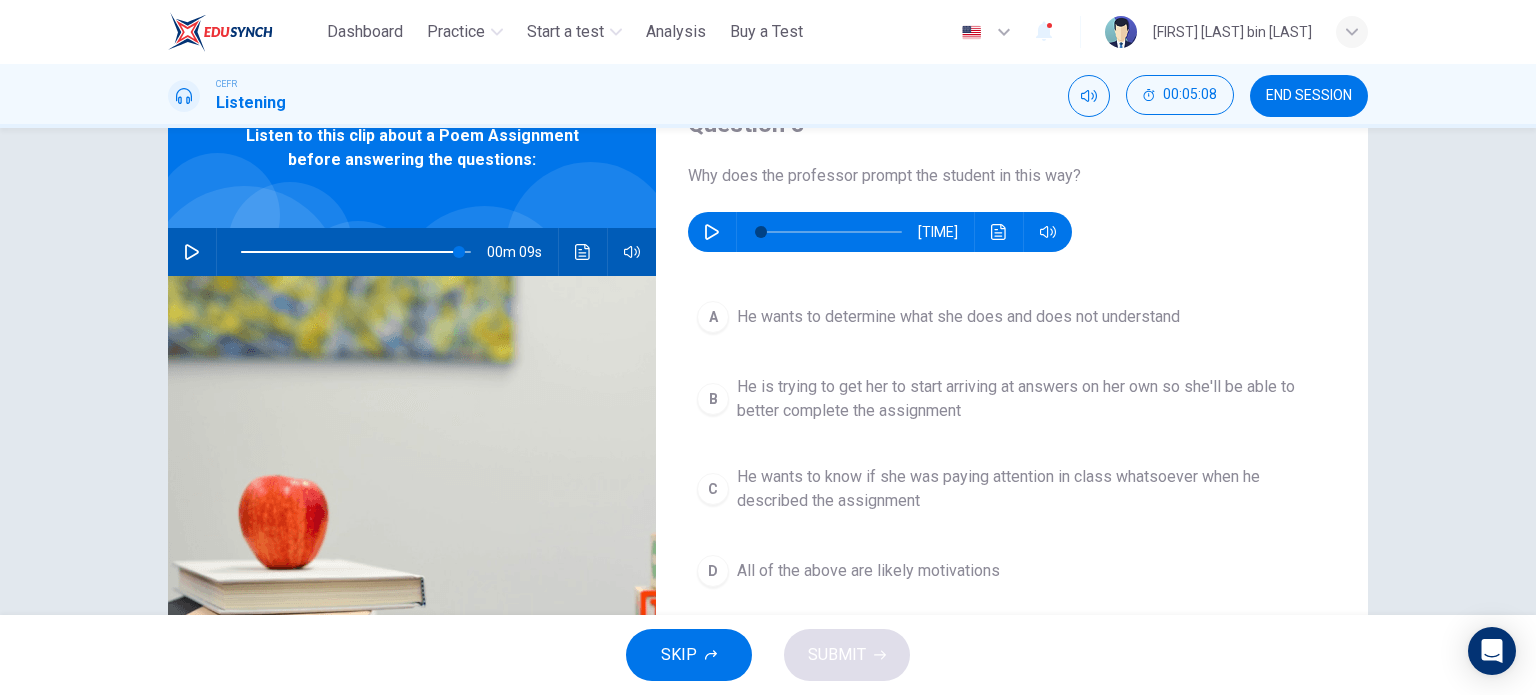 click on "He wants to determine what she does and does not understand" at bounding box center [958, 317] 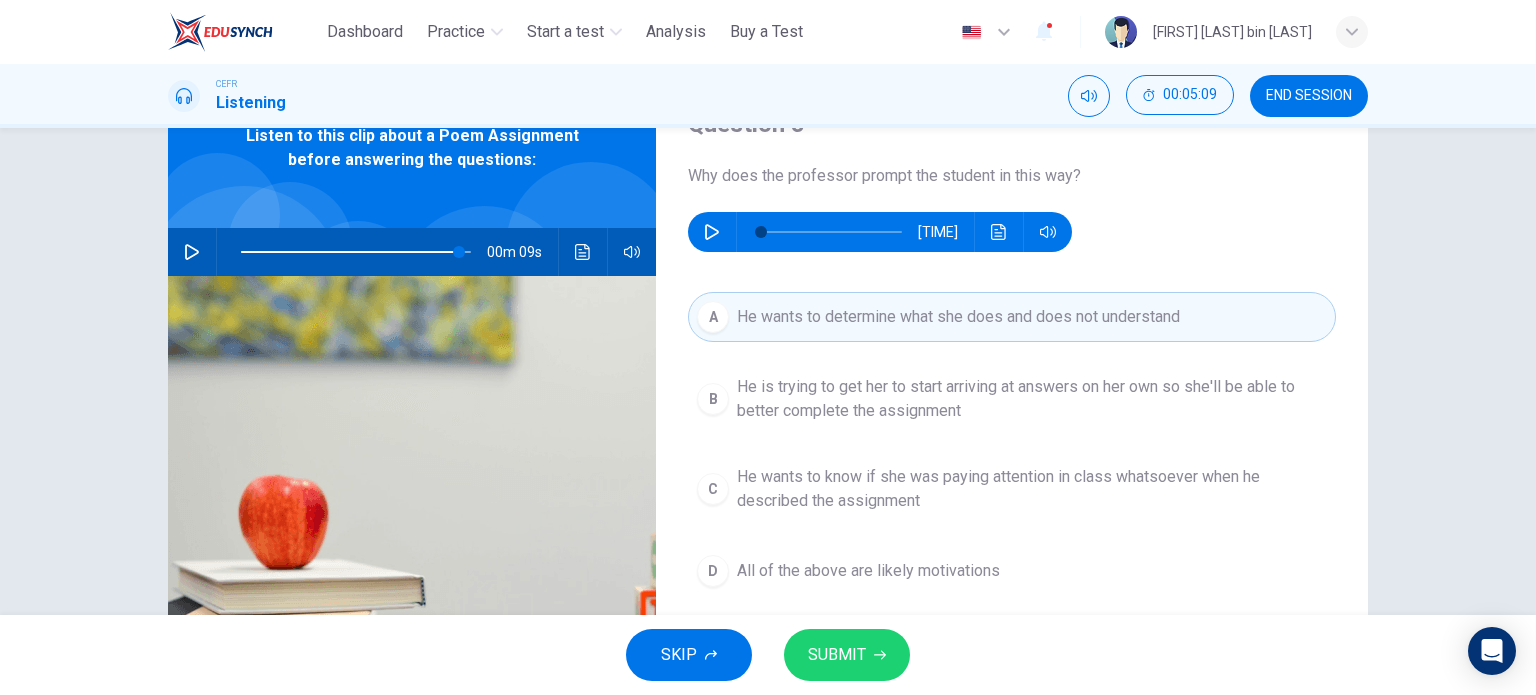 click on "SUBMIT" at bounding box center [847, 655] 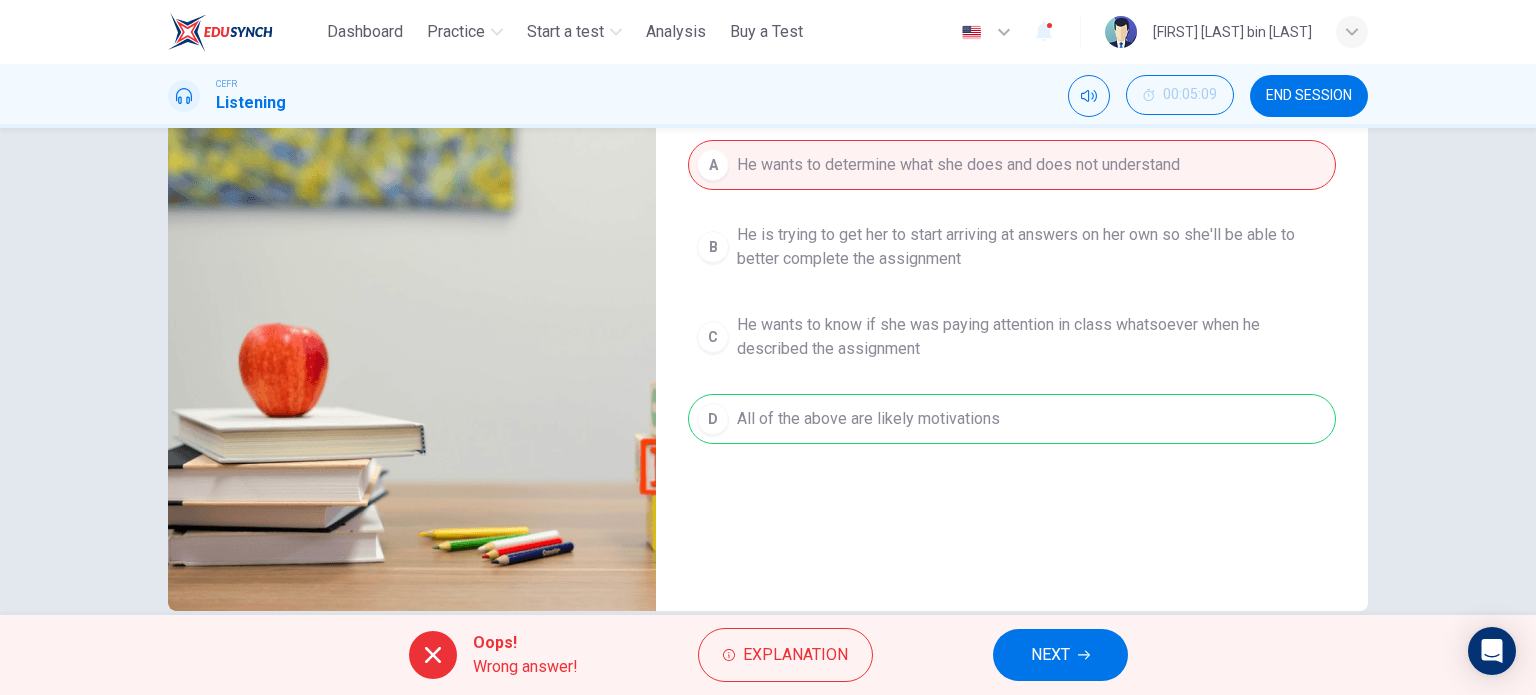 scroll, scrollTop: 288, scrollLeft: 0, axis: vertical 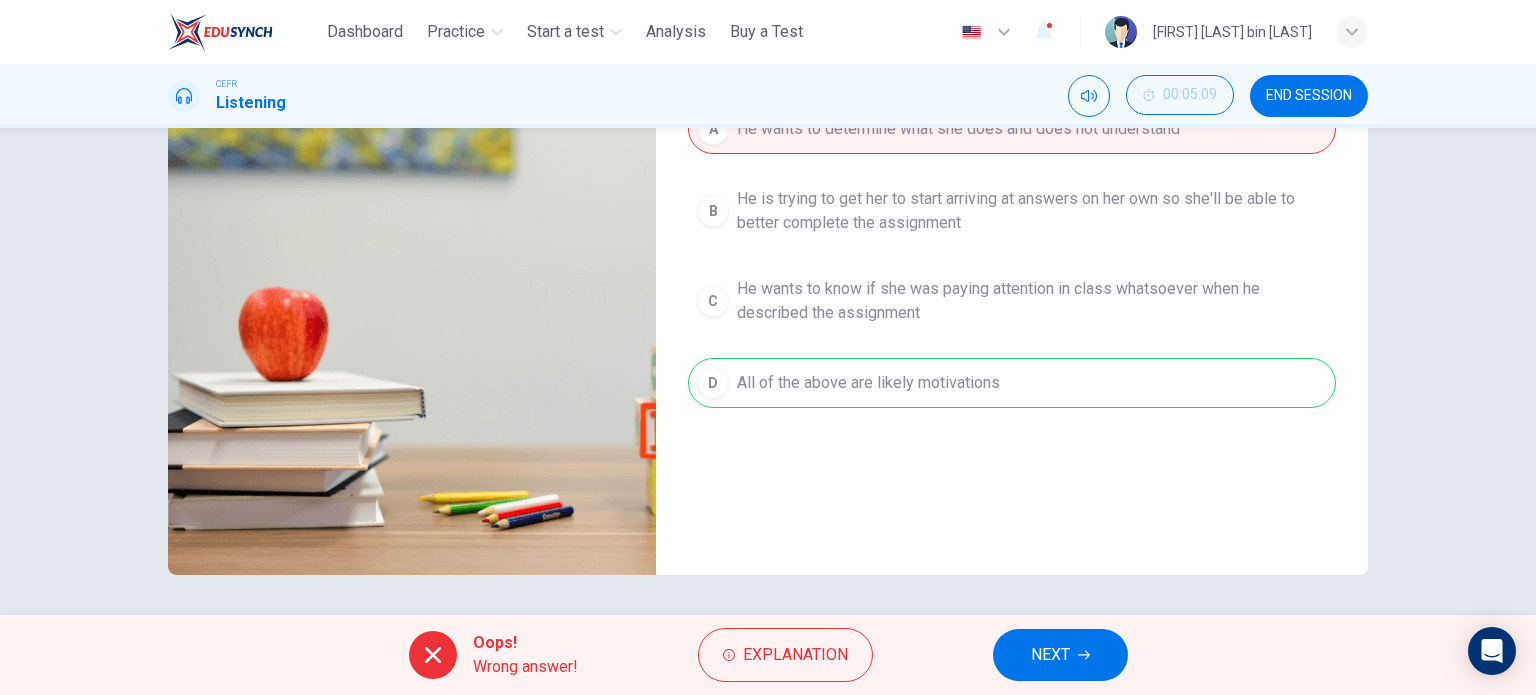 click on "NEXT" at bounding box center (1060, 655) 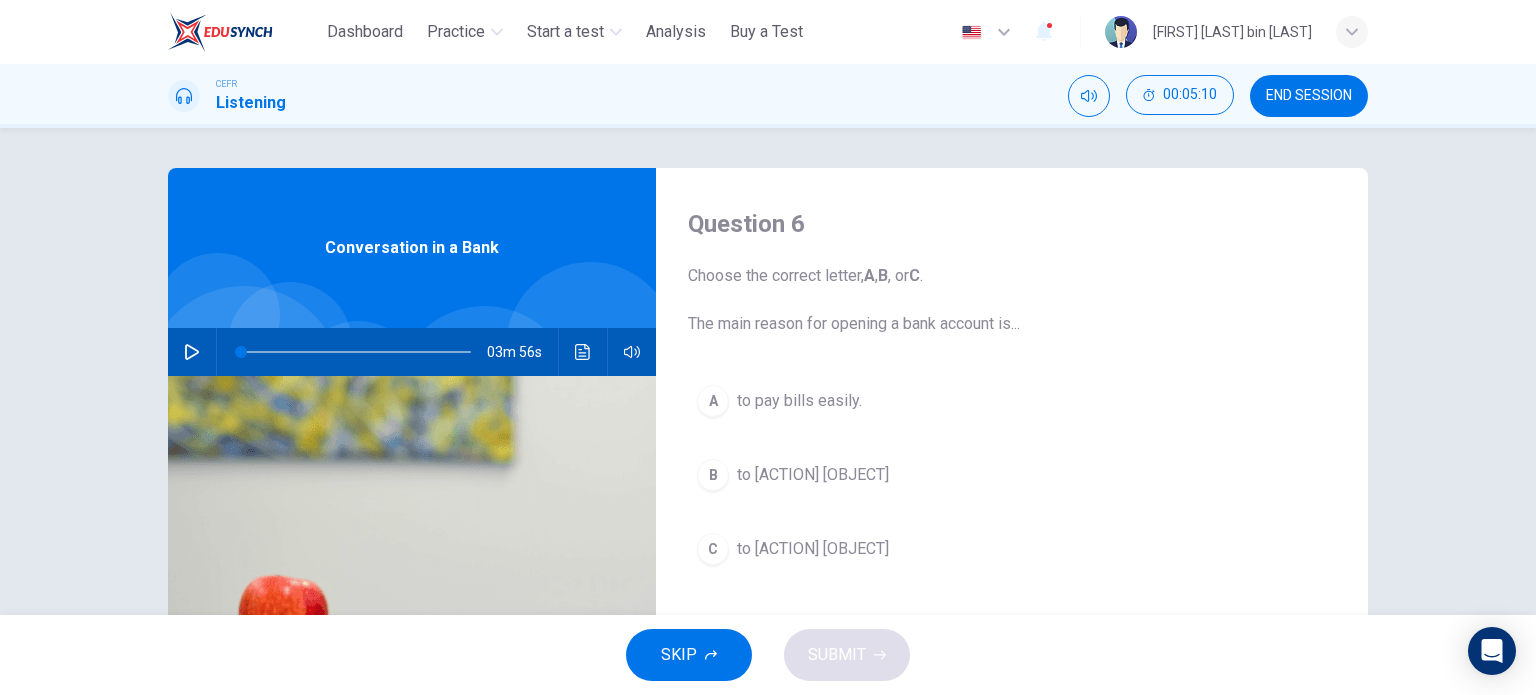 click on "END SESSION" at bounding box center [1309, 96] 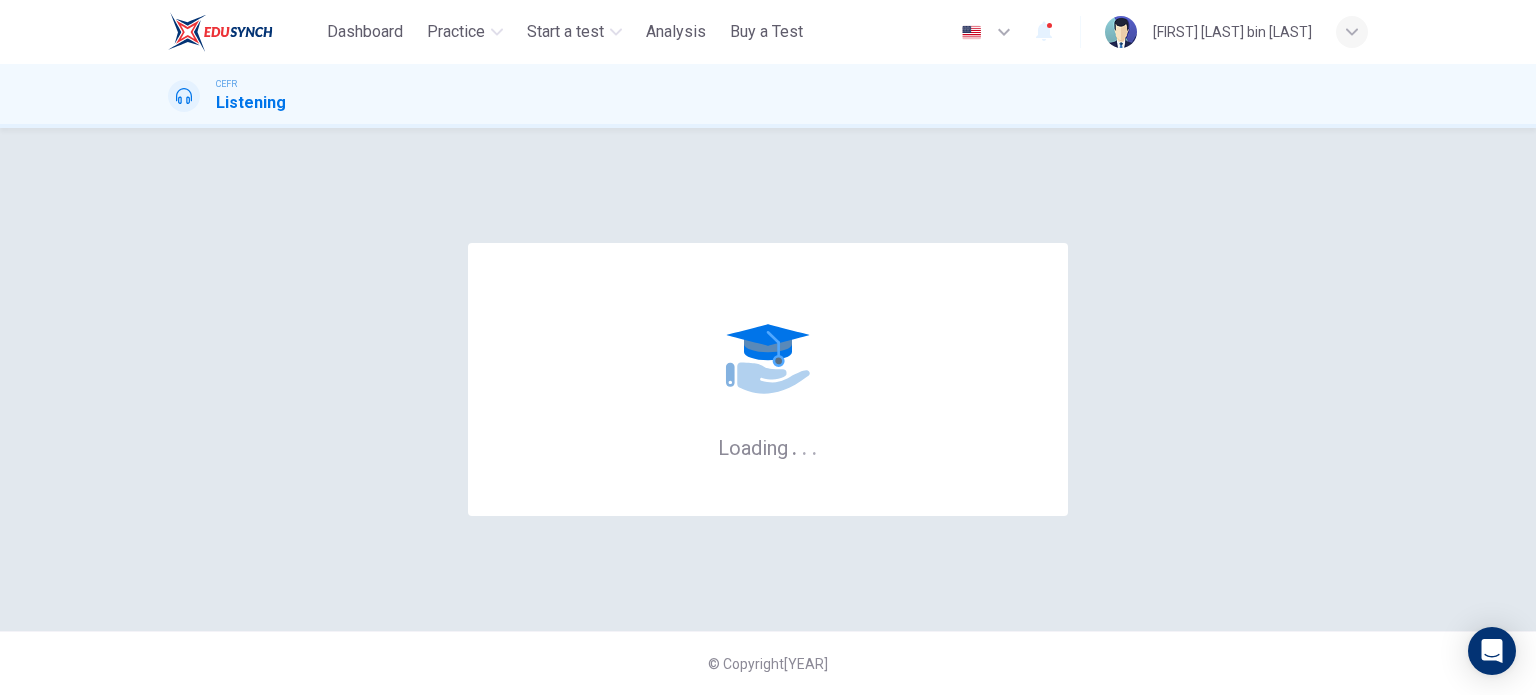 scroll, scrollTop: 0, scrollLeft: 0, axis: both 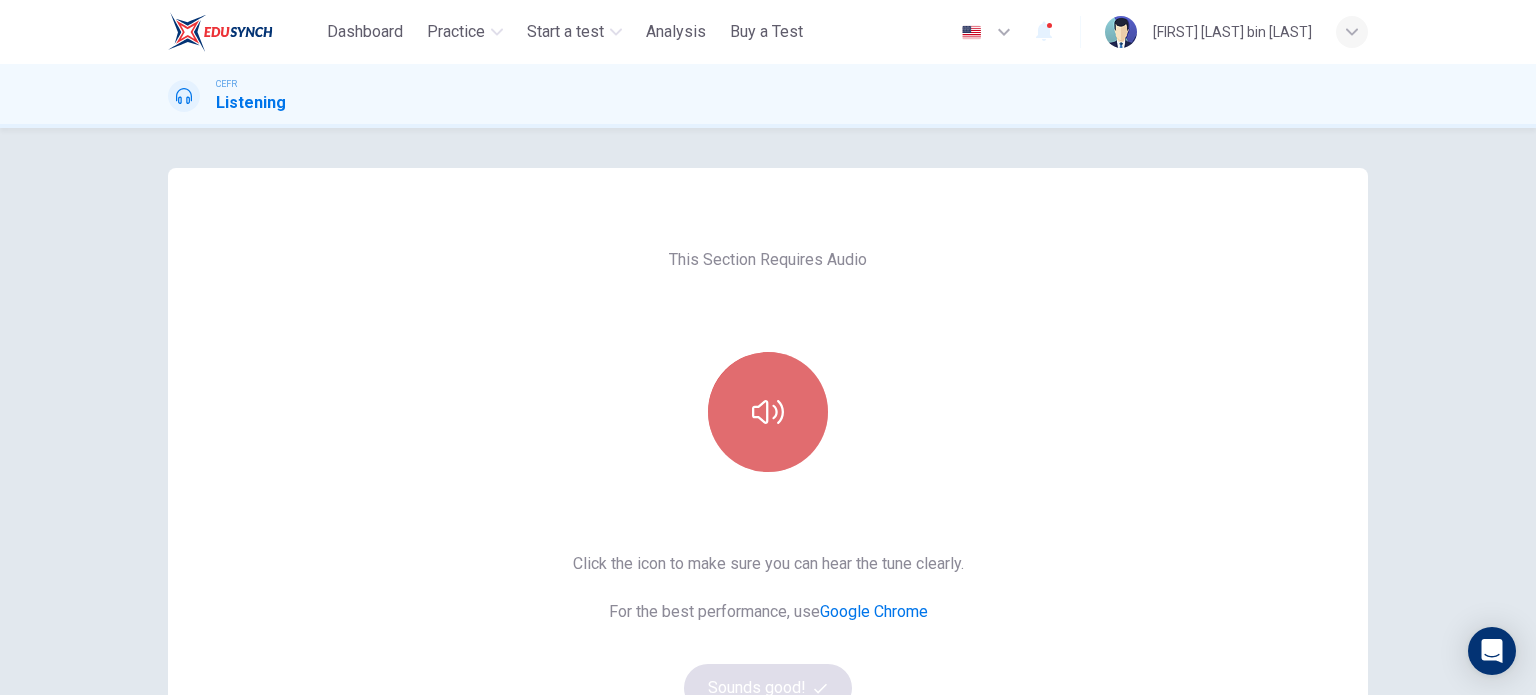 click at bounding box center (768, 412) 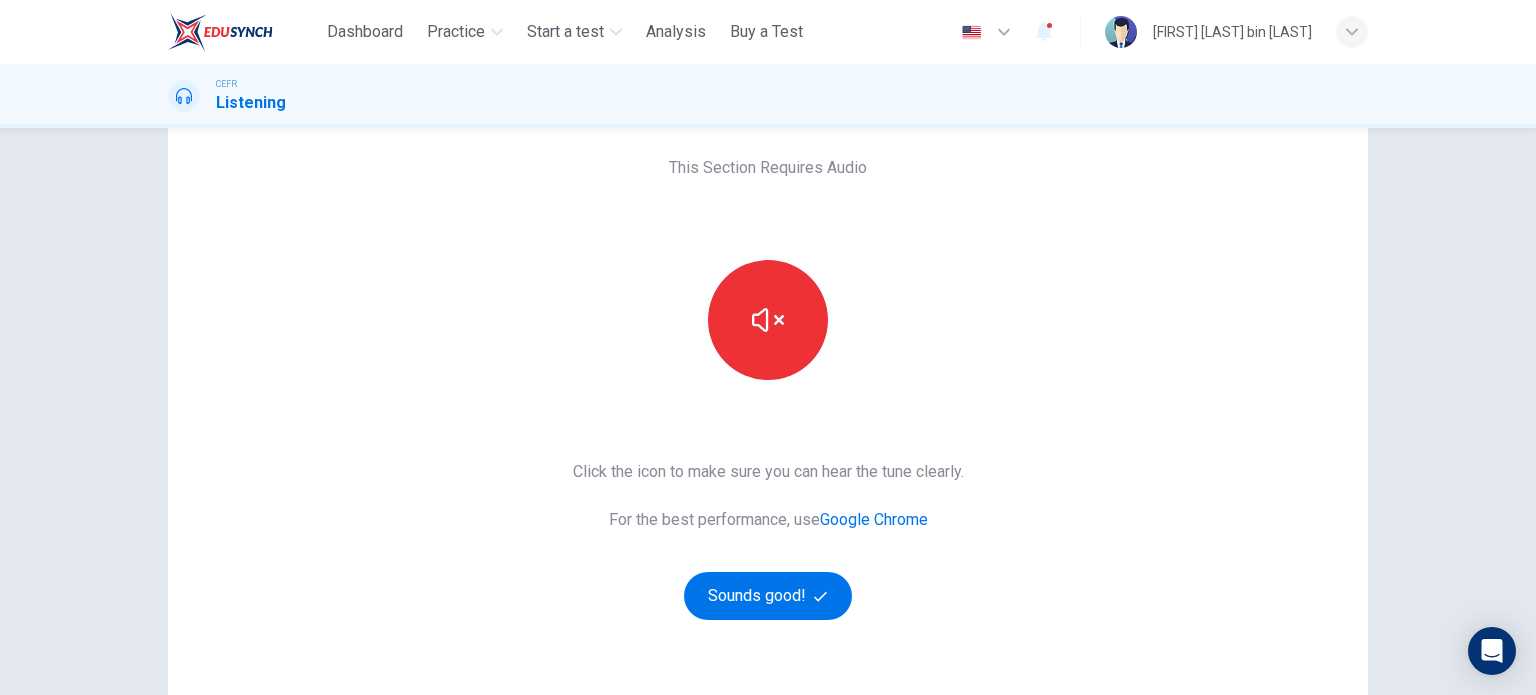 scroll, scrollTop: 100, scrollLeft: 0, axis: vertical 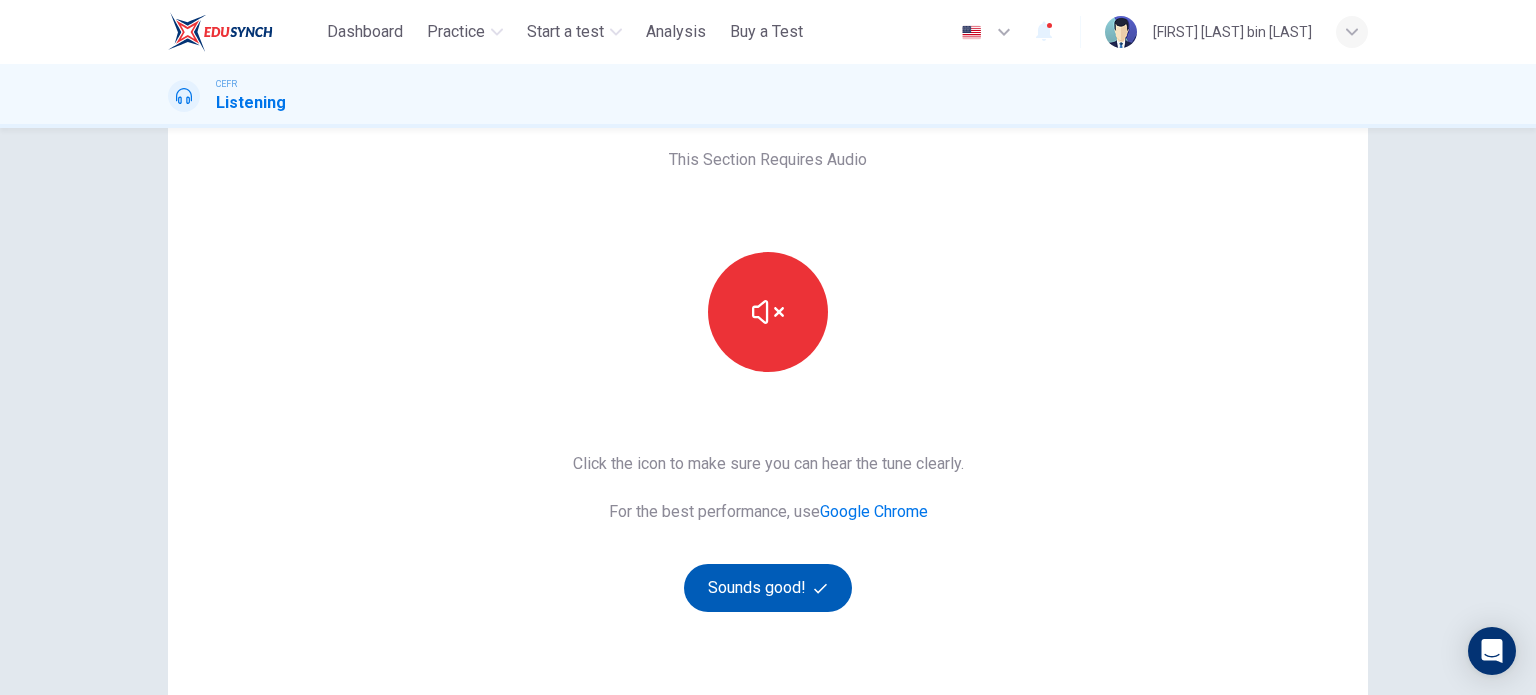 click on "Sounds good!" at bounding box center (768, 588) 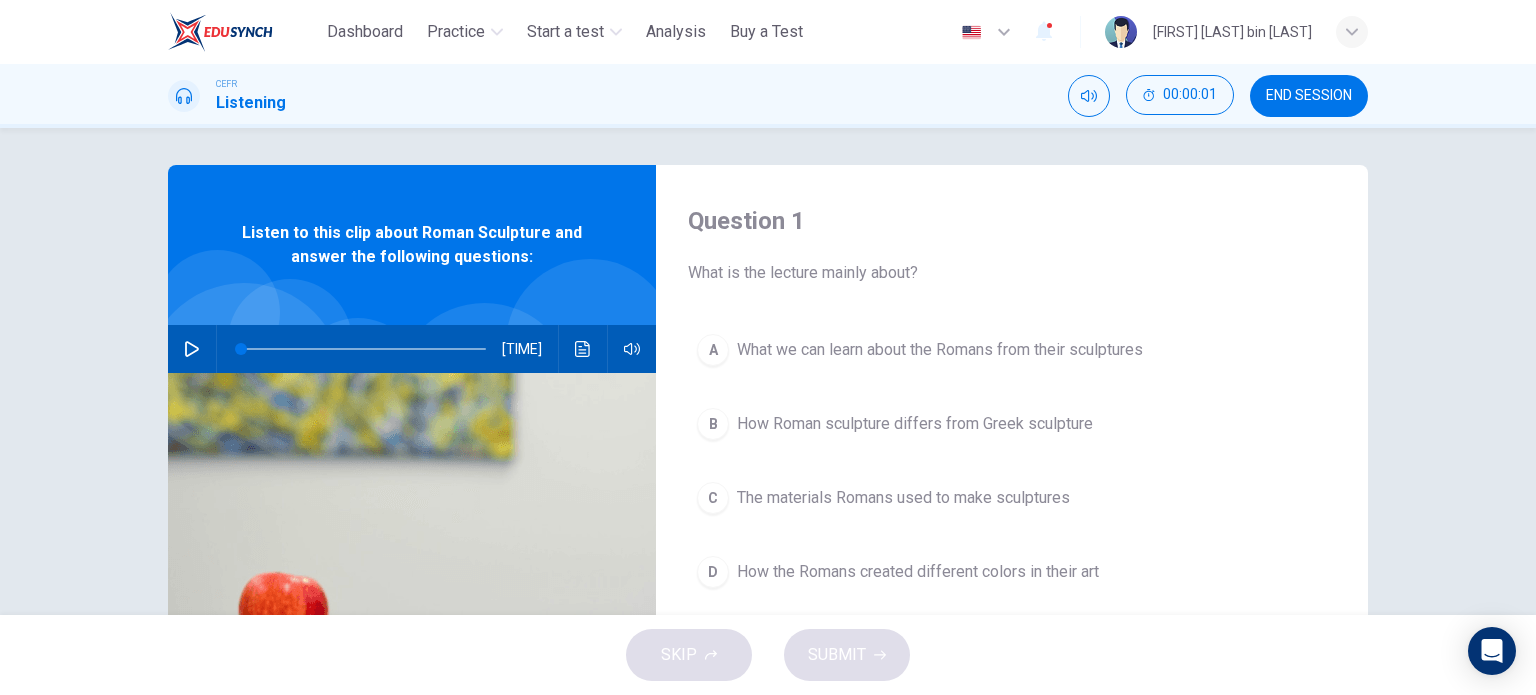 scroll, scrollTop: 0, scrollLeft: 0, axis: both 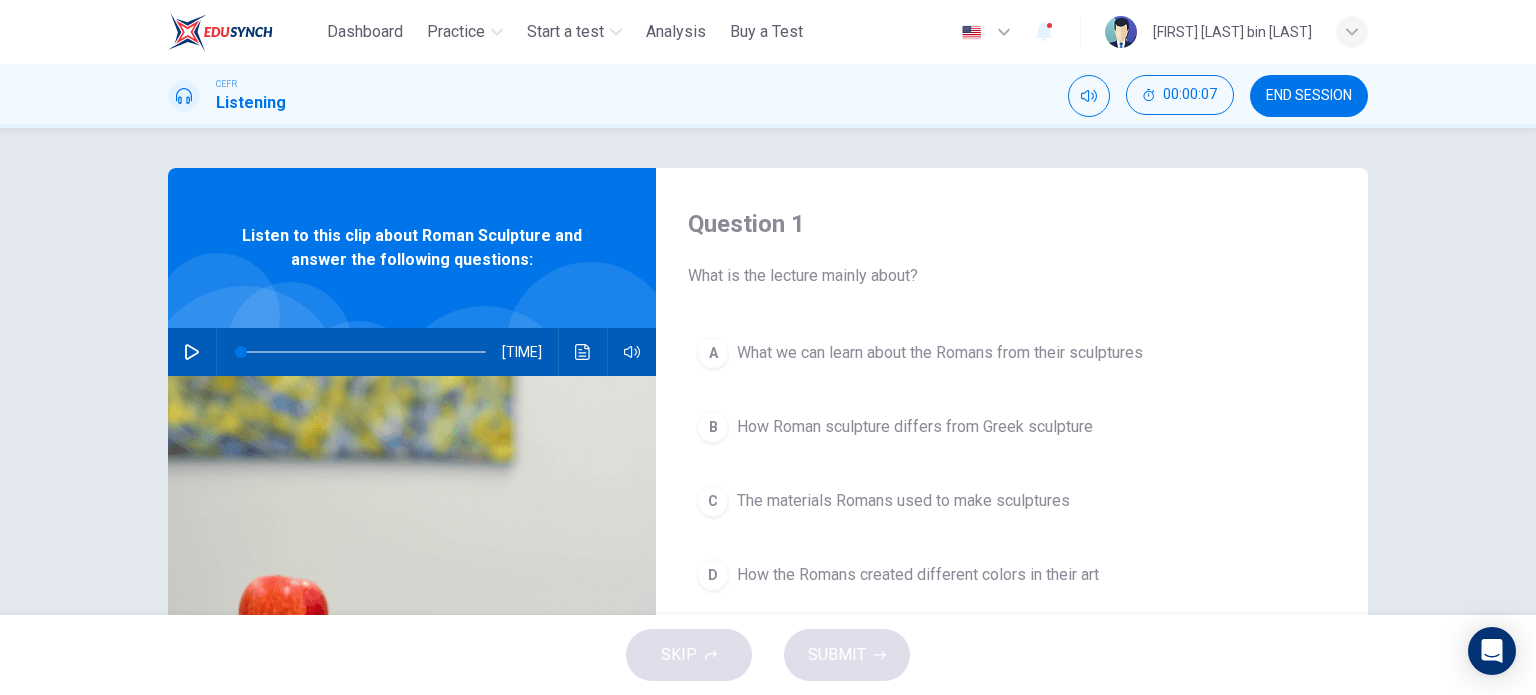 click at bounding box center [192, 352] 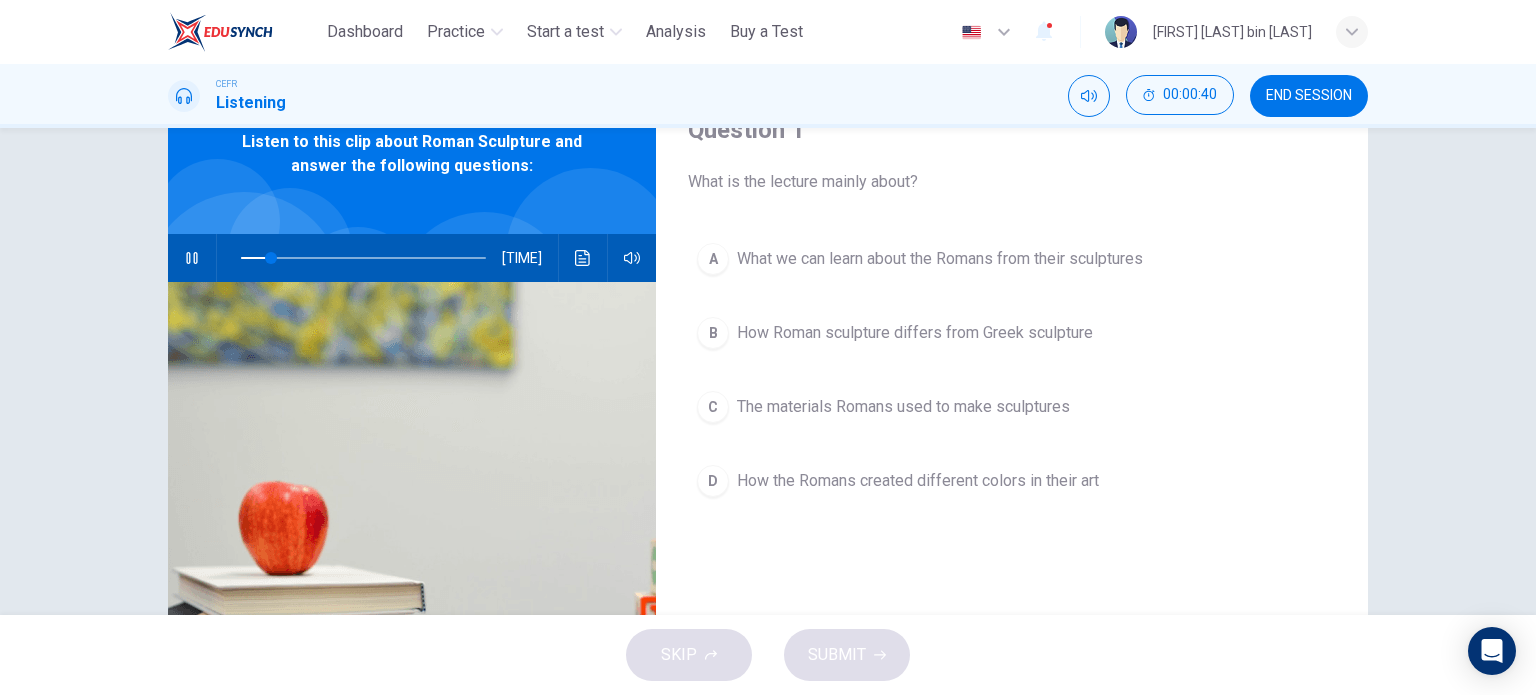 scroll, scrollTop: 100, scrollLeft: 0, axis: vertical 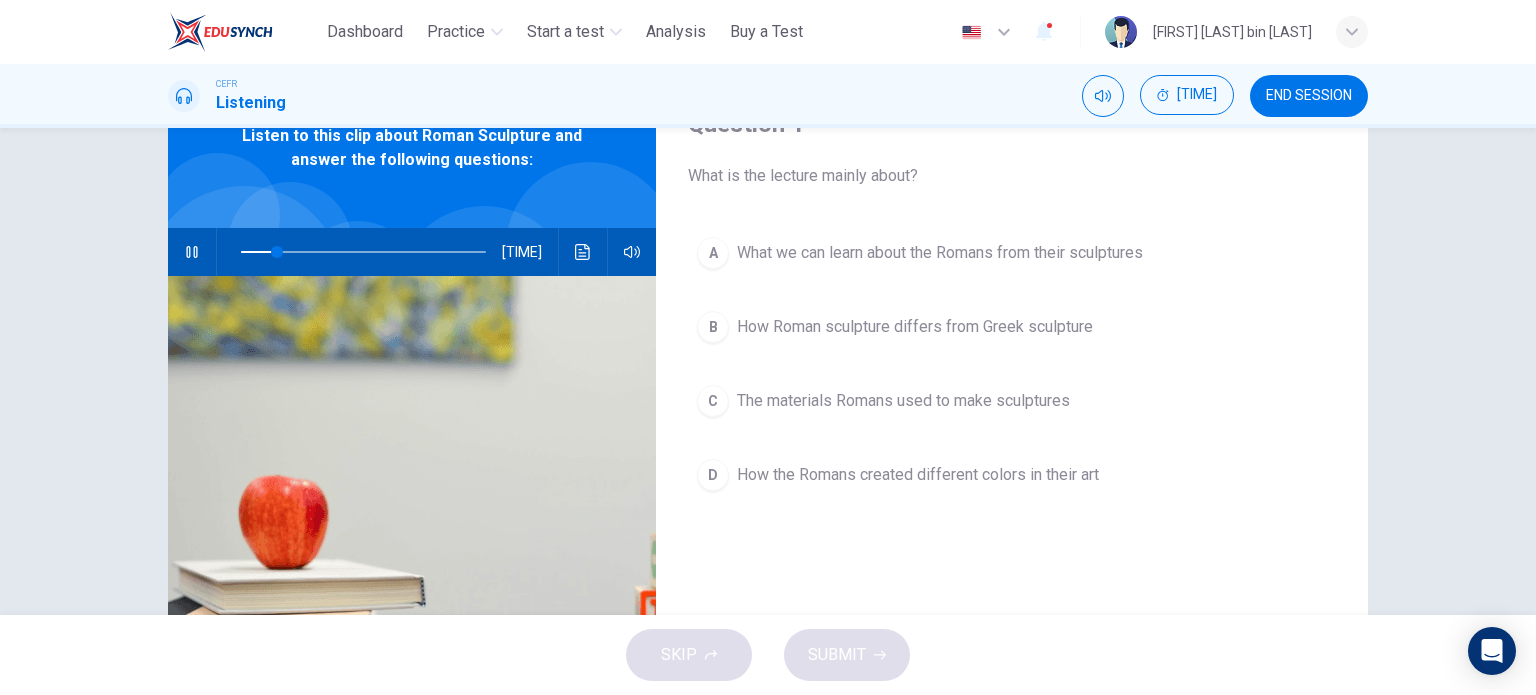 click at bounding box center [191, 252] 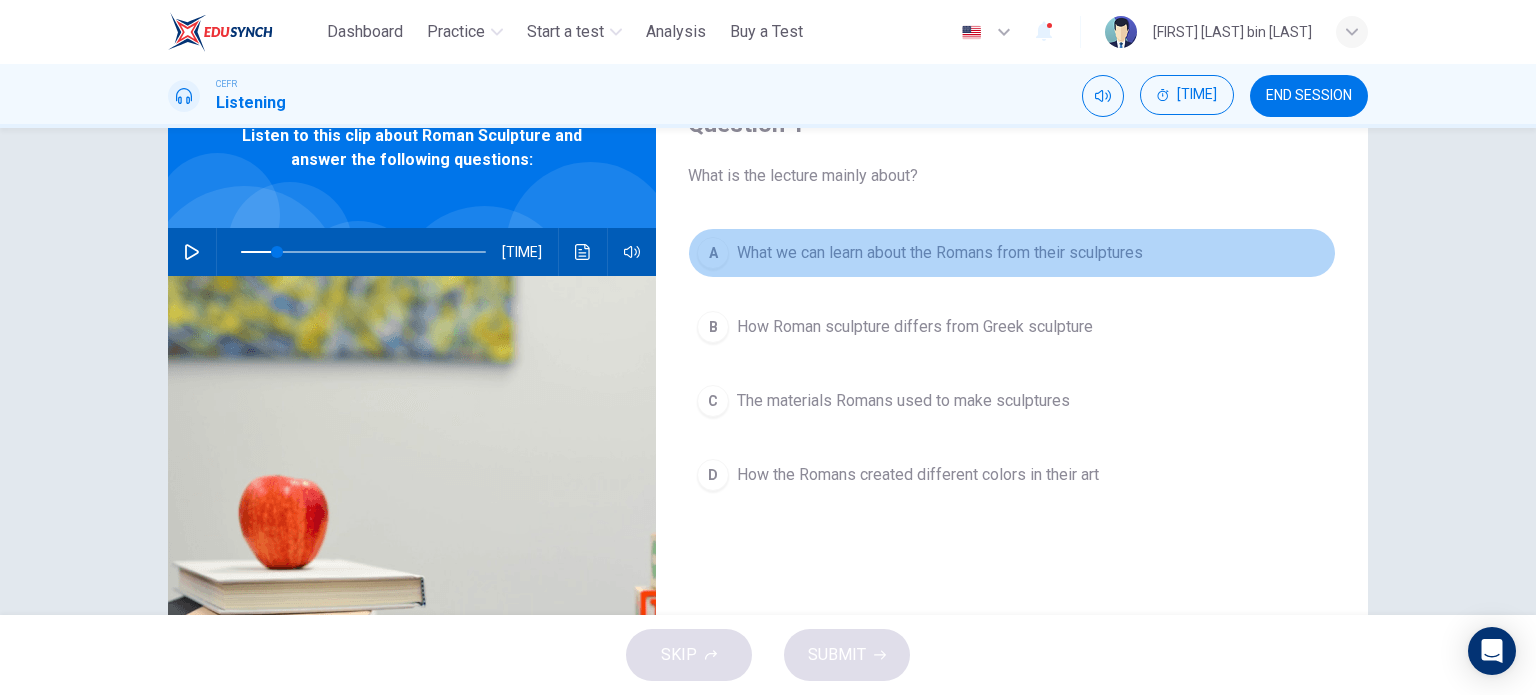 click on "What we can learn about the Romans from their sculptures" at bounding box center [940, 253] 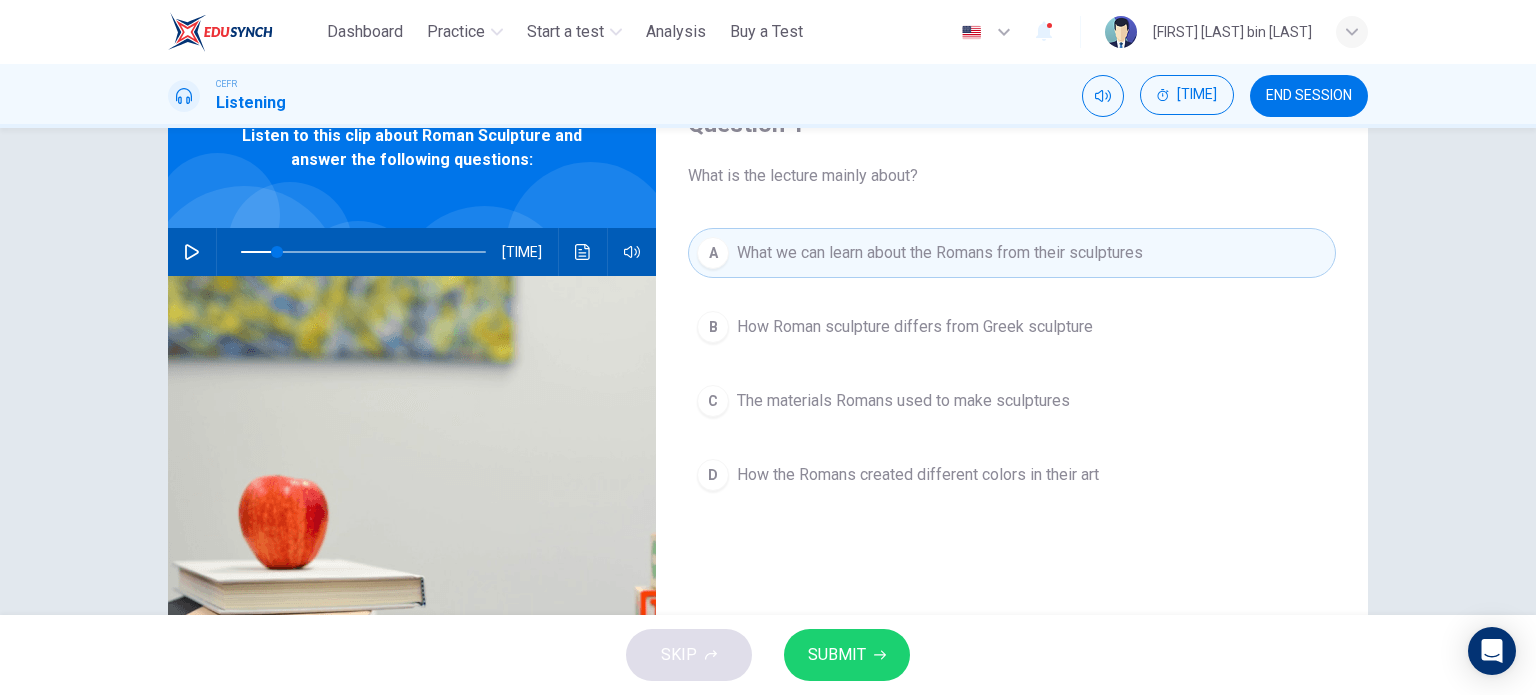 click on "SUBMIT" at bounding box center (837, 655) 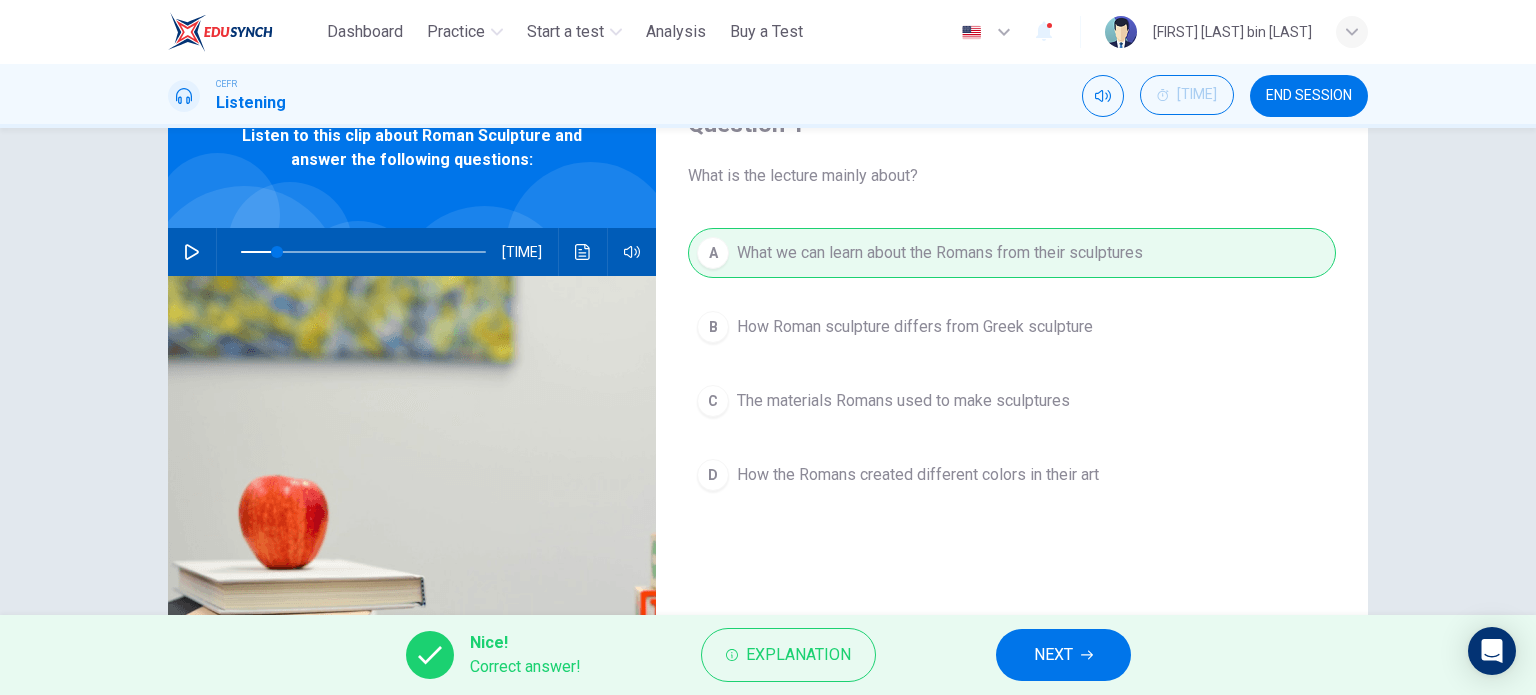click on "NEXT" at bounding box center [1063, 655] 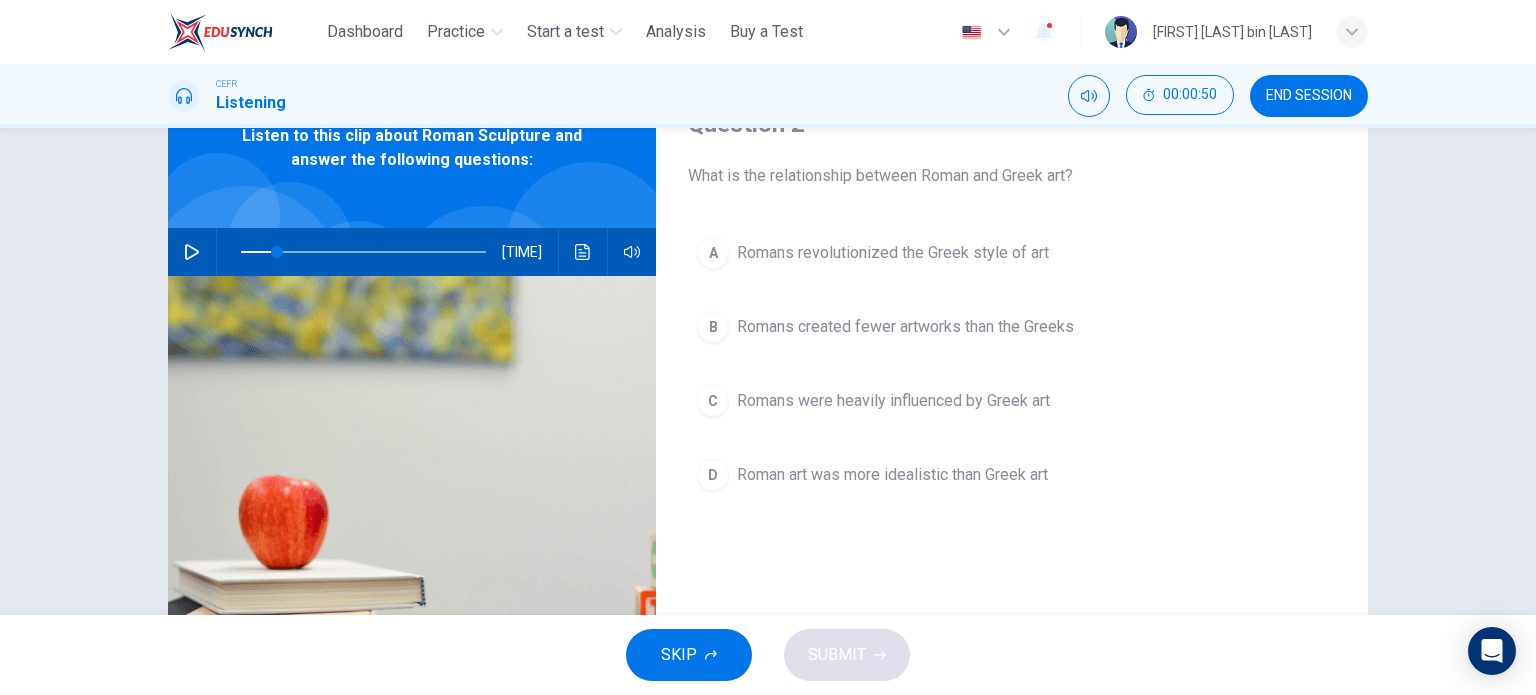 click at bounding box center (192, 252) 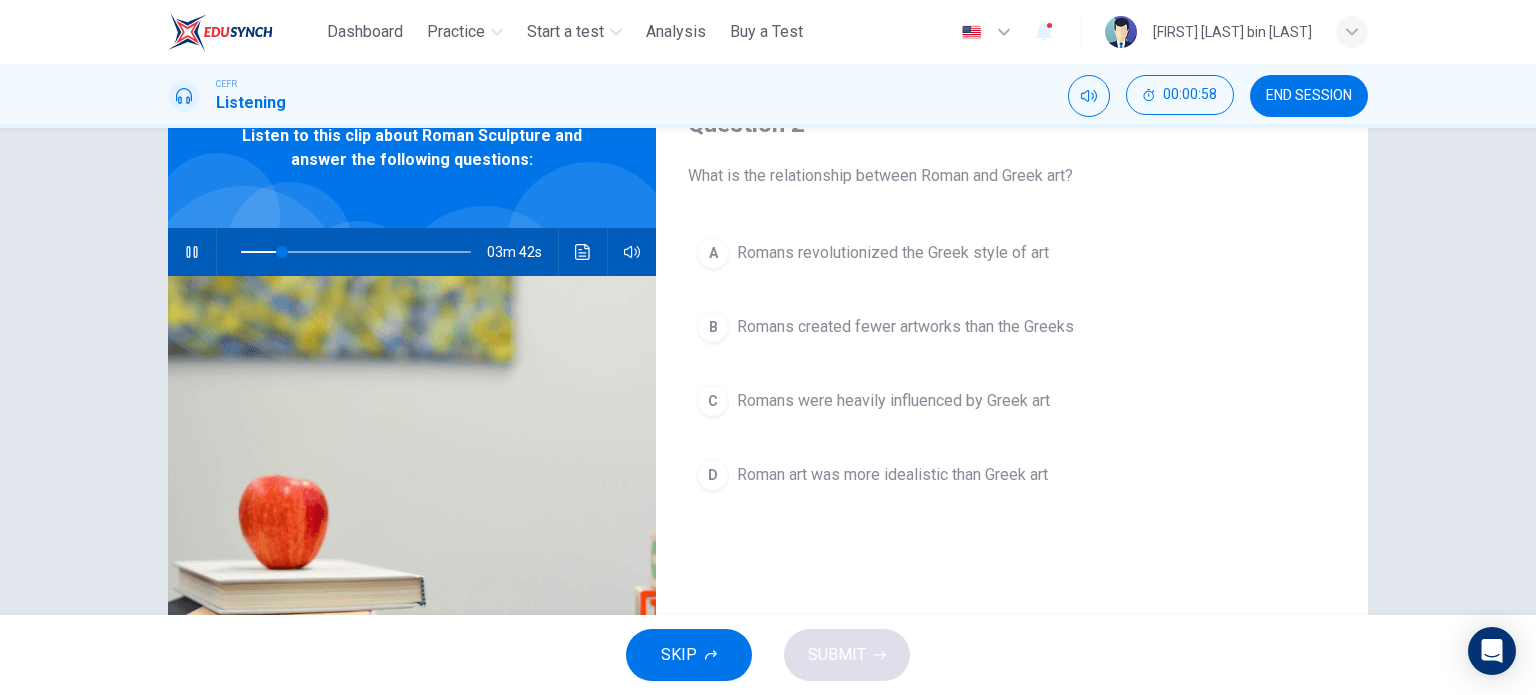 click on "Romans were heavily influenced by Greek art" at bounding box center [893, 253] 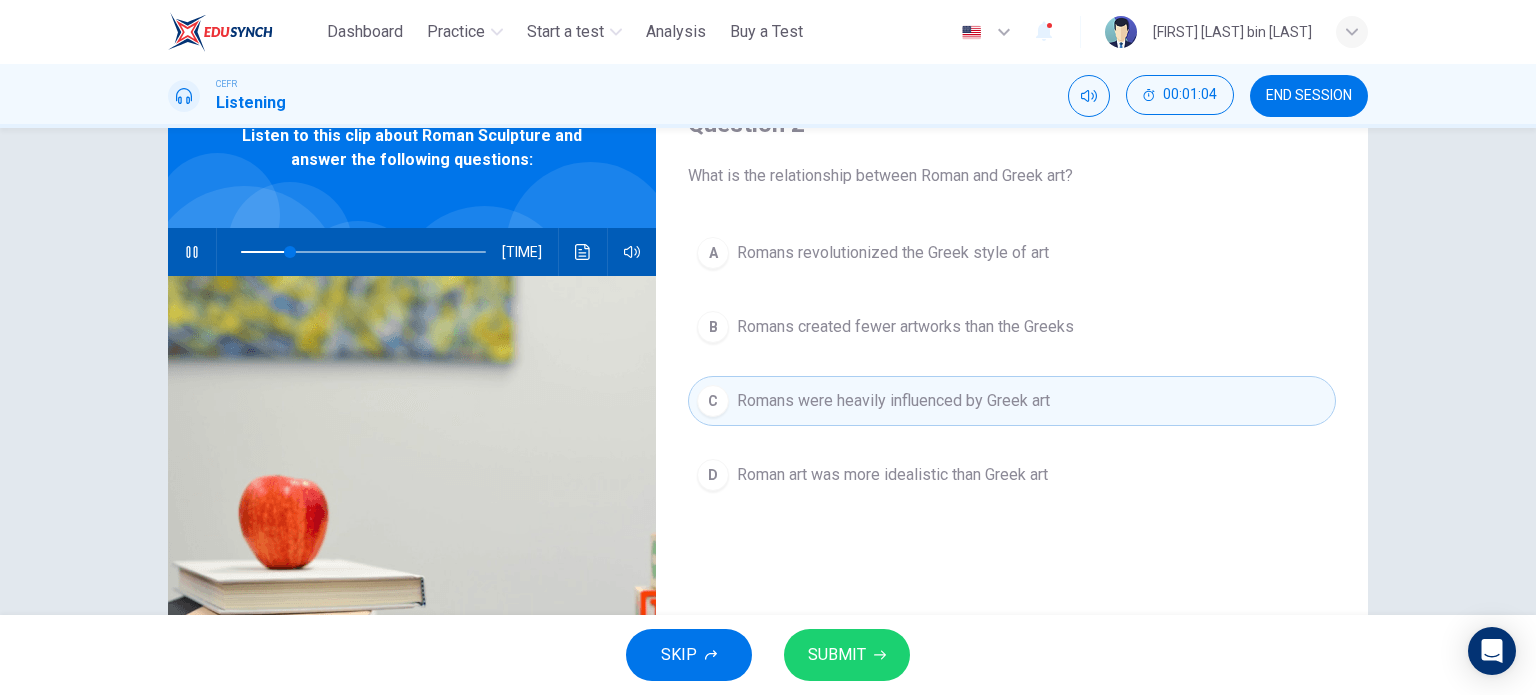 click at bounding box center [192, 252] 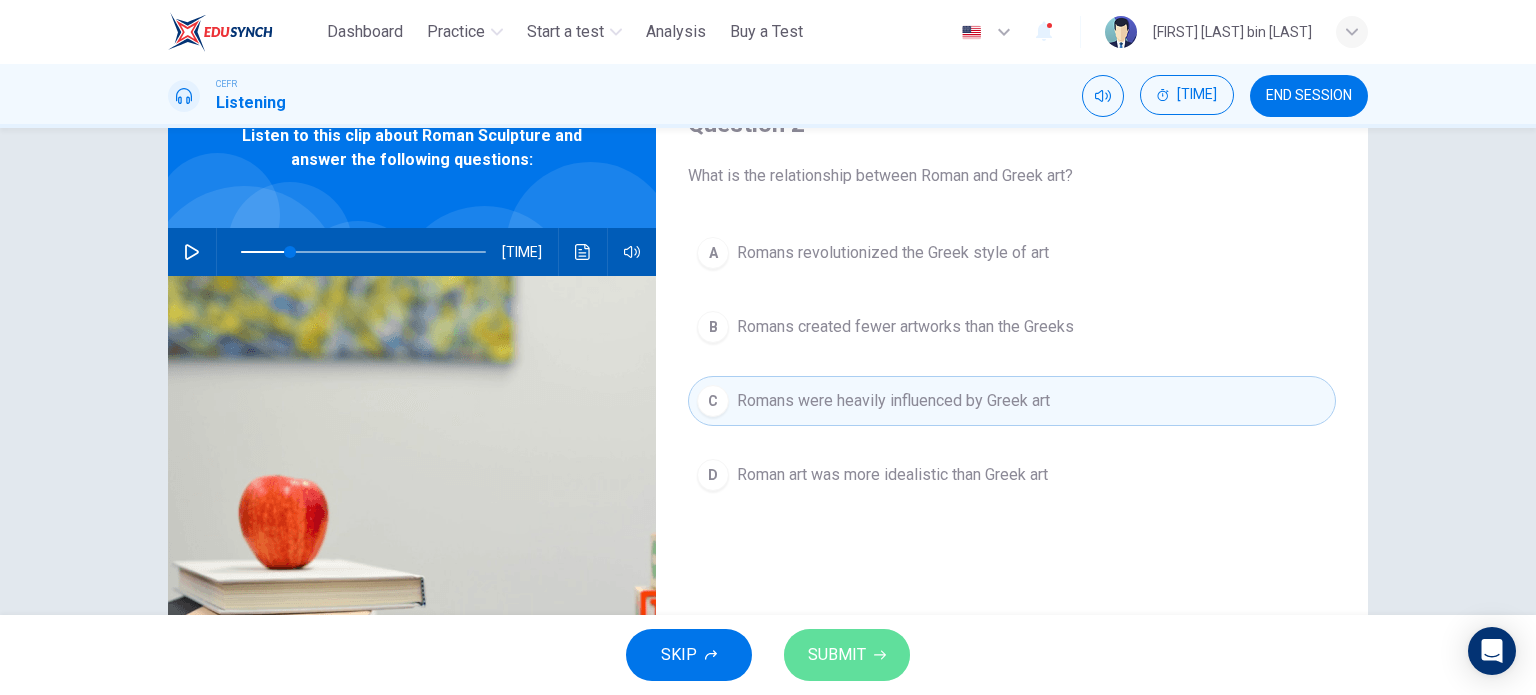 click on "SUBMIT" at bounding box center [837, 655] 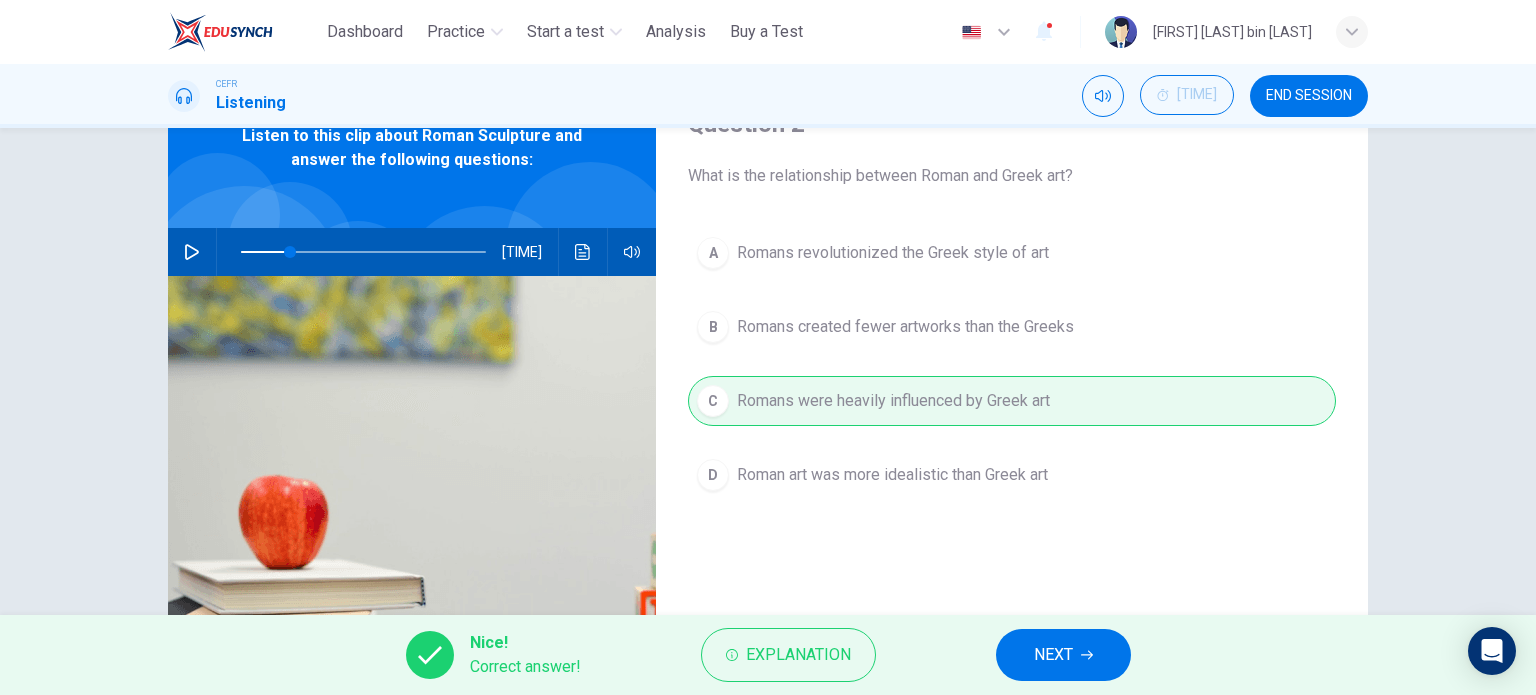 click on "NEXT" at bounding box center (1053, 655) 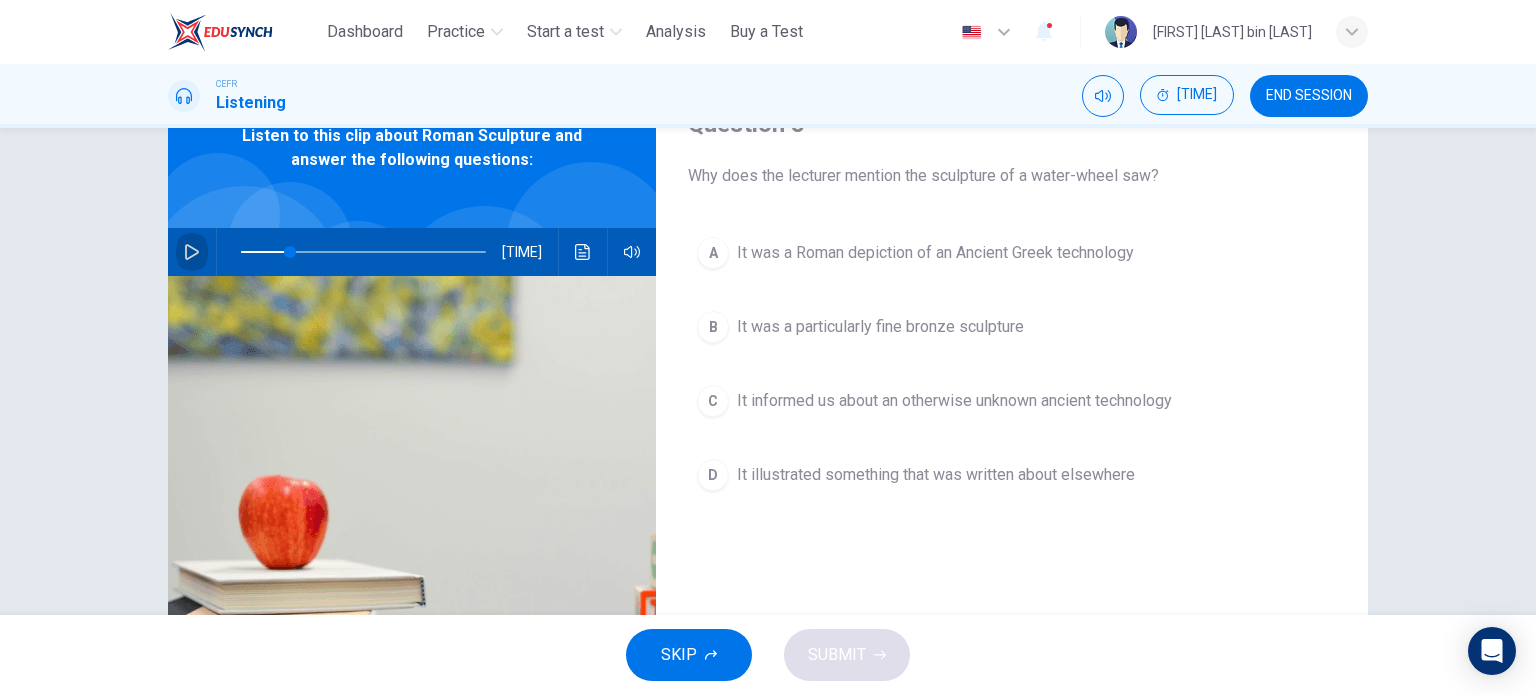 click at bounding box center [192, 252] 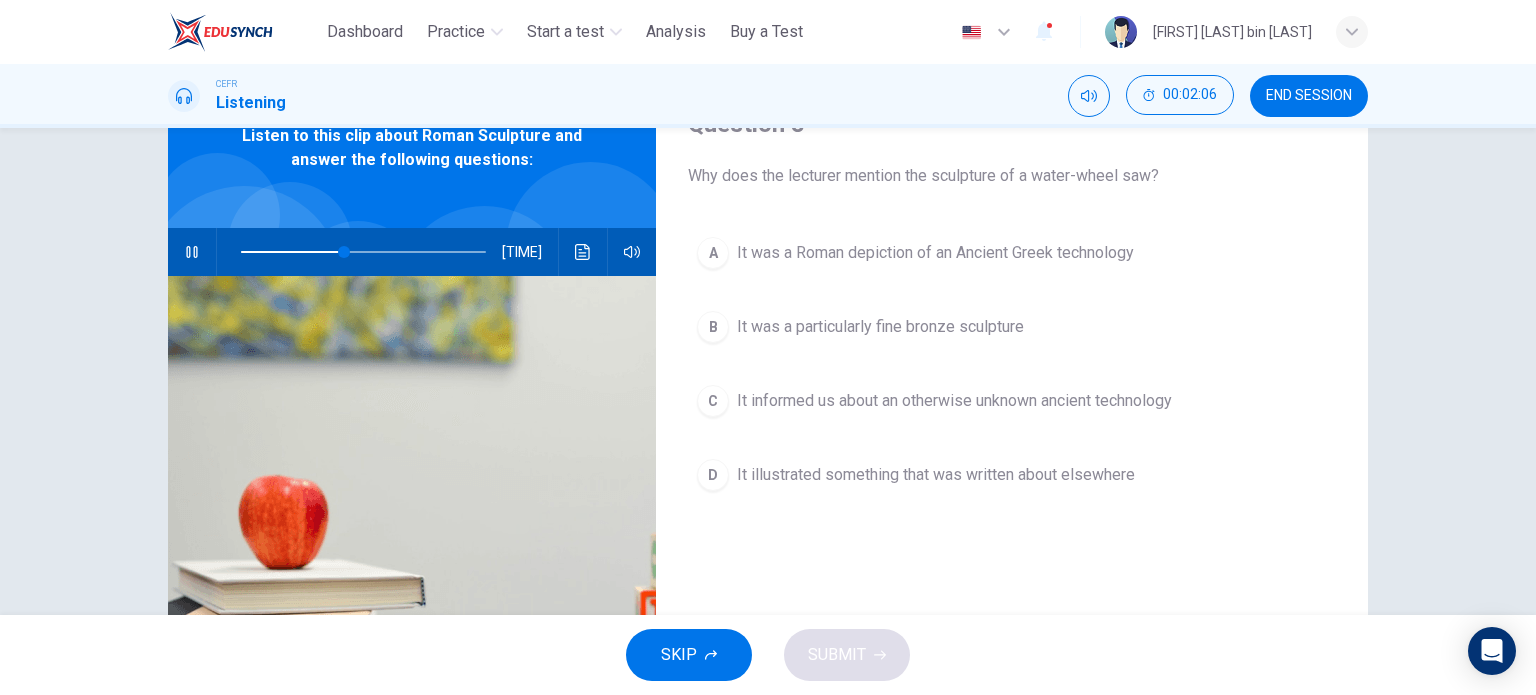 click at bounding box center (192, 252) 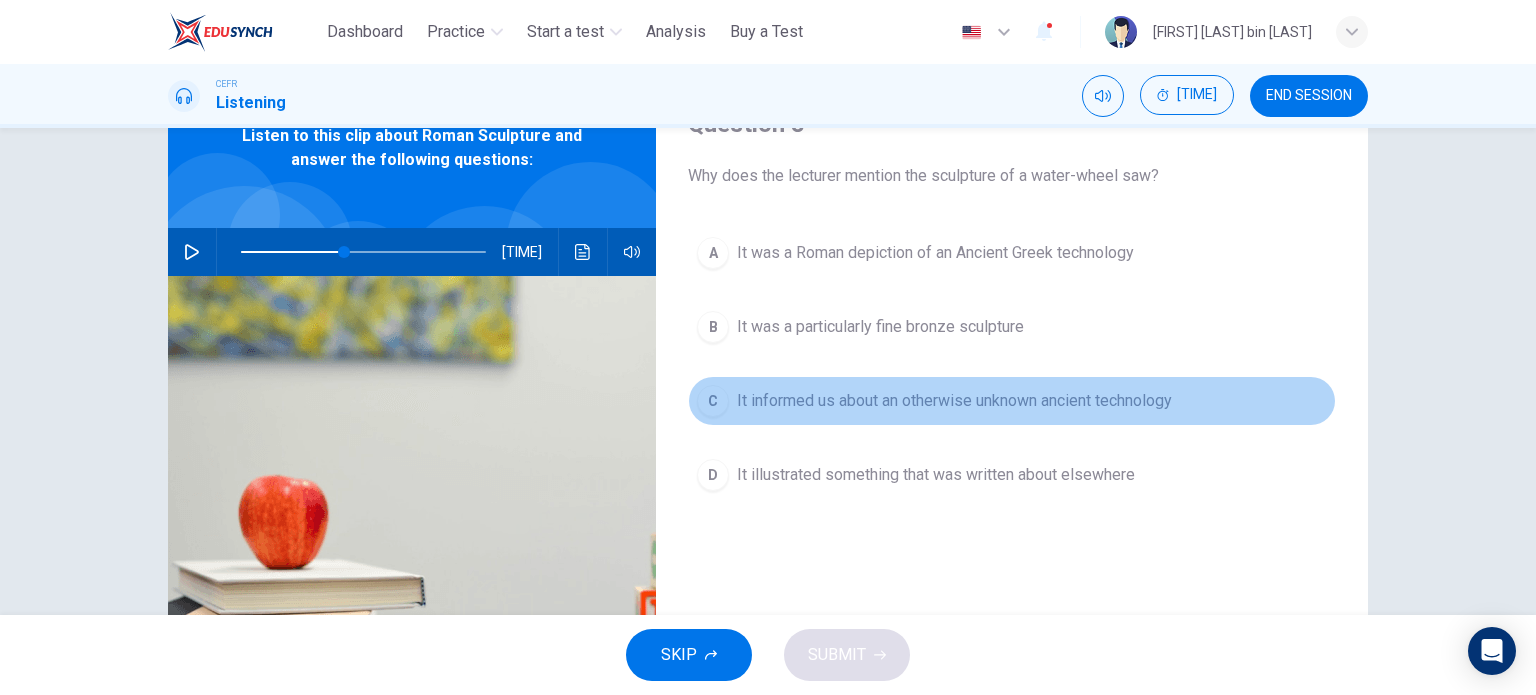 click on "It informed us about an otherwise unknown ancient technology" at bounding box center (935, 253) 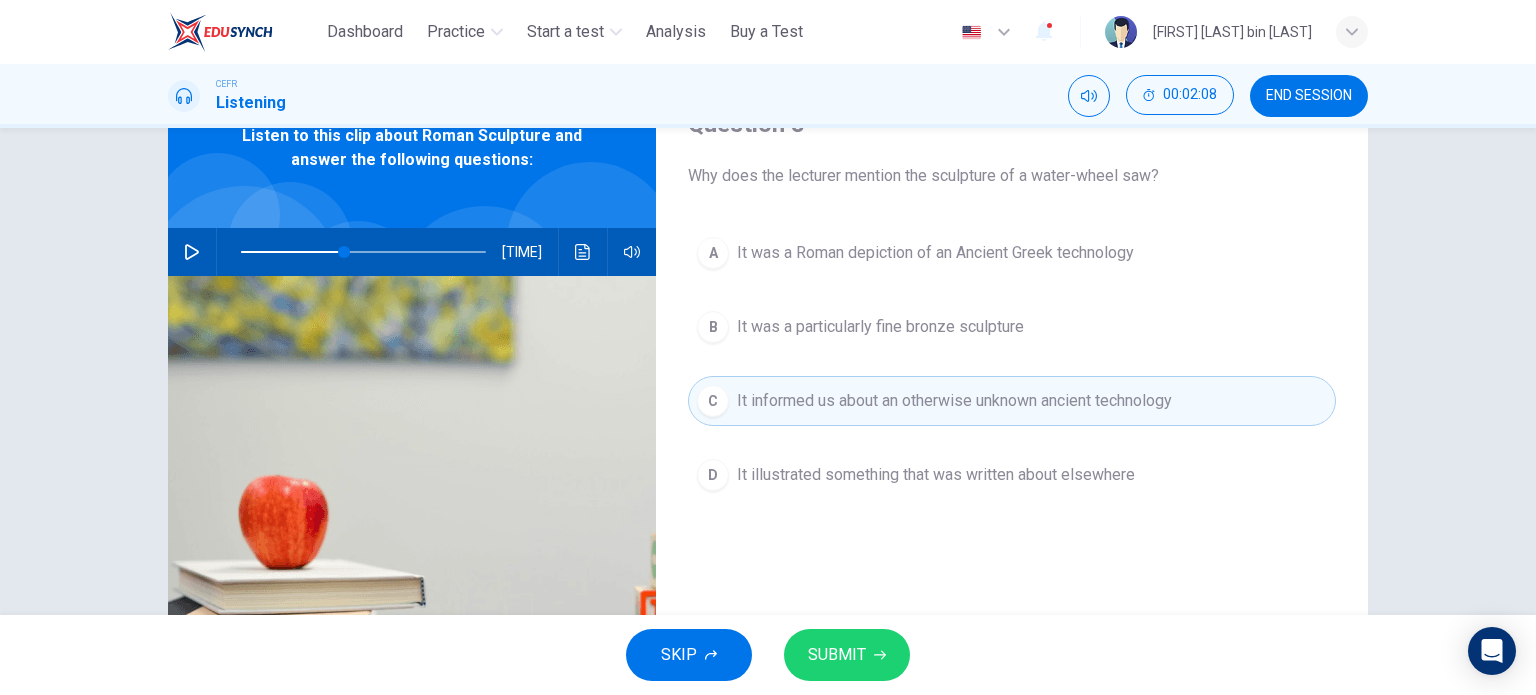 click on "SKIP SUBMIT" at bounding box center (768, 655) 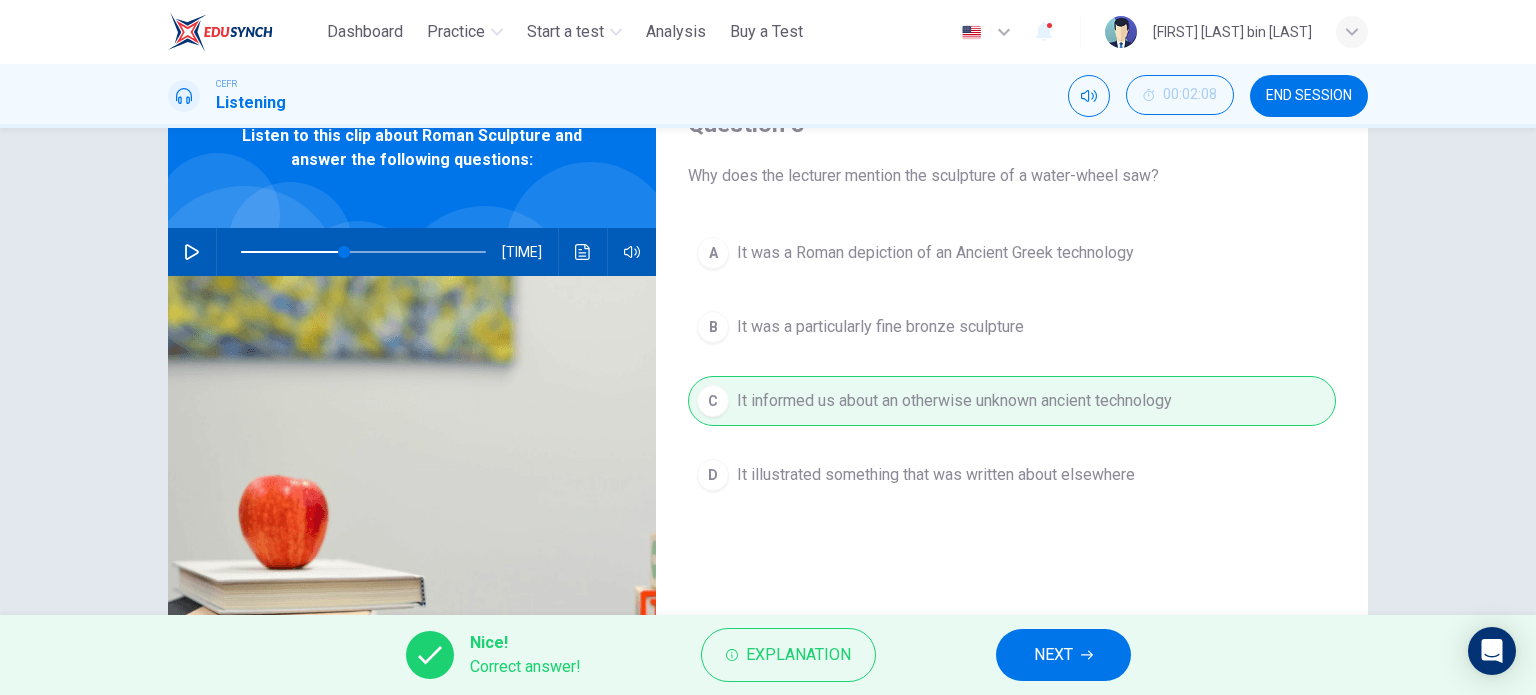 click on "NEXT" at bounding box center (1053, 655) 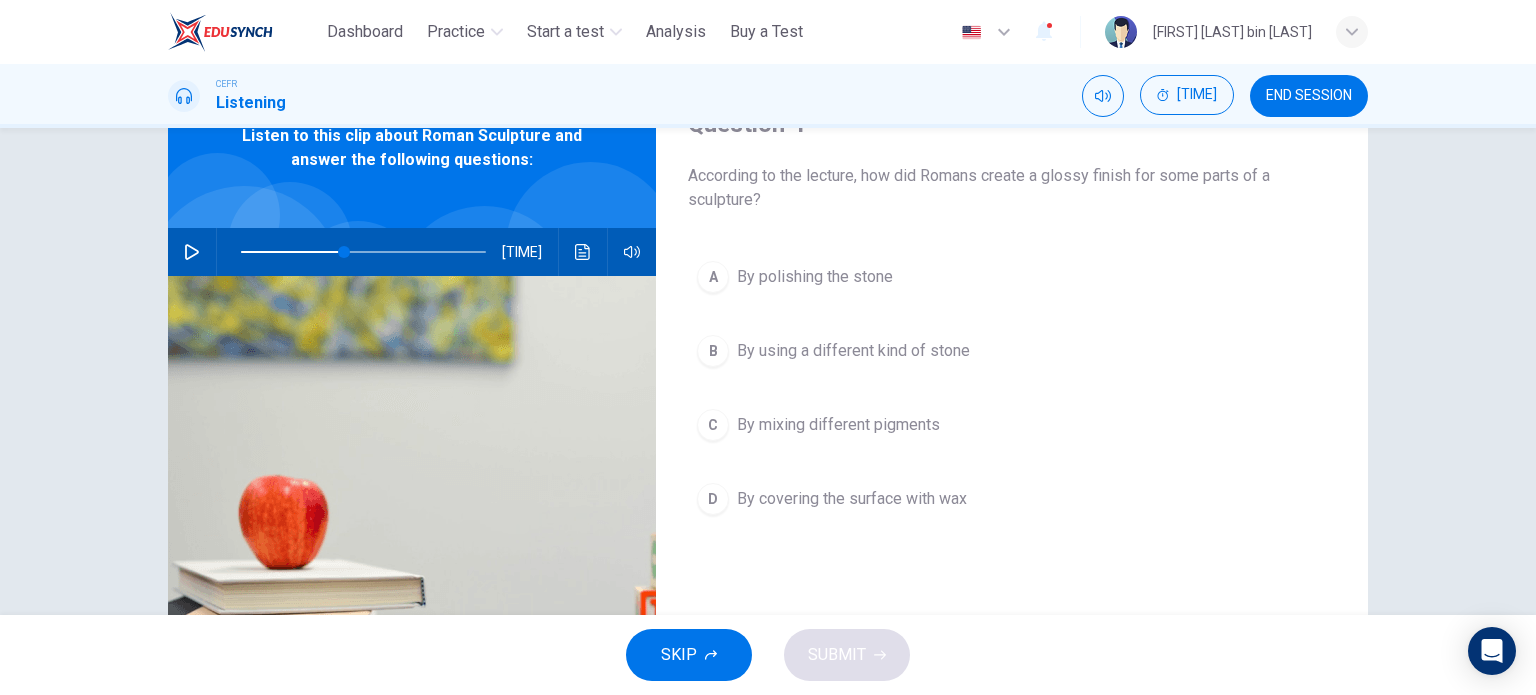 click at bounding box center (192, 252) 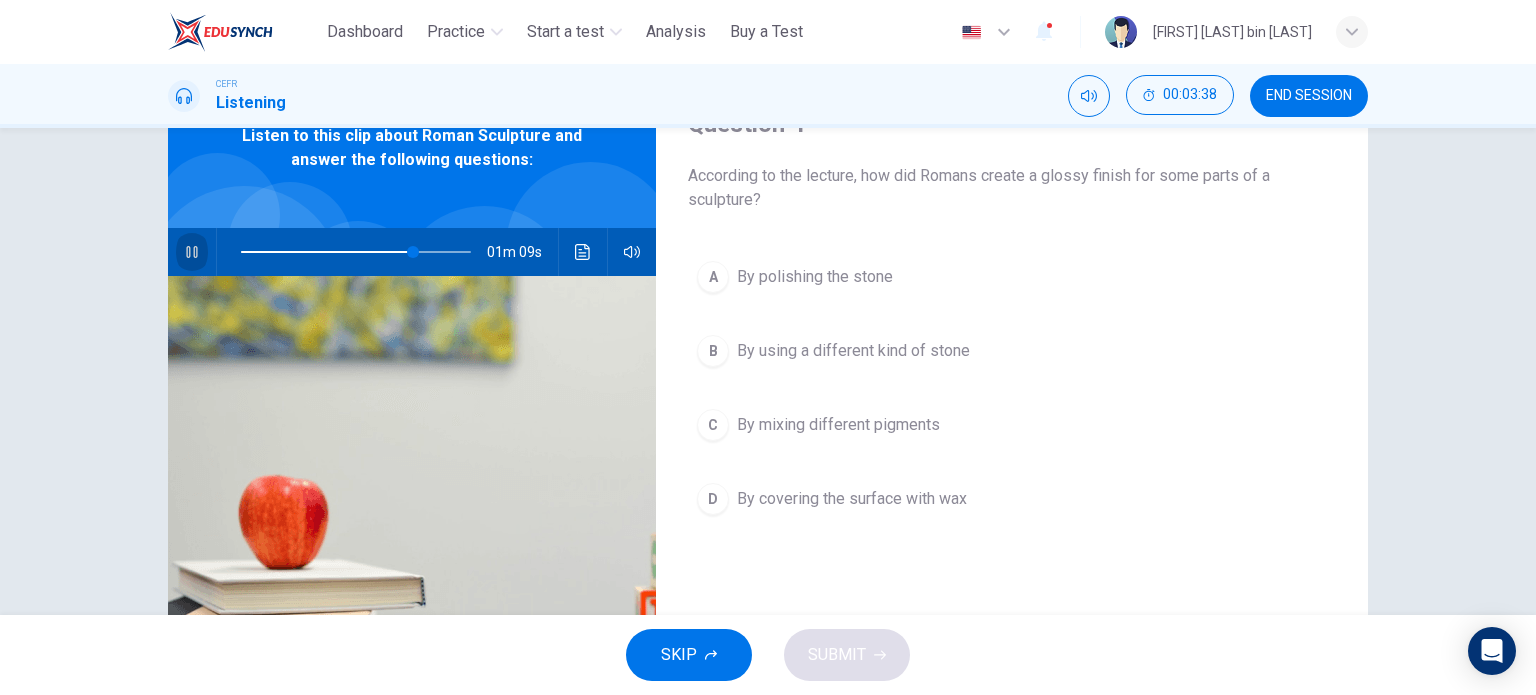 click at bounding box center (192, 252) 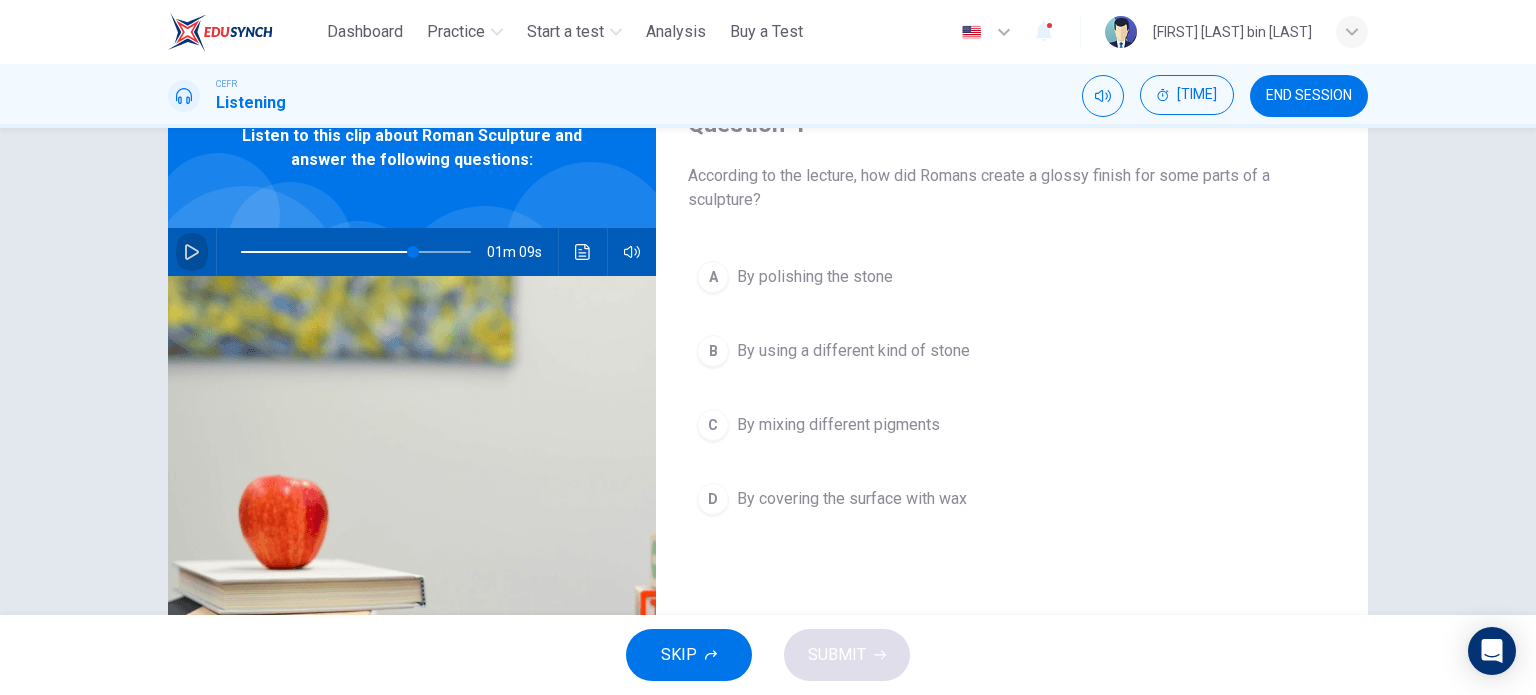 click at bounding box center (192, 252) 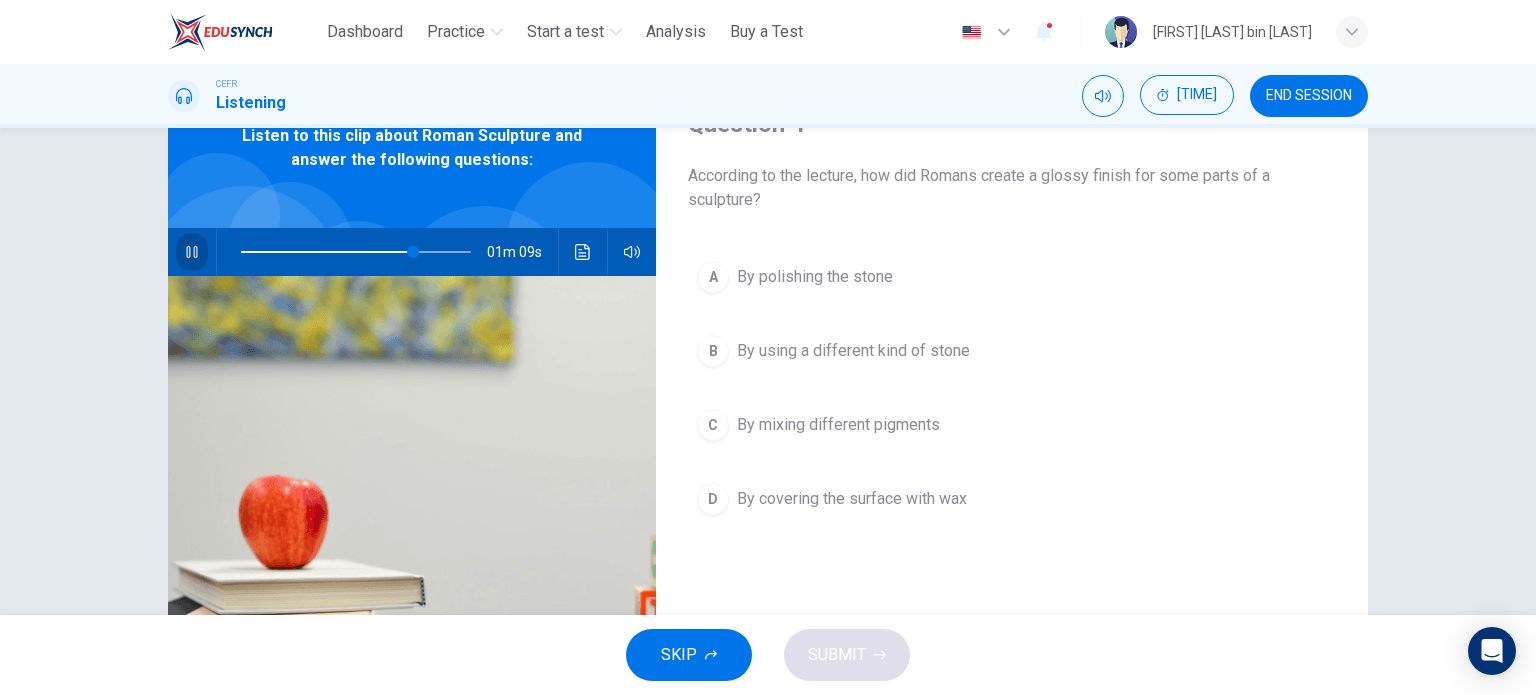 click at bounding box center (192, 252) 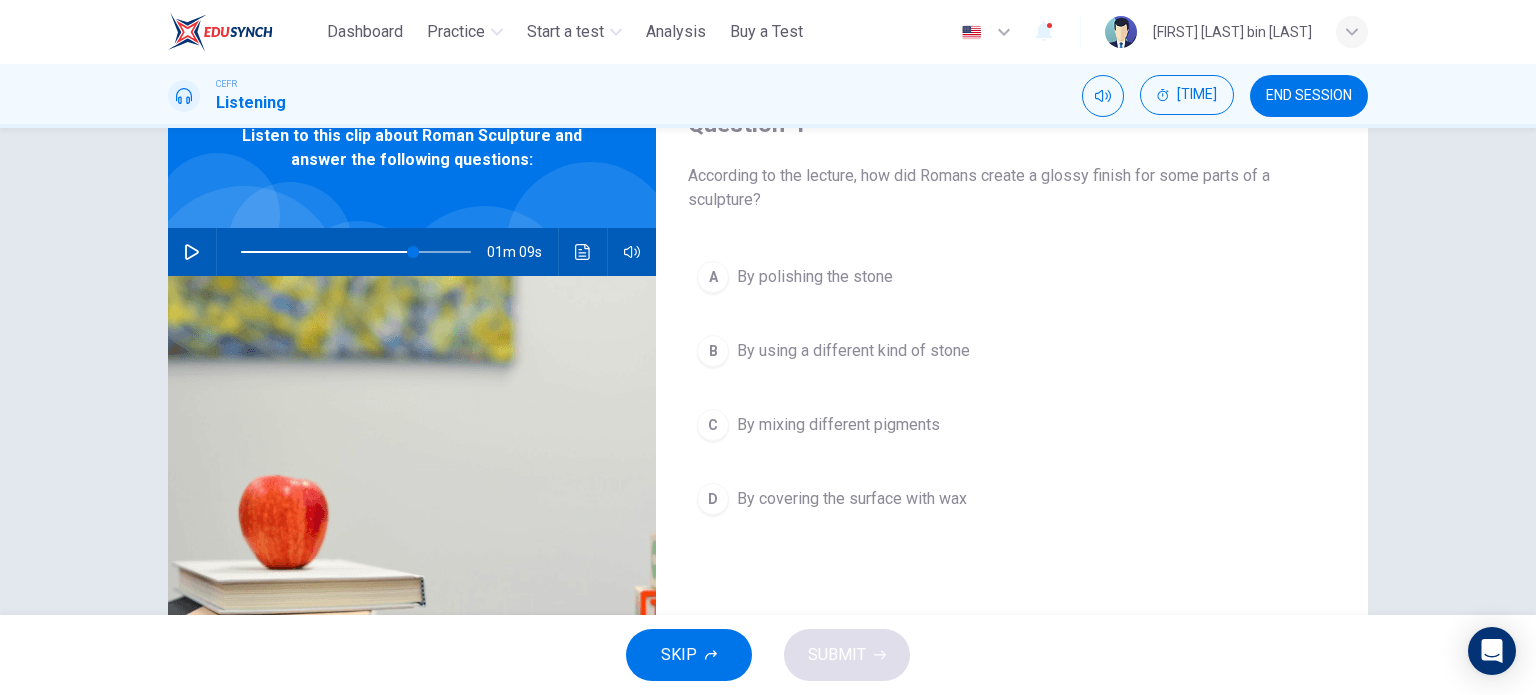 click on "By using a different kind of stone" at bounding box center [815, 277] 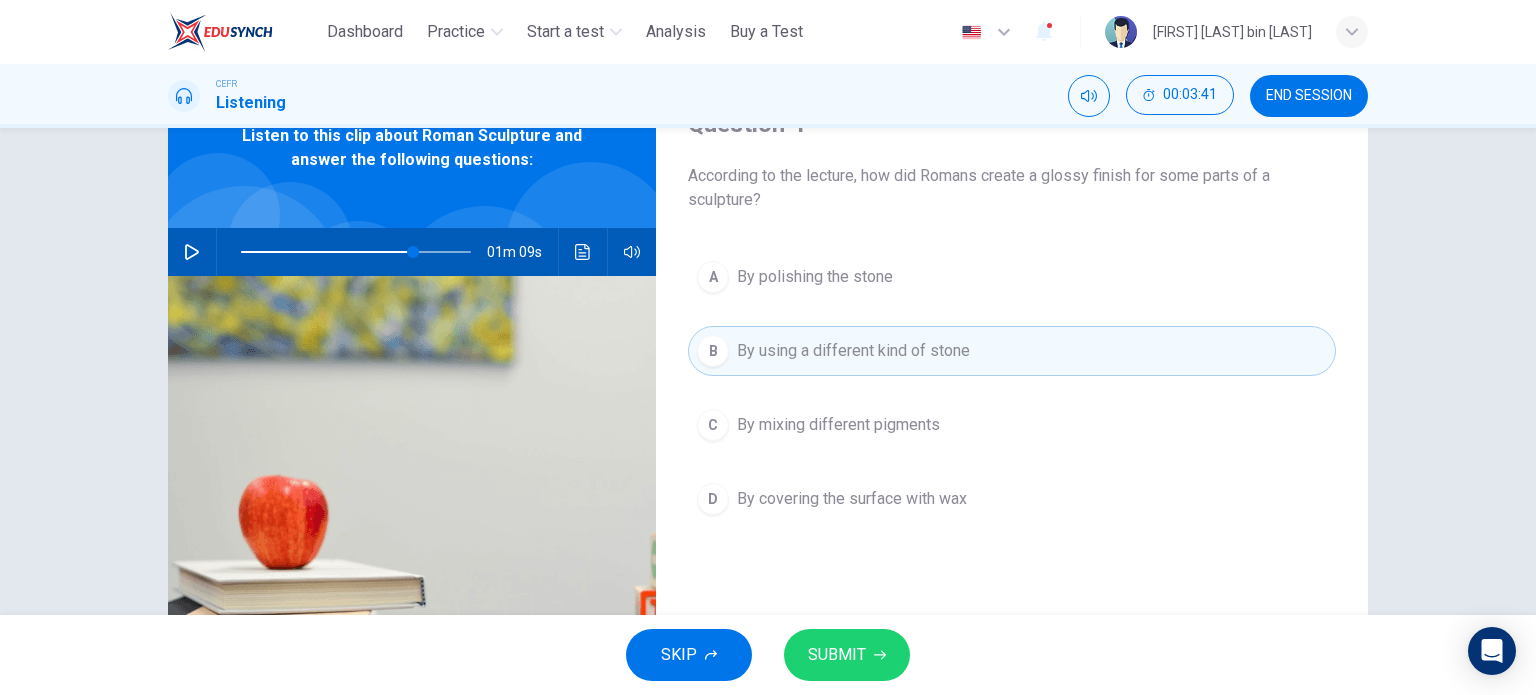click on "SUBMIT" at bounding box center (847, 655) 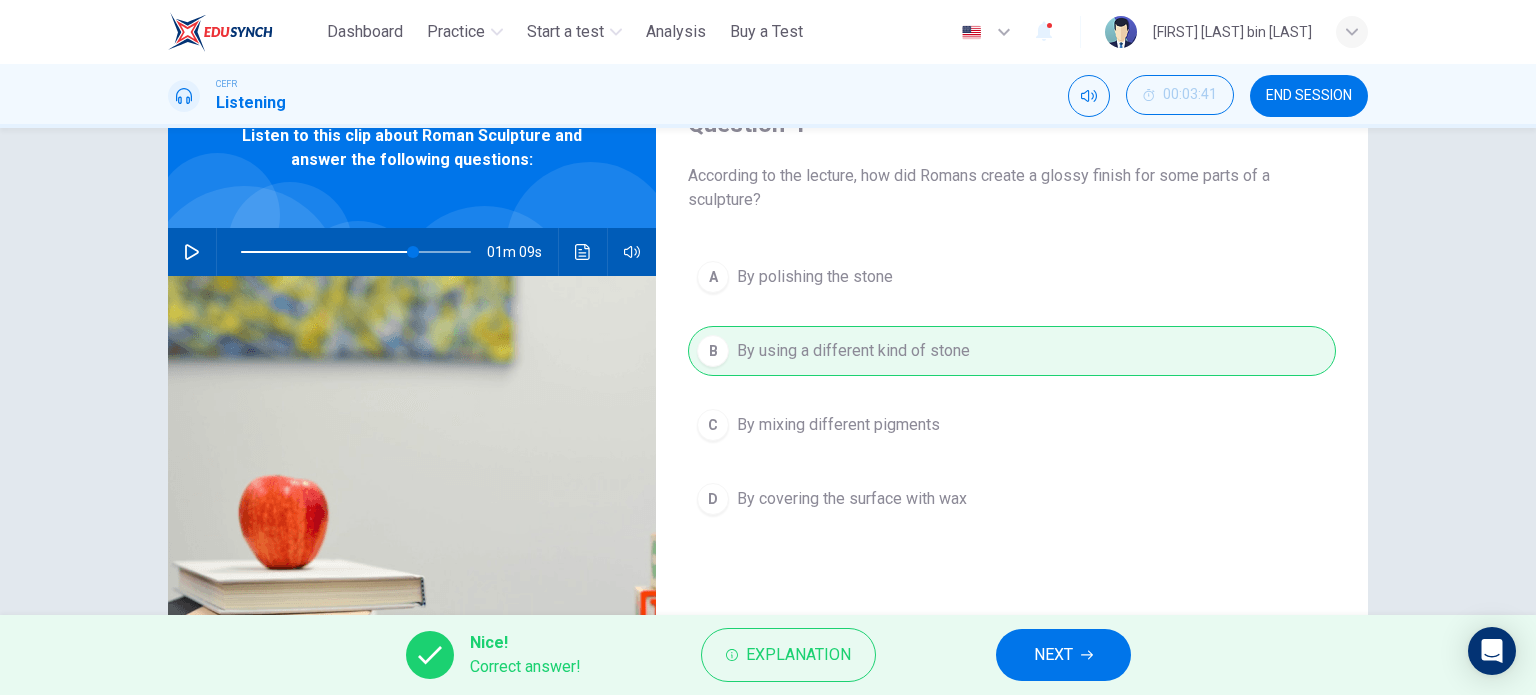 click on "NEXT" at bounding box center (1053, 655) 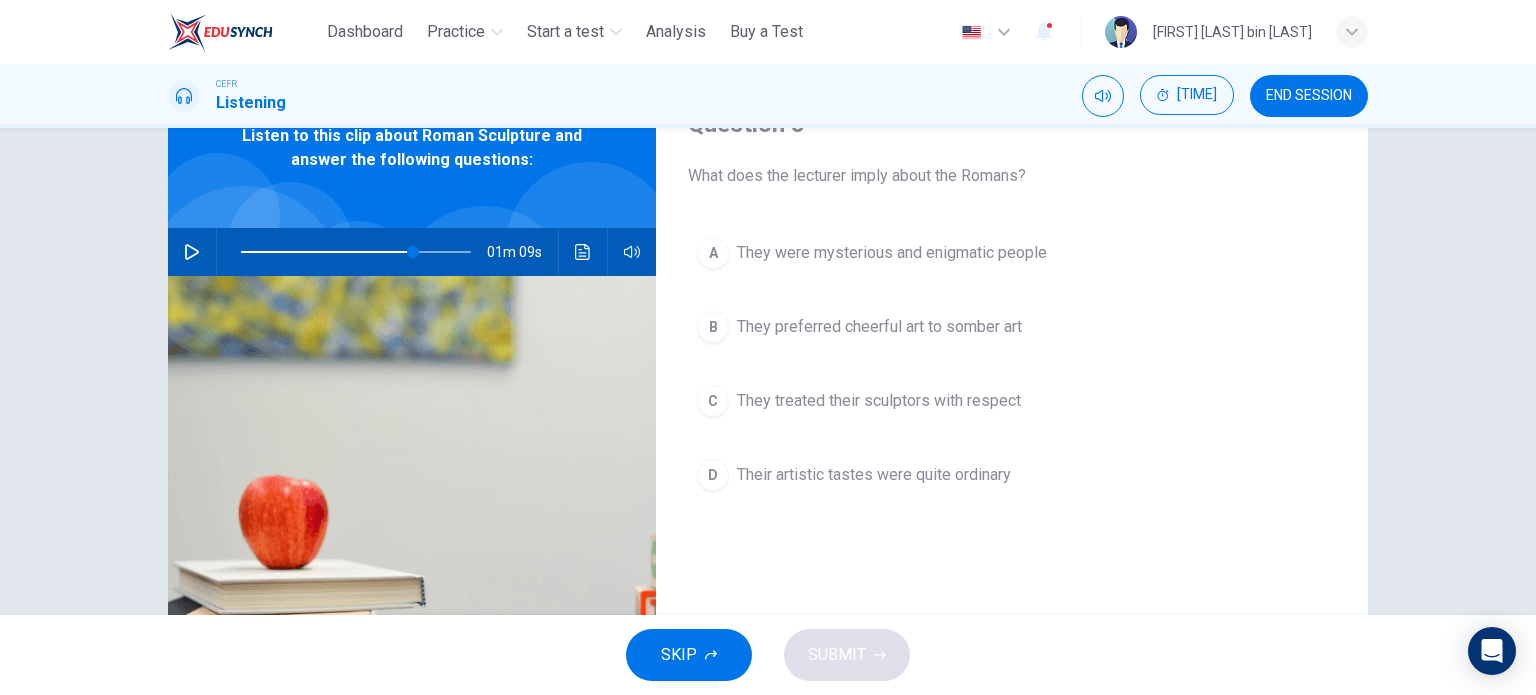 click at bounding box center [192, 252] 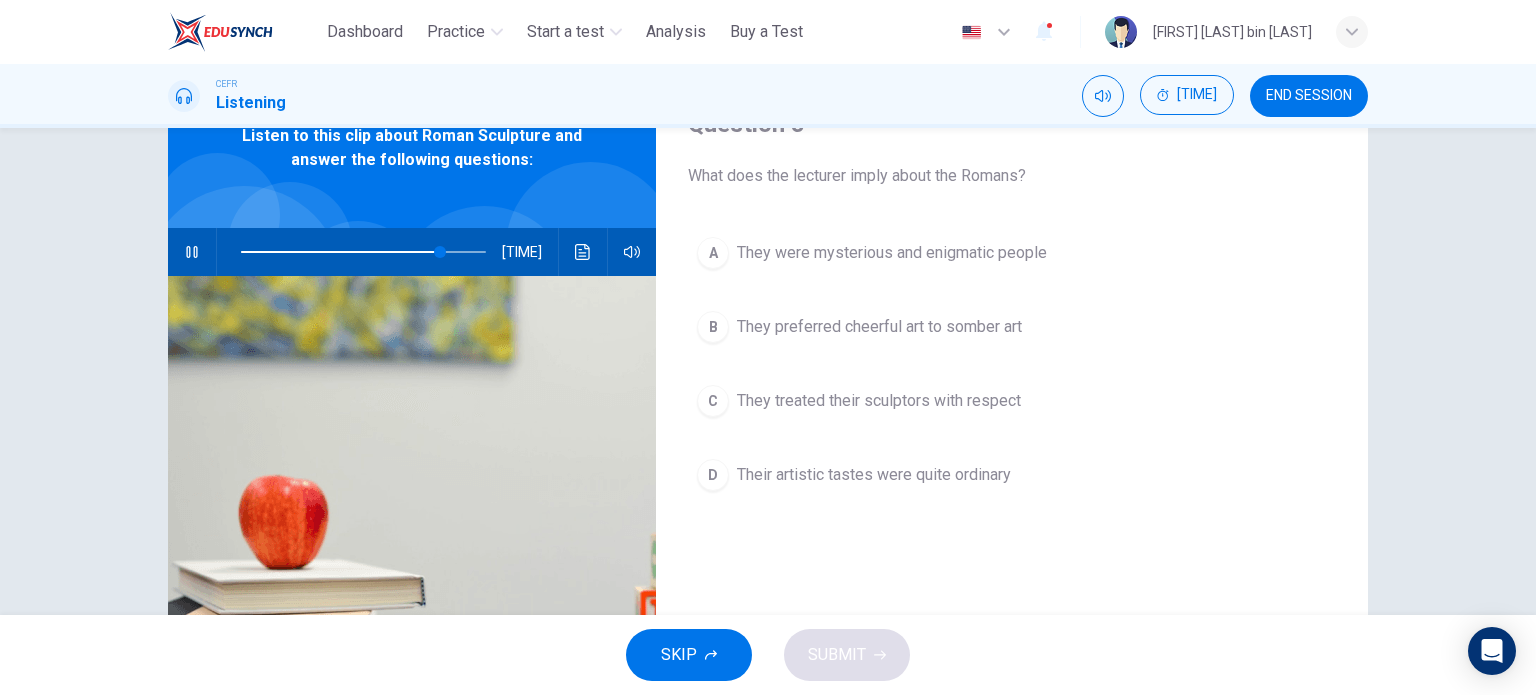 click at bounding box center [192, 252] 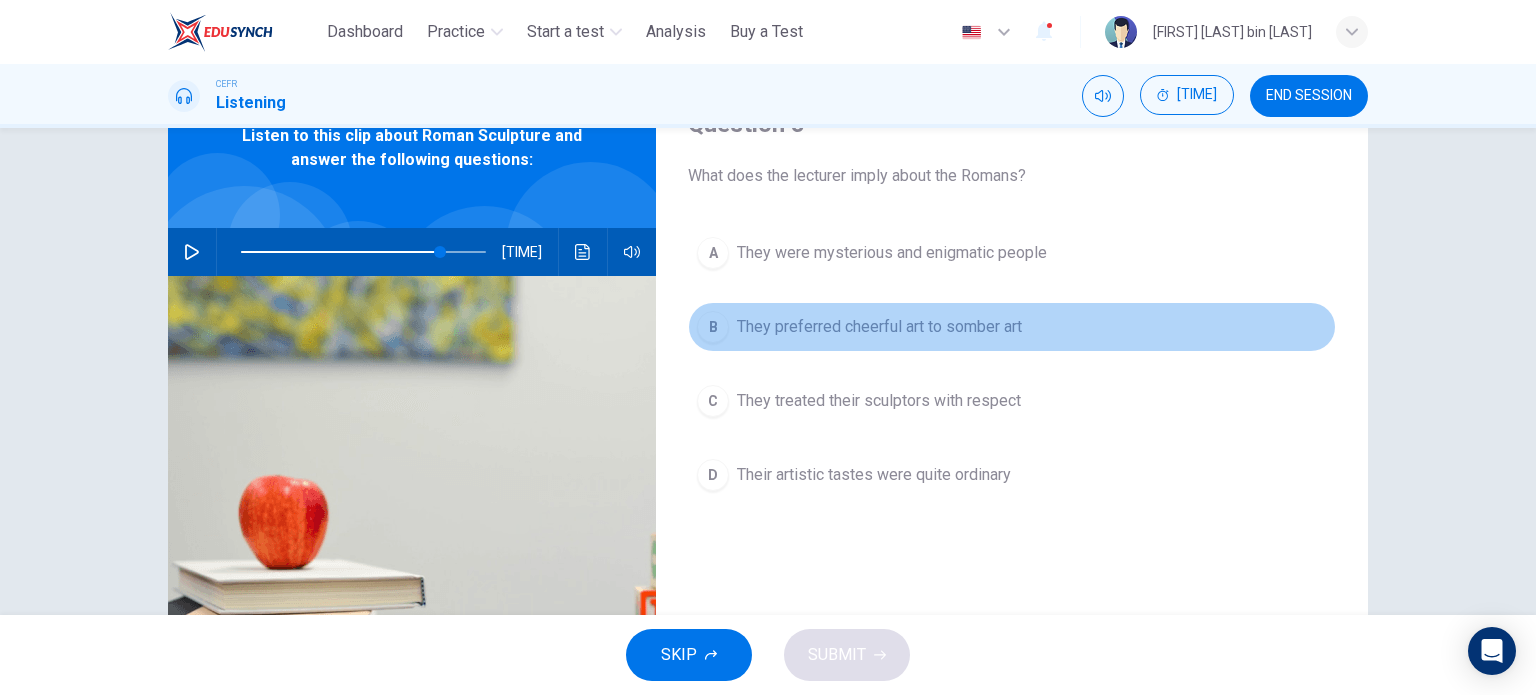 click on "They preferred cheerful art to somber art" at bounding box center (892, 253) 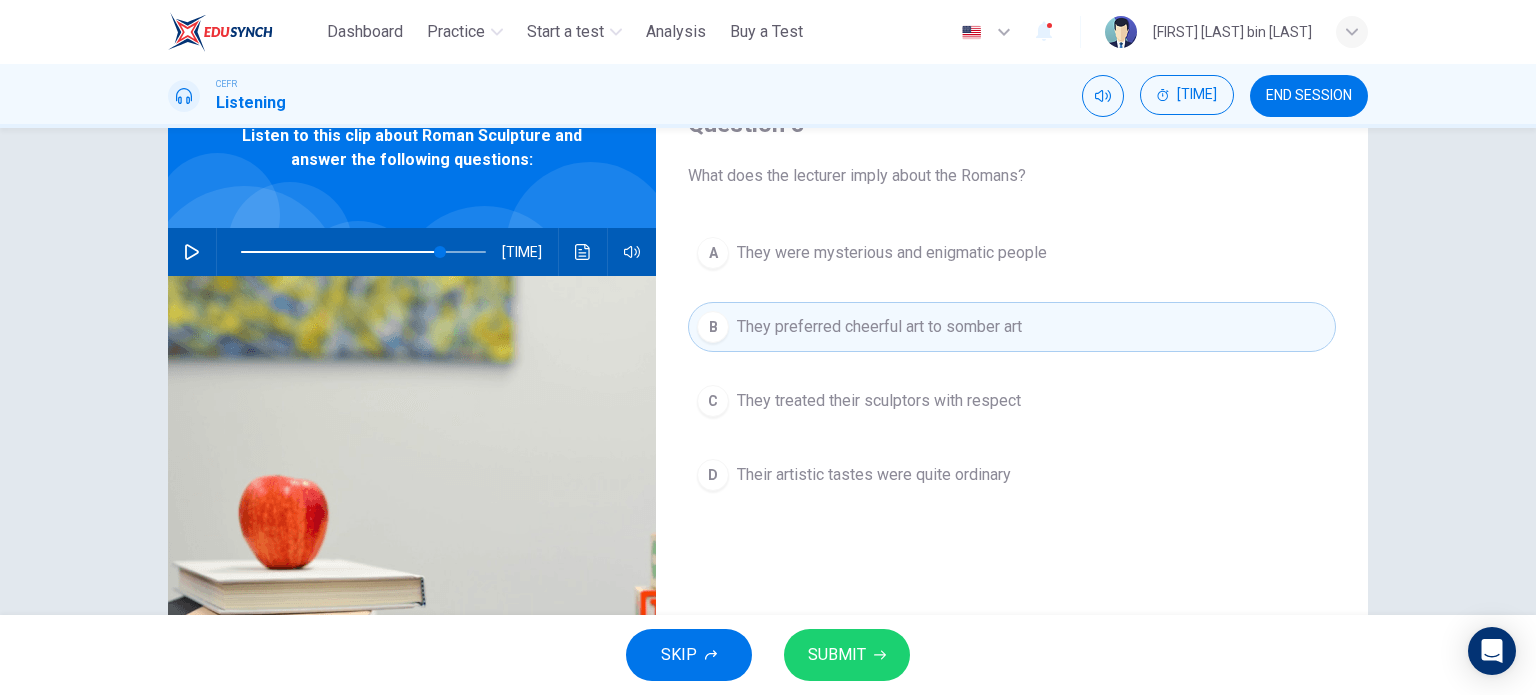 click on "SUBMIT" at bounding box center [837, 655] 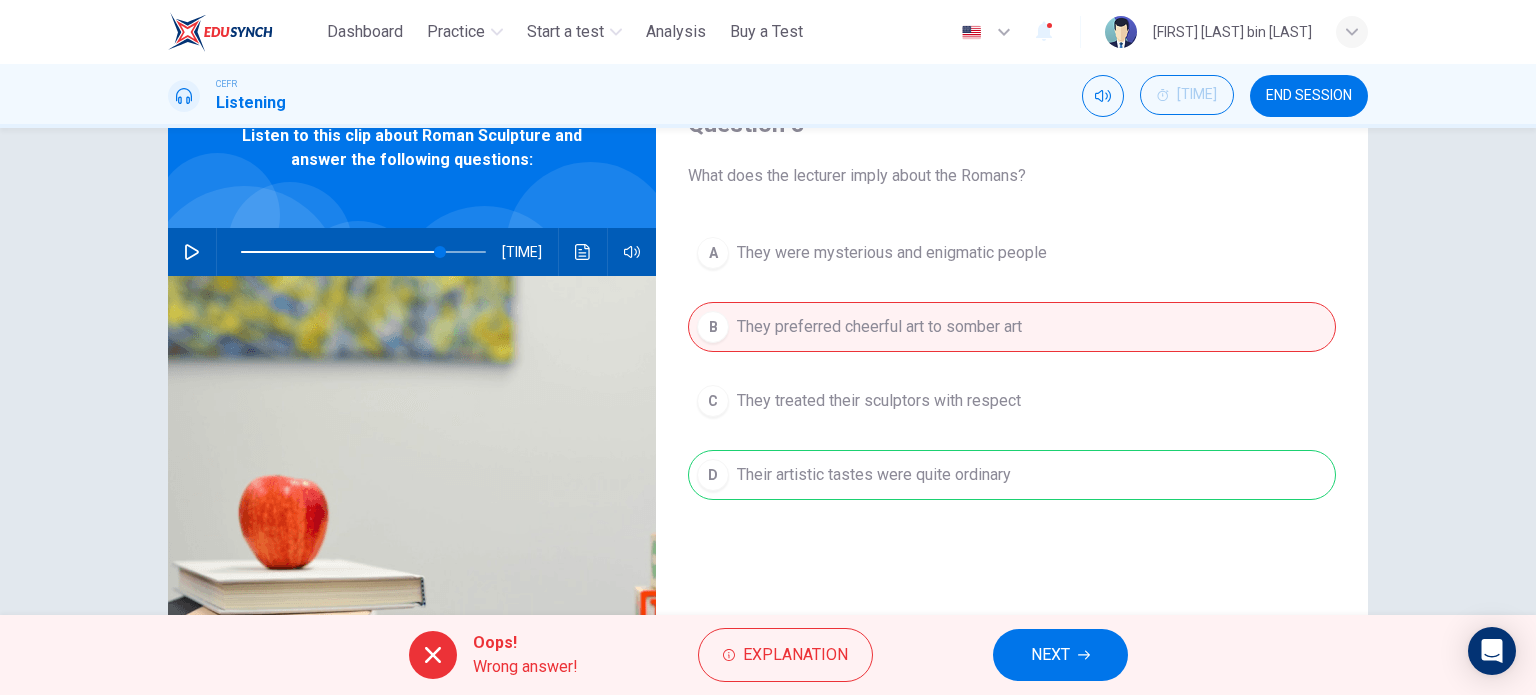 click on "NEXT" at bounding box center [1050, 655] 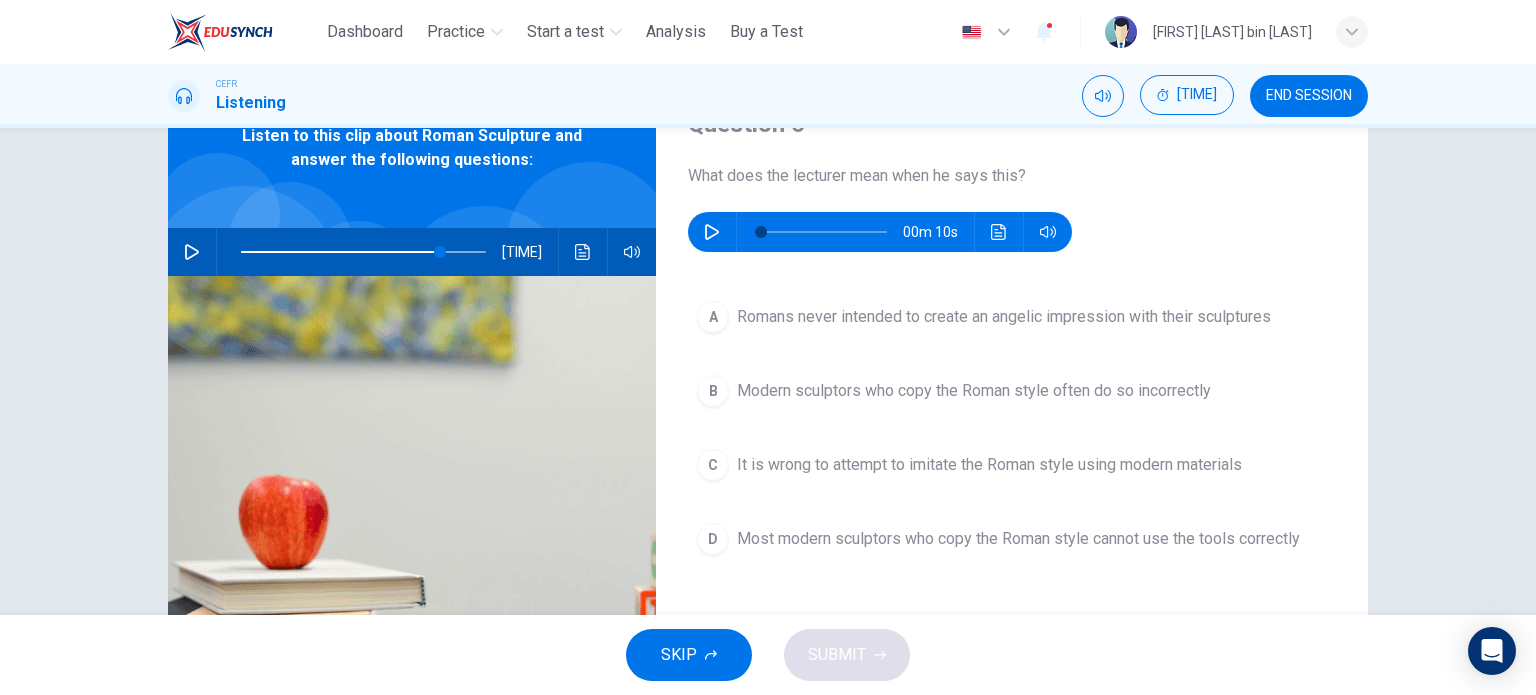 click on "00m 10s" at bounding box center (880, 232) 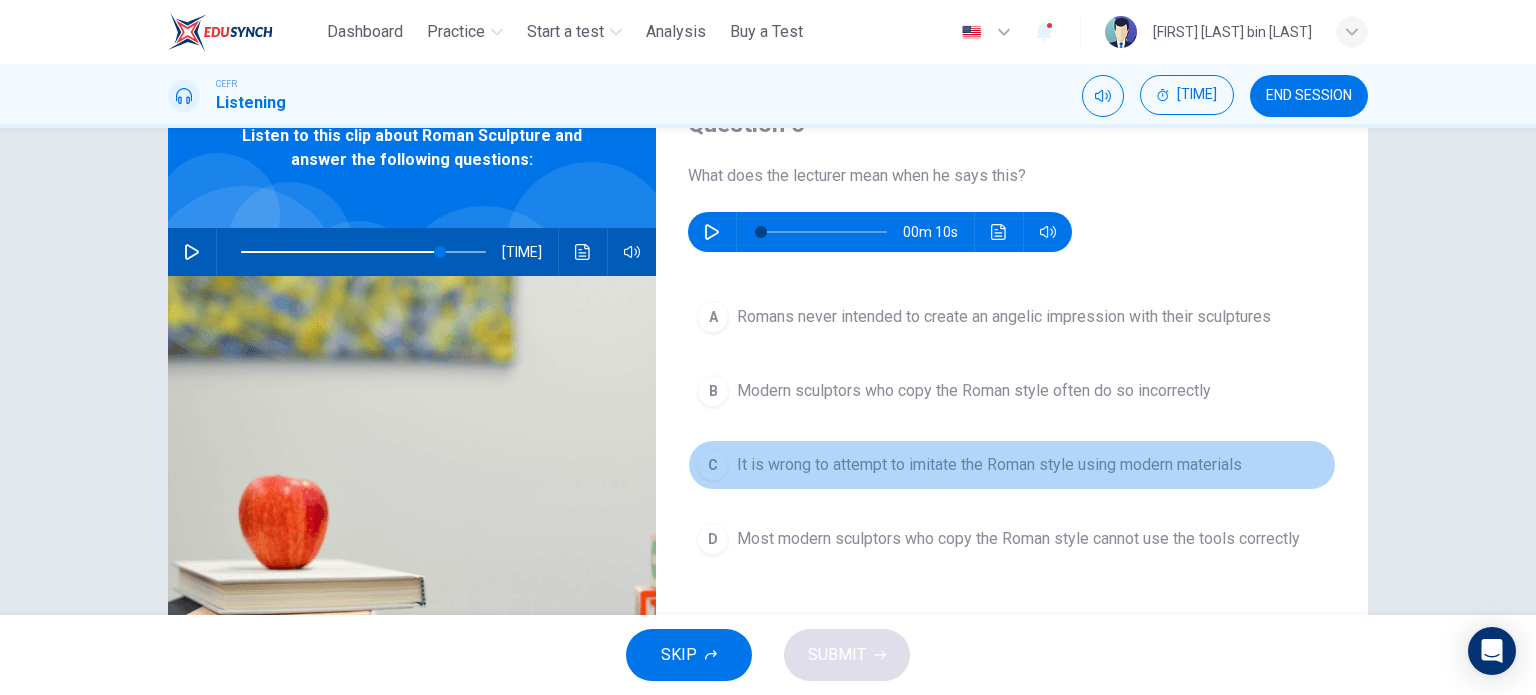 click on "It is wrong to attempt to imitate the Roman style using modern materials" at bounding box center [1004, 317] 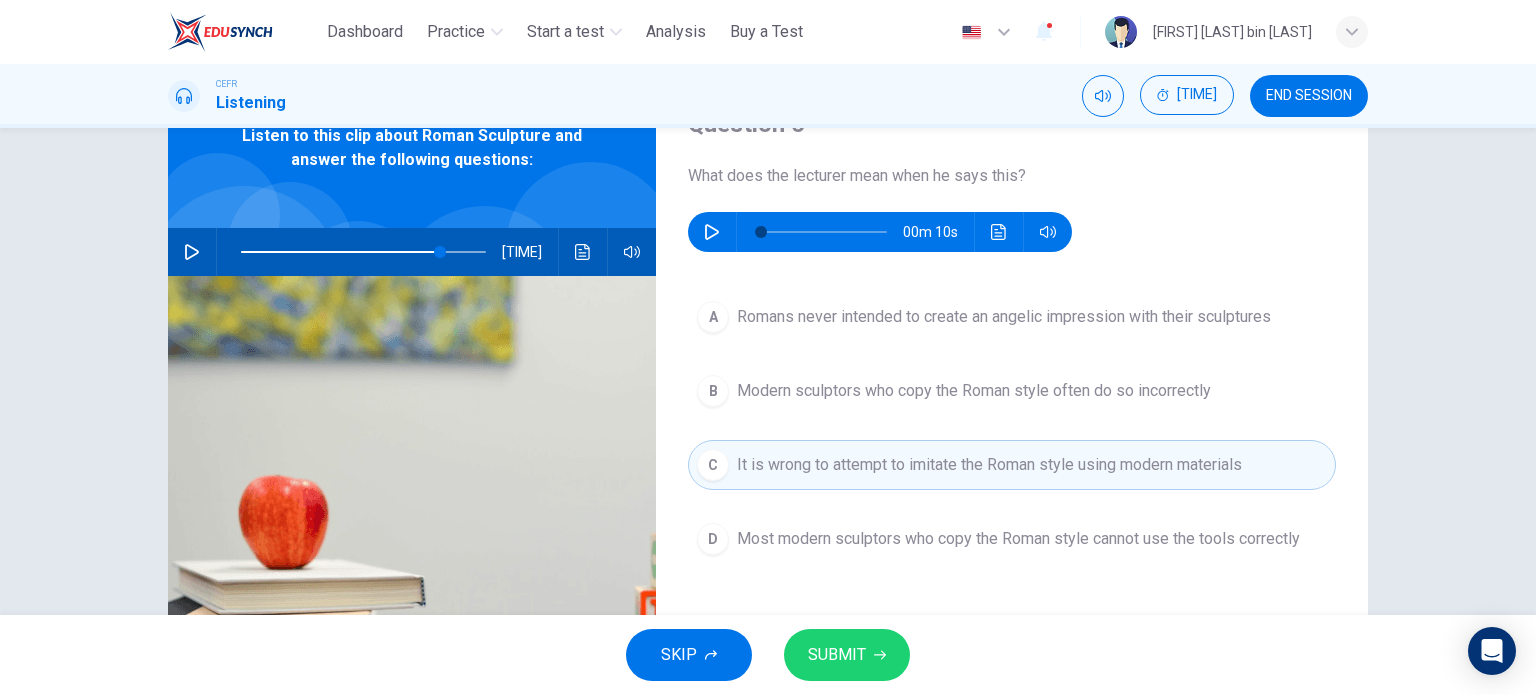 click at bounding box center (880, 655) 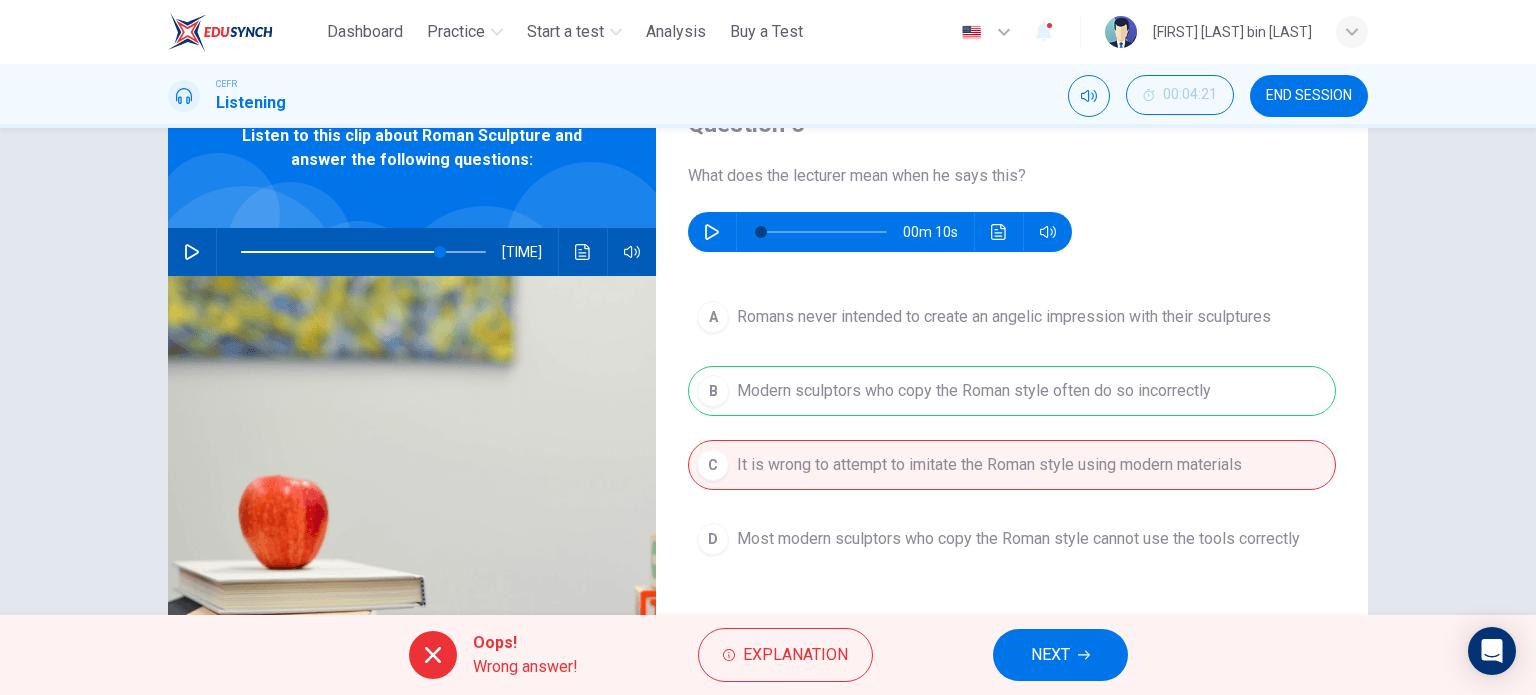 click on "NEXT" at bounding box center [1060, 655] 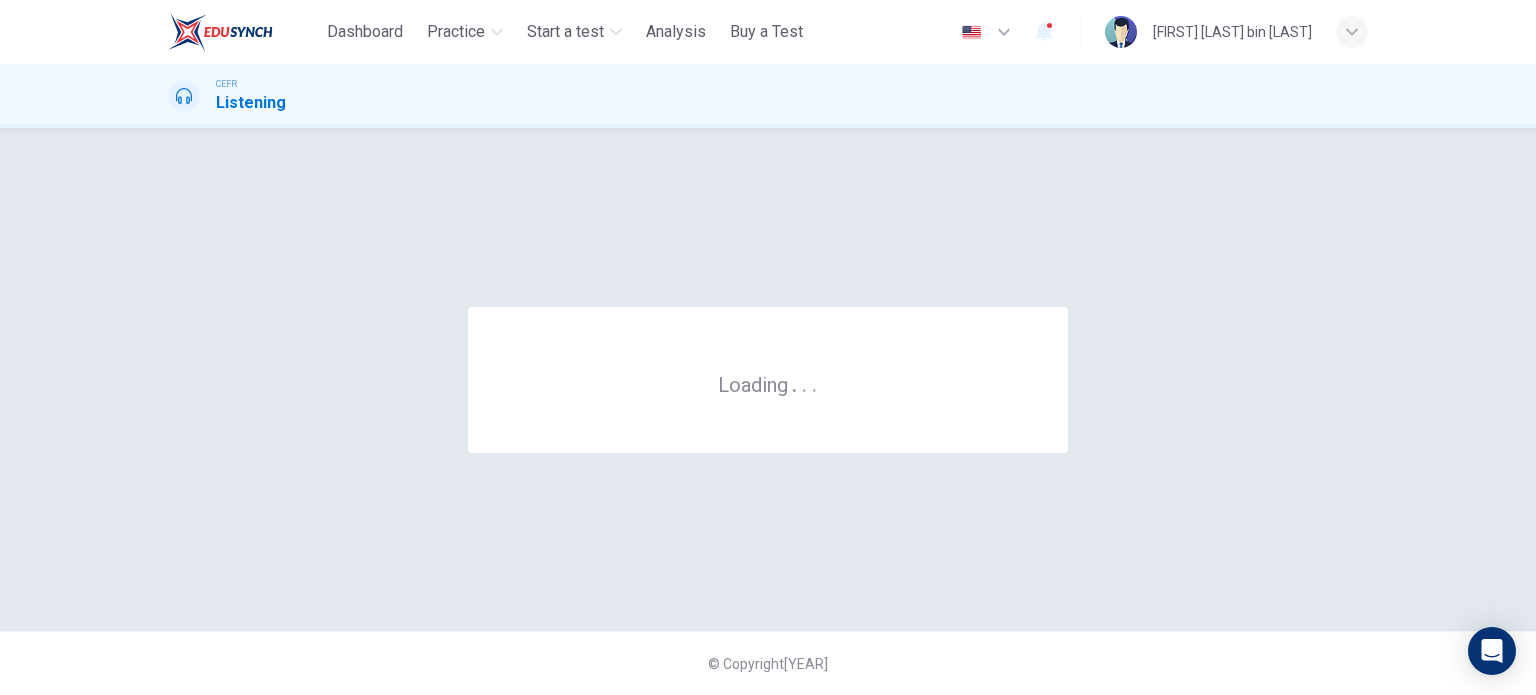 scroll, scrollTop: 0, scrollLeft: 0, axis: both 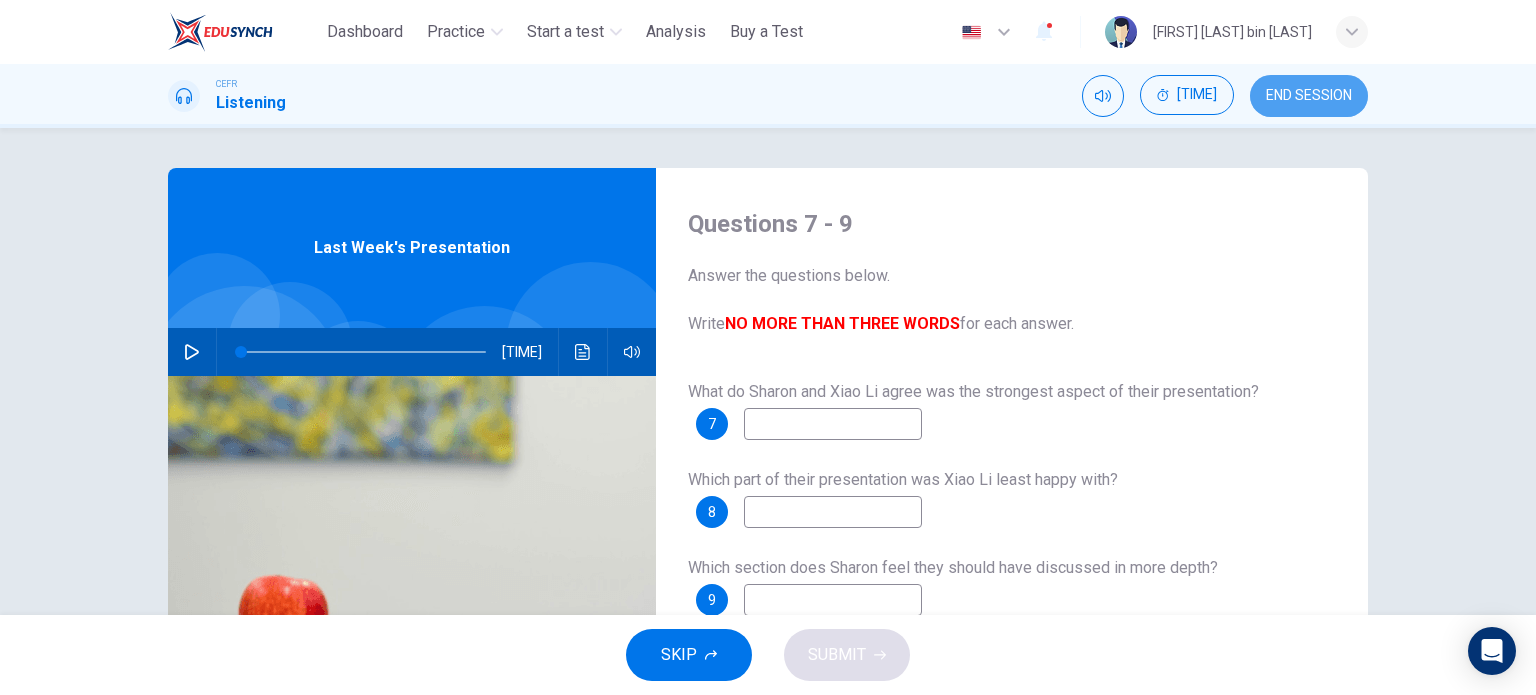 click on "END SESSION" at bounding box center (1309, 96) 